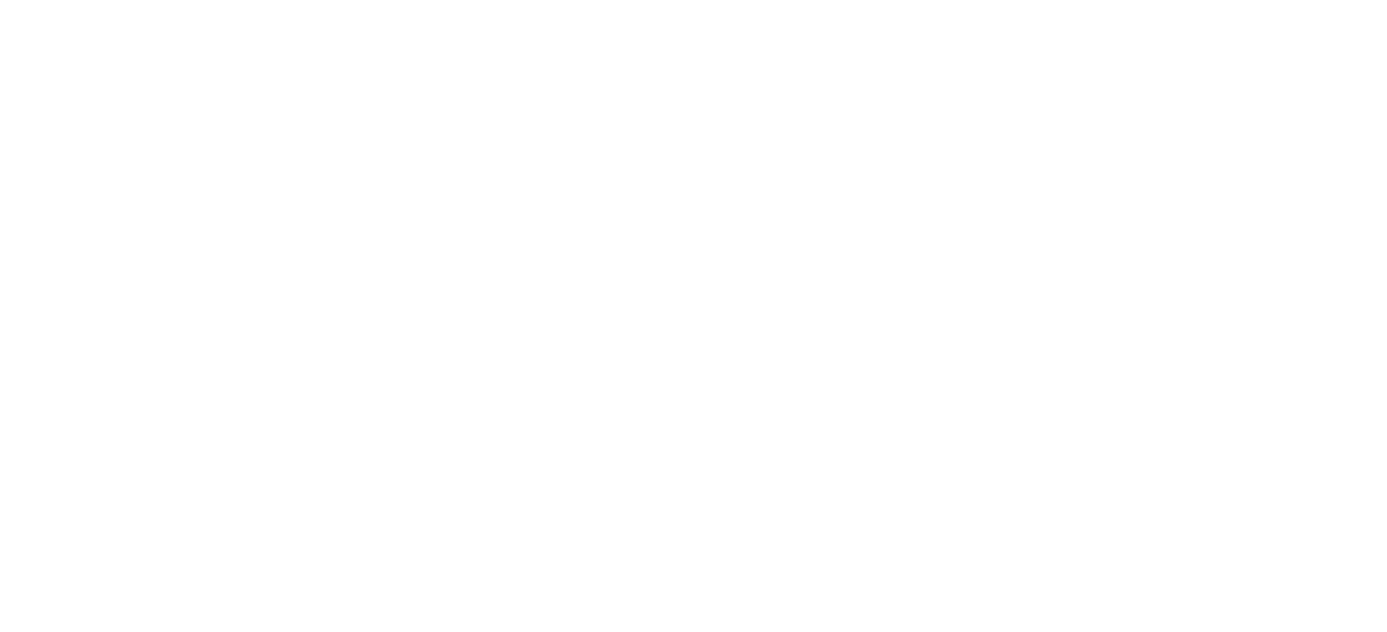 scroll, scrollTop: 0, scrollLeft: 0, axis: both 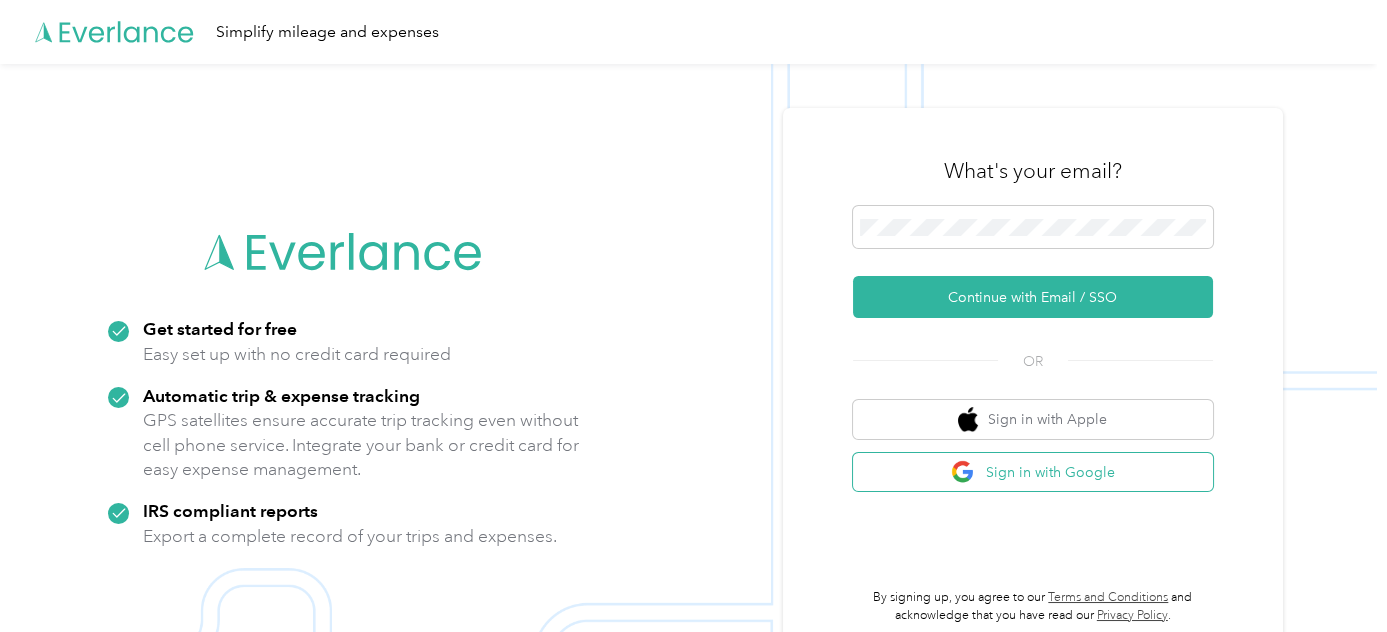 click at bounding box center (963, 472) 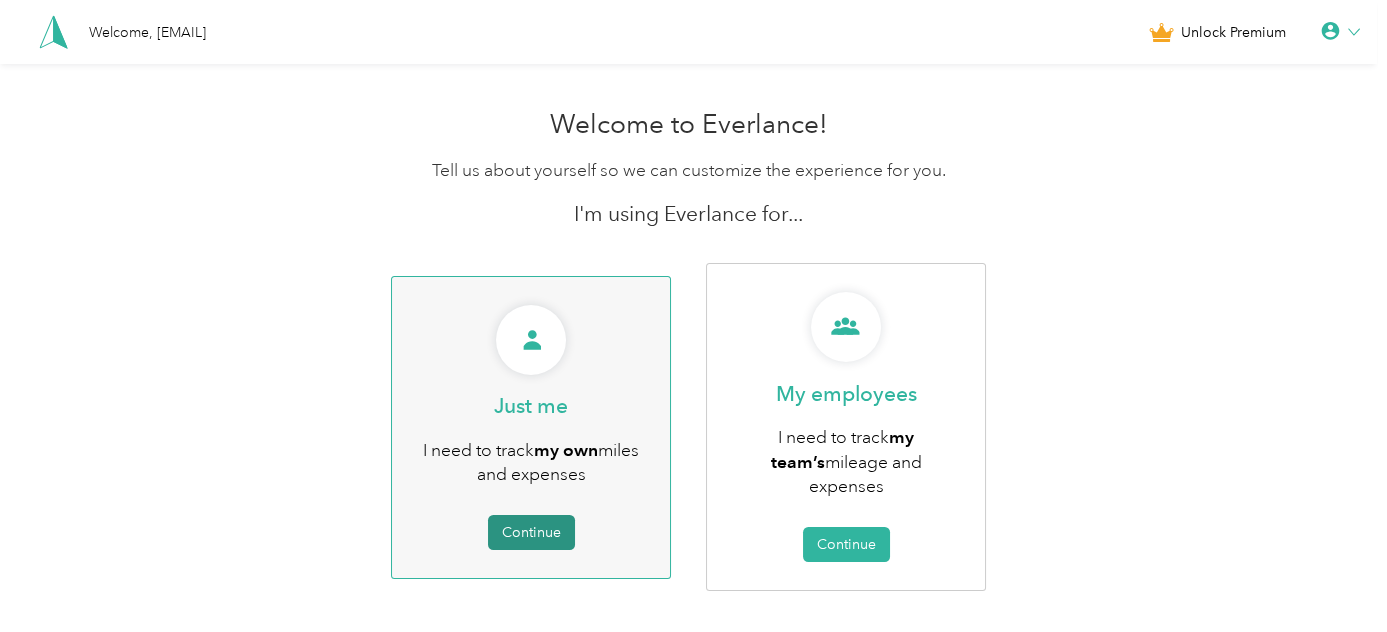 click on "Continue" at bounding box center (531, 532) 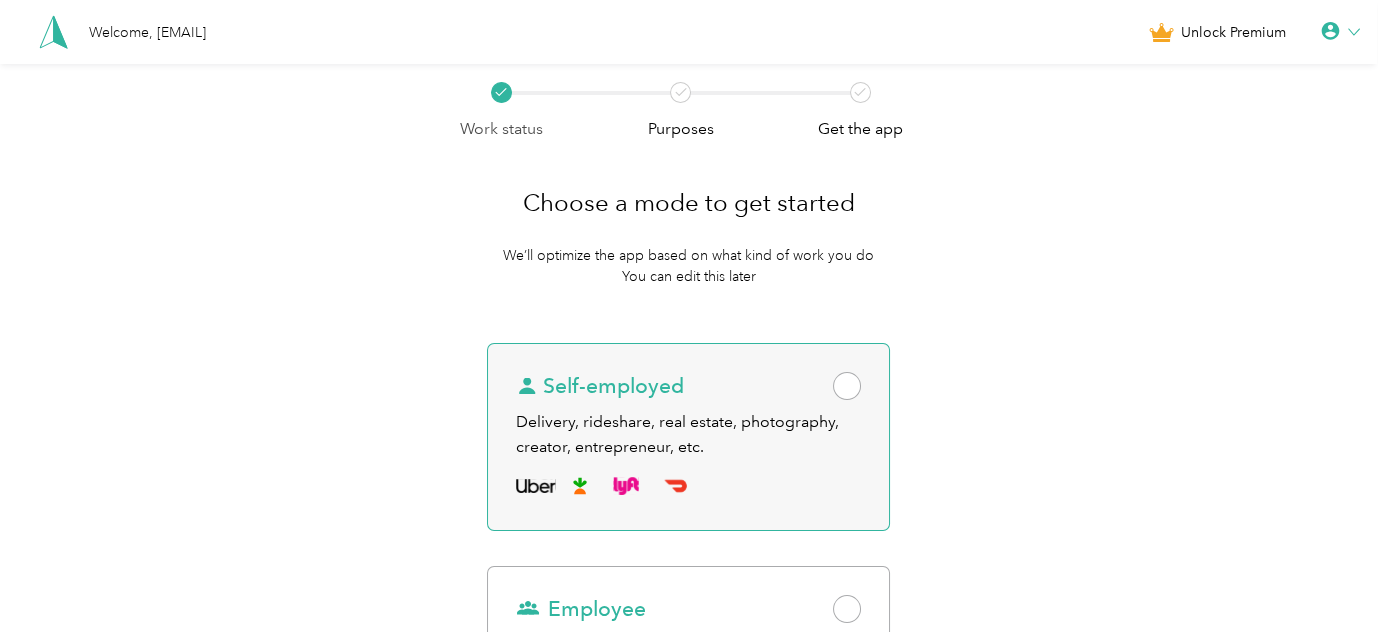 scroll, scrollTop: 212, scrollLeft: 0, axis: vertical 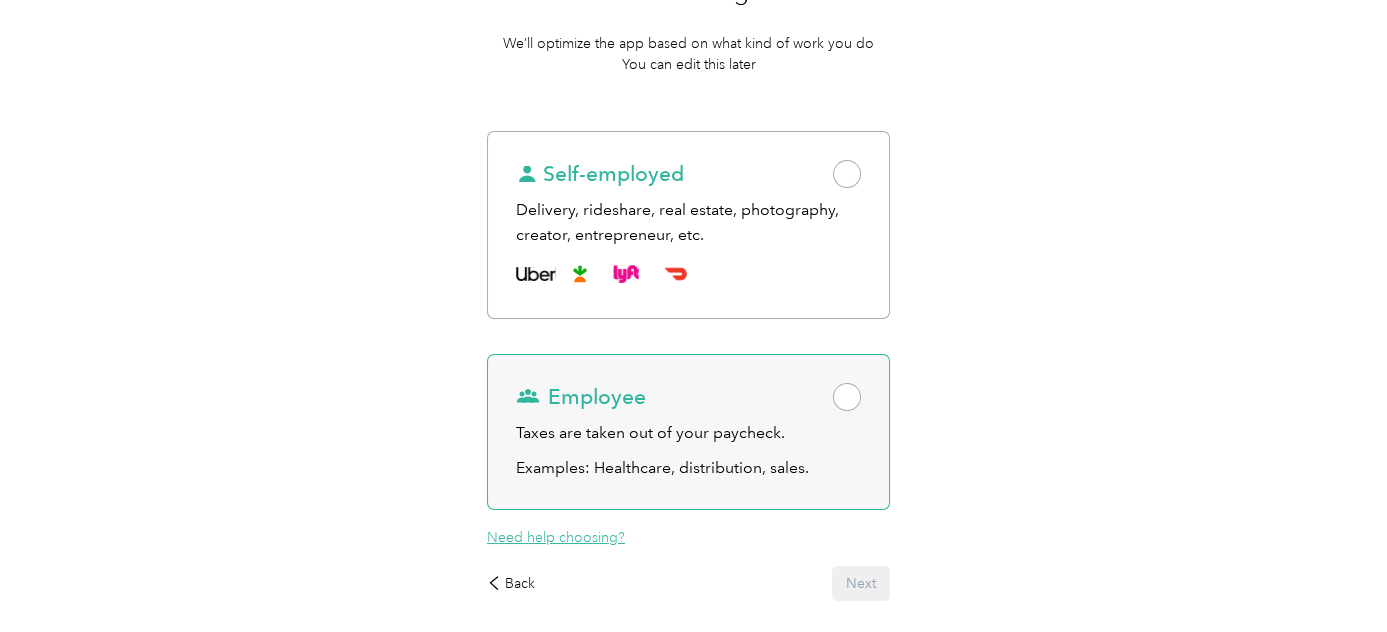 click at bounding box center (847, 397) 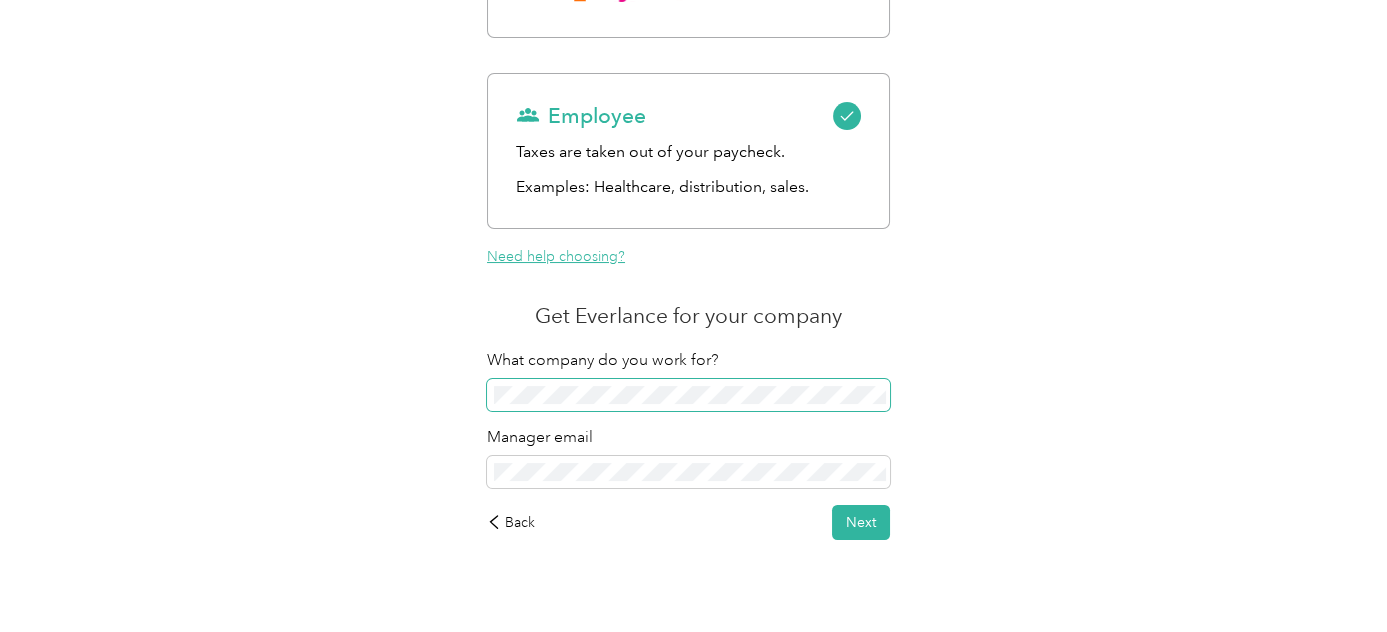 scroll, scrollTop: 526, scrollLeft: 0, axis: vertical 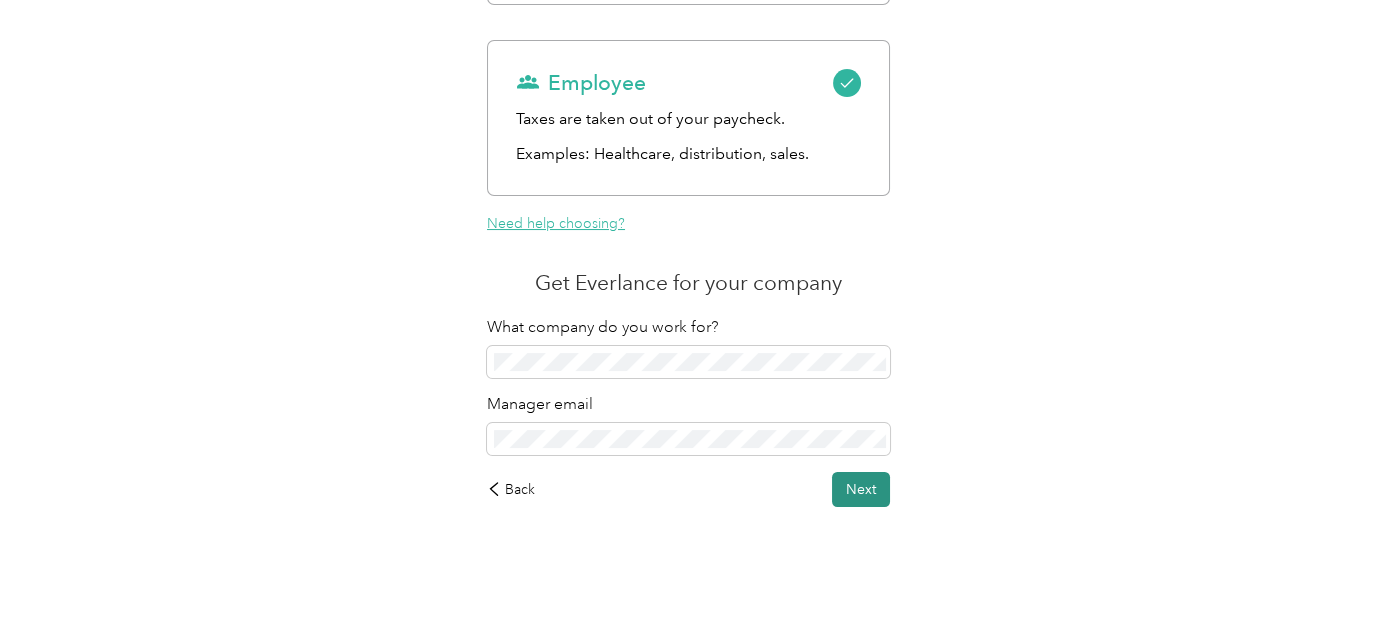 click on "Next" at bounding box center (861, 489) 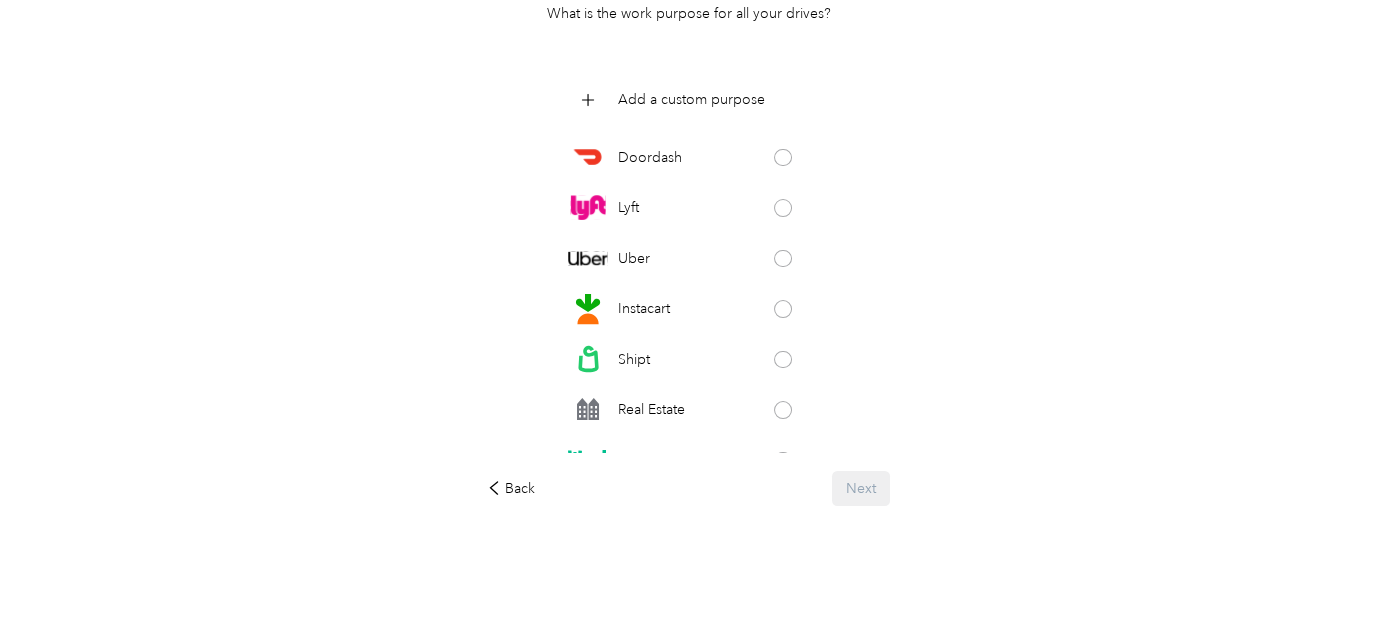 scroll, scrollTop: 242, scrollLeft: 0, axis: vertical 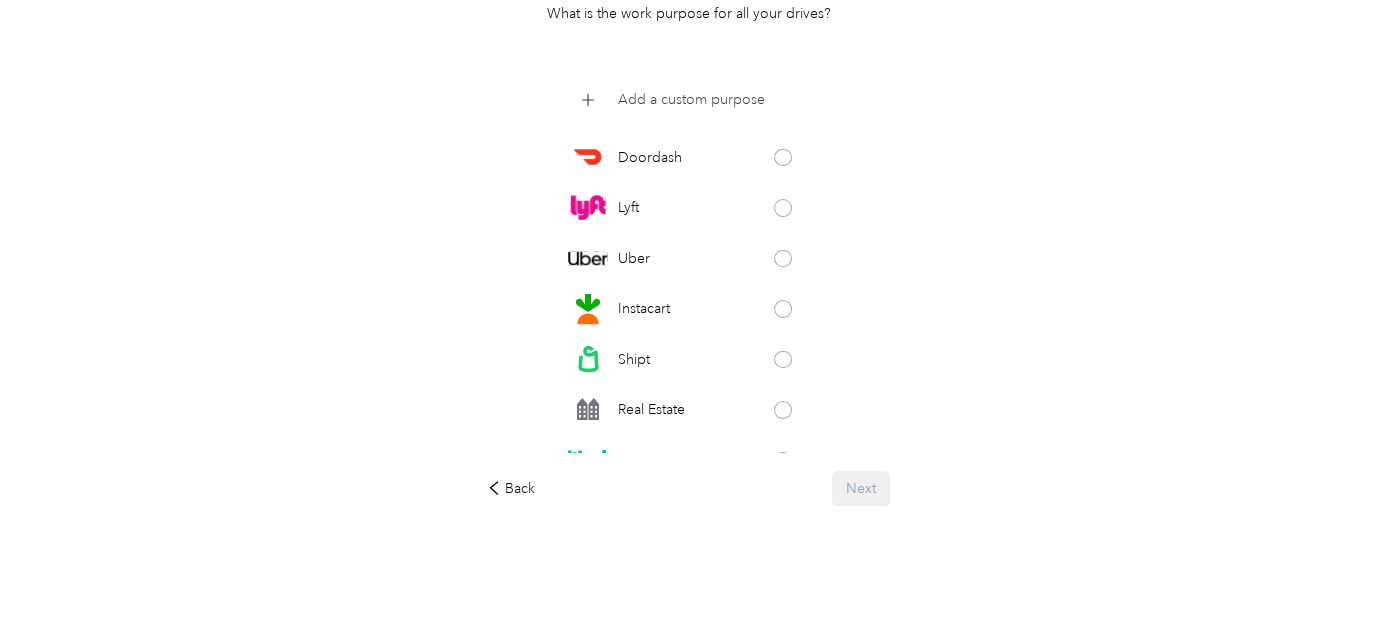 click on "Add a custom purpose" at bounding box center [691, 99] 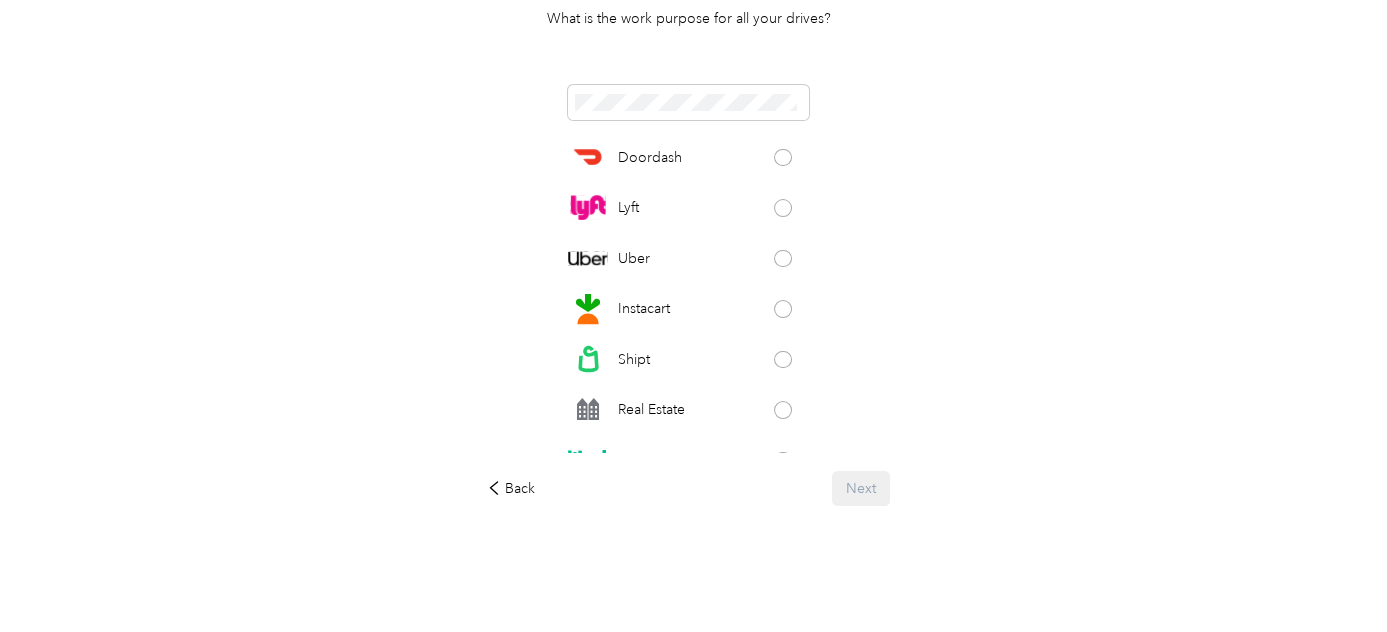 scroll, scrollTop: 237, scrollLeft: 0, axis: vertical 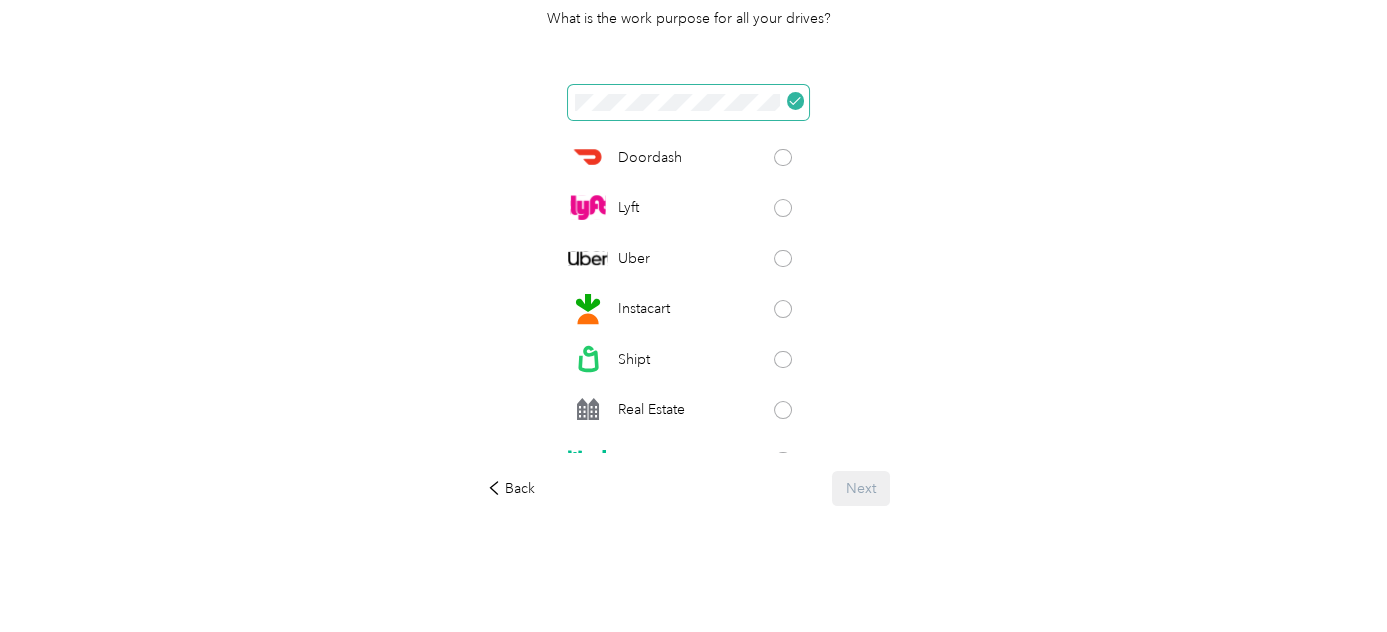click at bounding box center (796, 101) 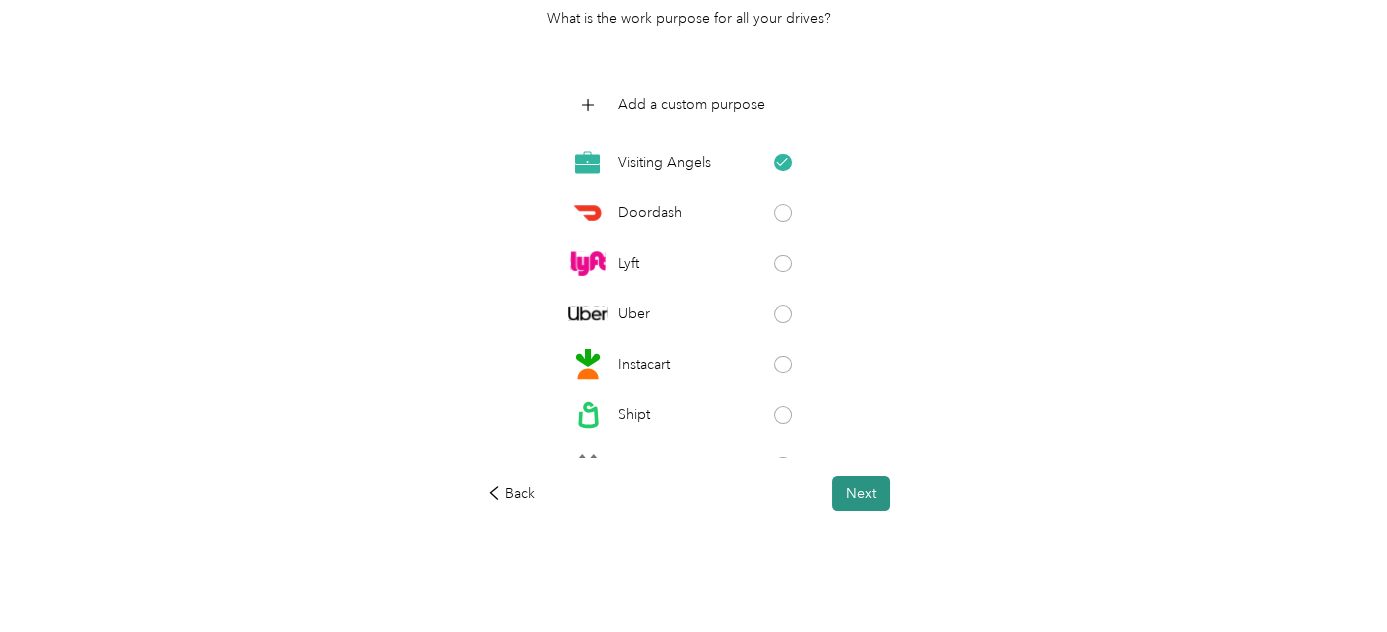 click on "Next" at bounding box center [861, 493] 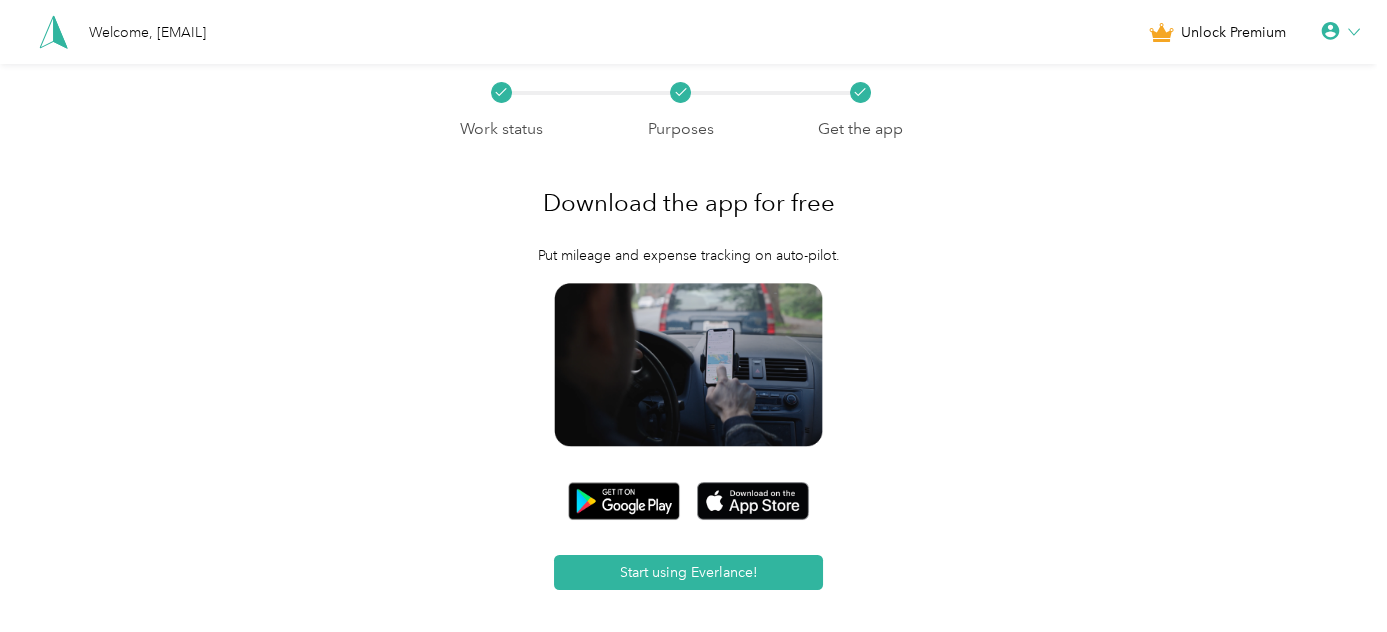 scroll, scrollTop: 120, scrollLeft: 0, axis: vertical 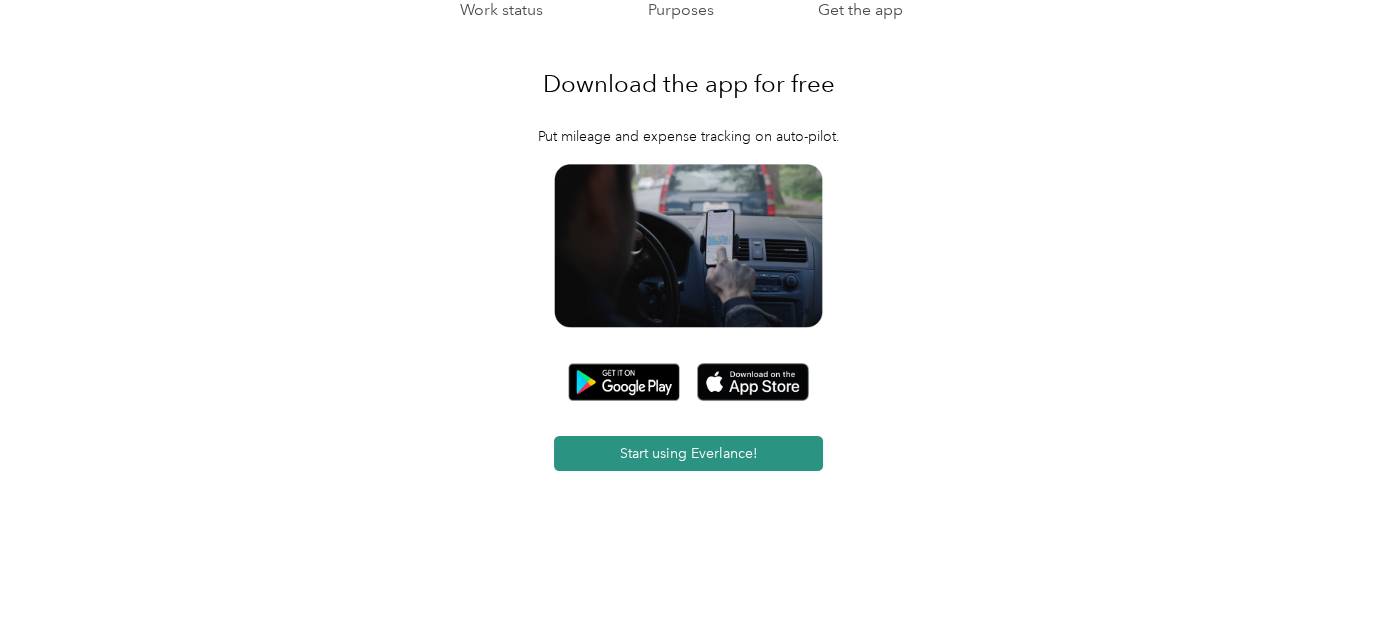 click on "Start using Everlance!" at bounding box center (688, 453) 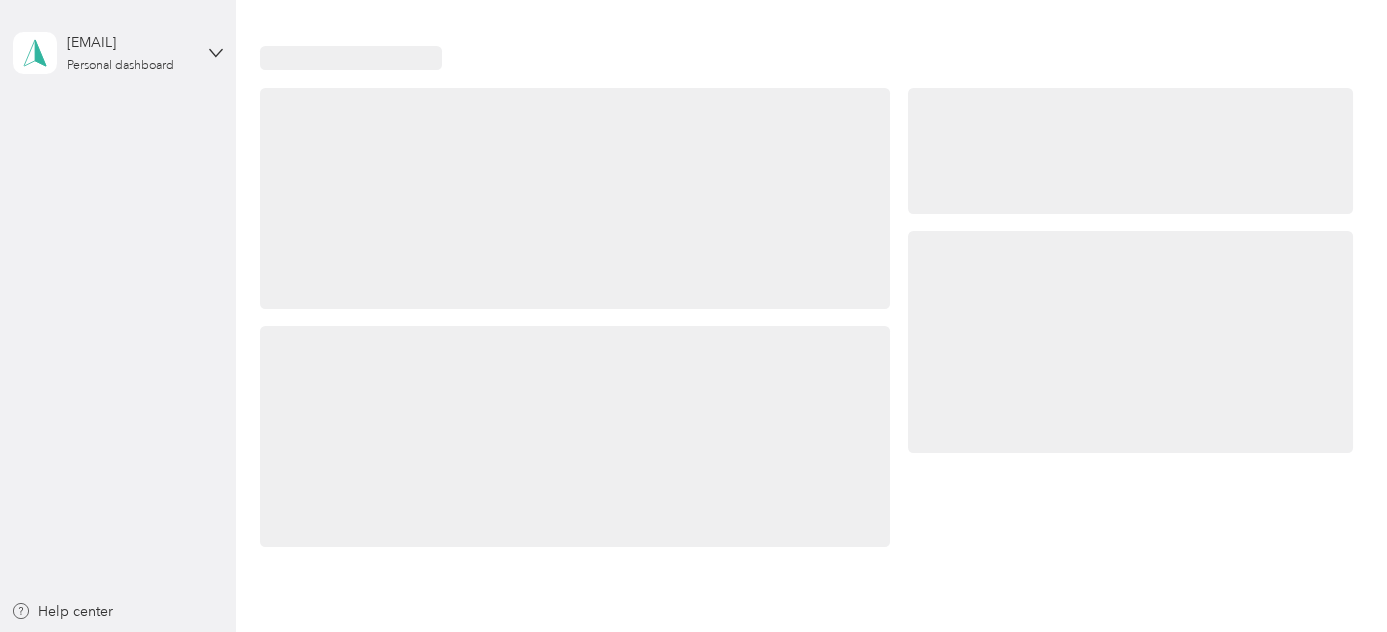 scroll, scrollTop: 0, scrollLeft: 0, axis: both 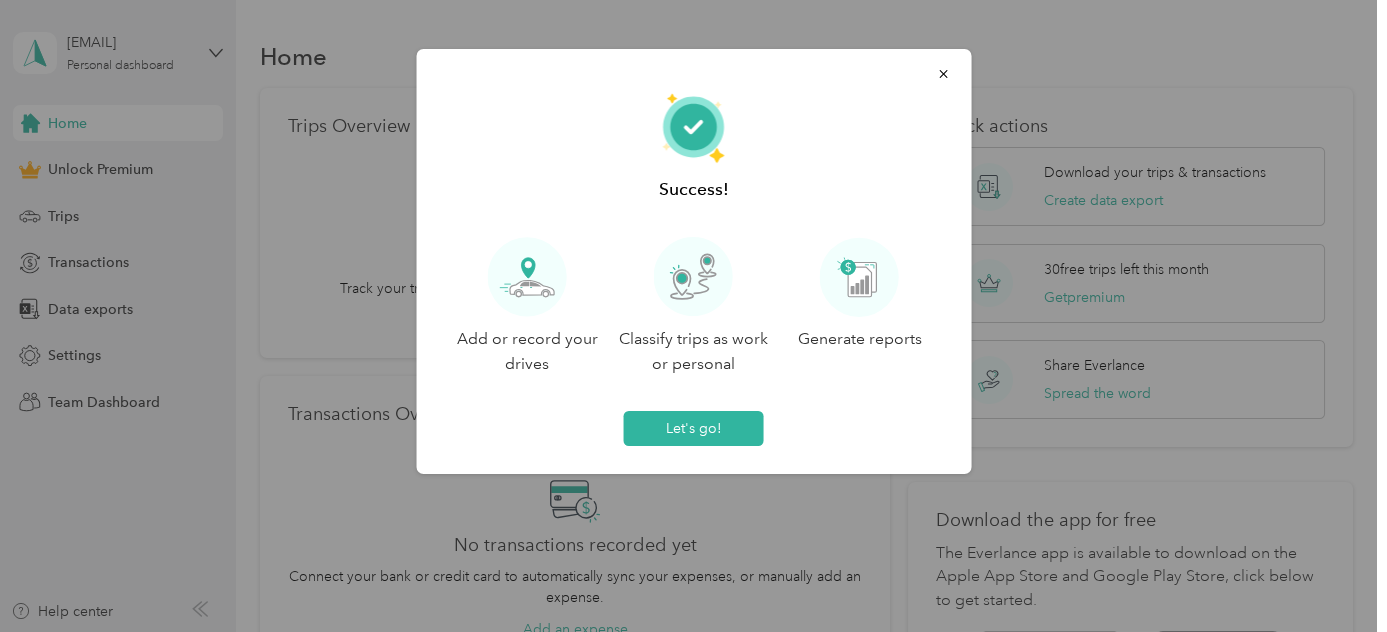 click 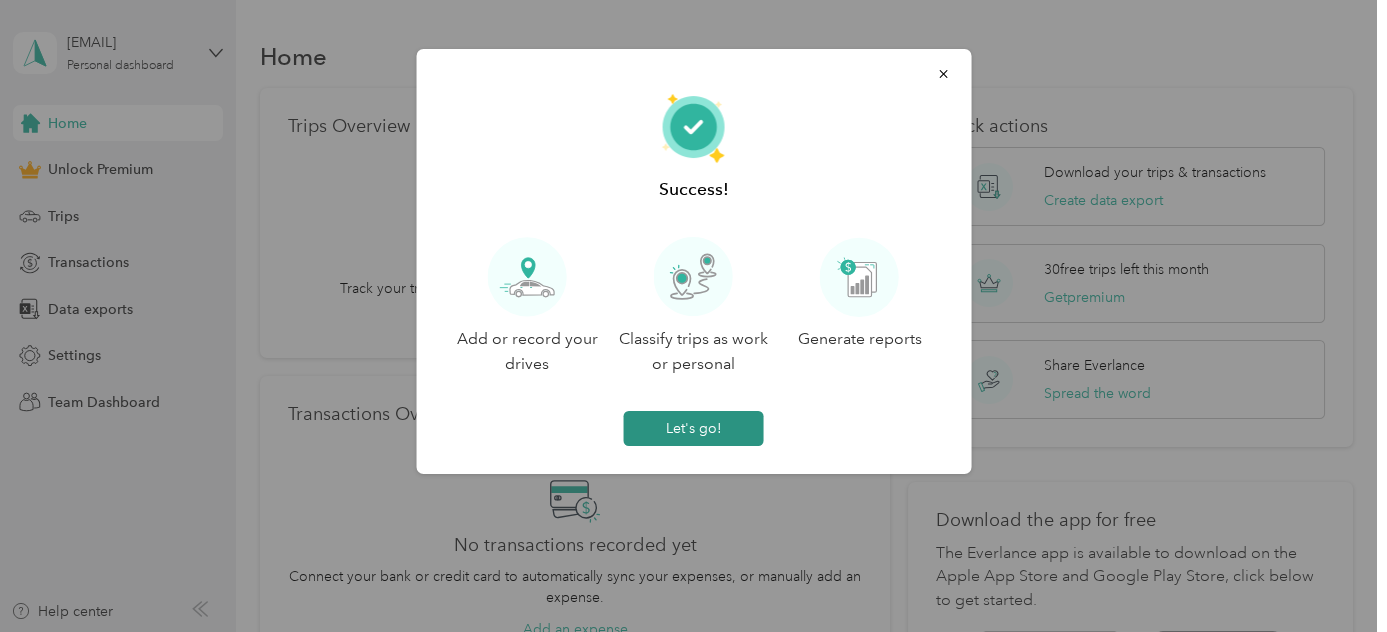 click on "Let's go!" at bounding box center [694, 428] 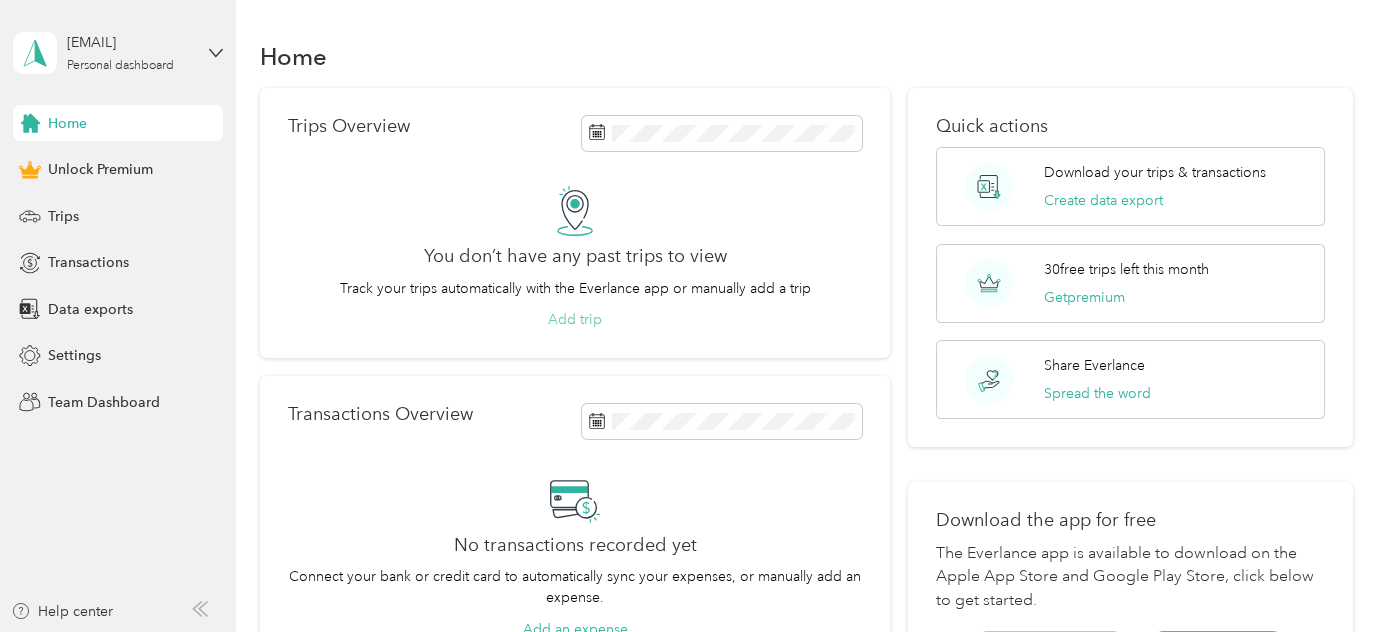 click on "Add trip" at bounding box center [575, 319] 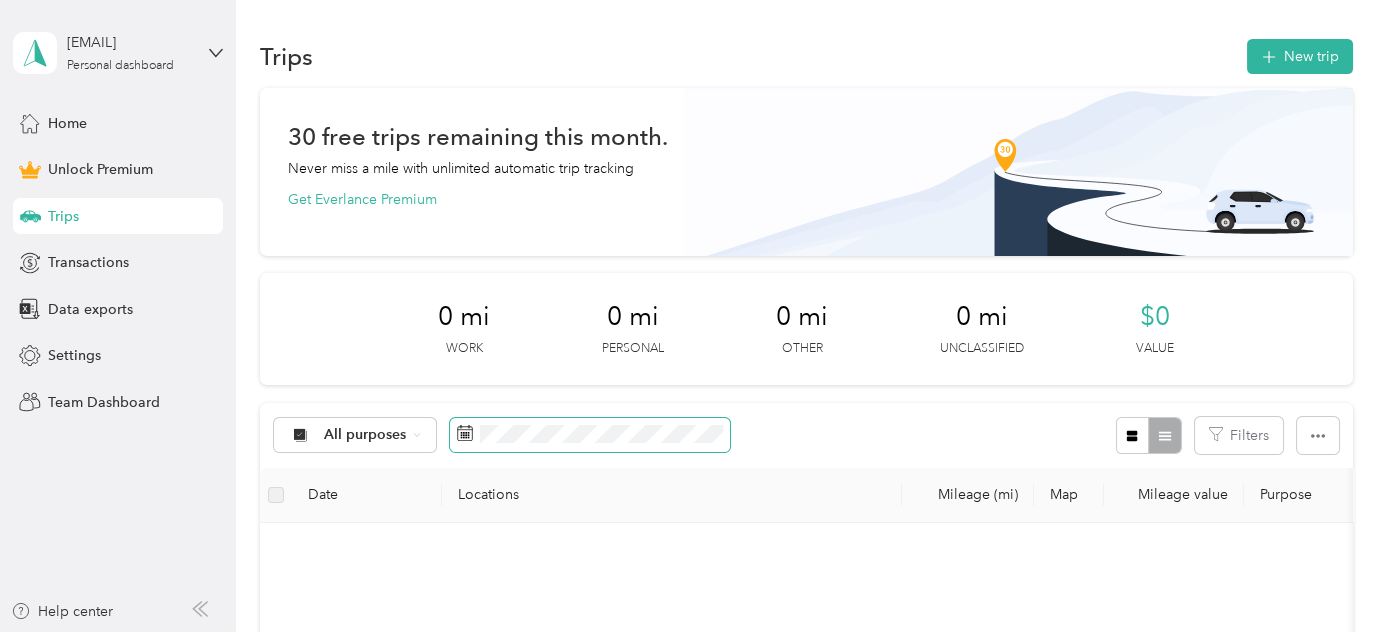click at bounding box center (590, 435) 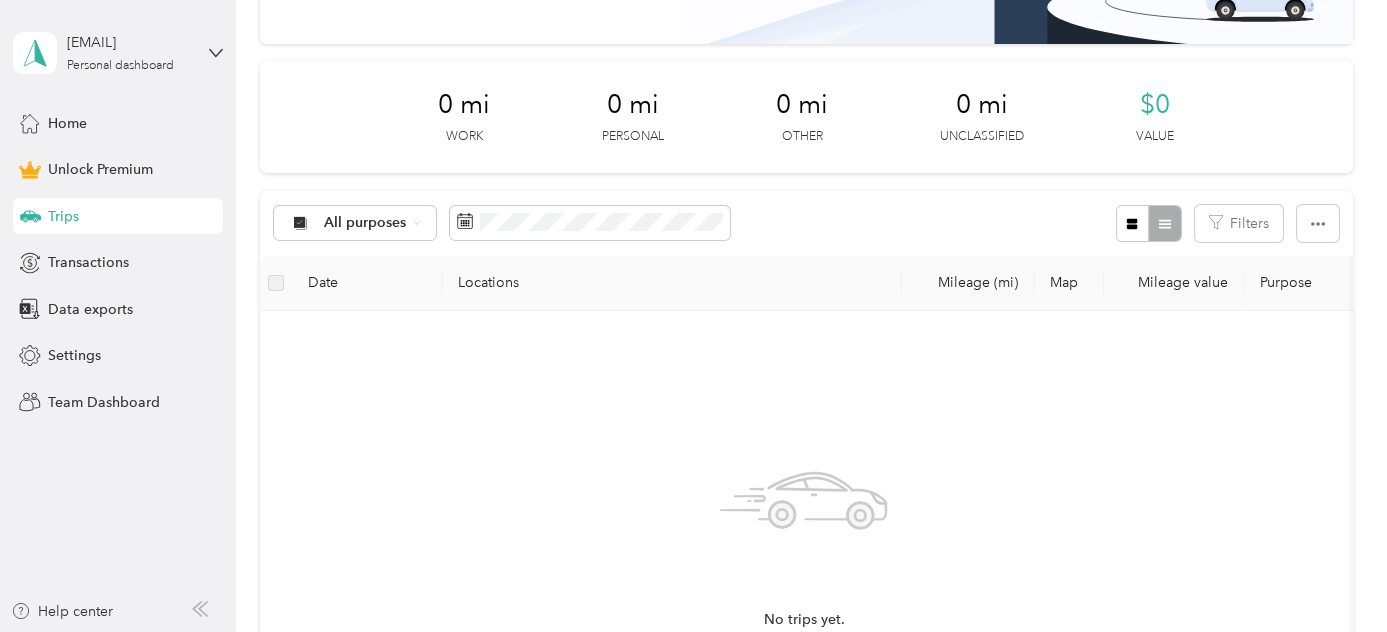 click on "Date" at bounding box center (367, 283) 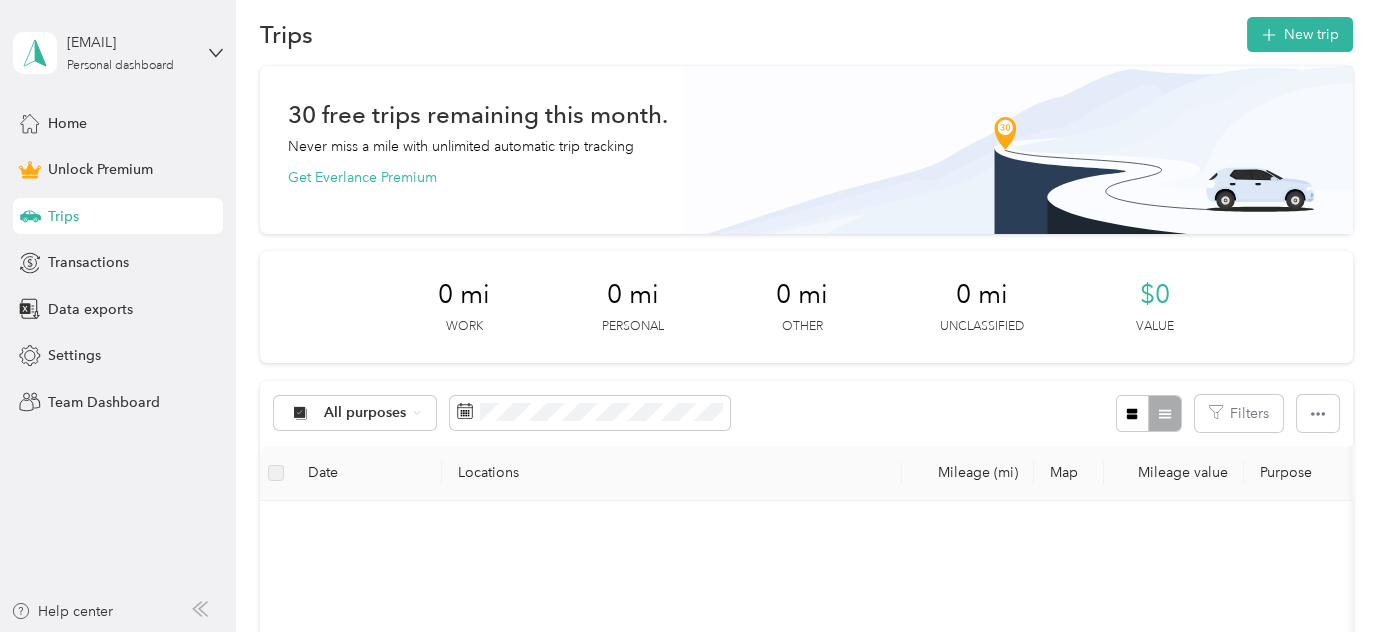 scroll, scrollTop: 0, scrollLeft: 0, axis: both 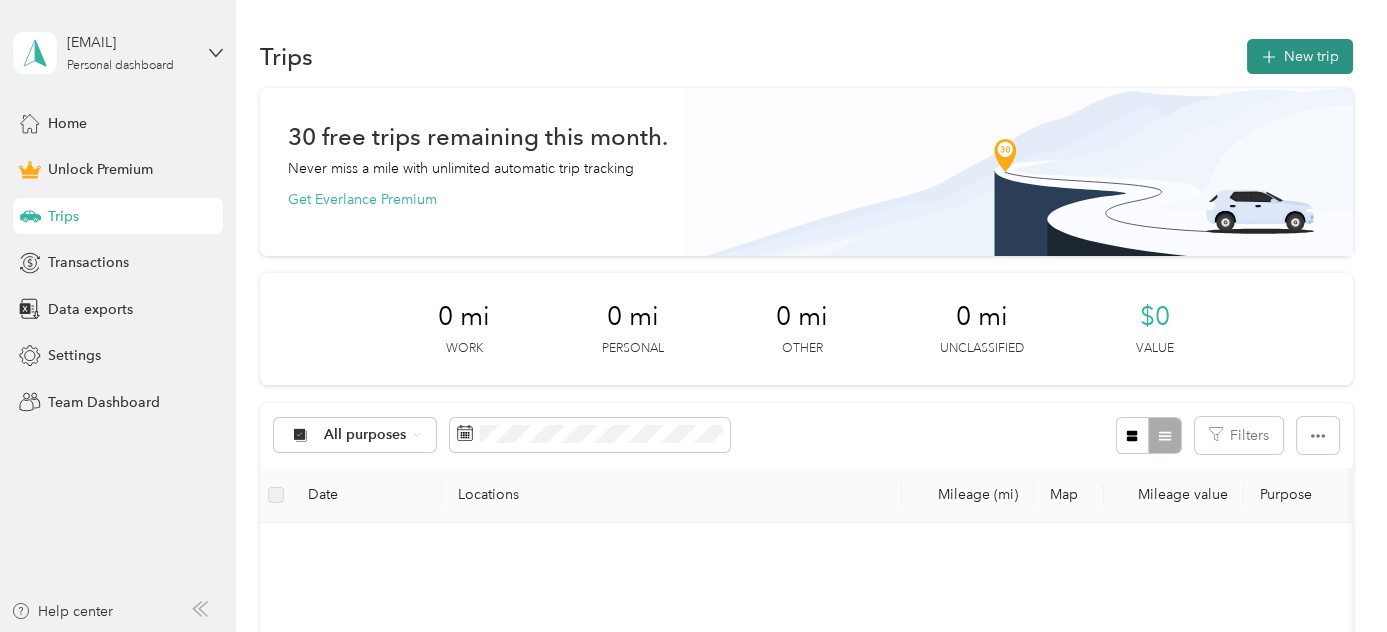 click on "New trip" at bounding box center (1300, 56) 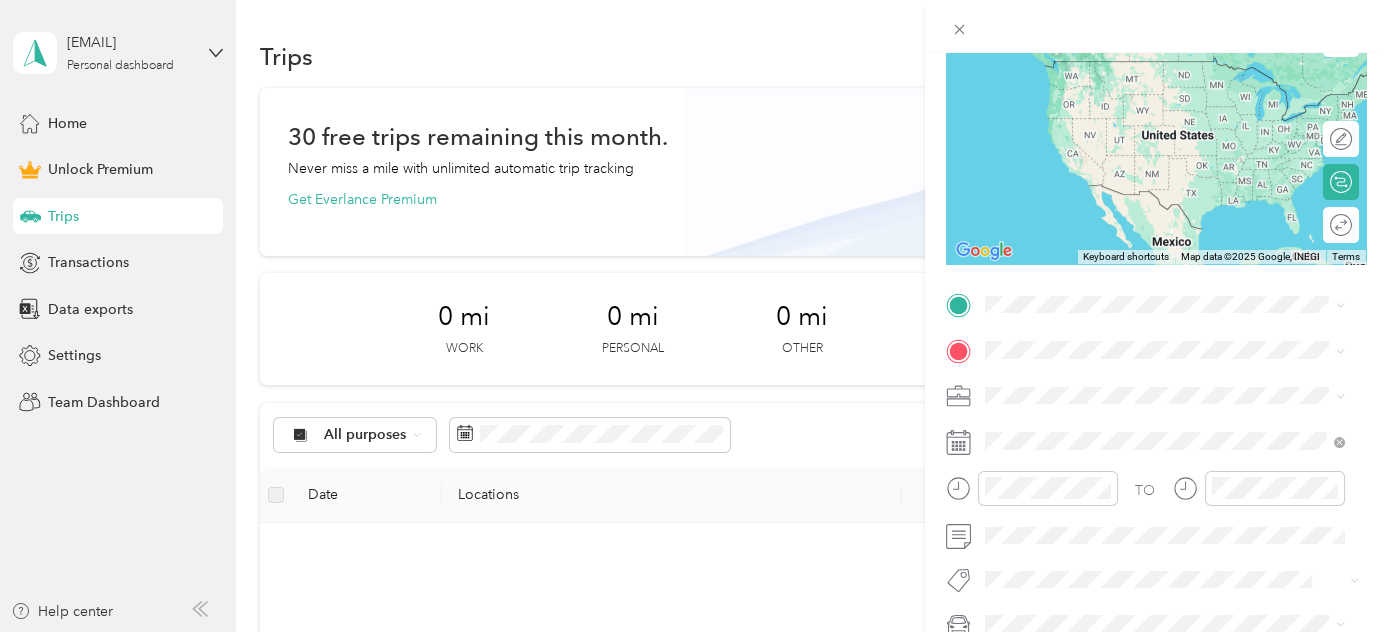 scroll, scrollTop: 212, scrollLeft: 0, axis: vertical 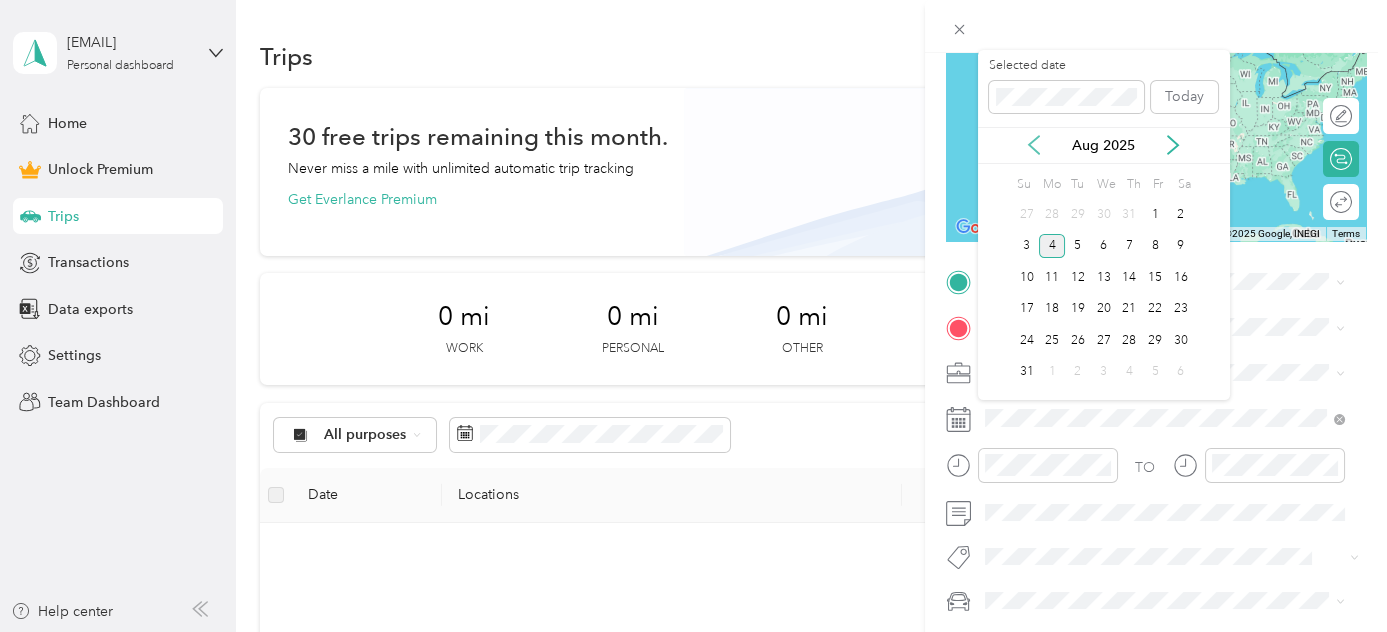 click 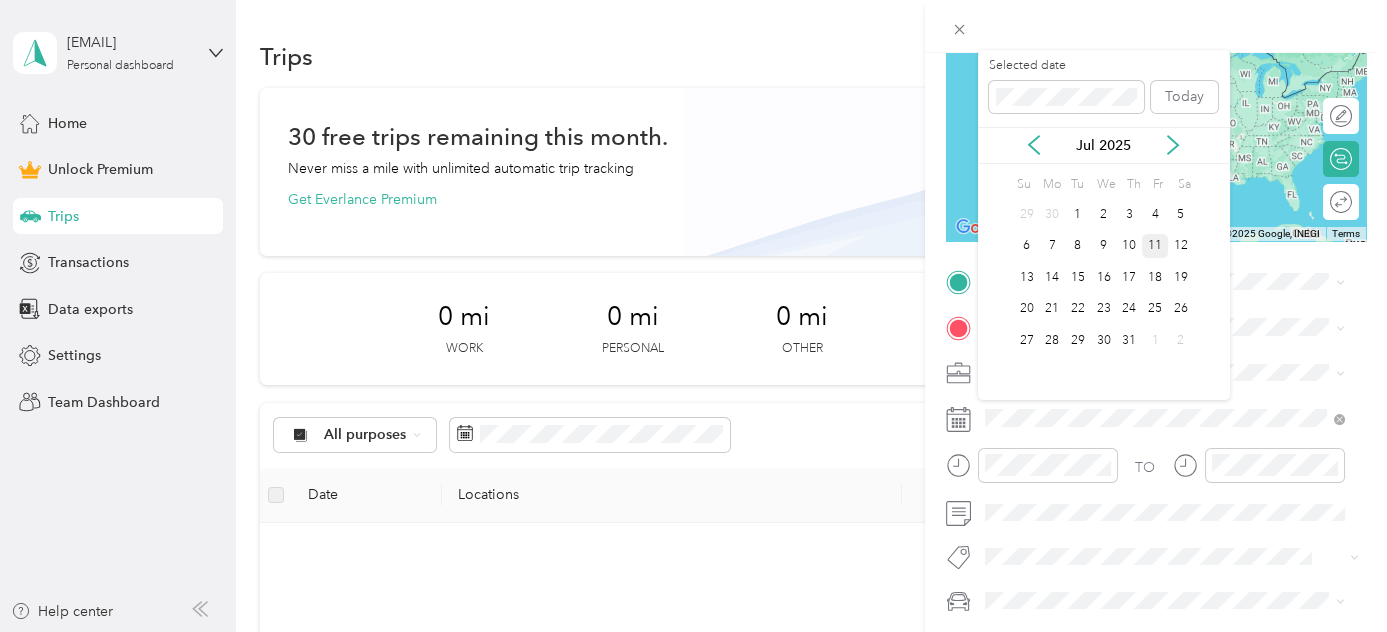 click on "11" at bounding box center (1155, 246) 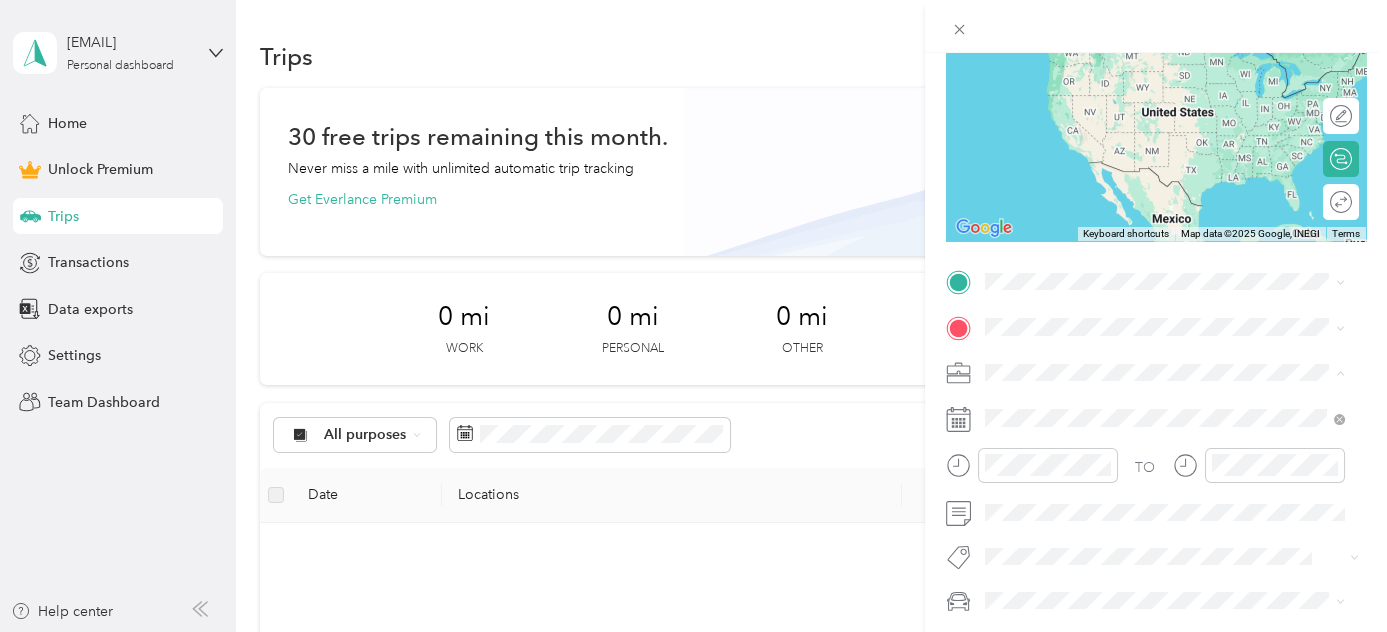click on "Visiting Angels" at bounding box center (1165, 161) 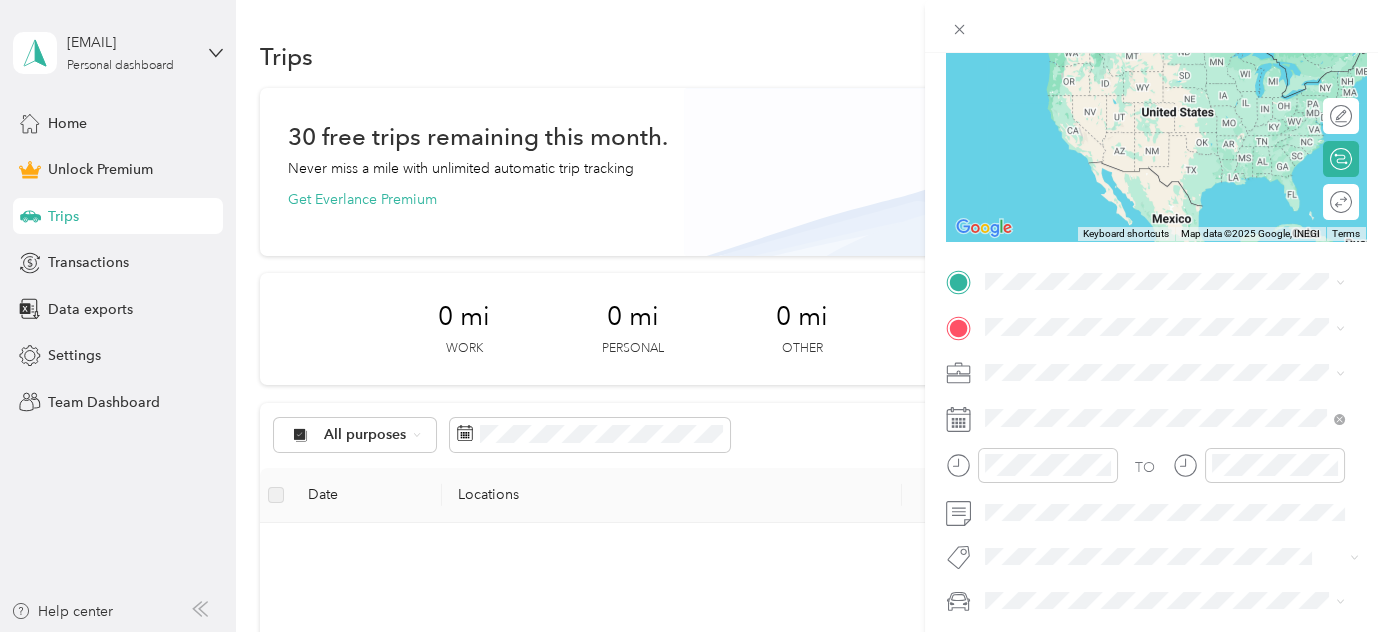click on "[NUMBER] [STREET]
[CITY], [STATE] [POSTAL_CODE], [COUNTRY]" at bounding box center (1166, 354) 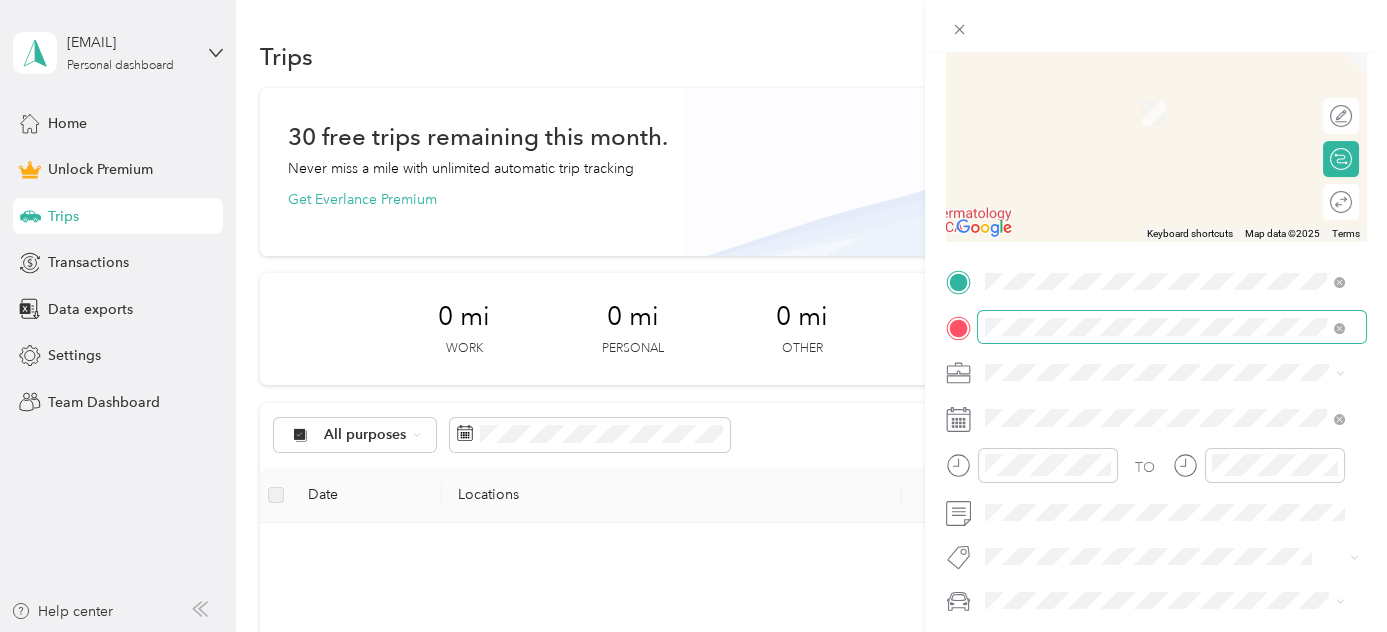 click on "New Trip Save This trip cannot be edited because it is either under review, approved, or paid. Contact your Team Manager to edit it. Miles To navigate the map with touch gestures double-tap and hold your finger on the map, then drag the map. ← Move left → Move right ↑ Move up ↓ Move down + Zoom in - Zoom out Home Jump left by 75% End Jump right by 75% Page Up Jump up by 75% Page Down Jump down by 75% Keyboard shortcuts Map Data Map data ©2025 Map data ©2025 2 m  Click to toggle between metric and imperial units Terms Report a map error Edit route Calculate route Round trip TO Add photo From search results [STREET_NAME] [STREET]
[CITY], [STATE] [POSTAL_CODE], [COUNTRY]" at bounding box center [688, 632] 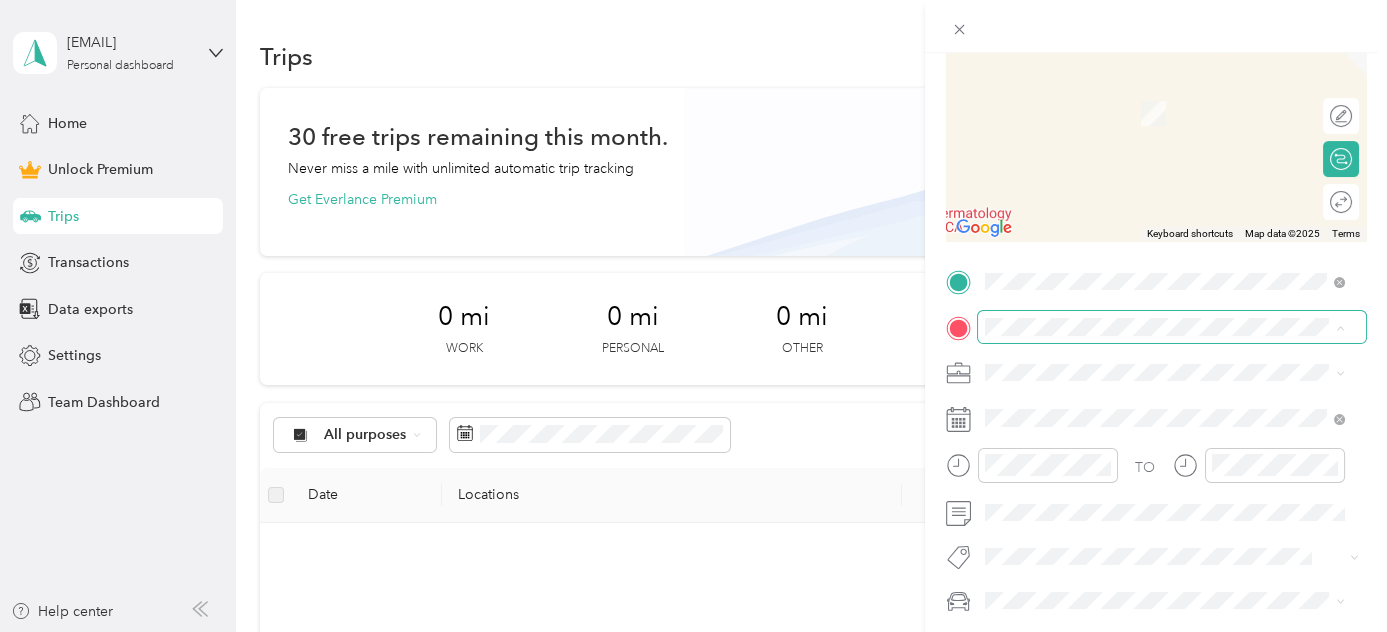 click at bounding box center (1172, 327) 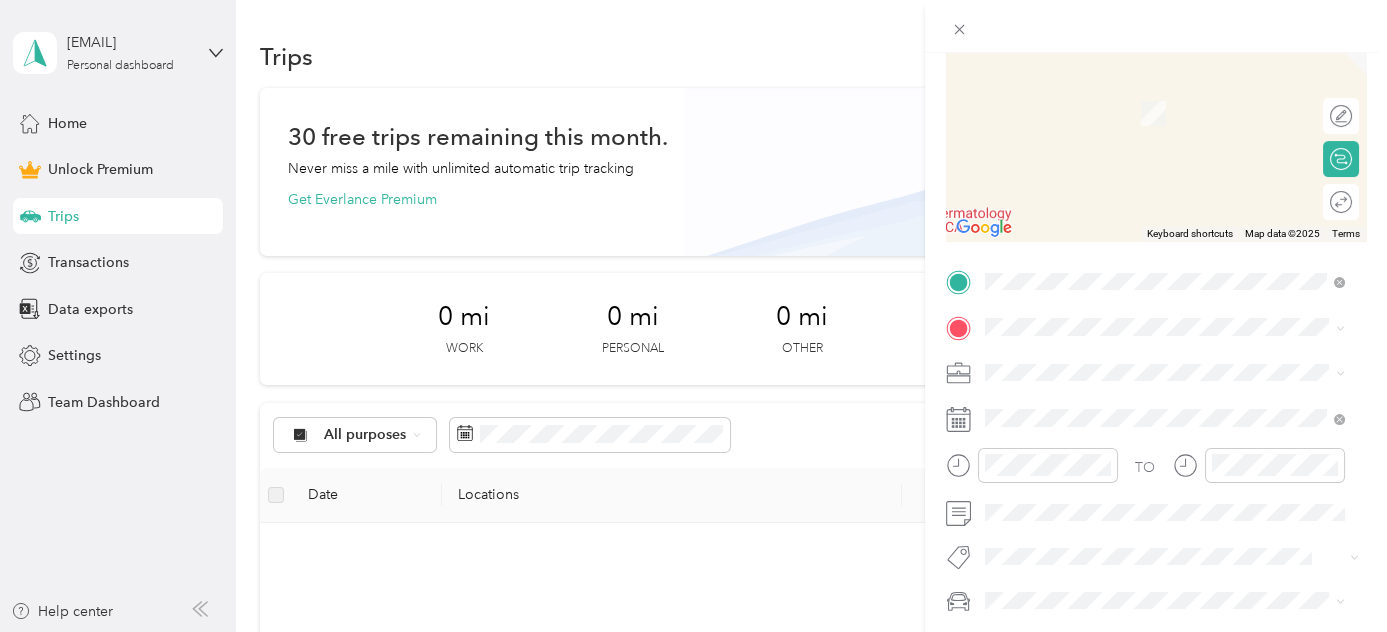 click on "[NUMBER] [STREET]
[CITY], [STATE] [POSTAL_CODE], [COUNTRY]" at bounding box center [1166, 401] 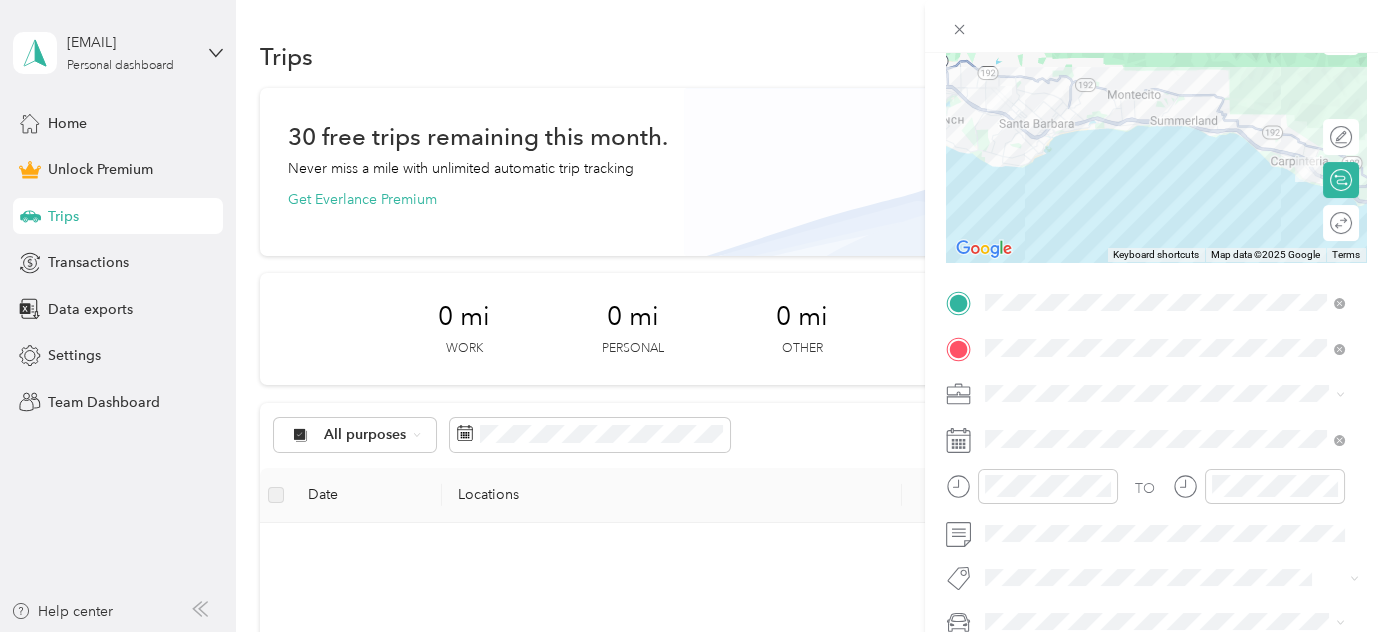 scroll, scrollTop: 212, scrollLeft: 0, axis: vertical 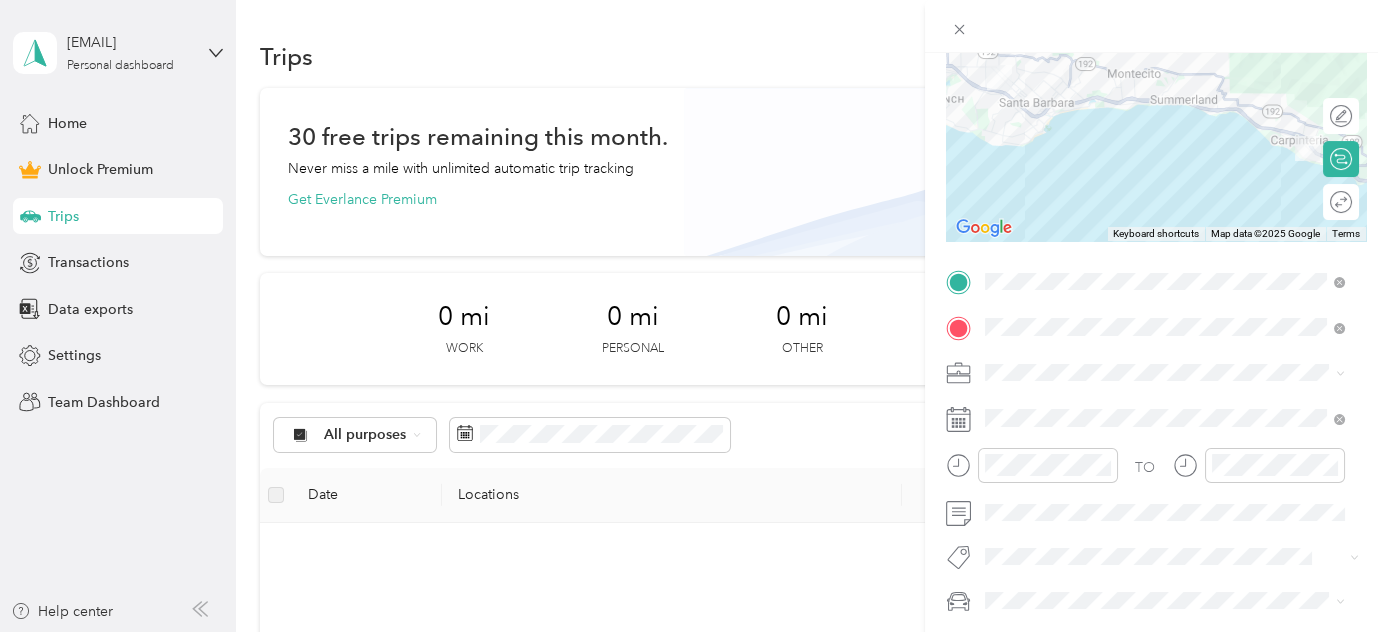 click on "New Trip Save This trip cannot be edited because it is either under review, approved, or paid. Contact your Team Manager to edit it. Miles To navigate the map with touch gestures double-tap and hold your finger on the map, then drag the map. ← Move left → Move right ↑ Move up ↓ Move down + Zoom in - Zoom out Home Jump left by 75% End Jump right by 75% Page Up Jump up by 75% Page Down Jump down by 75% Keyboard shortcuts Map Data Map data ©2025 Google Map data ©2025 Google 5 km  Click to toggle between metric and imperial units Terms Report a map error Edit route Calculate route Round trip TO Add photo" at bounding box center [693, 316] 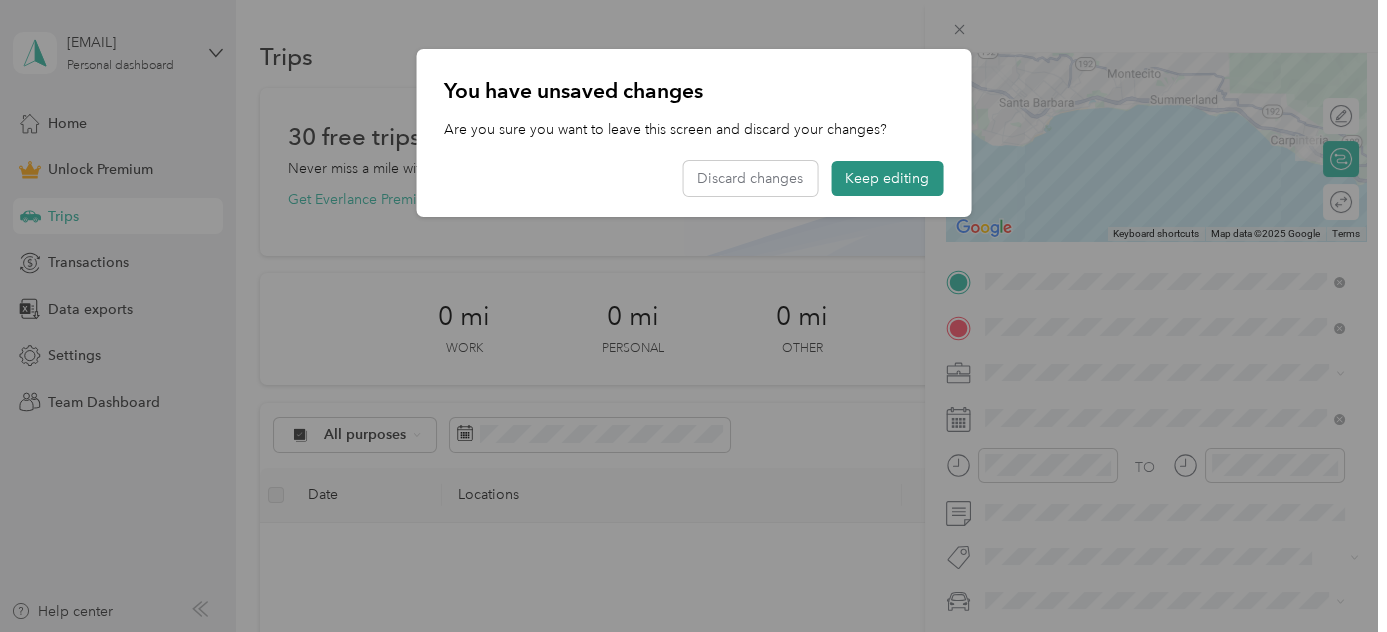click on "Keep editing" at bounding box center [887, 178] 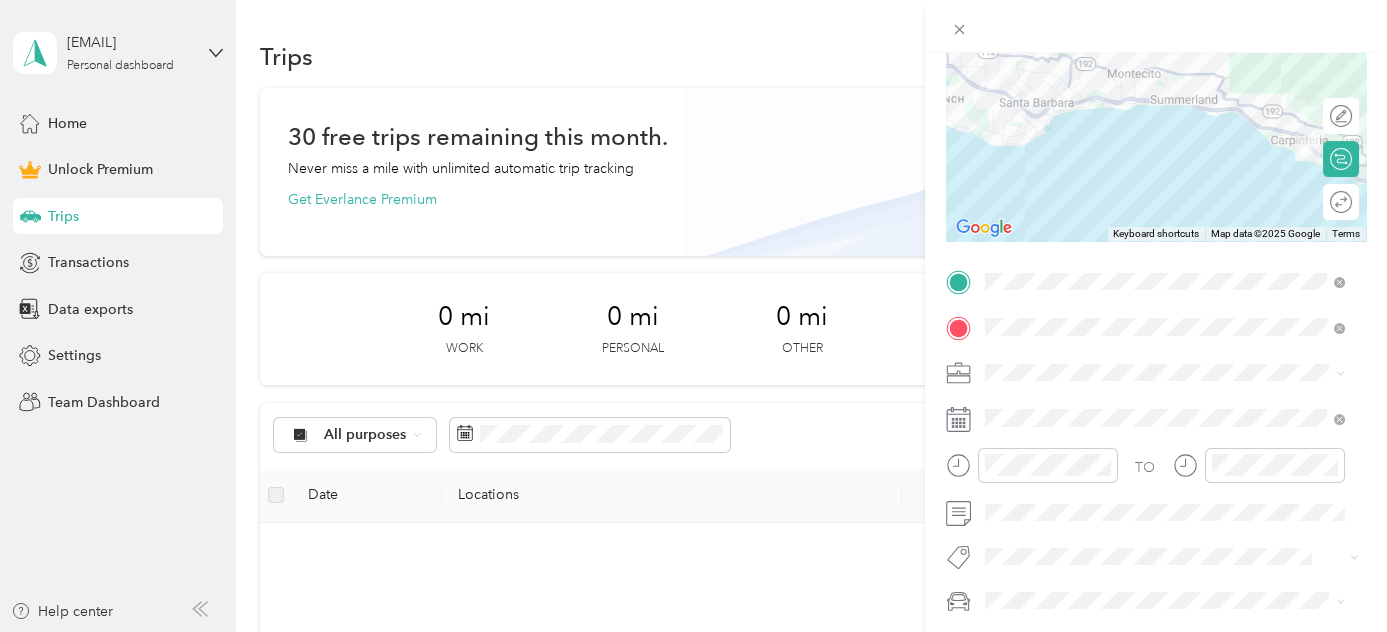 click on "New Trip Save This trip cannot be edited because it is either under review, approved, or paid. Contact your Team Manager to edit it. Miles To navigate the map with touch gestures double-tap and hold your finger on the map, then drag the map. ← Move left → Move right ↑ Move up ↓ Move down + Zoom in - Zoom out Home Jump left by 75% End Jump right by 75% Page Up Jump up by 75% Page Down Jump down by 75% Keyboard shortcuts Map Data Map data ©2025 Google Map data ©2025 Google 5 km  Click to toggle between metric and imperial units Terms Report a map error Edit route Calculate route Round trip TO Add photo" at bounding box center [693, 316] 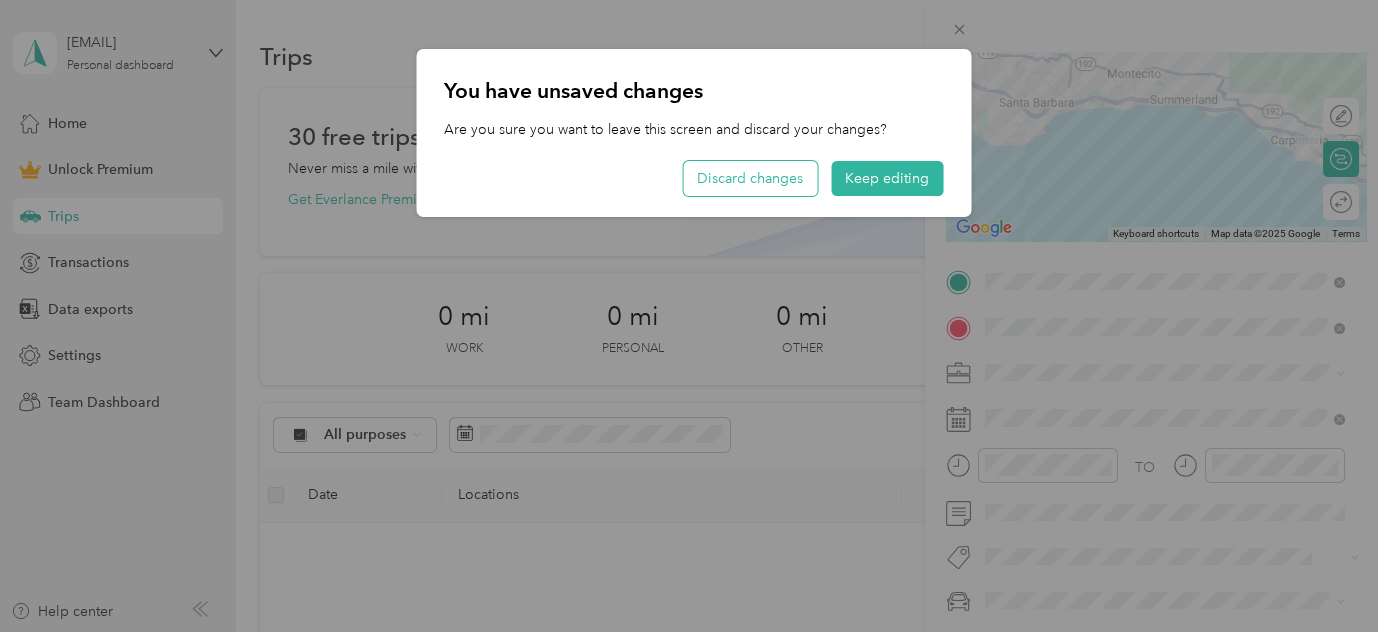 click on "Discard changes" at bounding box center [750, 178] 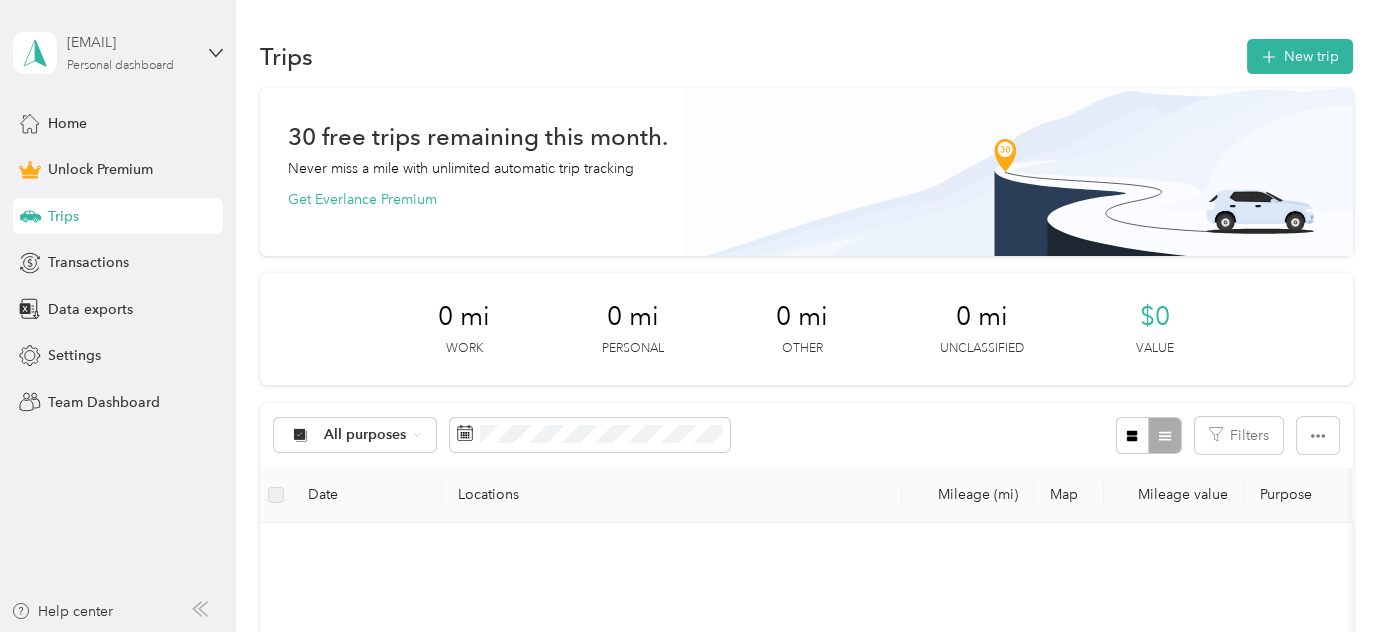 click on "Personal dashboard" at bounding box center [120, 66] 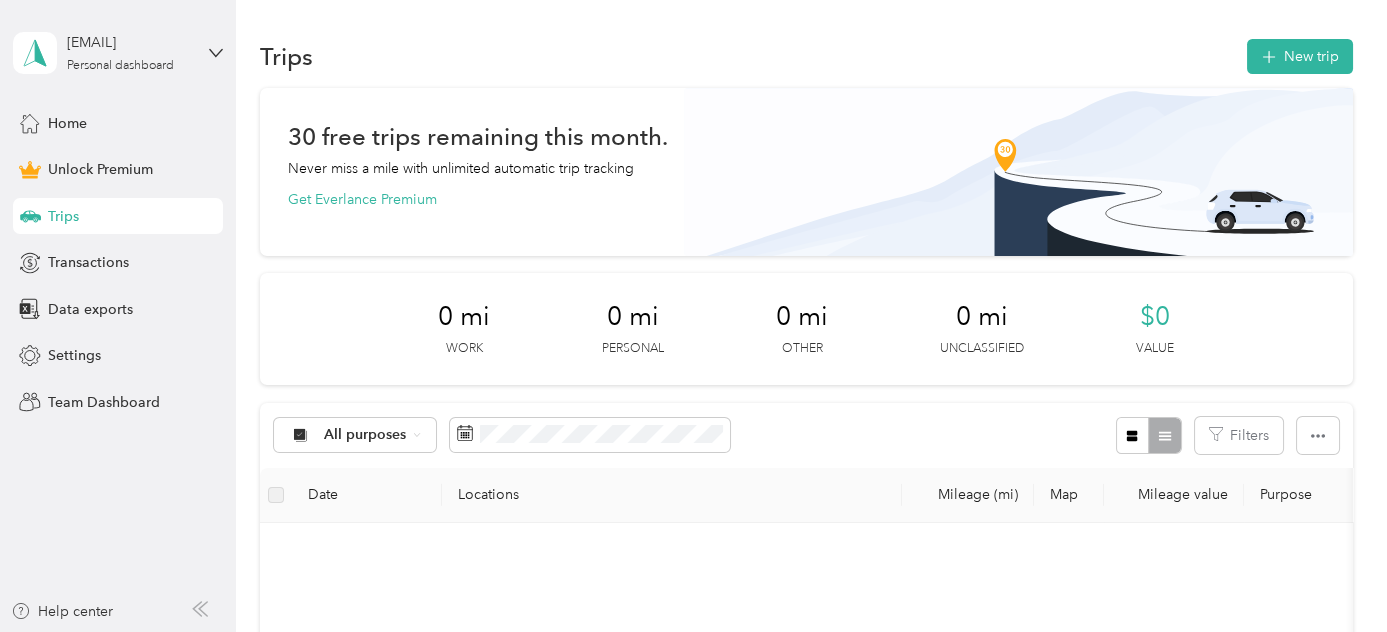 click on "0   mi Work 0   mi Personal 0   mi Other 0   mi Unclassified $0 Value" at bounding box center (806, 329) 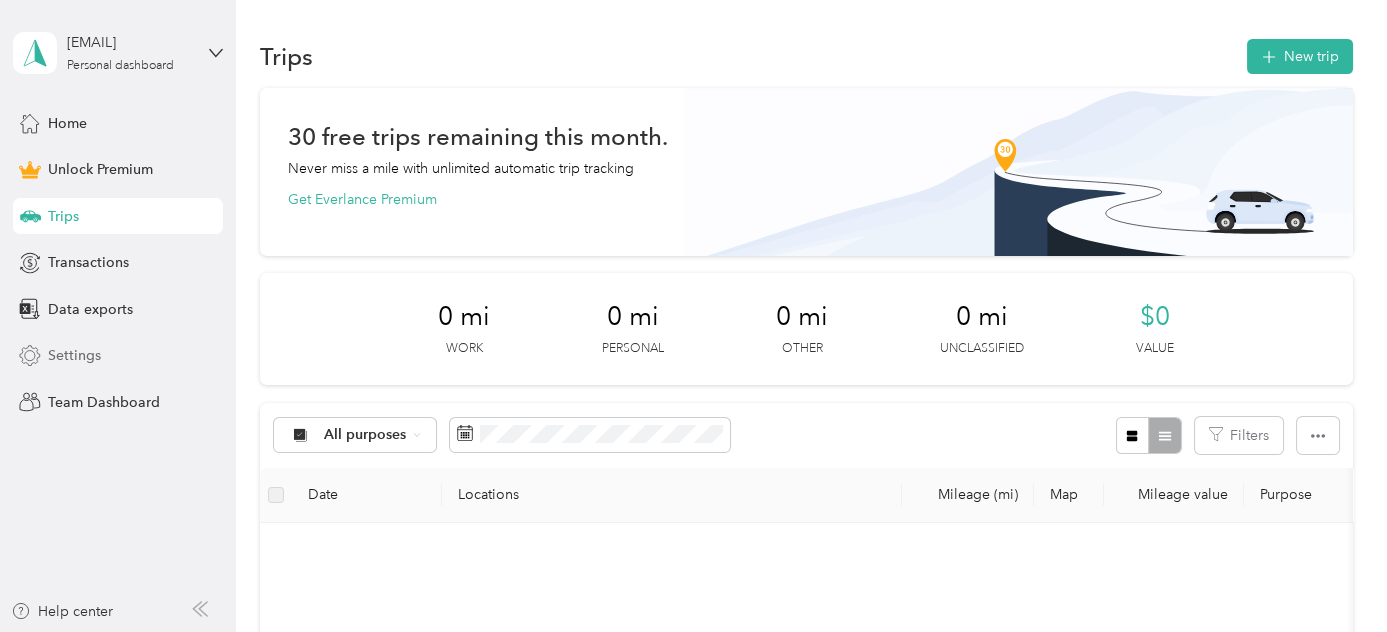 click on "Settings" at bounding box center (74, 355) 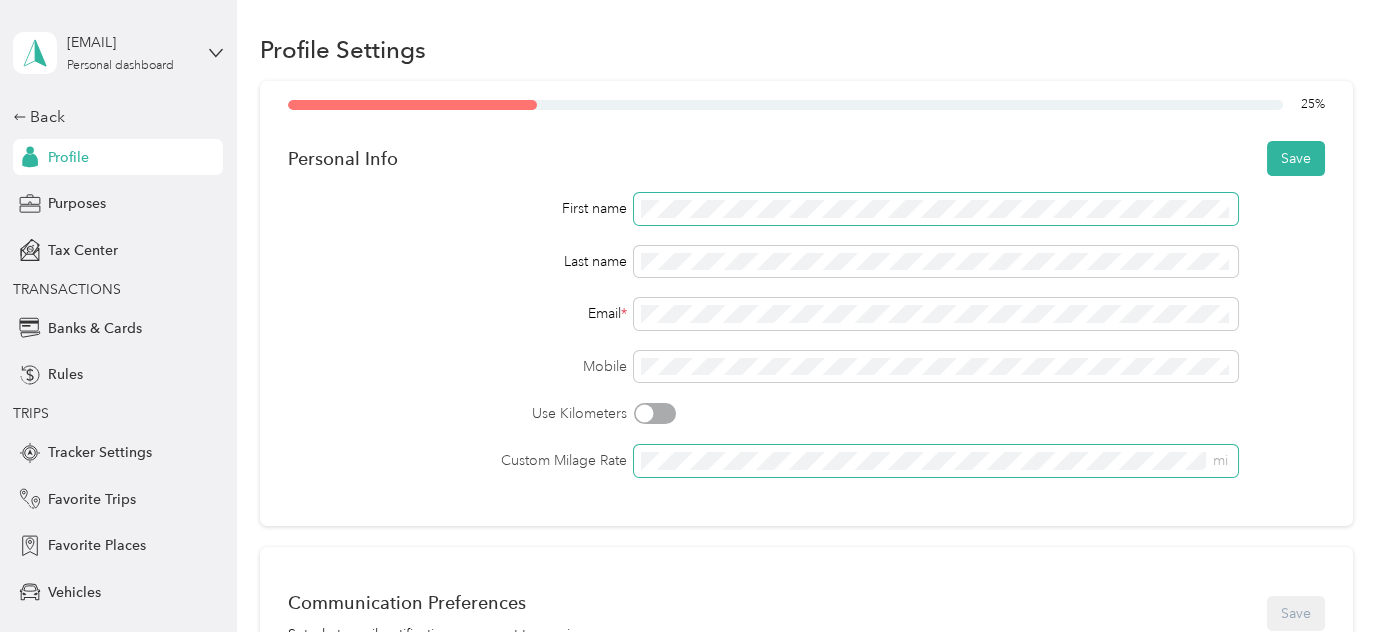 scroll, scrollTop: 0, scrollLeft: 0, axis: both 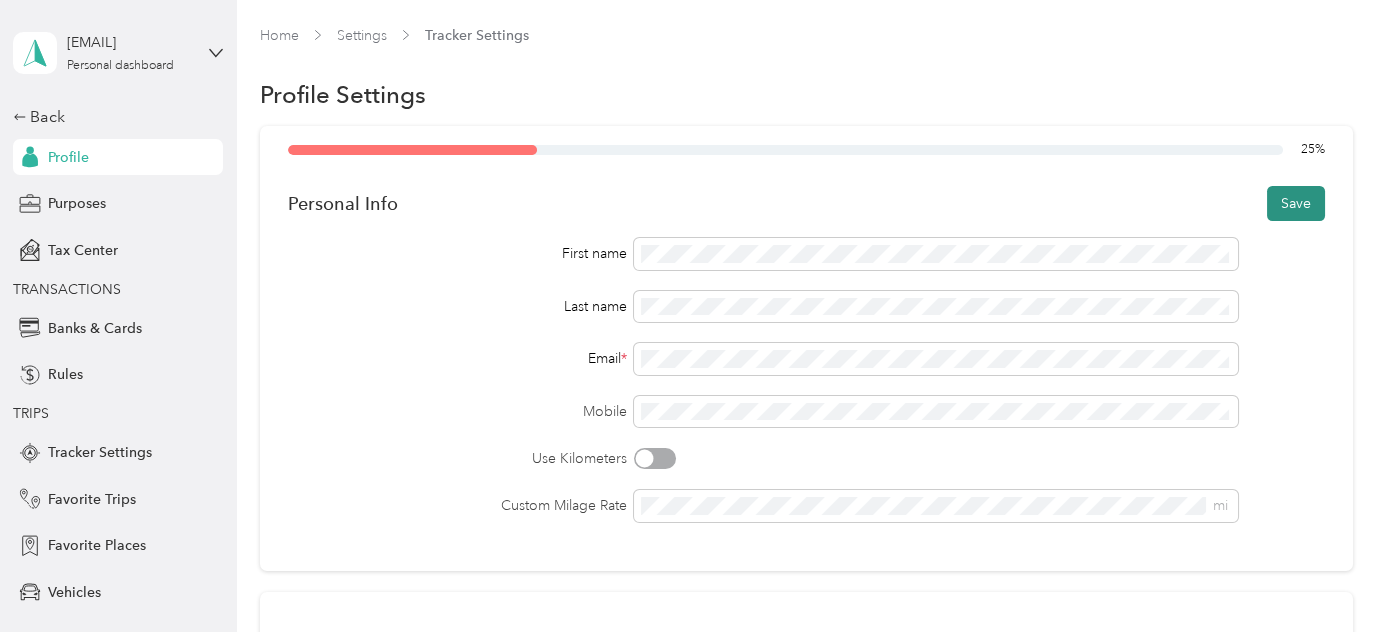 click on "Save" at bounding box center (1296, 203) 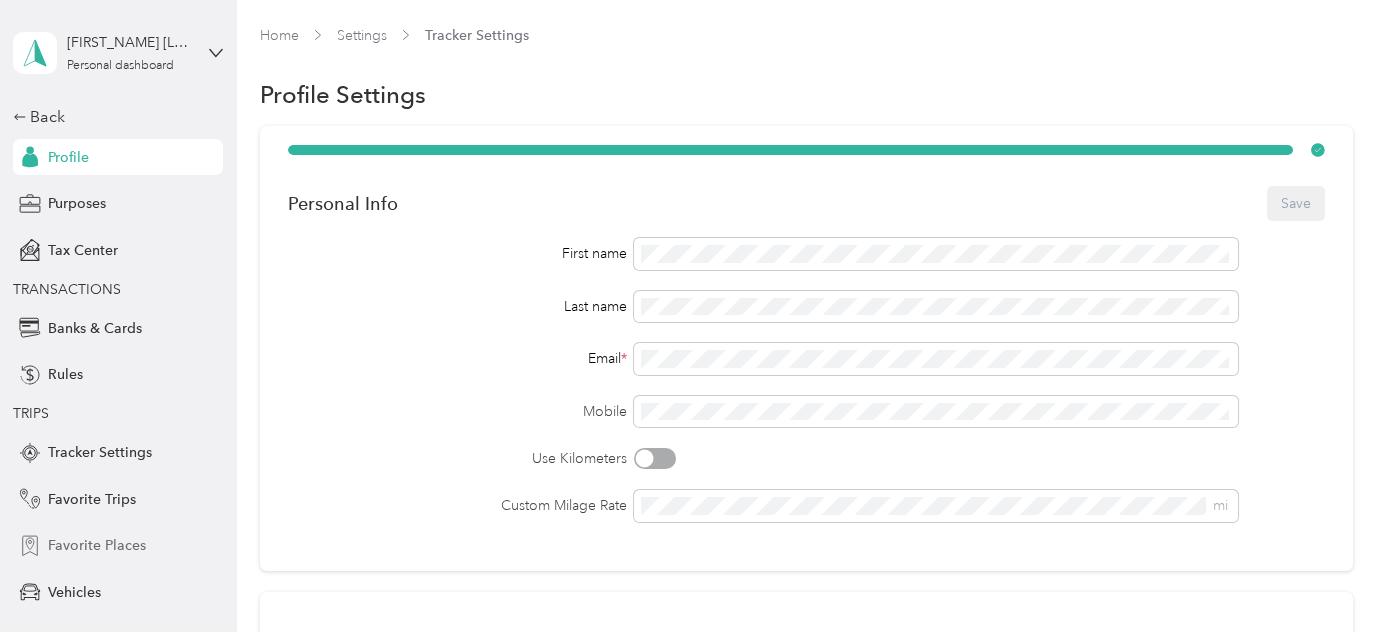 click on "Favorite Places" at bounding box center (97, 545) 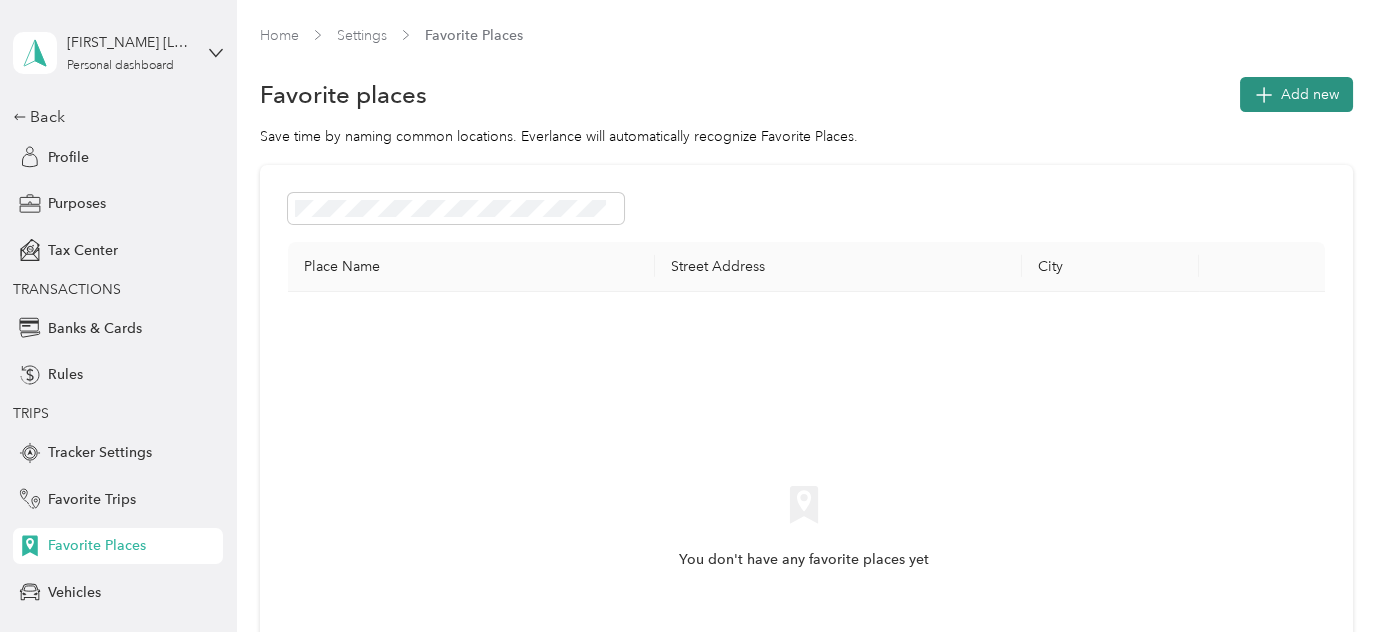 click on "Add new" at bounding box center (1296, 94) 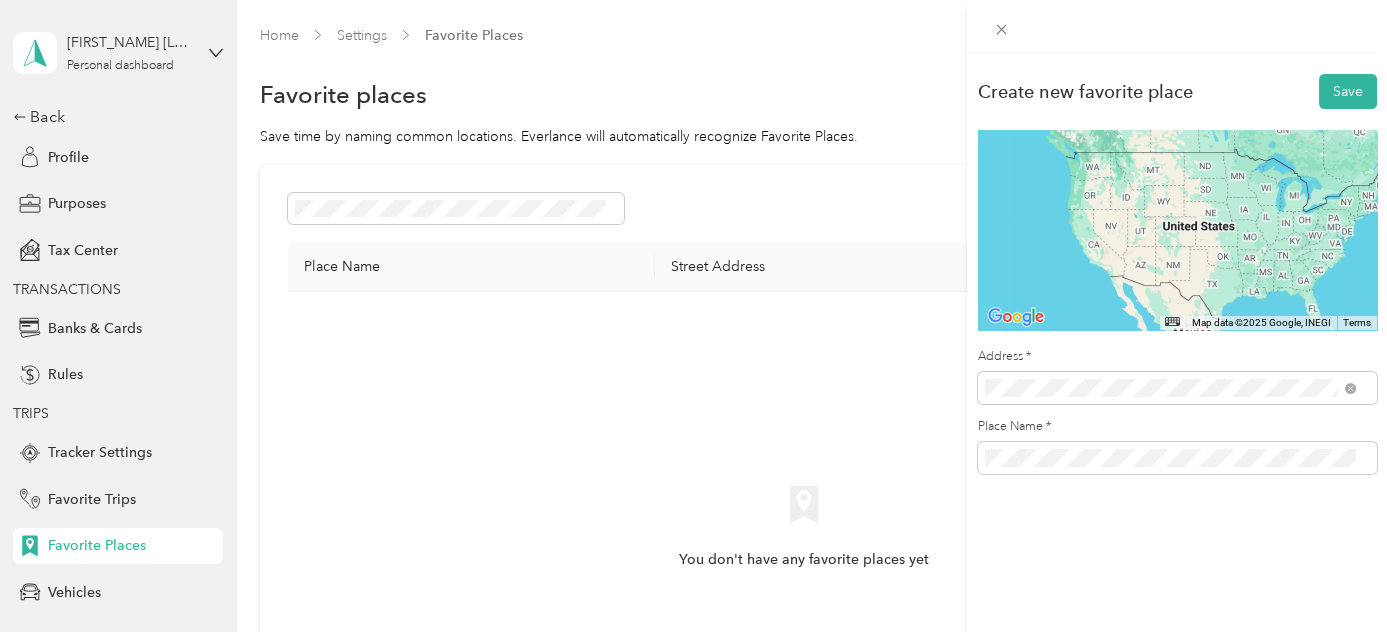 click on "[NUMBER] [STREET]
[CITY], [STATE] [POSTAL_CODE], [COUNTRY]" at bounding box center [1169, 153] 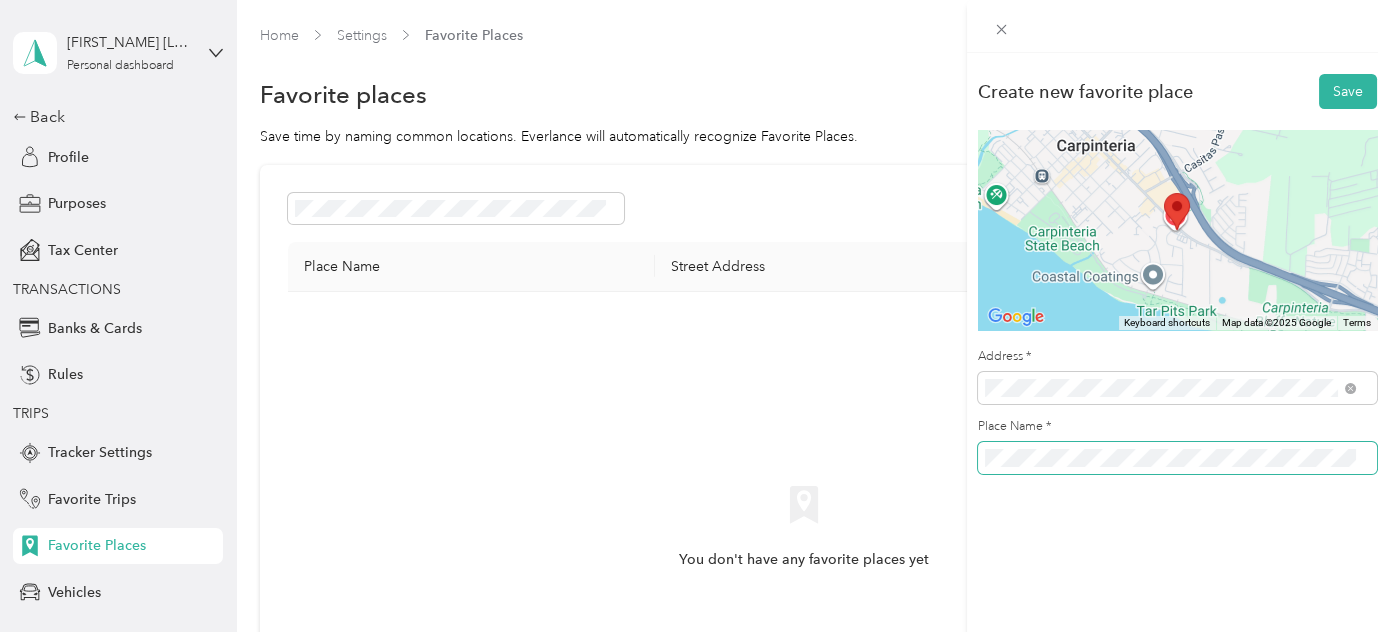 click on "Save" at bounding box center (1348, 91) 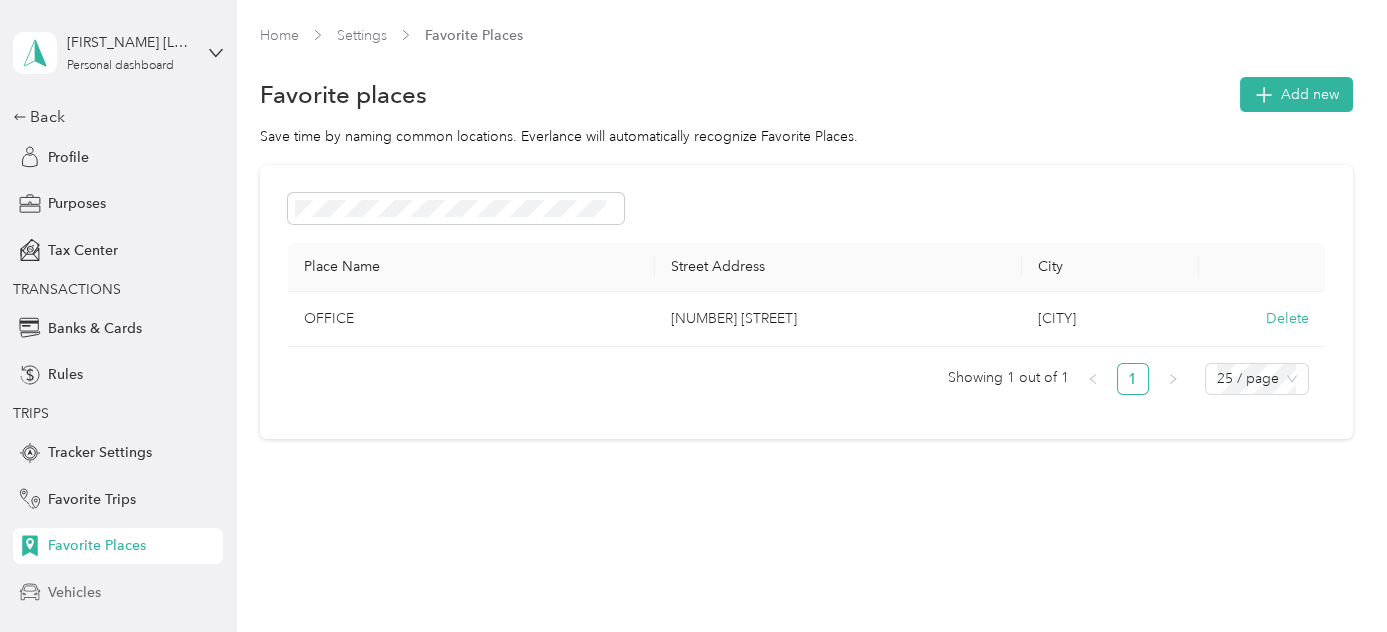 click on "Vehicles" at bounding box center [74, 592] 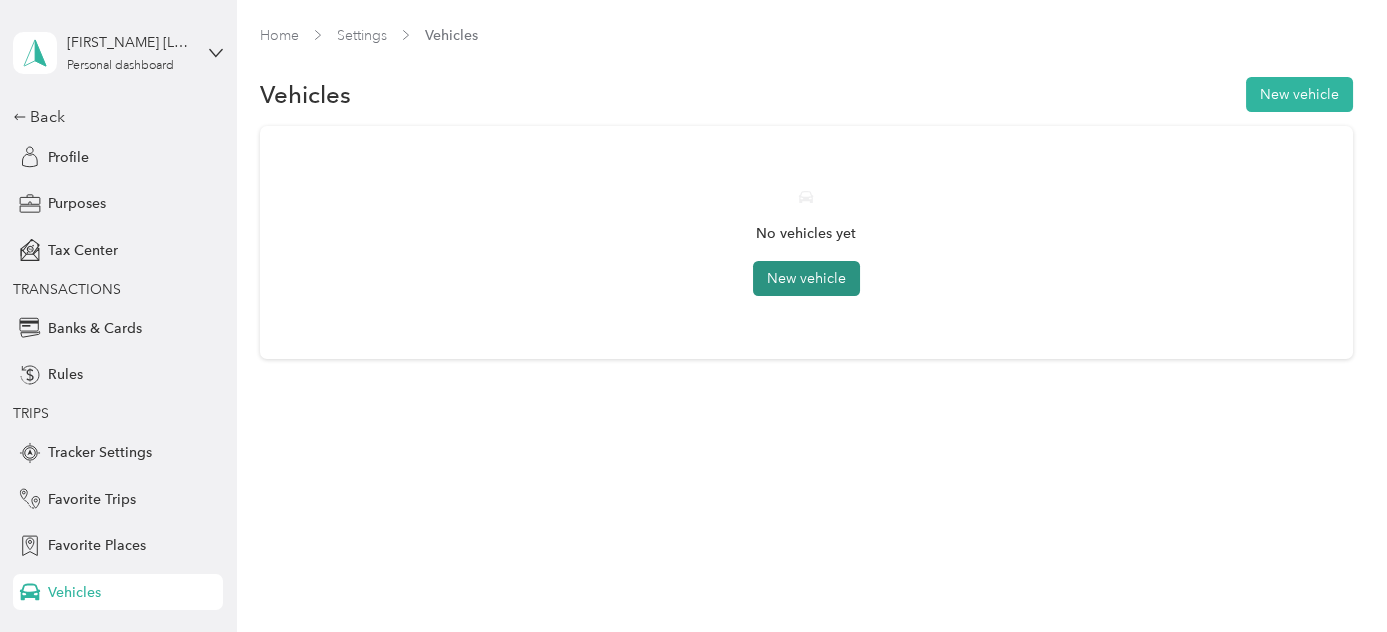 click on "New vehicle" at bounding box center (806, 278) 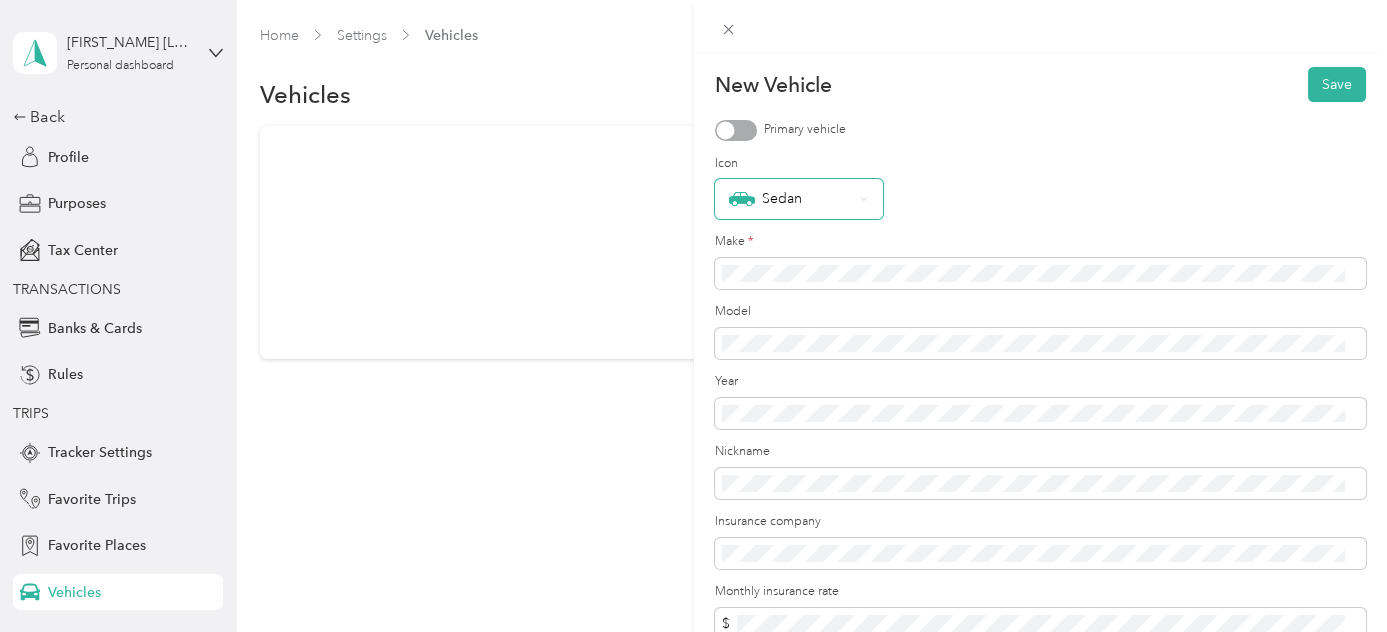 click on "Sedan" at bounding box center [791, 199] 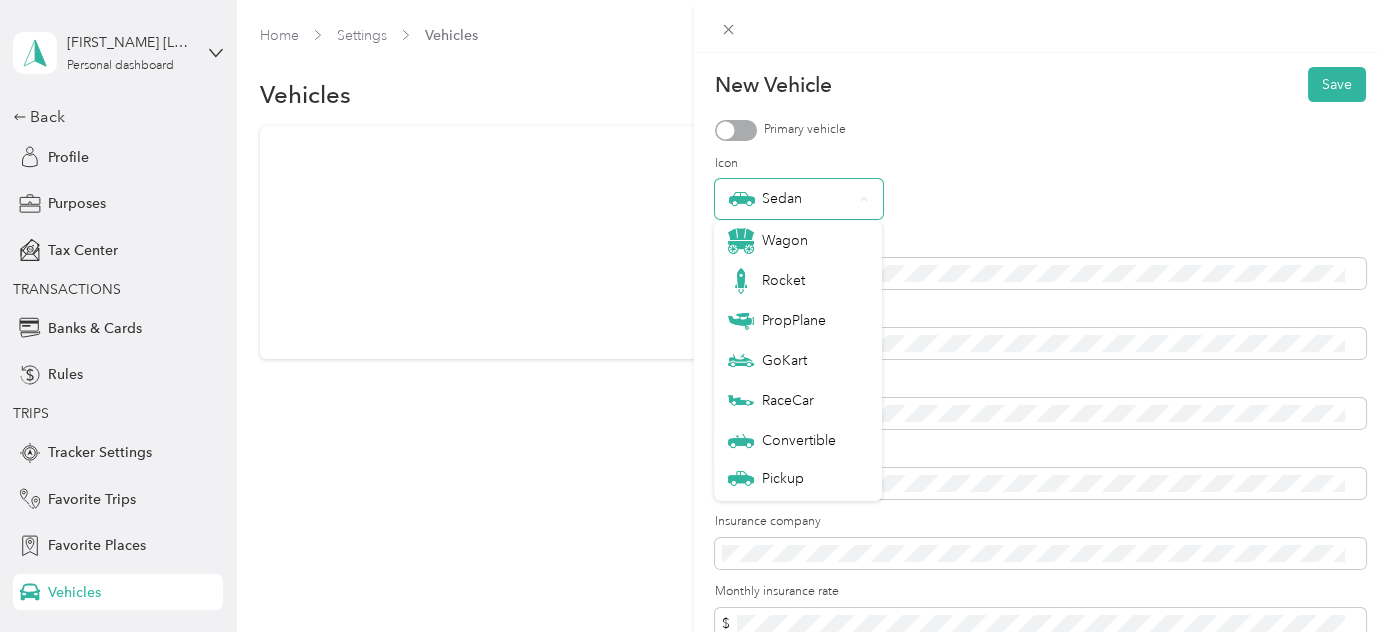 click on "Sedan" at bounding box center [791, 199] 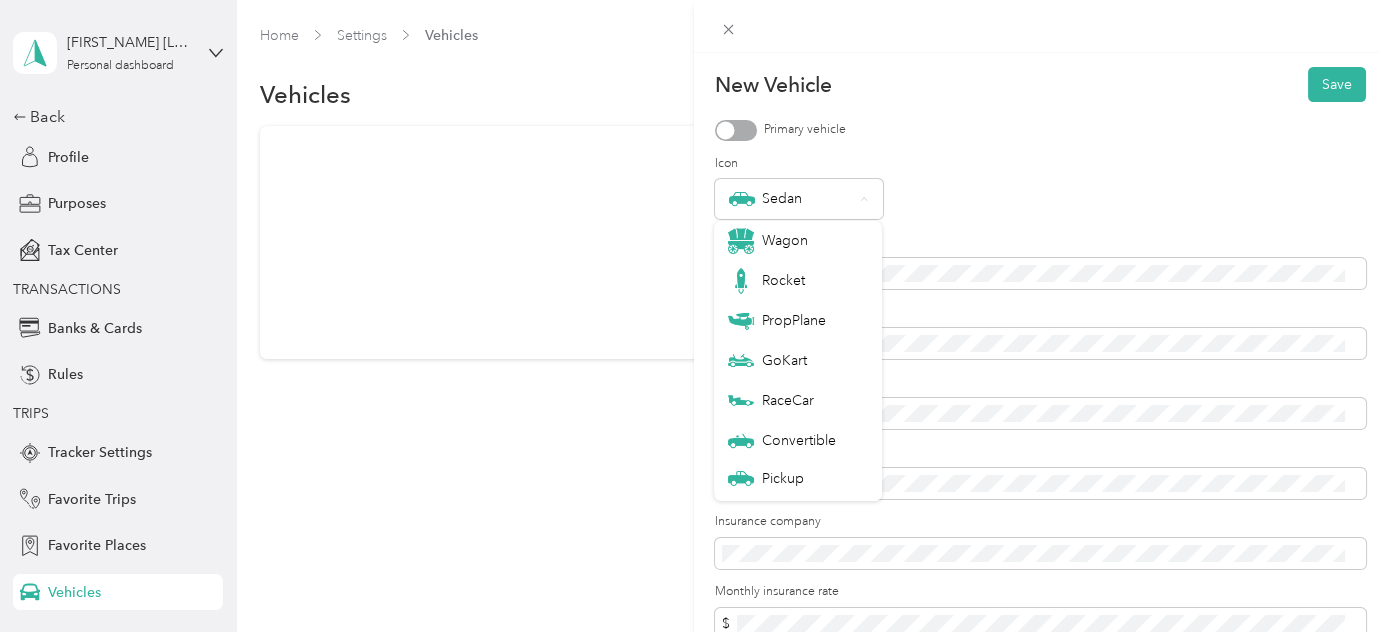 click on "Sedan" at bounding box center (1041, 199) 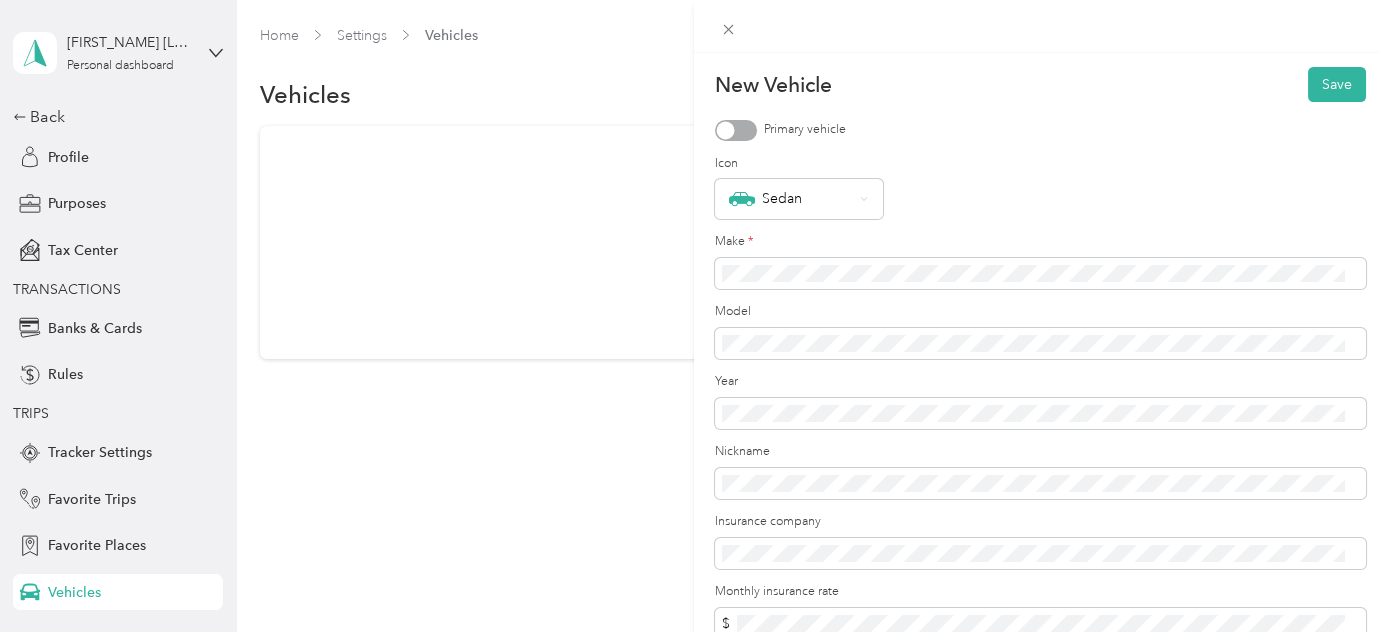 click on "New Vehicle Save Primary vehicle   Icon     Sedan Make   * Model   Year   Nickname   Insurance company   Monthly insurance rate   $ Odometer readings Add earlier year 2025   mi" at bounding box center [693, 316] 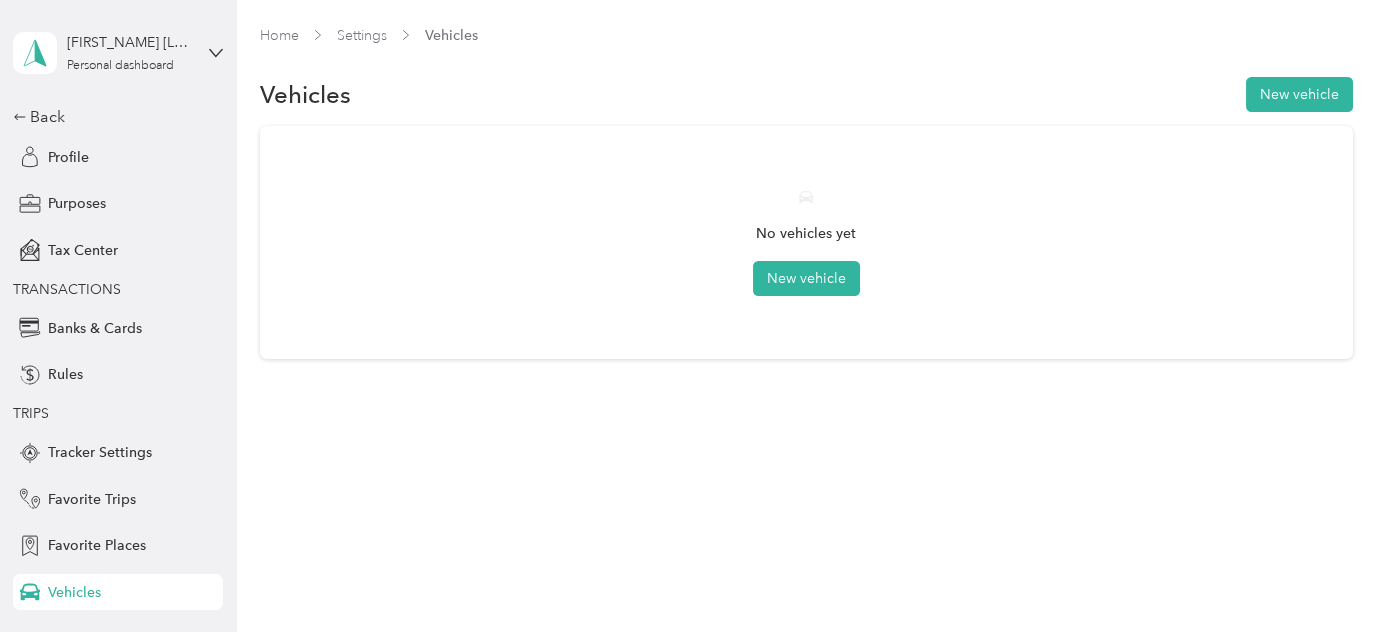 click on "Back" at bounding box center (113, 117) 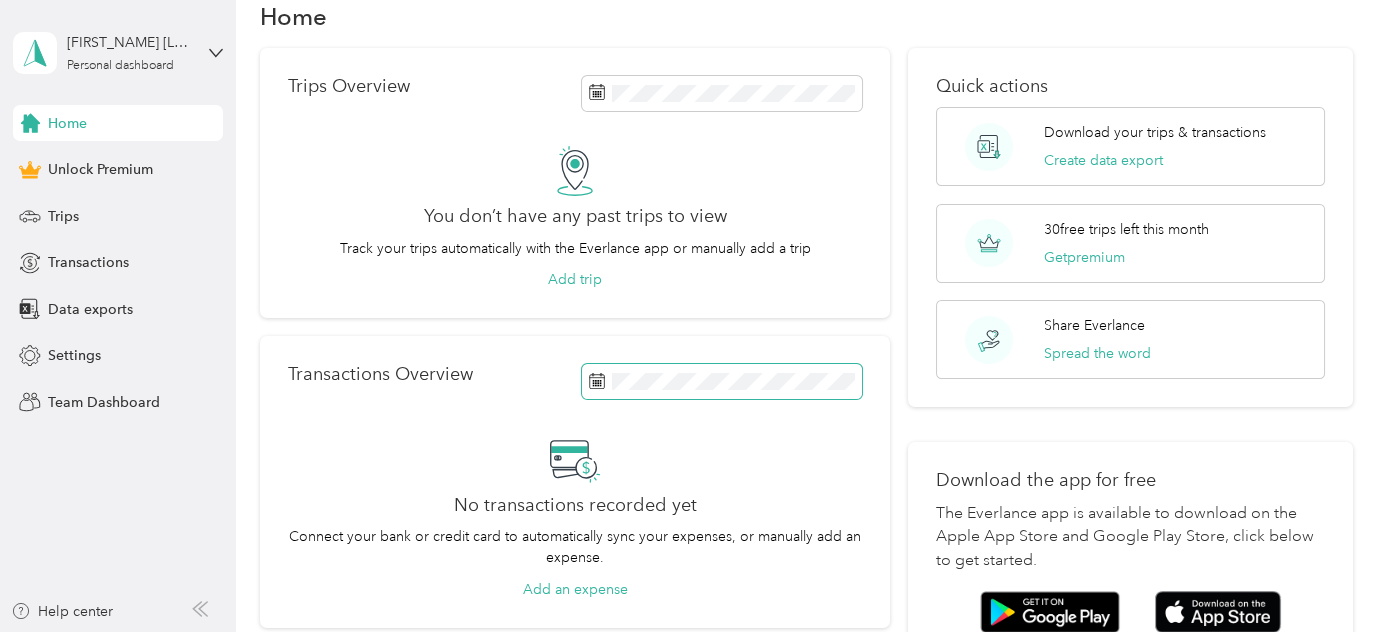 scroll, scrollTop: 0, scrollLeft: 0, axis: both 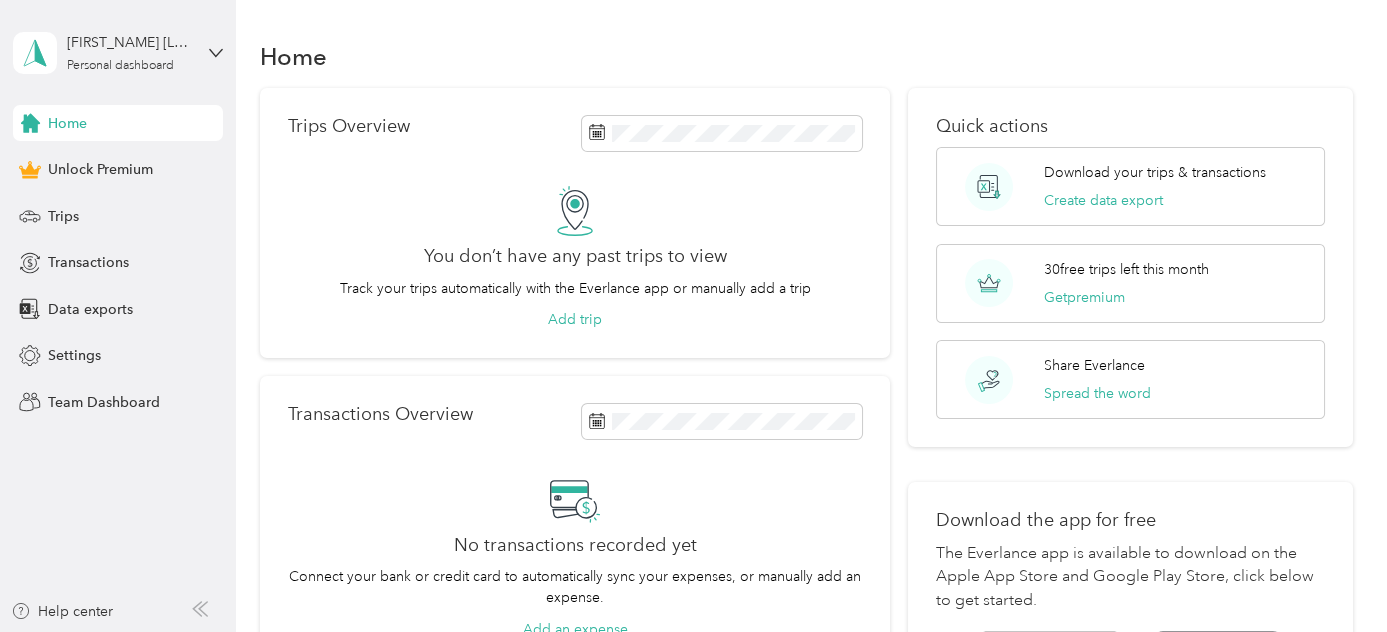 click on "Transactions Overview No transactions recorded yet Connect your bank or credit card to automatically sync your expenses, or manually add an expense. Add an expense" at bounding box center (575, 522) 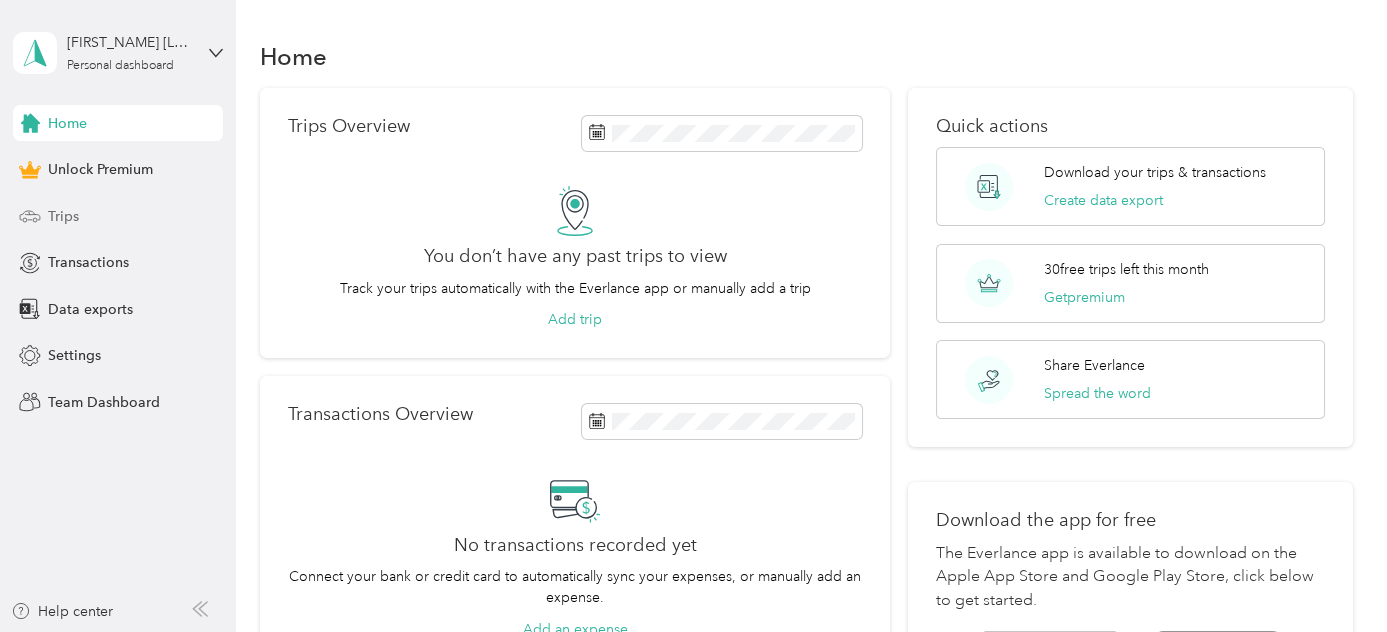 click on "Trips" at bounding box center [63, 216] 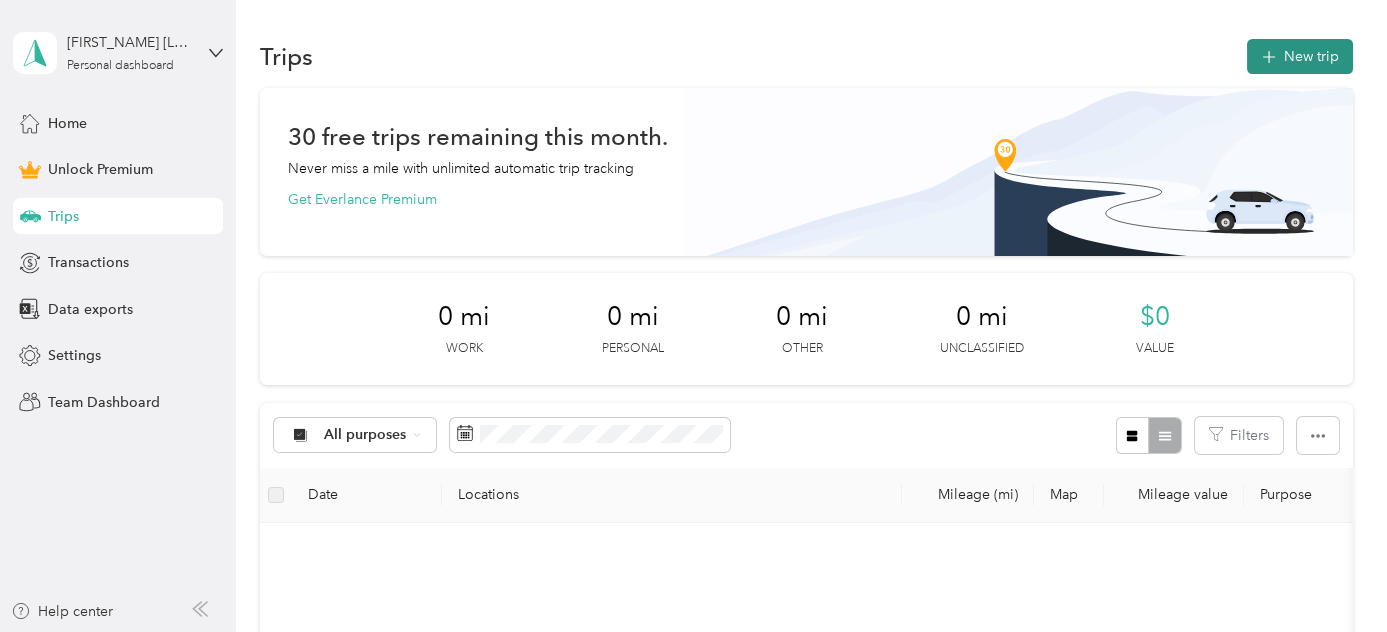 click 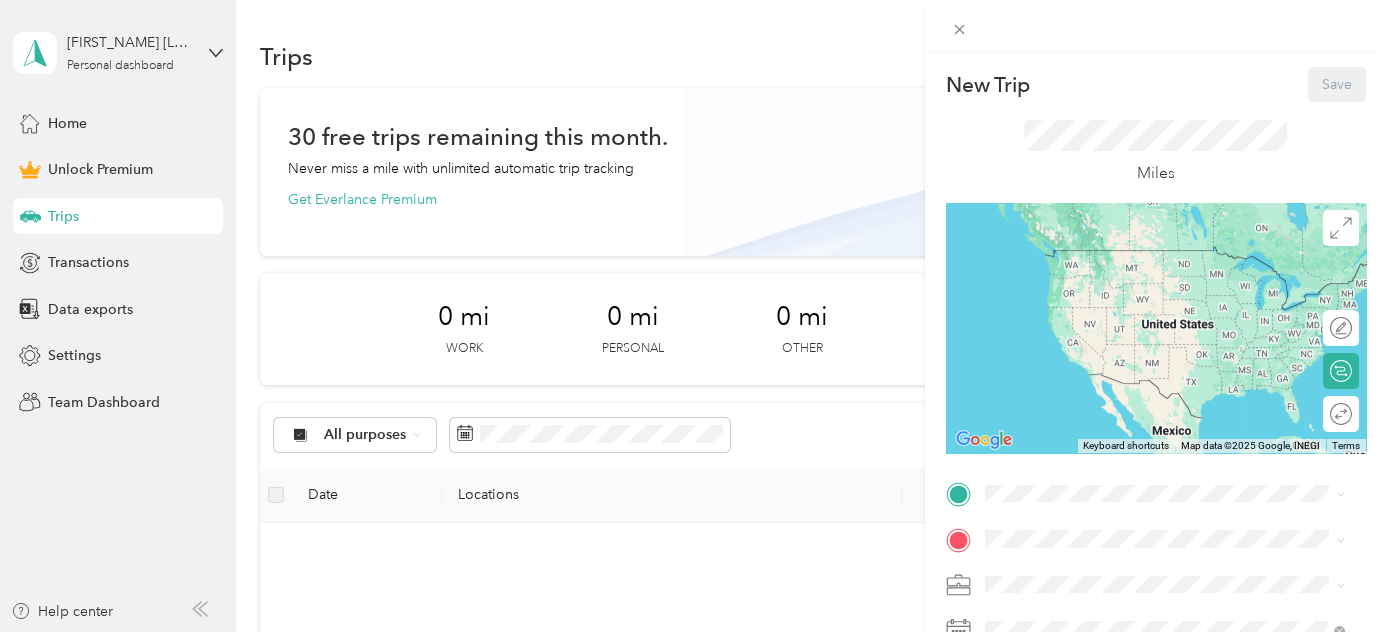 click on "[NUMBER] [STREET], [POSTAL_CODE], [CITY], [STATE], [COUNTRY]" at bounding box center [1168, 442] 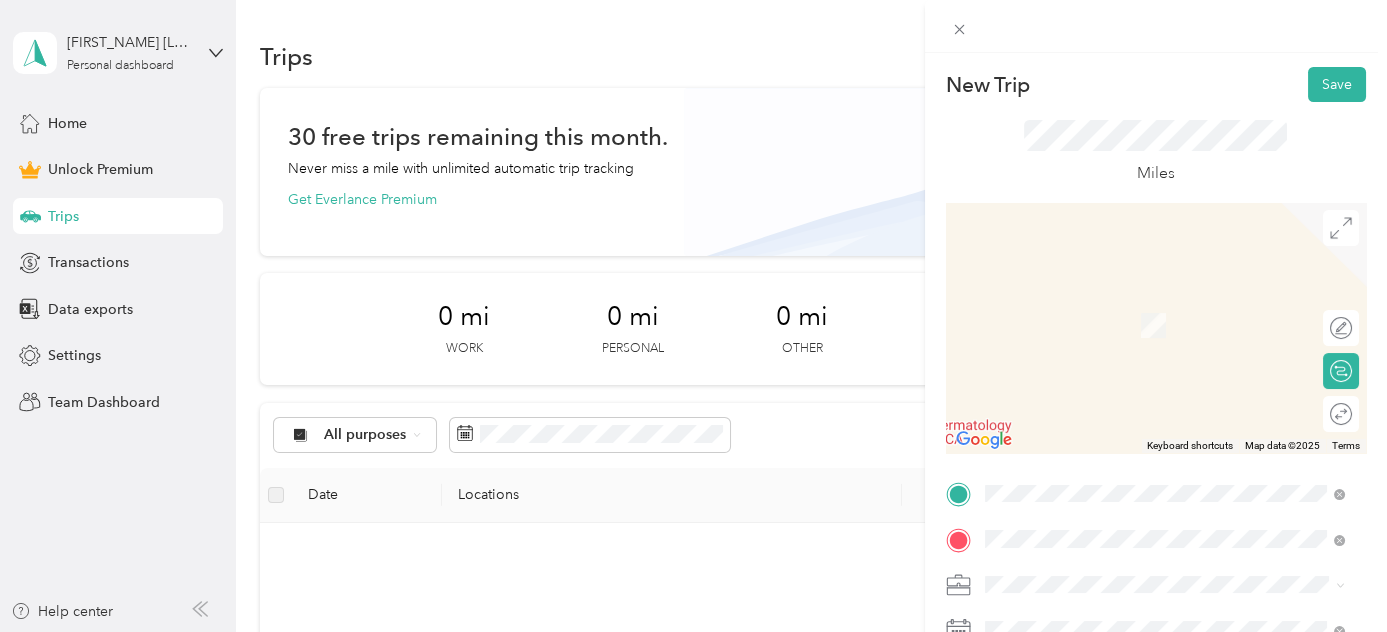 click on "[NUMBER] [STREET]
[CITY], [STATE] [POSTAL_CODE], [COUNTRY]" at bounding box center (1165, 325) 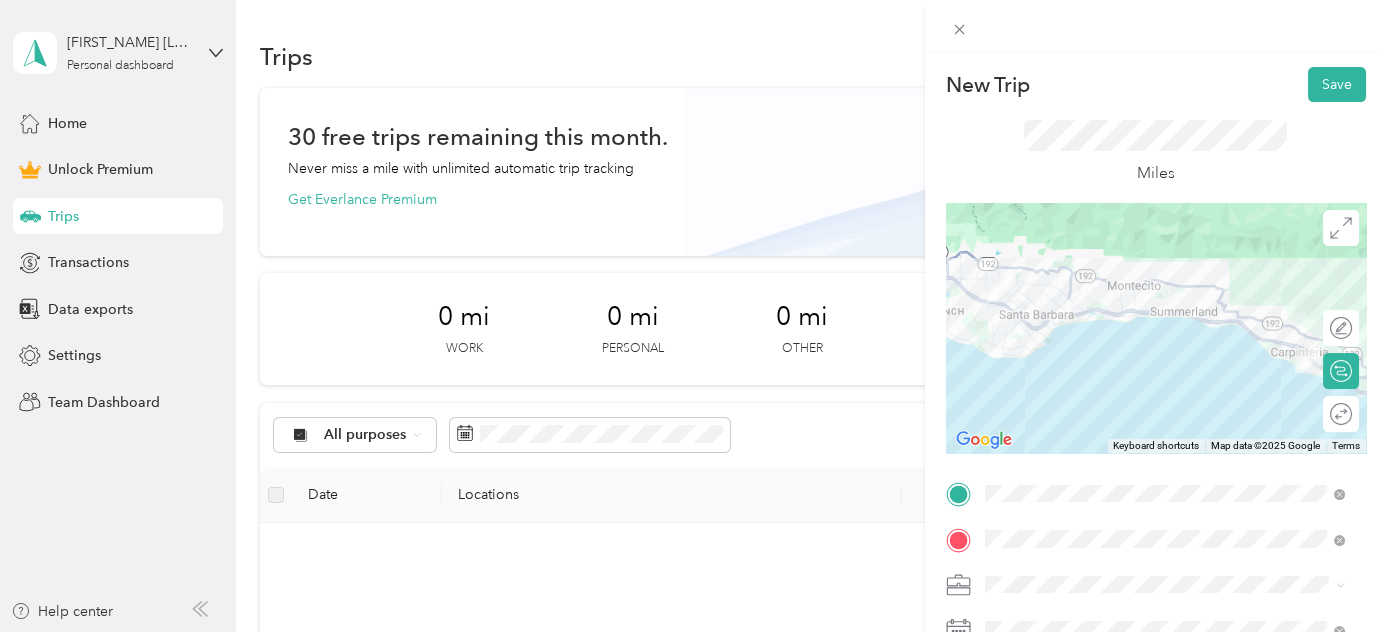 click on "Visiting Angels" at bounding box center [1038, 368] 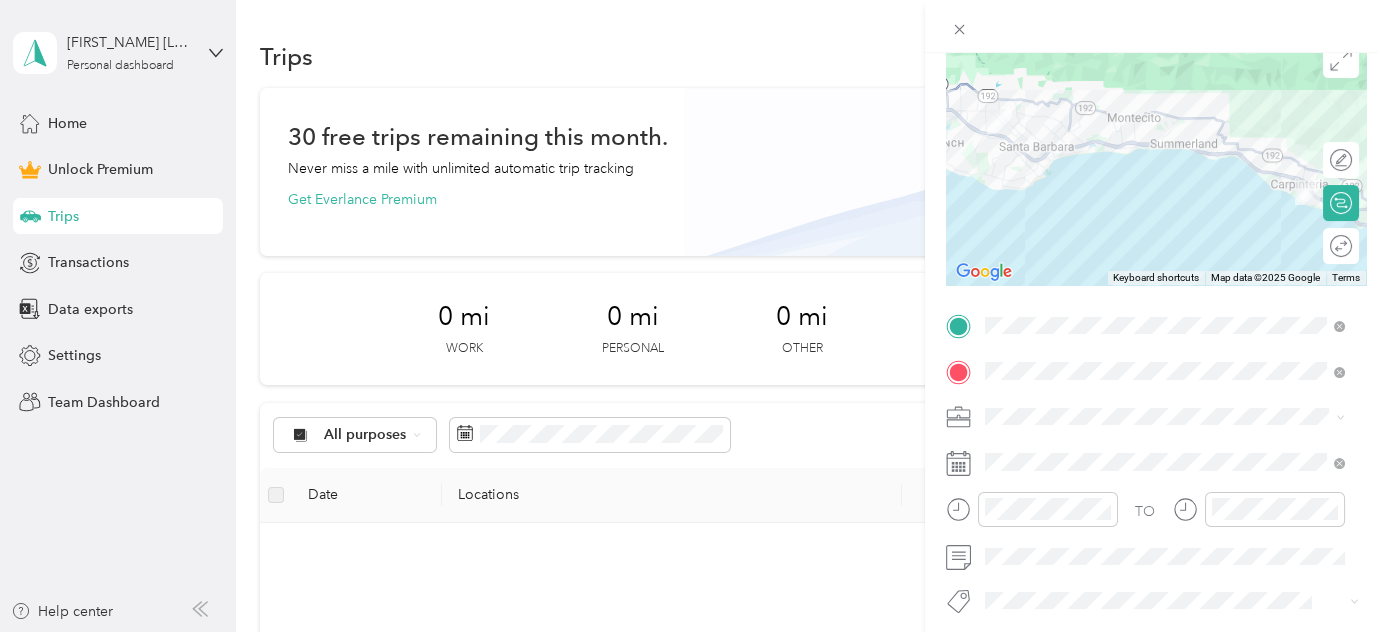 scroll, scrollTop: 212, scrollLeft: 0, axis: vertical 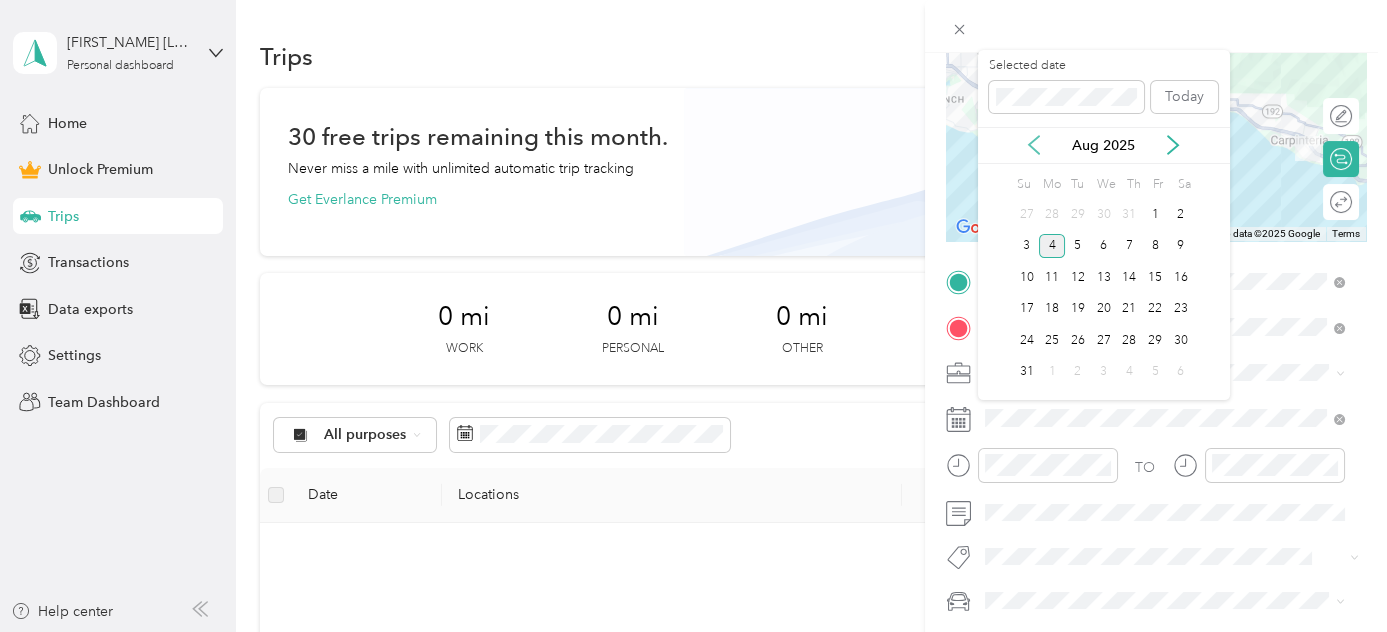 click 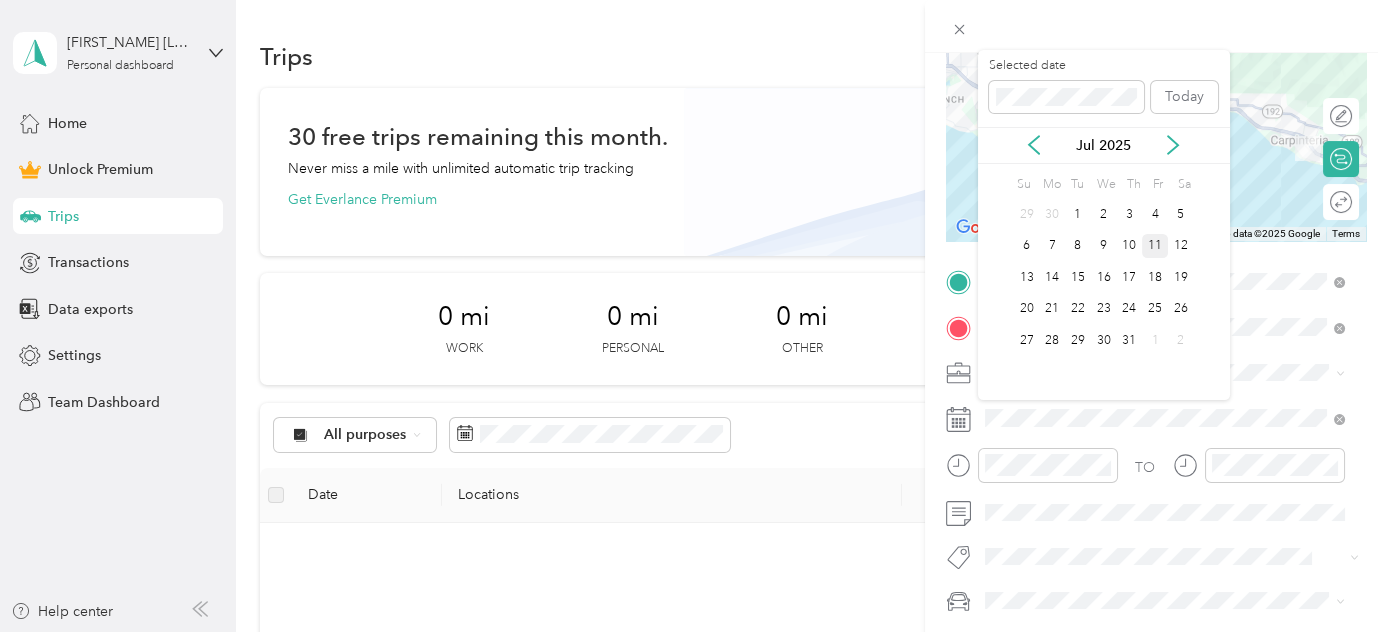 click on "11" at bounding box center (1155, 246) 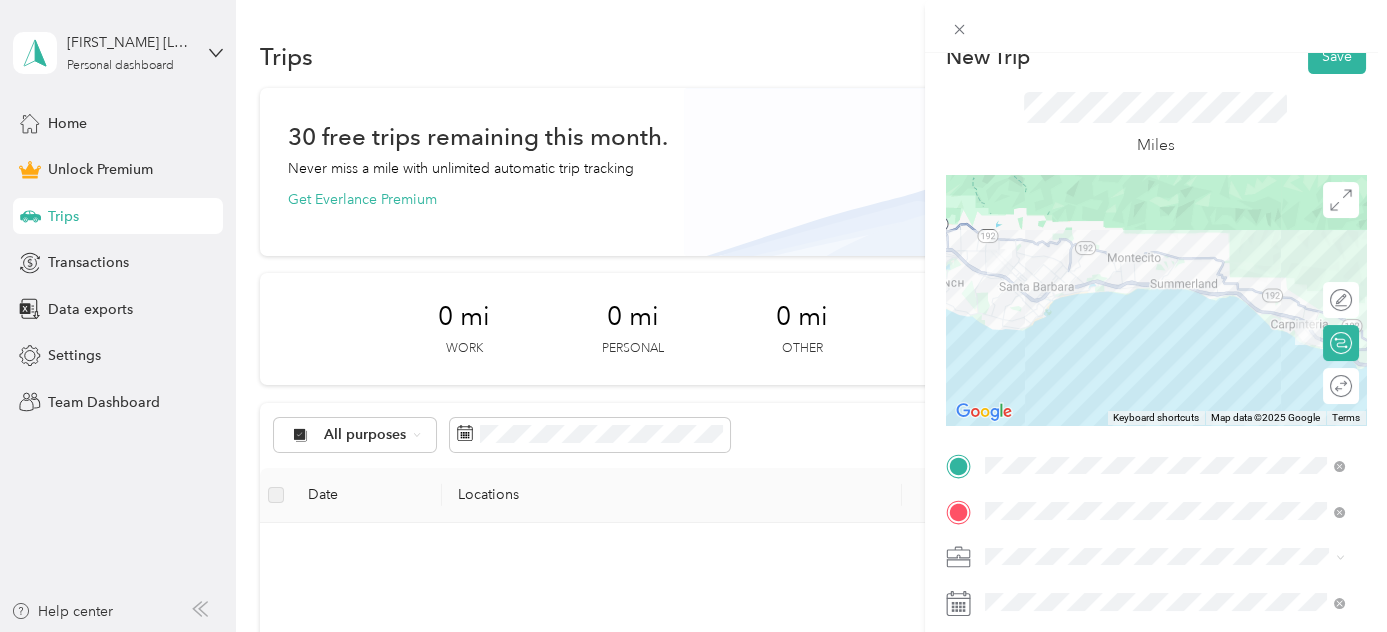 scroll, scrollTop: 0, scrollLeft: 0, axis: both 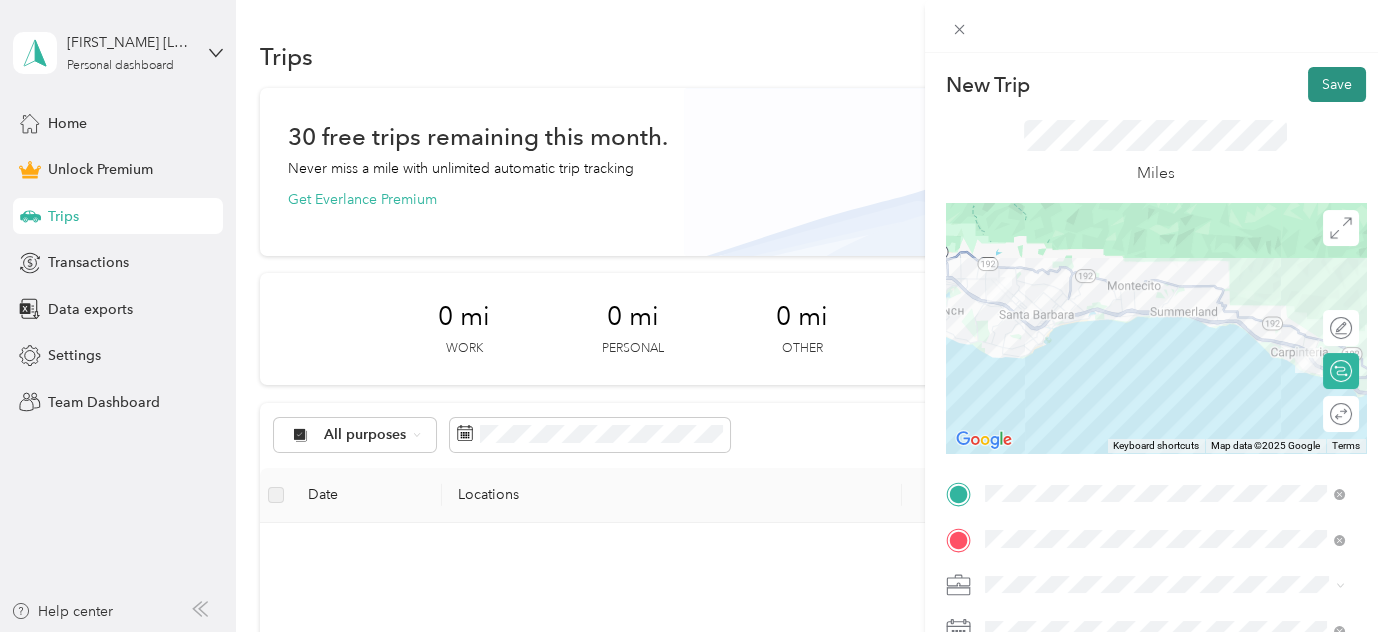 click on "Save" at bounding box center (1337, 84) 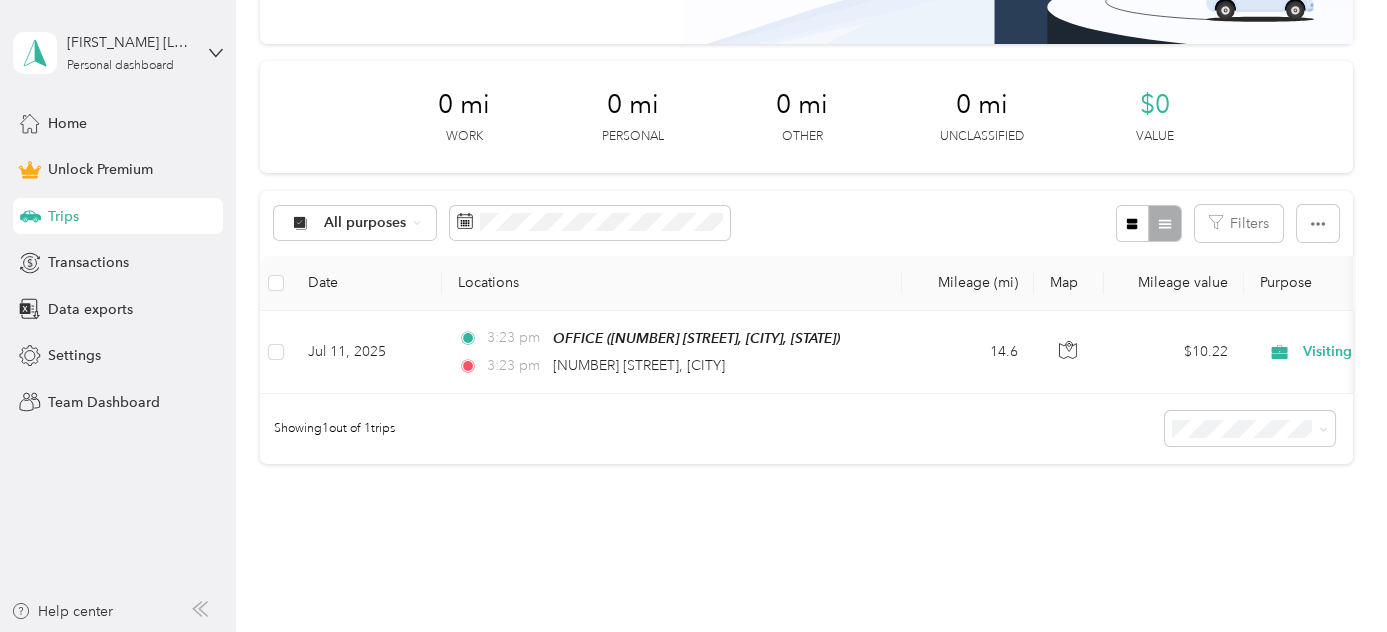 scroll, scrollTop: 0, scrollLeft: 0, axis: both 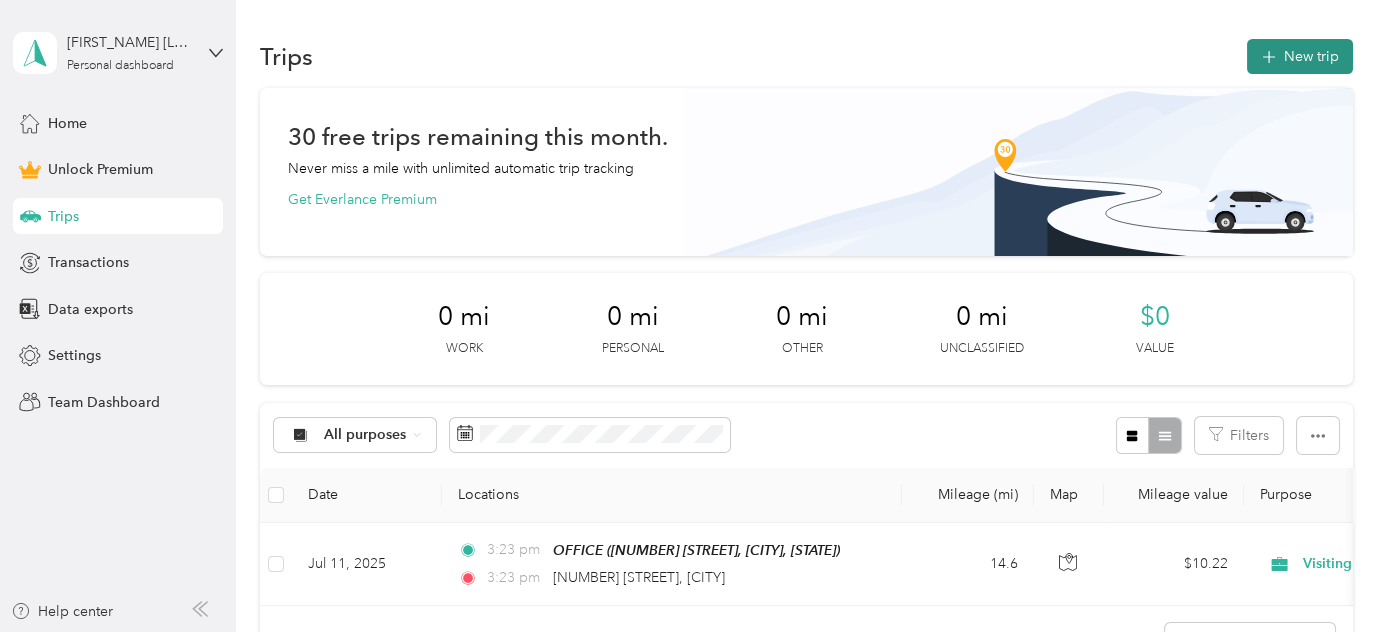 click on "New trip" at bounding box center [1300, 56] 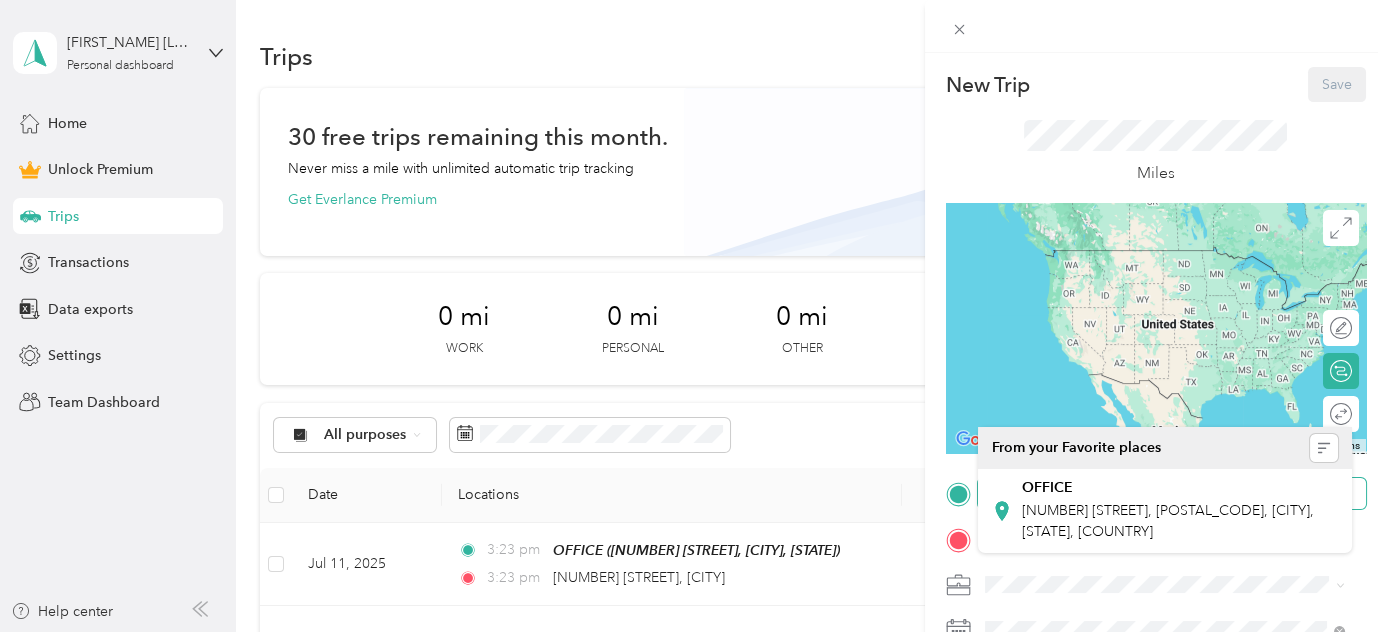 scroll, scrollTop: 212, scrollLeft: 0, axis: vertical 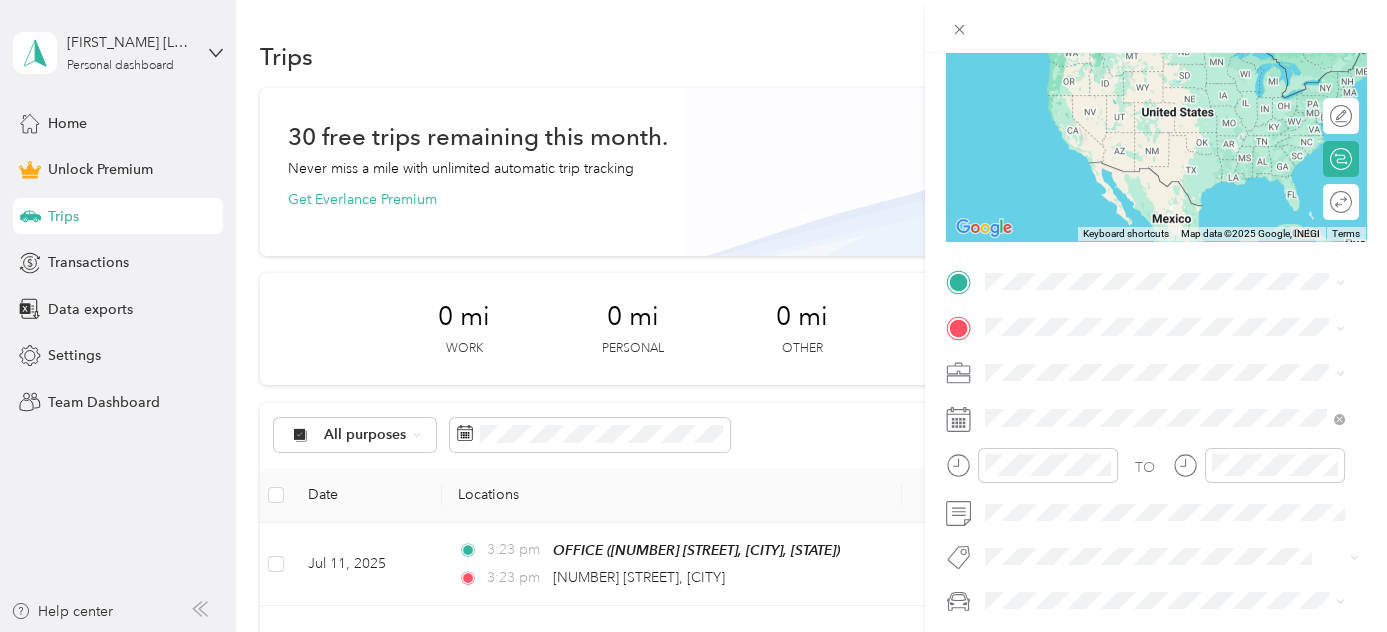 click on "[NUMBER] [STREET]
[CITY], [STATE] [POSTAL_CODE], [COUNTRY]" at bounding box center (1166, 354) 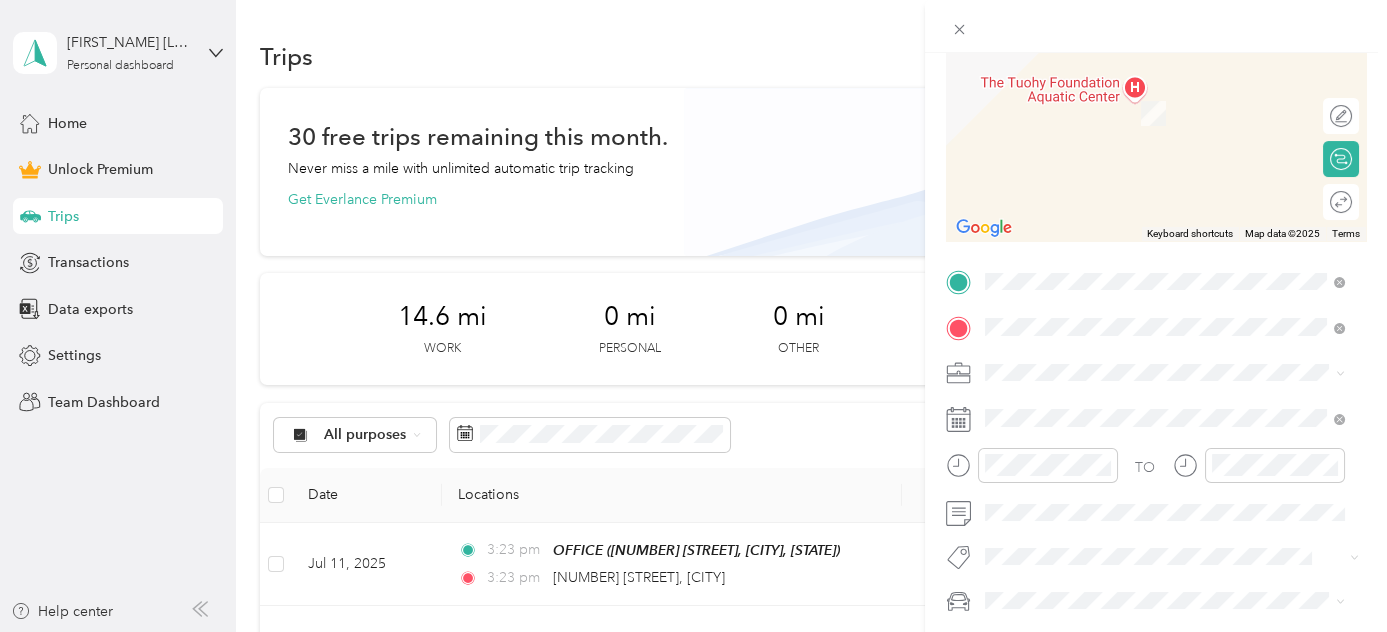 click on "[NUMBER] [STREET]
[CITY], [STATE] [POSTAL_CODE], [COUNTRY]" at bounding box center [1166, 407] 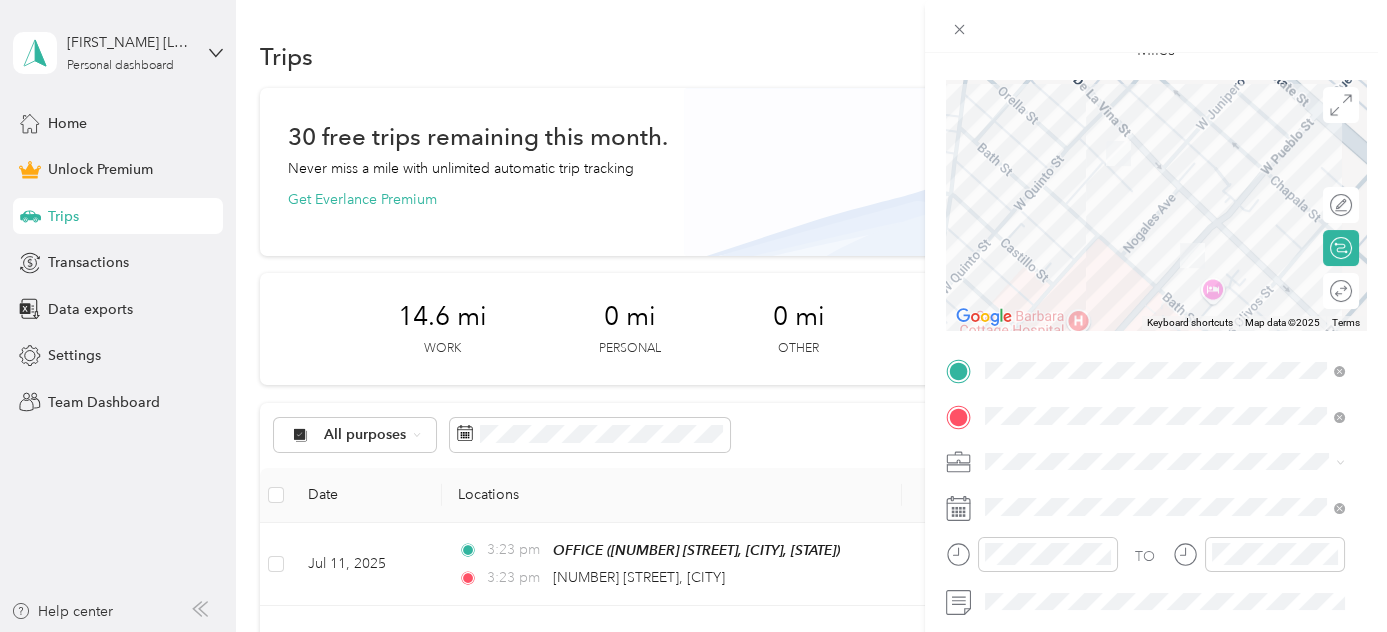 scroll, scrollTop: 0, scrollLeft: 0, axis: both 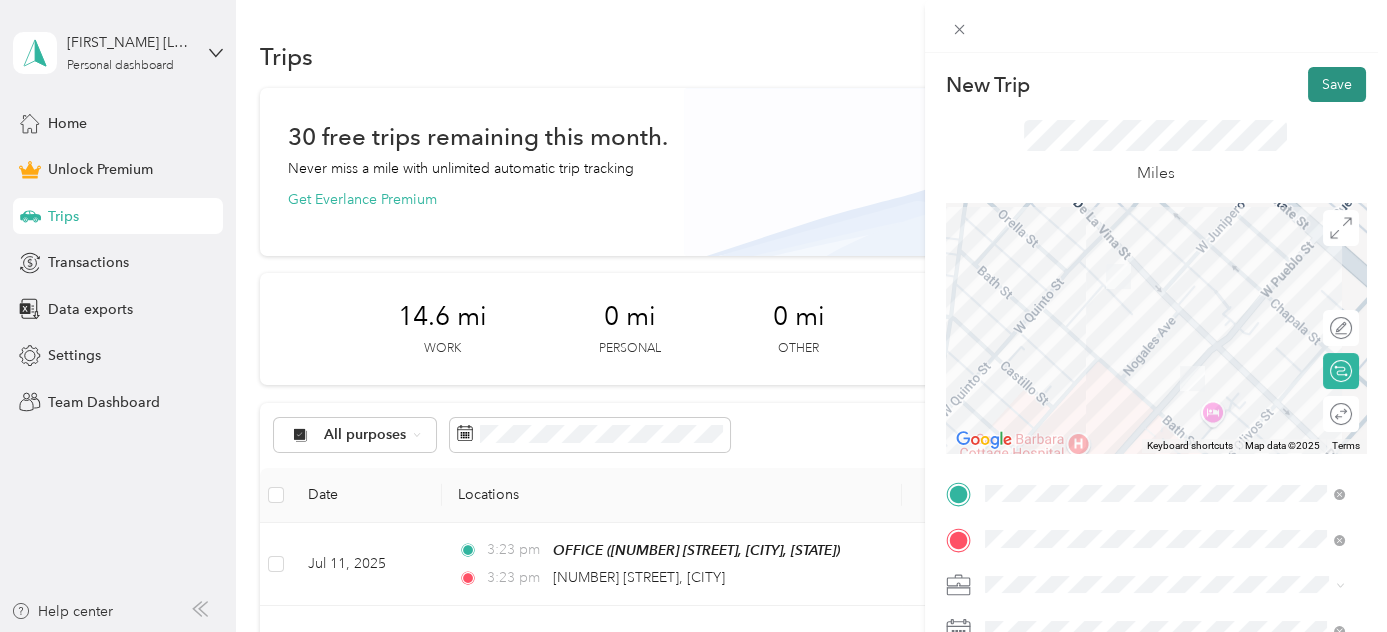 click on "Save" at bounding box center [1337, 84] 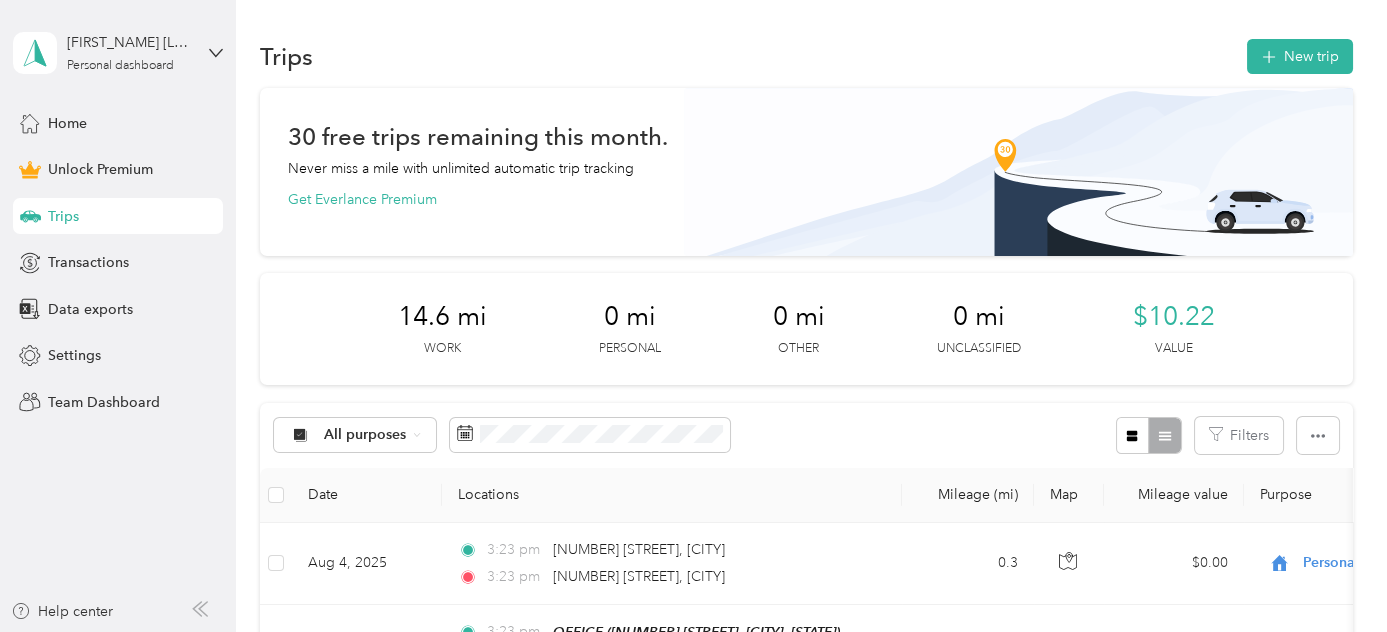 scroll, scrollTop: 413, scrollLeft: 0, axis: vertical 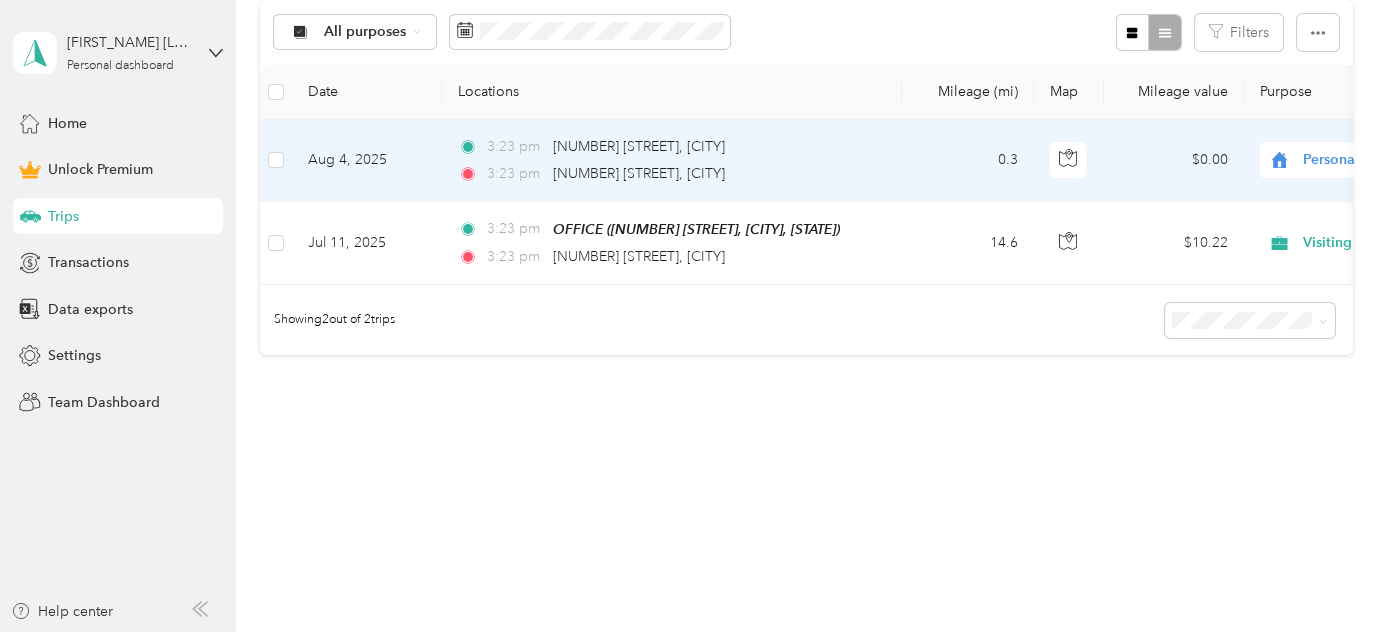 click on "Aug 4, 2025" at bounding box center [367, 161] 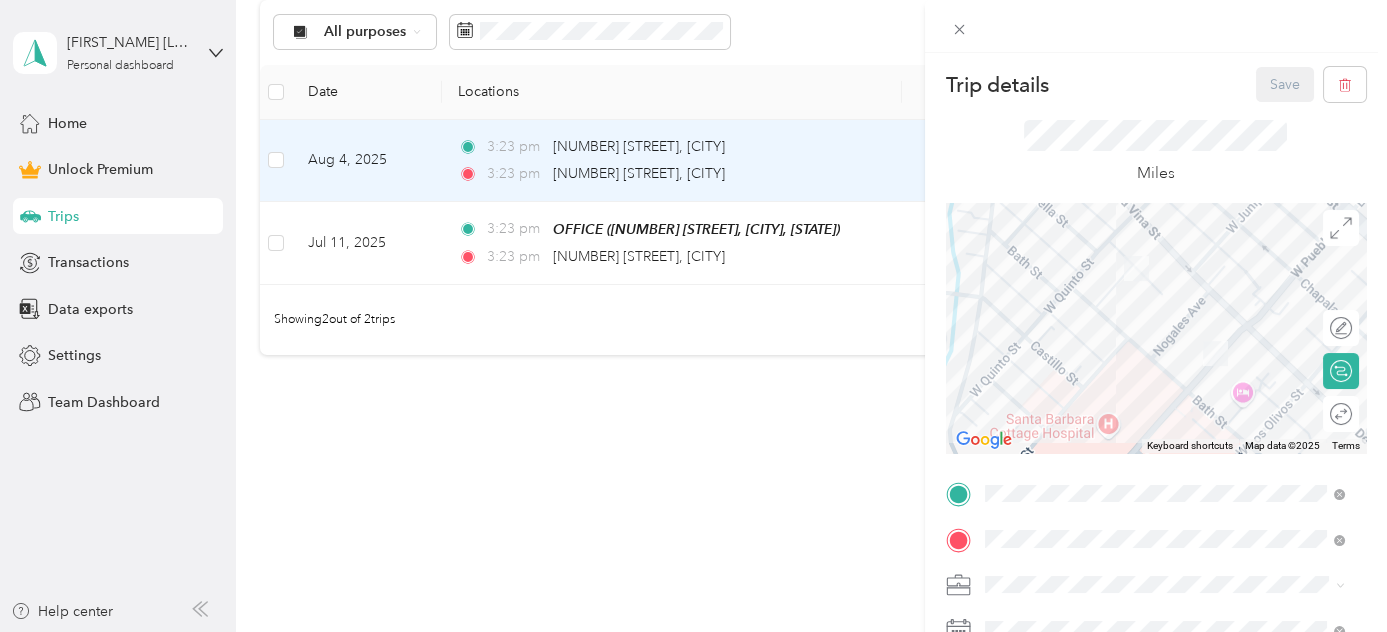scroll, scrollTop: 212, scrollLeft: 0, axis: vertical 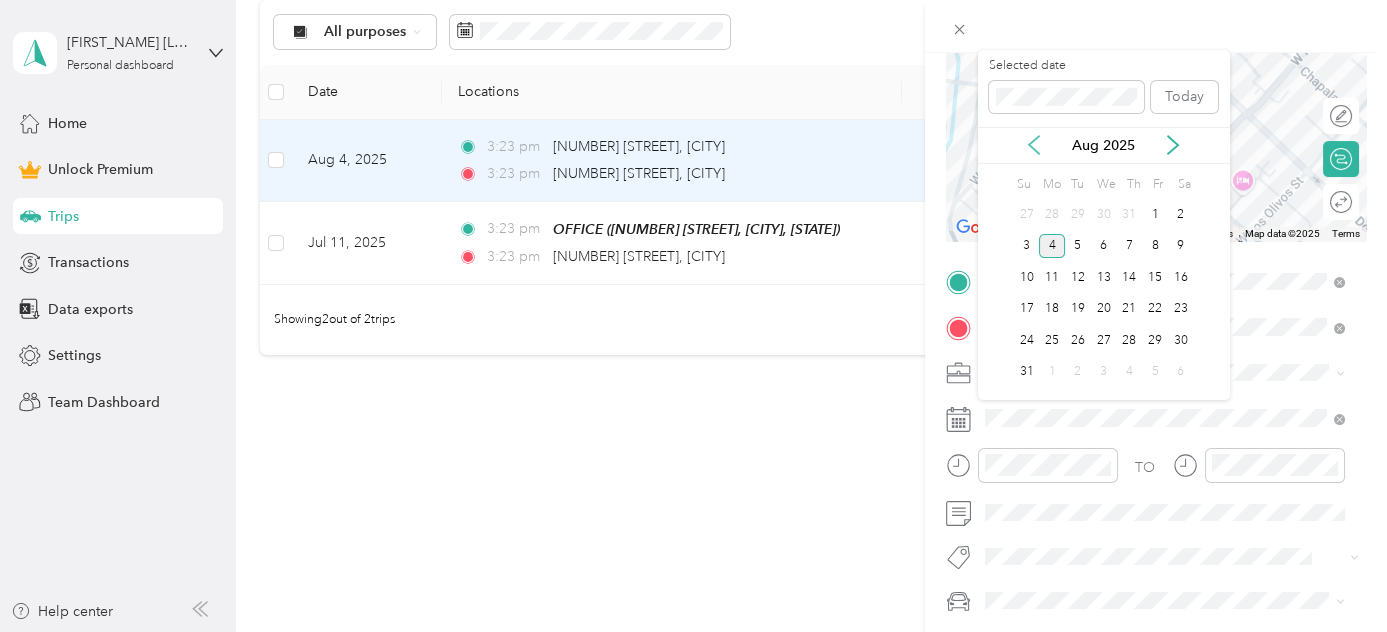 click 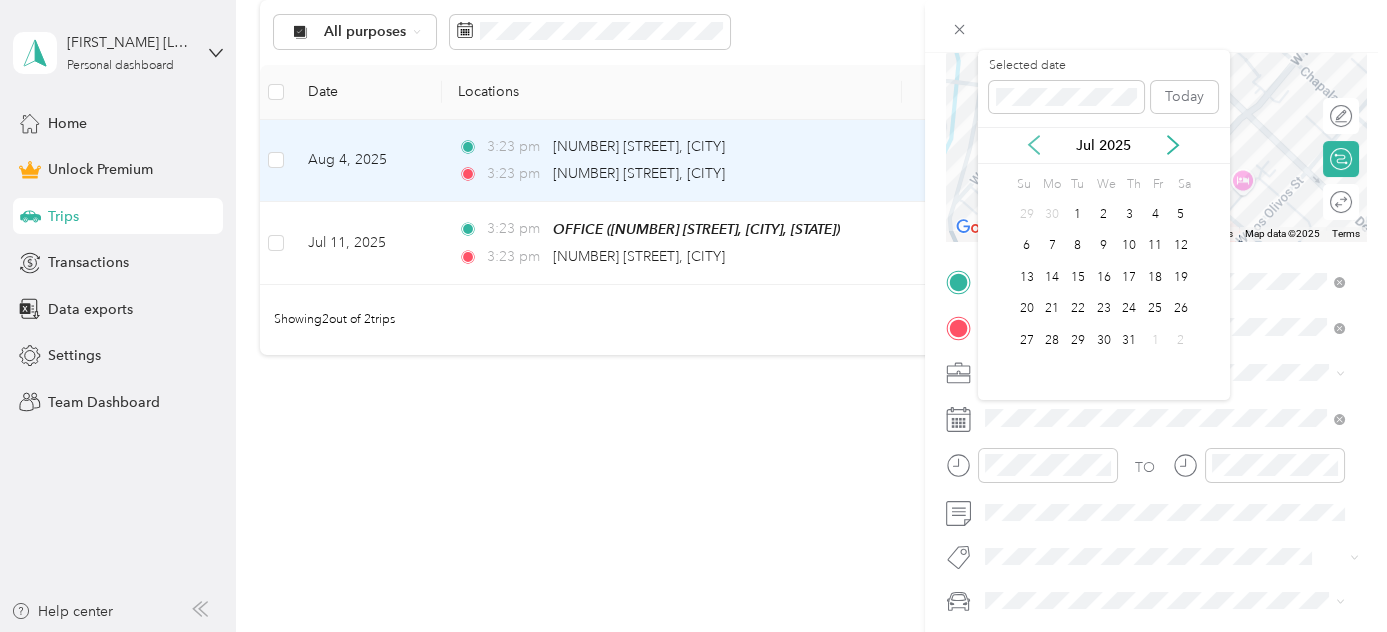 click 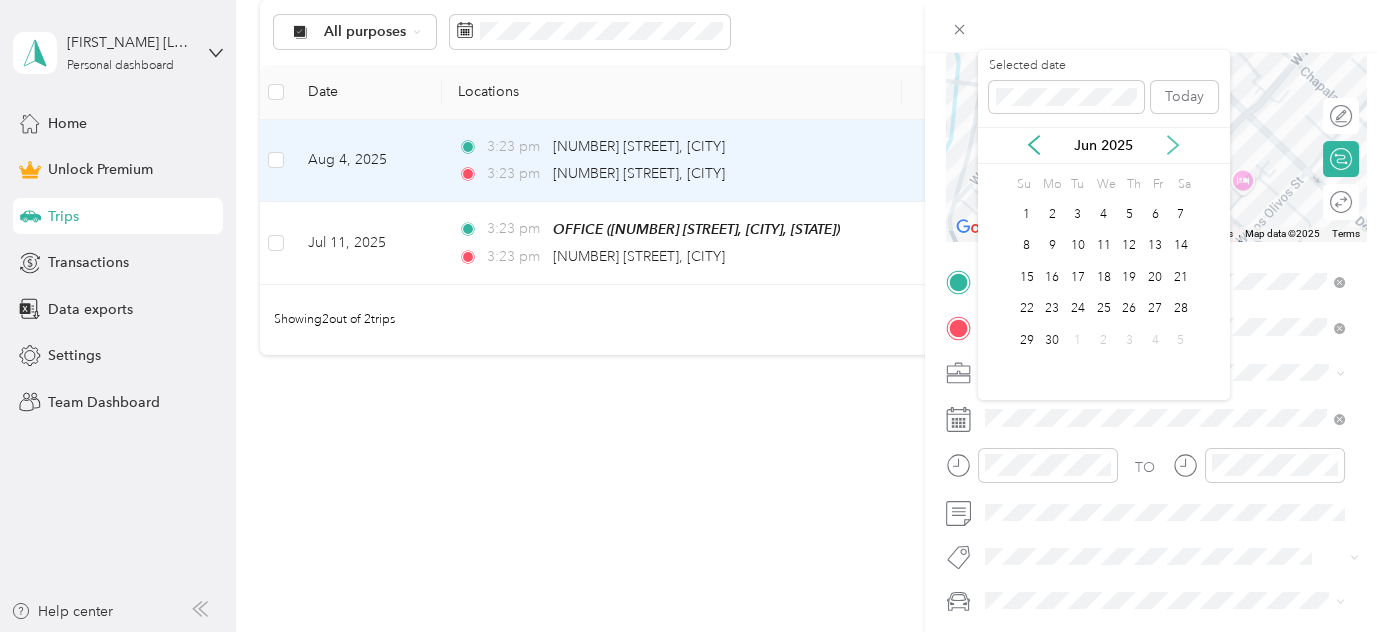 click 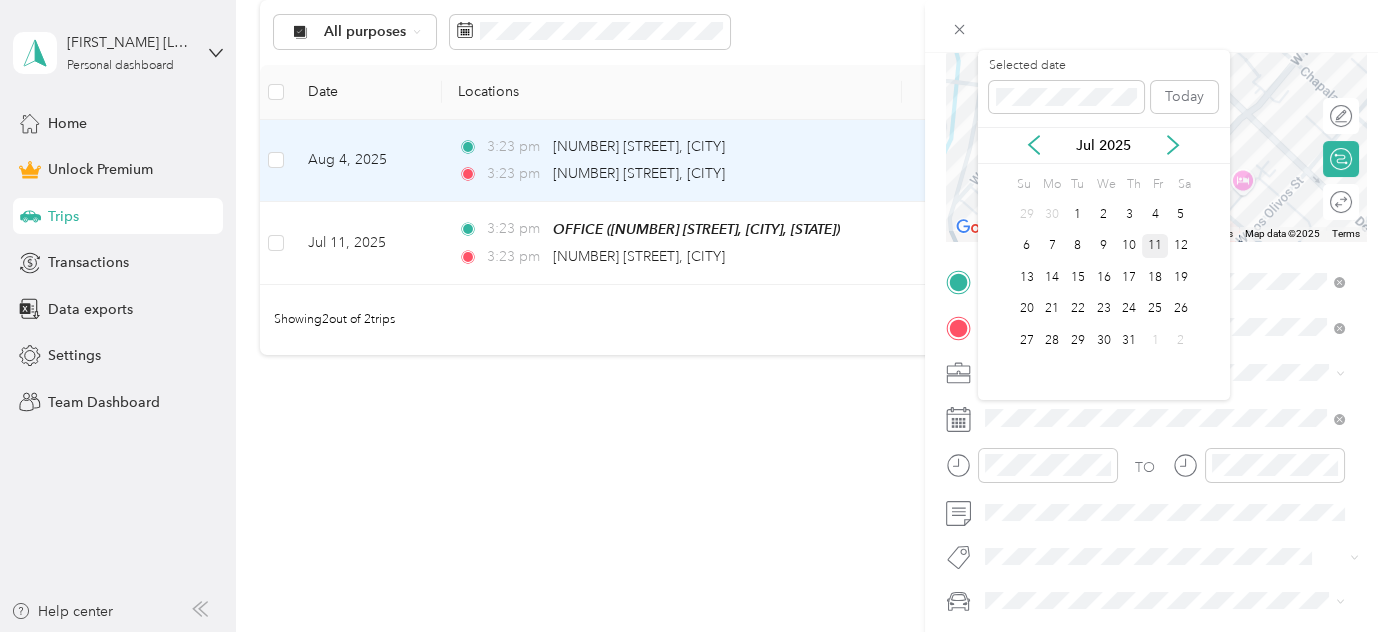 click on "11" at bounding box center (1155, 246) 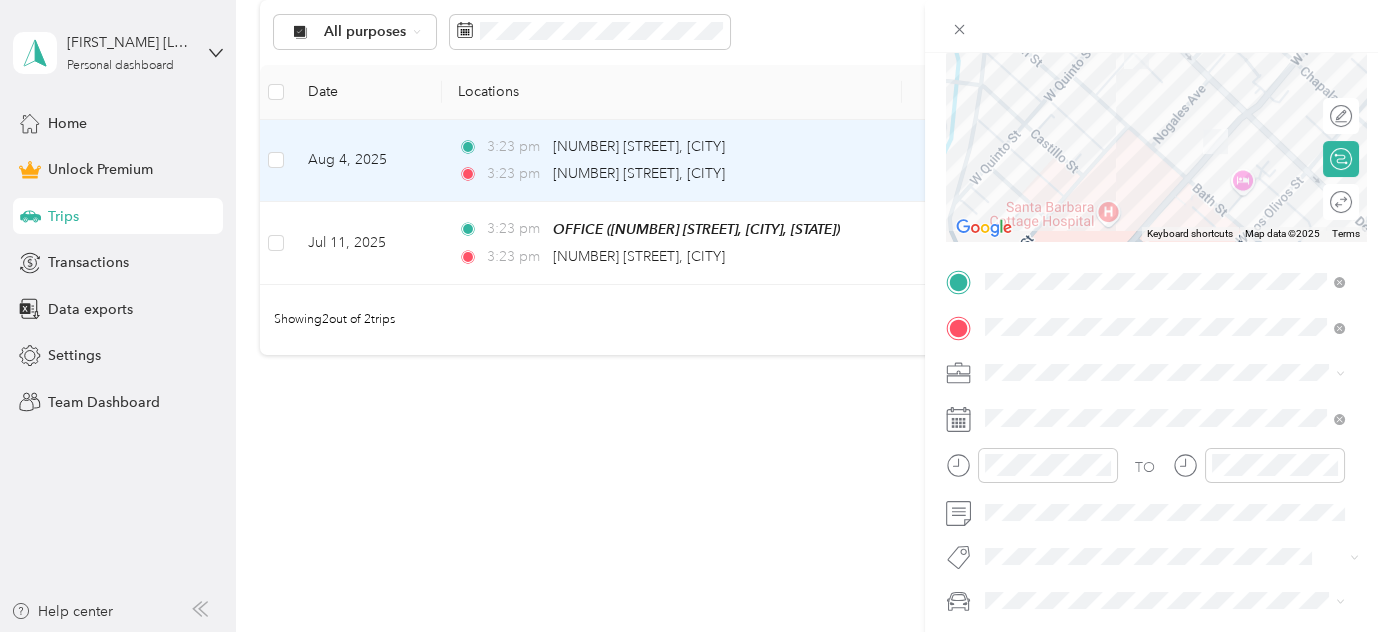 scroll, scrollTop: 369, scrollLeft: 0, axis: vertical 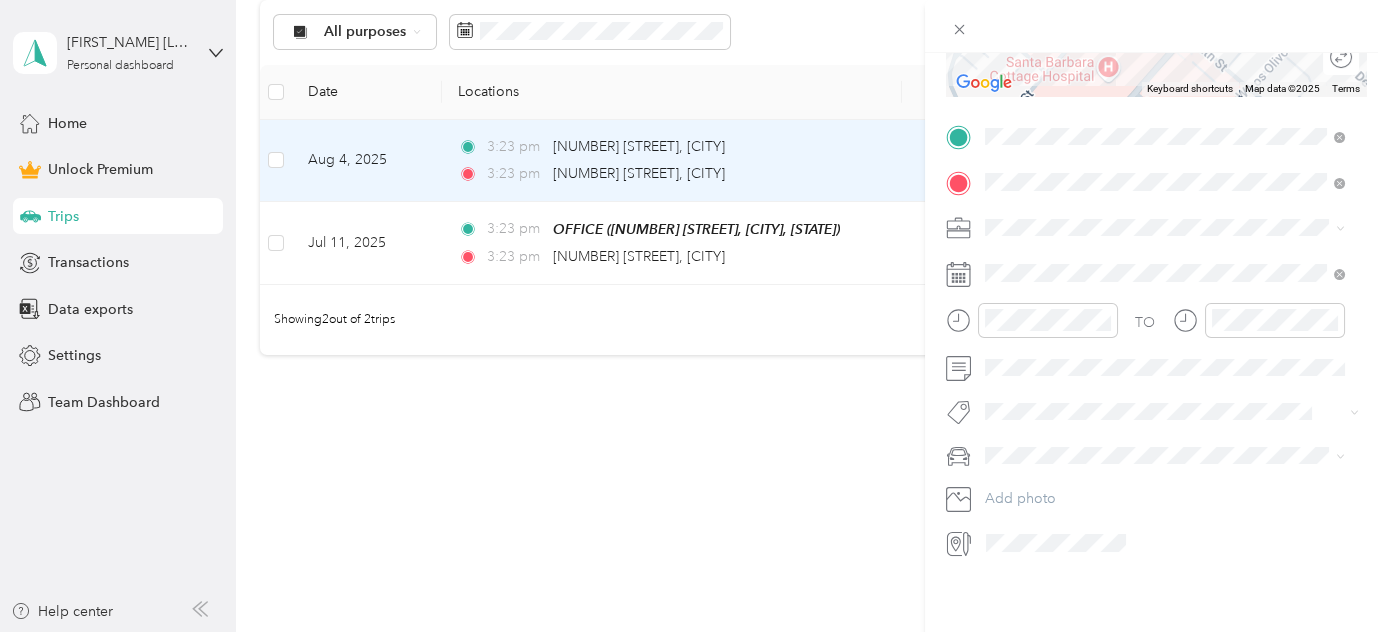 click on "Trip details Save This trip cannot be edited because it is either under review, approved, or paid. Contact your Team Manager to edit it. Miles To navigate the map with touch gestures double-tap and hold your finger on the map, then drag the map. ← Move left → Move right ↑ Move up ↓ Move down + Zoom in - Zoom out Home Jump left by 75% End Jump right by 75% Page Up Jump up by 75% Page Down Jump down by 75% Keyboard shortcuts Map Data Map data ©2025 Map data ©2025 100 m  Click to toggle between metric and imperial units Terms Report a map error Edit route Calculate route Round trip TO Add photo" at bounding box center [693, 316] 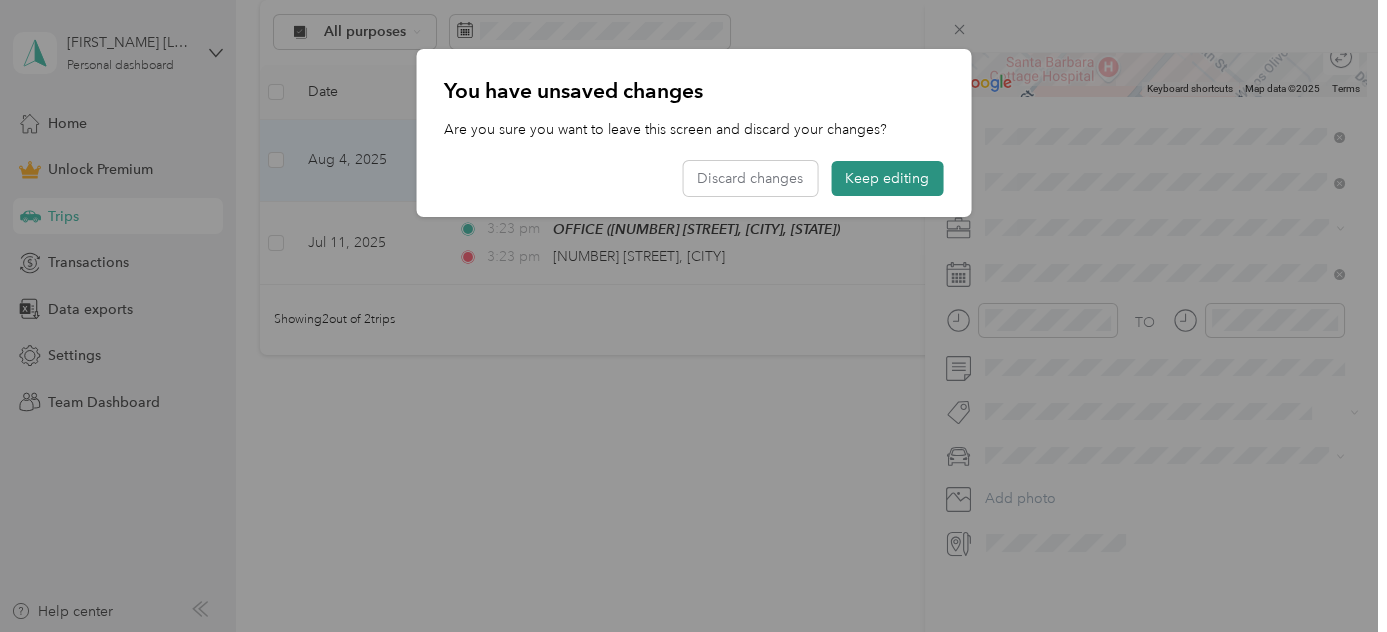 click on "Keep editing" at bounding box center [887, 178] 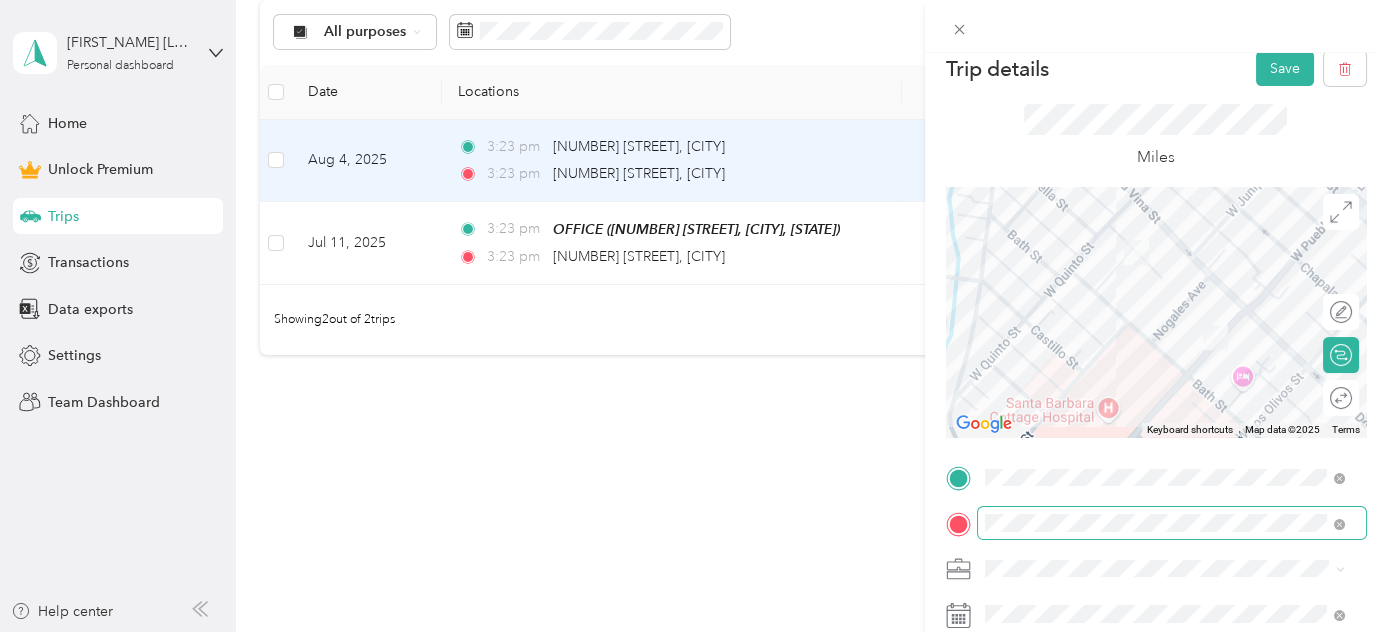 scroll, scrollTop: 0, scrollLeft: 0, axis: both 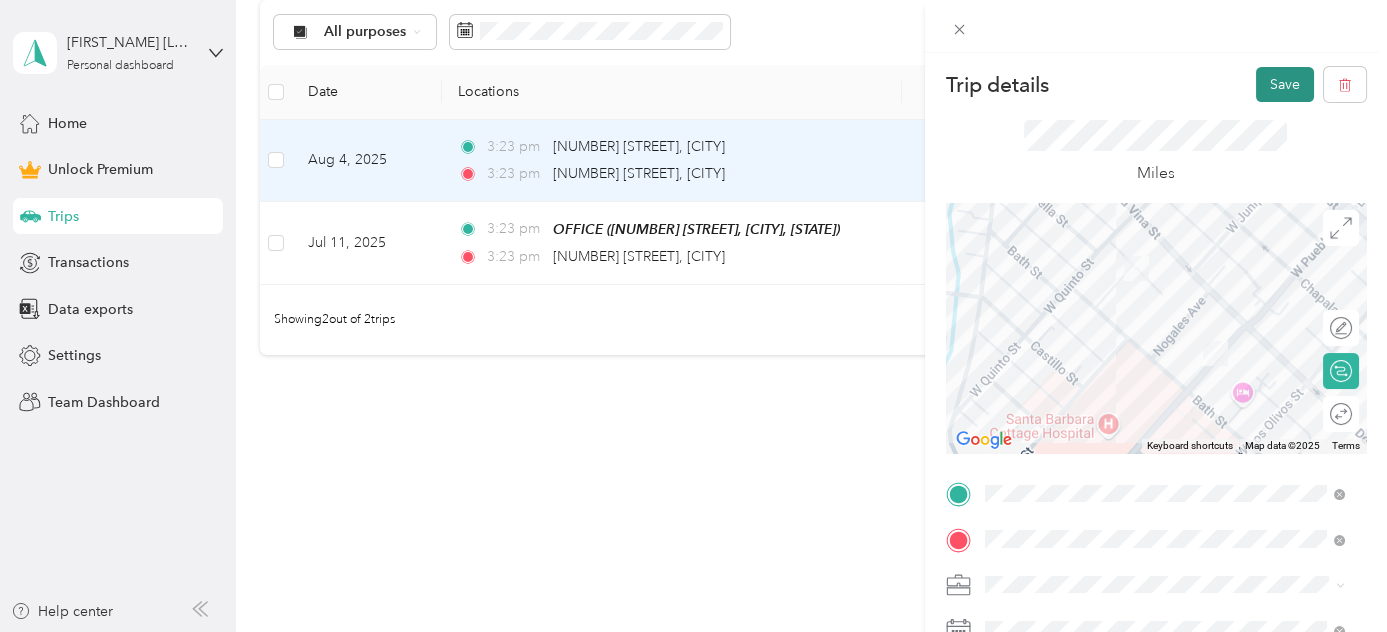 click on "Save" at bounding box center (1285, 84) 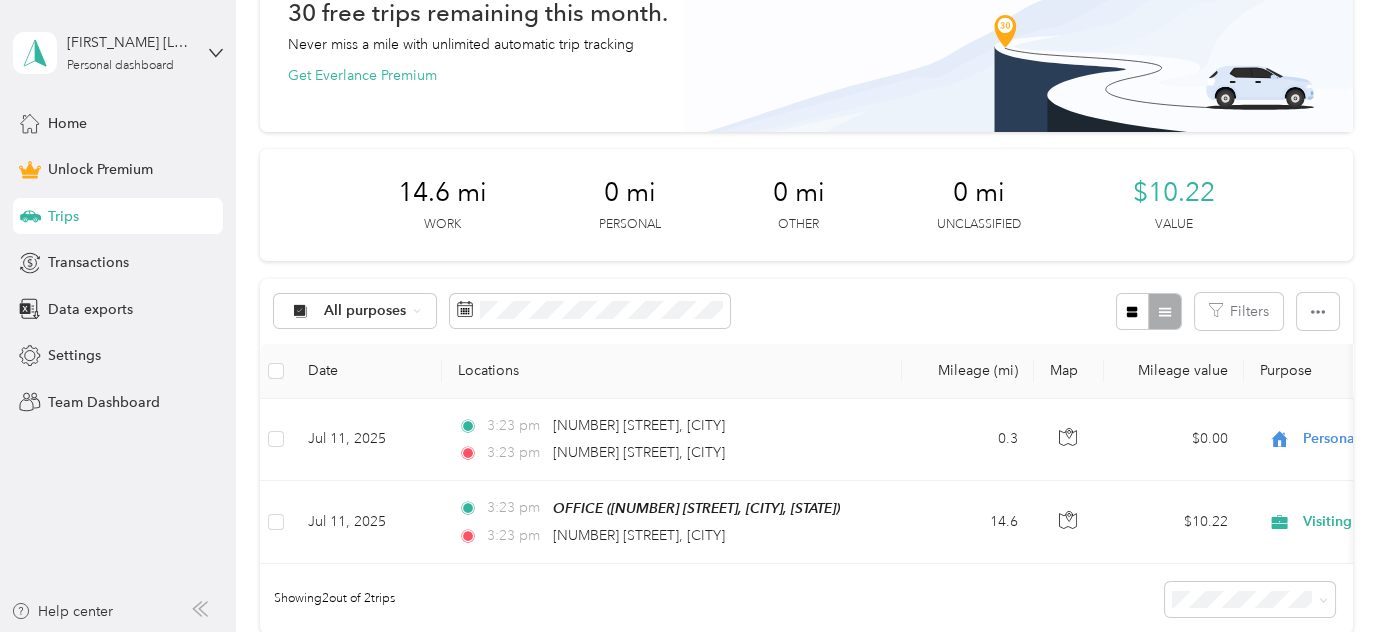 scroll, scrollTop: 0, scrollLeft: 0, axis: both 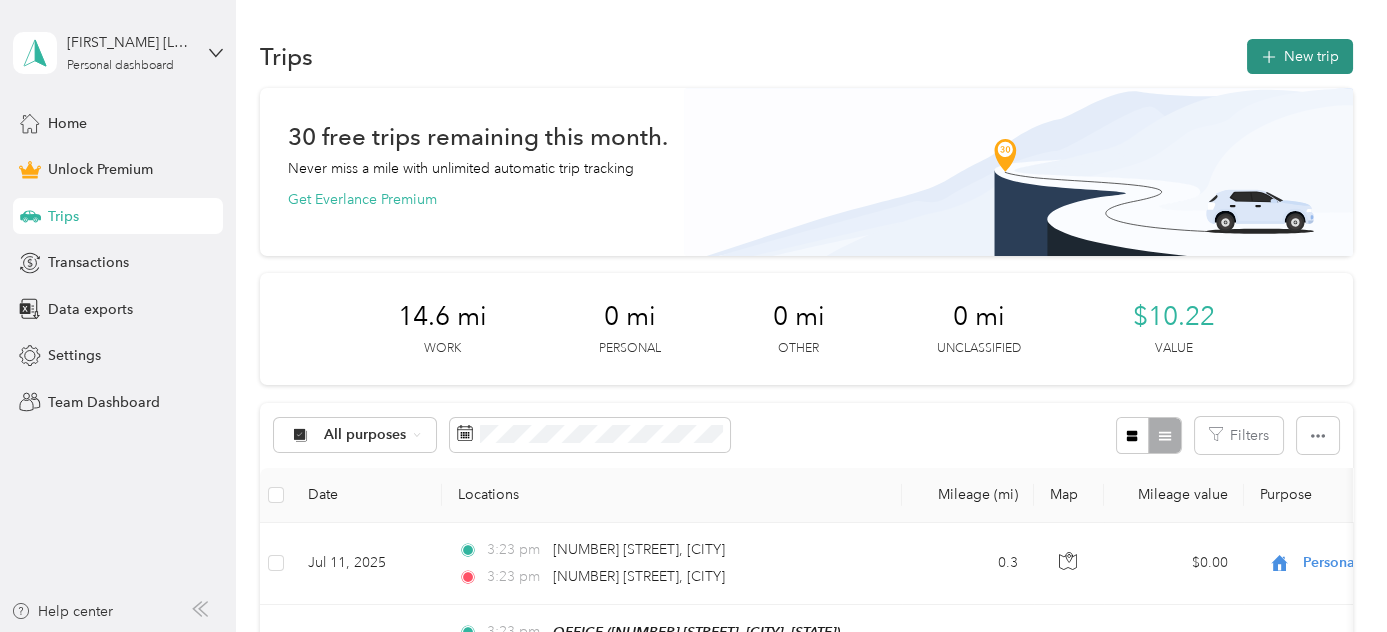 click on "New trip" at bounding box center [1300, 56] 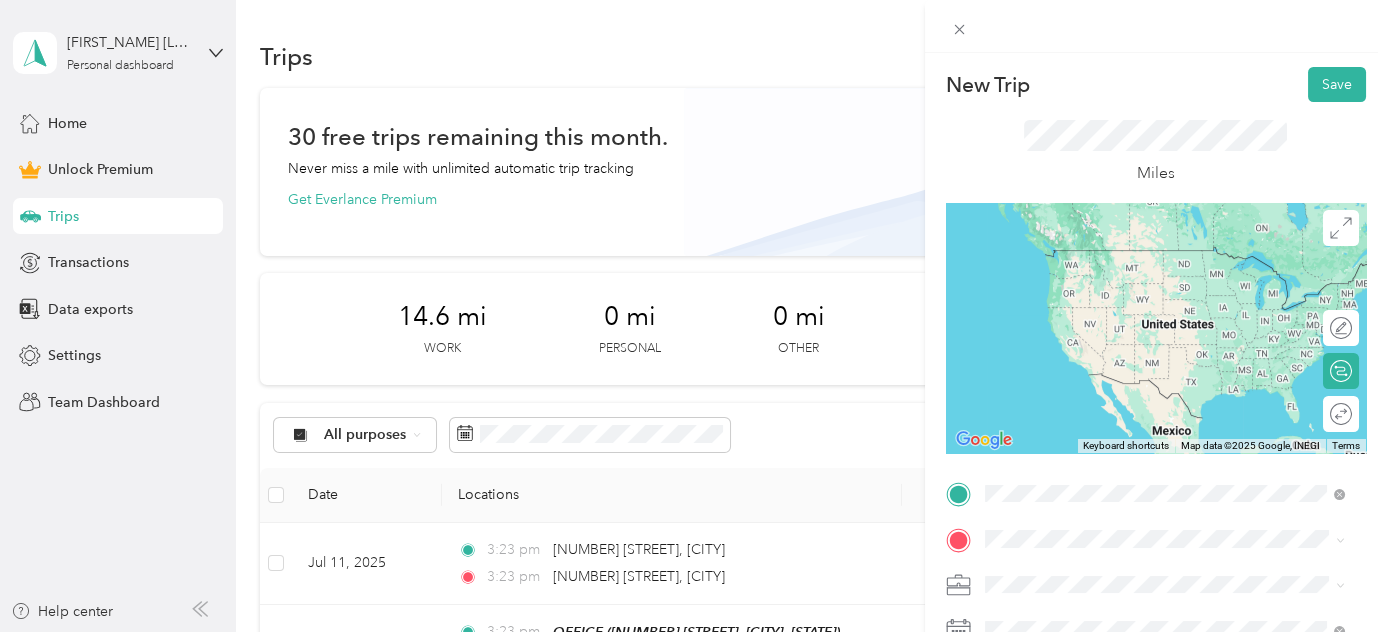 click on "[NUMBER] [STREET]
[CITY], [STATE] [POSTAL_CODE], [COUNTRY]" at bounding box center [1166, 258] 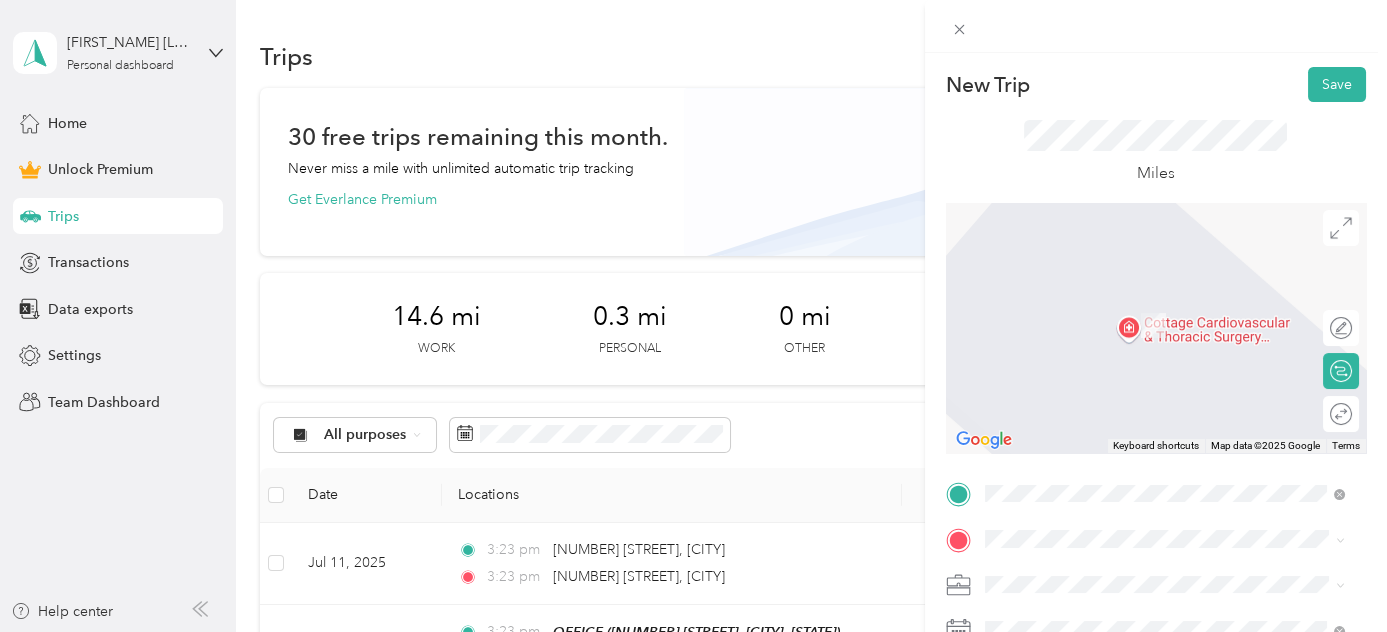 click on "[NUMBER] [STREET]
[CITY], [STATE] [POSTAL_CODE], [COUNTRY]" at bounding box center [1165, 373] 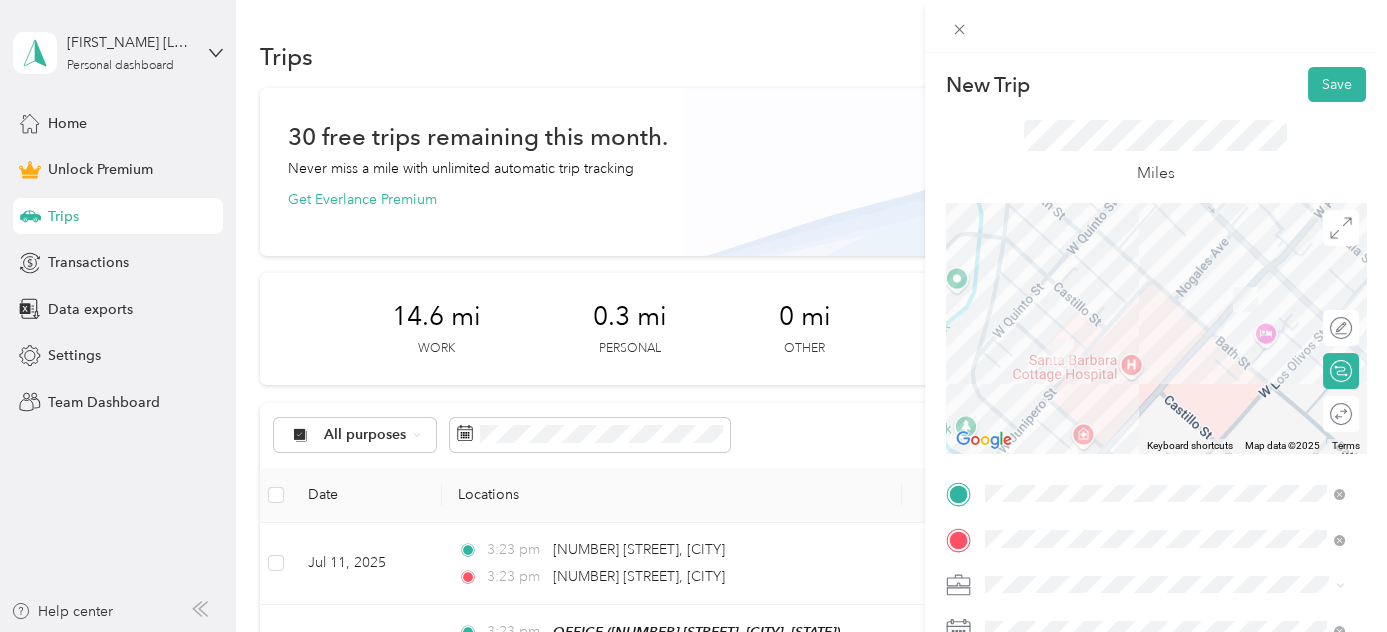 click on "New Trip Save This trip cannot be edited because it is either under review, approved, or paid. Contact your Team Manager to edit it. Miles To navigate the map with touch gestures double-tap and hold your finger on the map, then drag the map. ← Move left → Move right ↑ Move up ↓ Move down + Zoom in - Zoom out Home Jump left by 75% End Jump right by 75% Page Up Jump up by 75% Page Down Jump down by 75% Keyboard shortcuts Map Data Map data ©2025 Map data ©2025 100 m  Click to toggle between metric and imperial units Terms Report a map error Edit route Calculate route Round trip TO Add photo" at bounding box center [1156, 491] 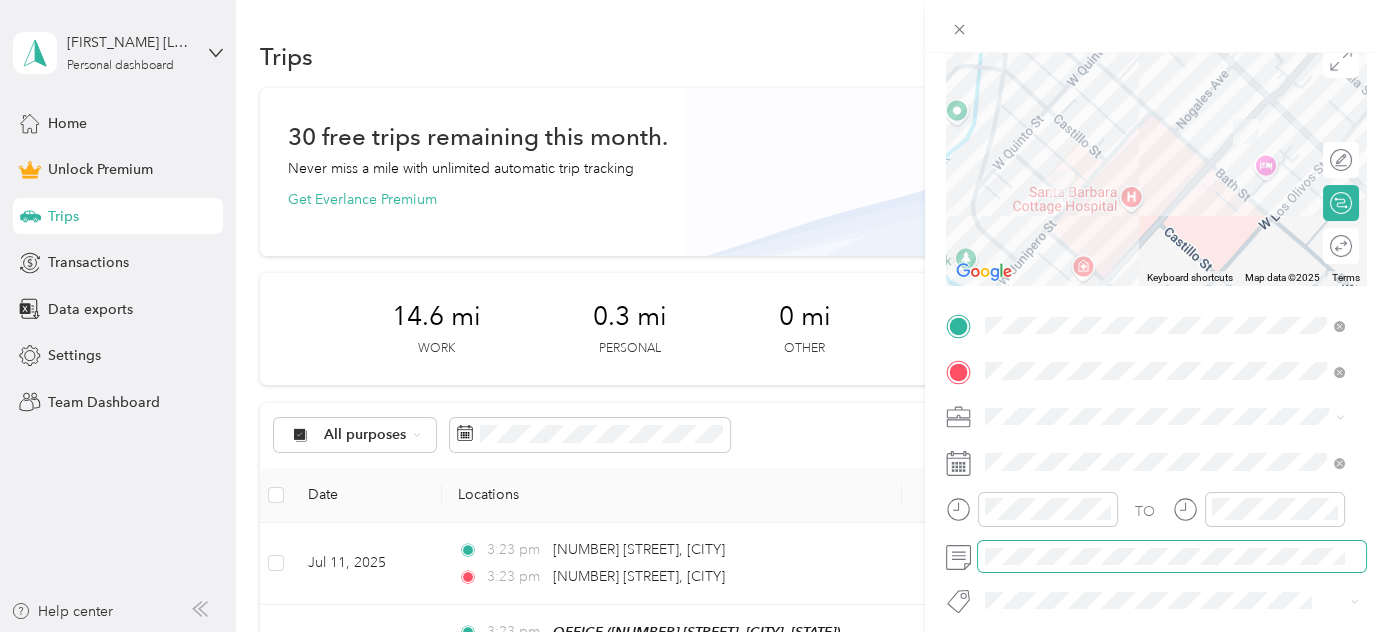 scroll, scrollTop: 212, scrollLeft: 0, axis: vertical 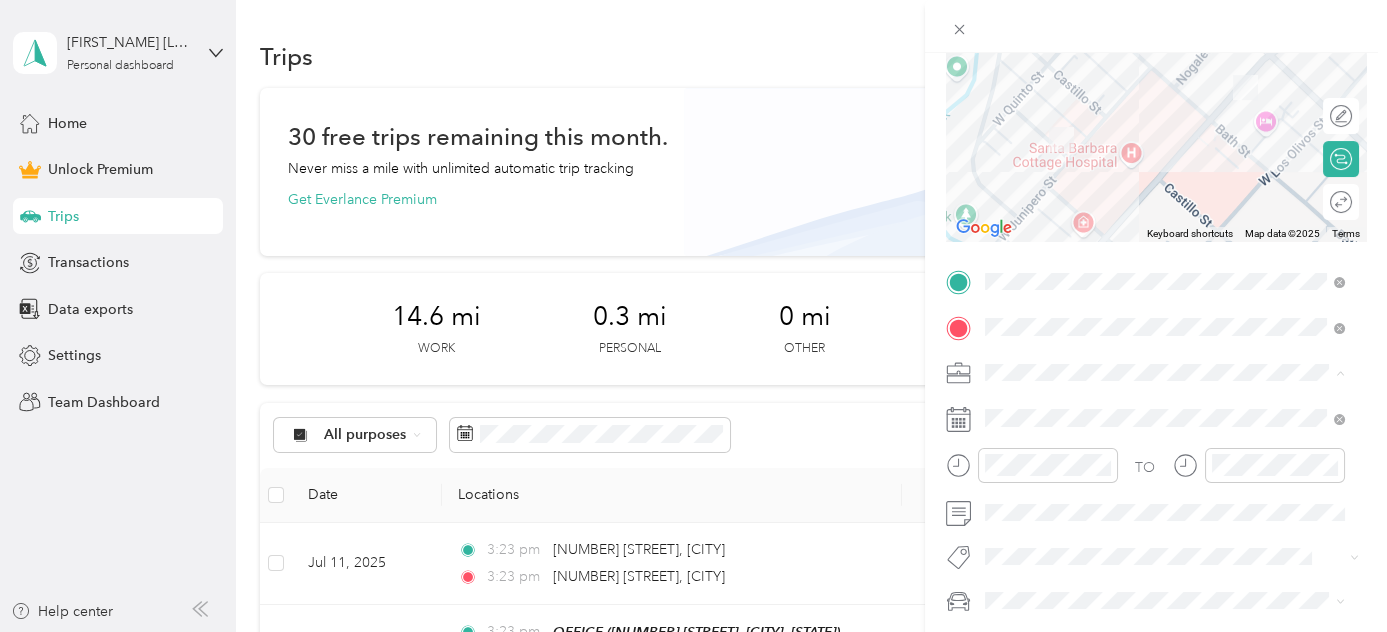 click on "Visiting Angels" at bounding box center [1165, 161] 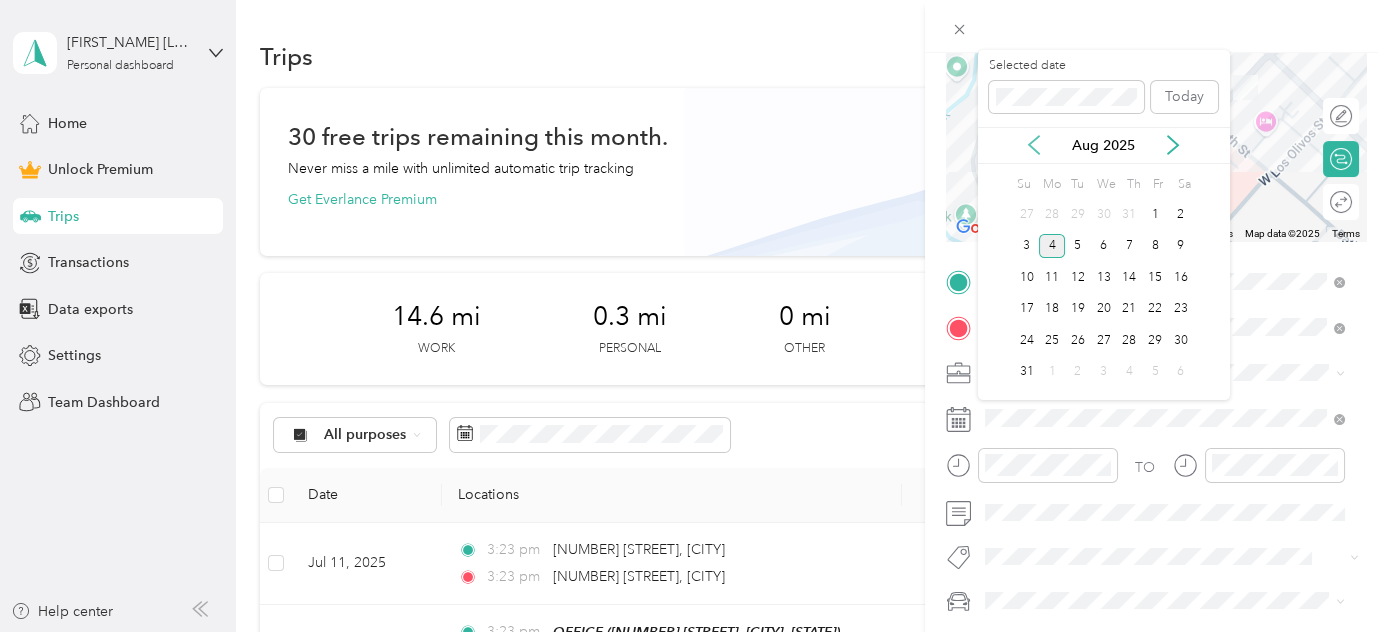 click 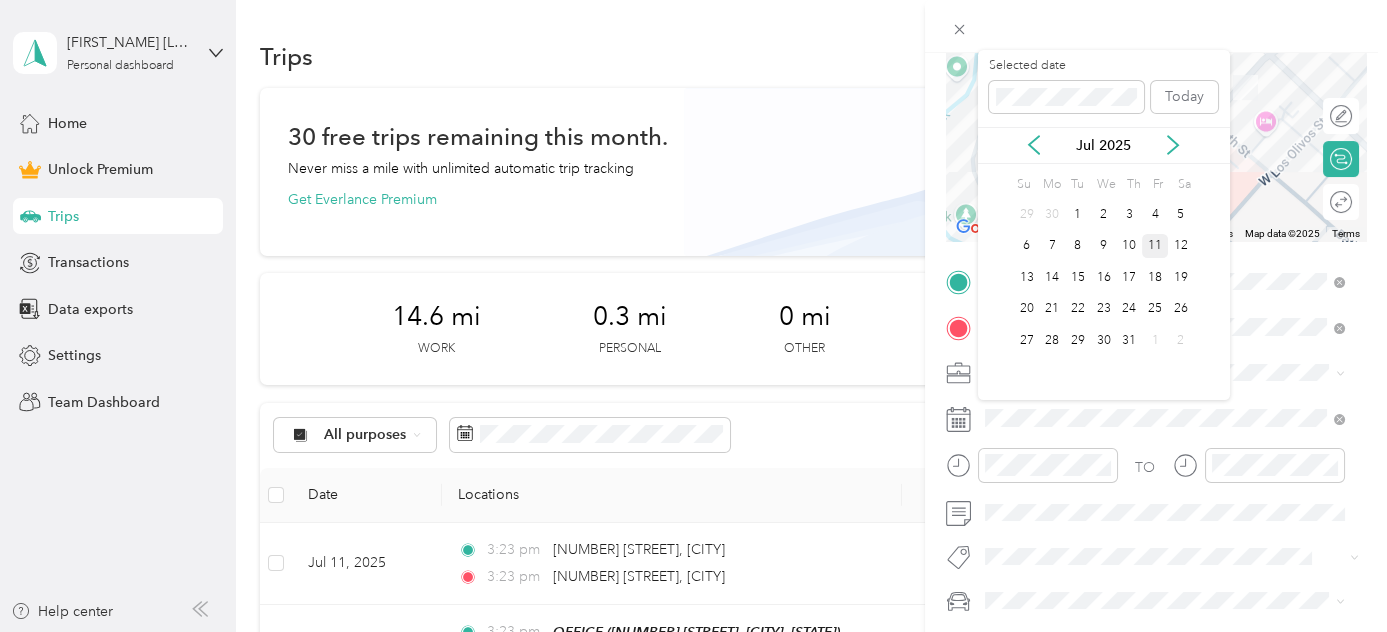 click on "11" at bounding box center (1155, 246) 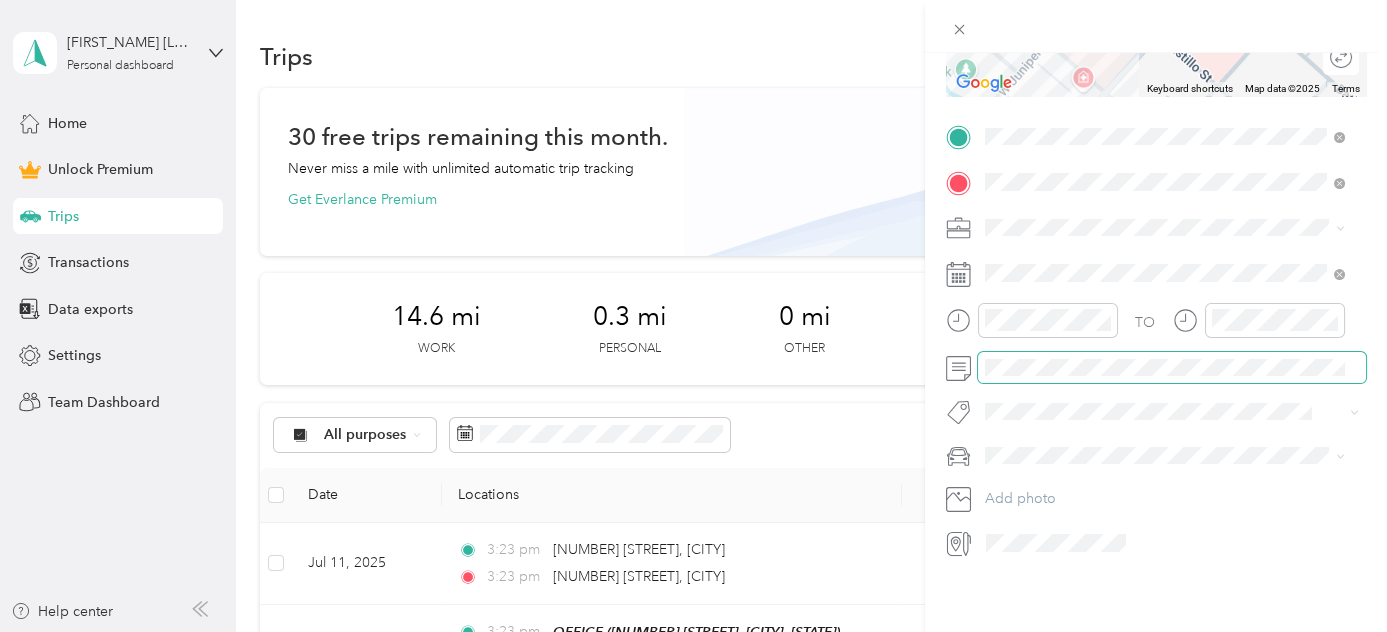 scroll, scrollTop: 0, scrollLeft: 0, axis: both 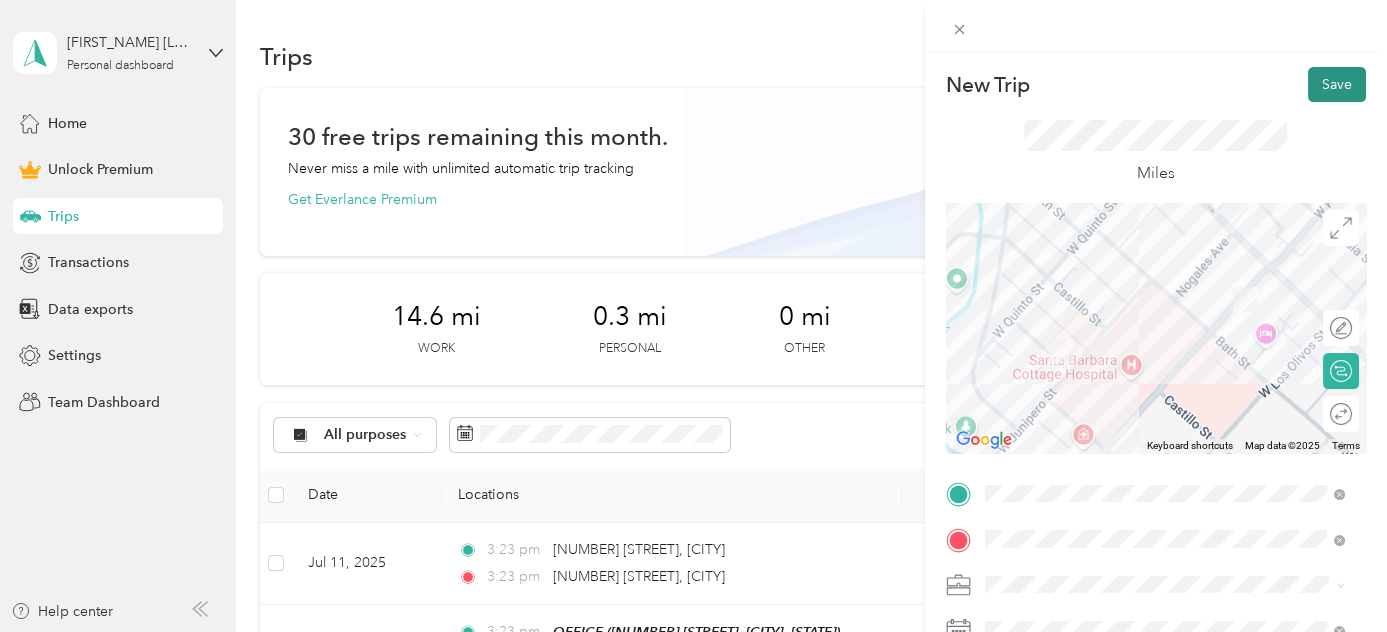 click on "Save" at bounding box center (1337, 84) 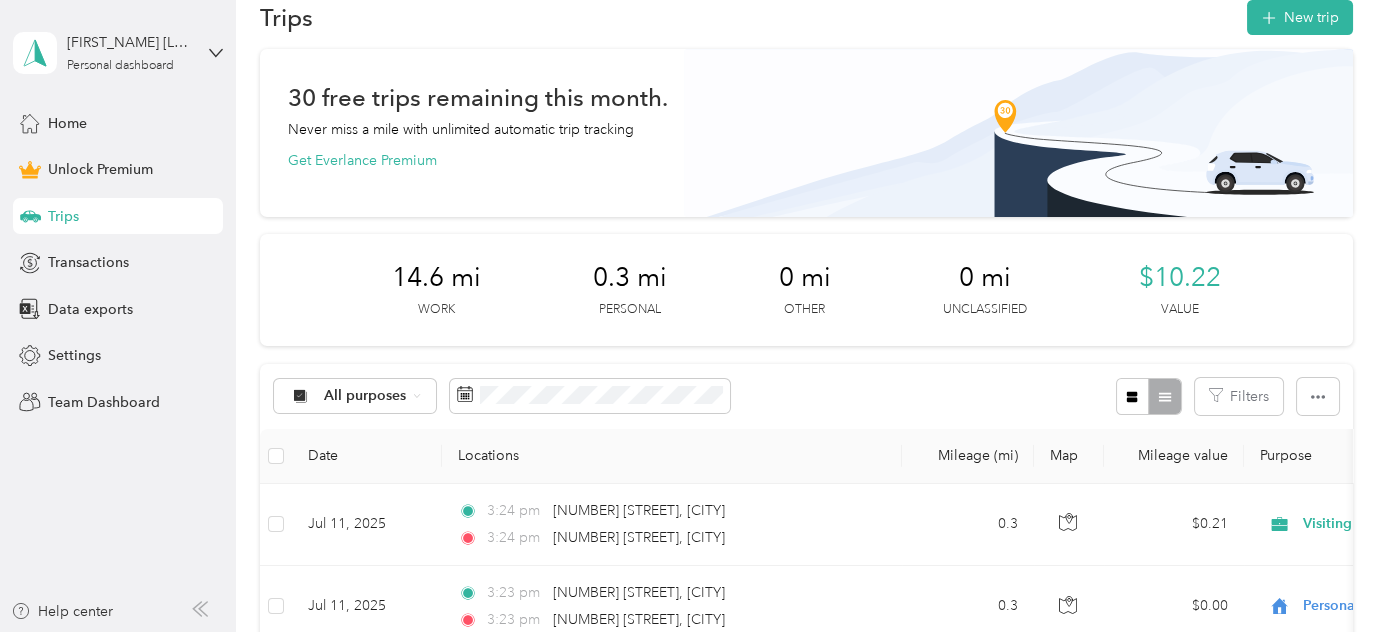 scroll, scrollTop: 0, scrollLeft: 0, axis: both 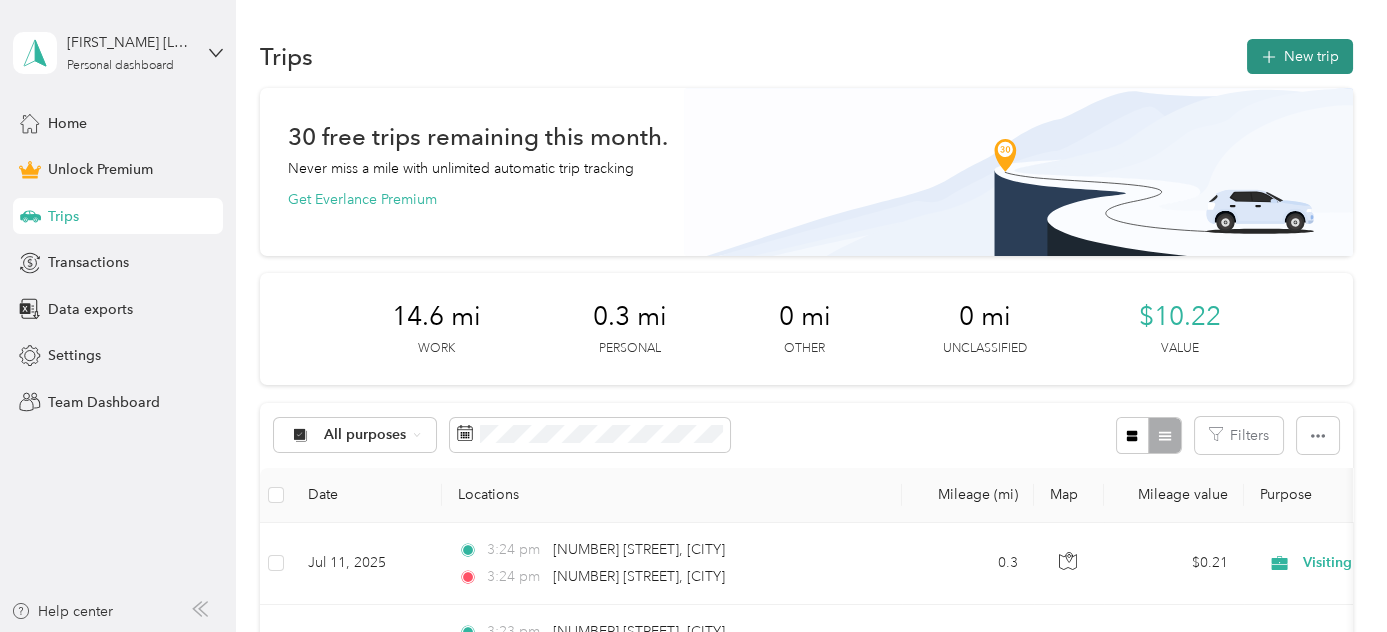 click on "New trip" at bounding box center (1300, 56) 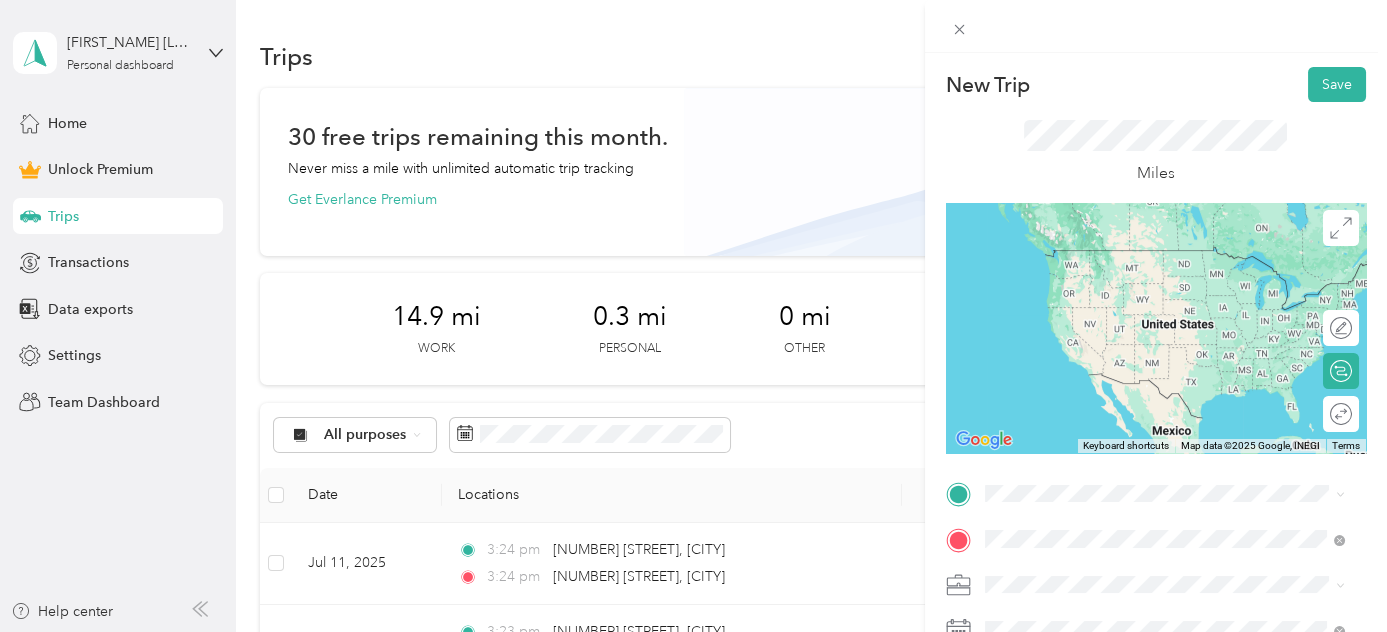 click on "[NUMBER] [STREET]
[CITY], [STATE] [POSTAL_CODE], [COUNTRY]" at bounding box center [1166, 381] 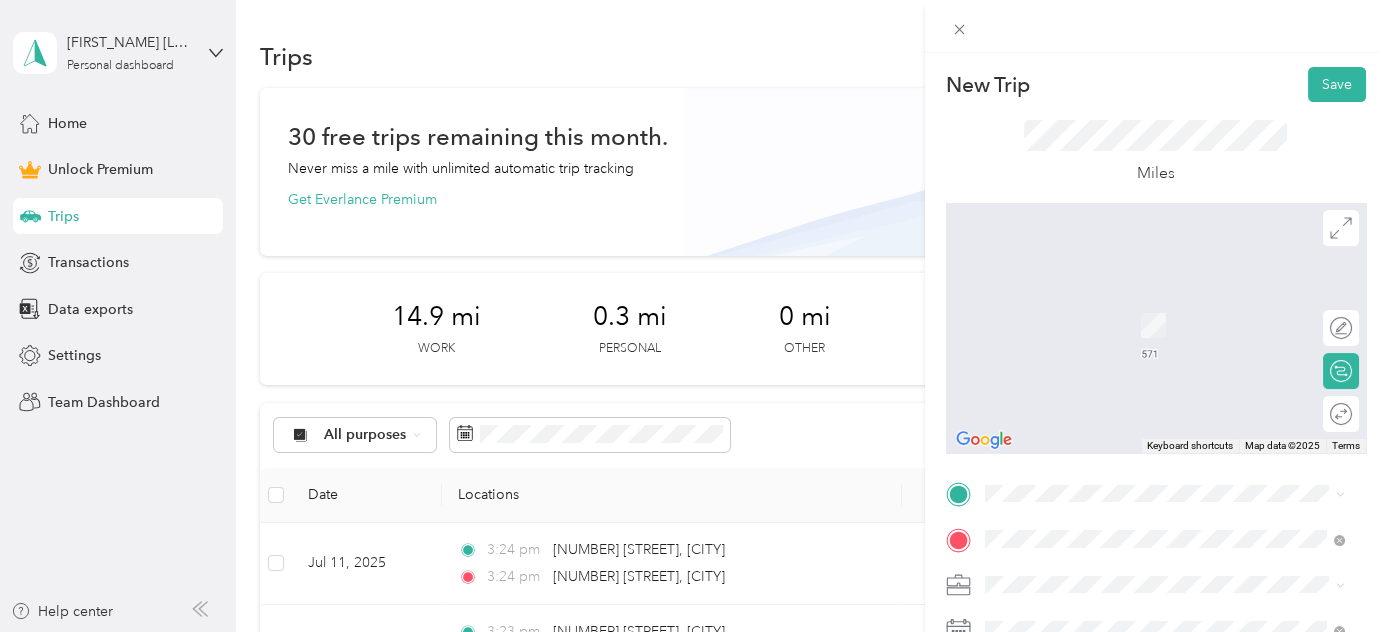 click on "From search results [NUMBER] [STREET]
[CITY], [STATE] [POSTAL_CODE], [COUNTRY] [NUMBER] [STREET]
[CITY], [STATE] [POSTAL_CODE], [COUNTRY] [NUMBER] [STREET]
[CITY], [STATE] [POSTAL_CODE], [COUNTRY] [NUMBER] [STREET]
[CITY], [STATE] [POSTAL_CODE], [COUNTRY] [NUMBER] [STREET]
[CITY], [STATE] [POSTAL_CODE], [COUNTRY]" at bounding box center [1165, 335] 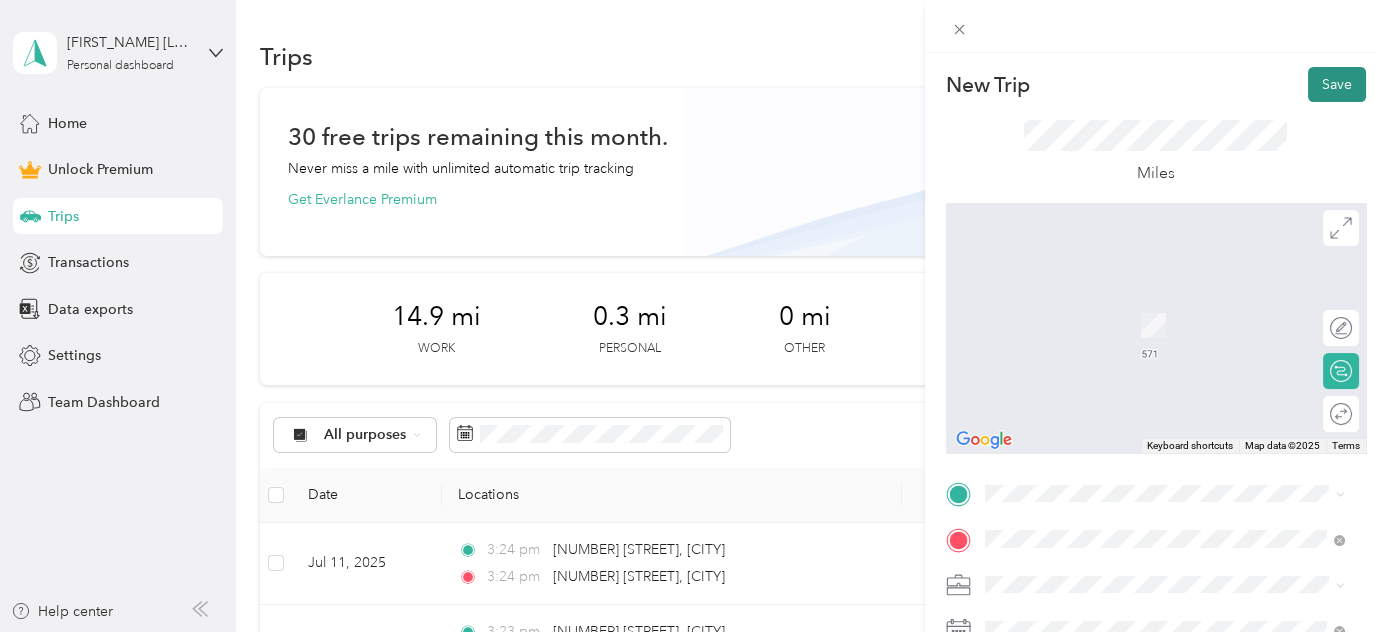 click on "Save" at bounding box center [1337, 84] 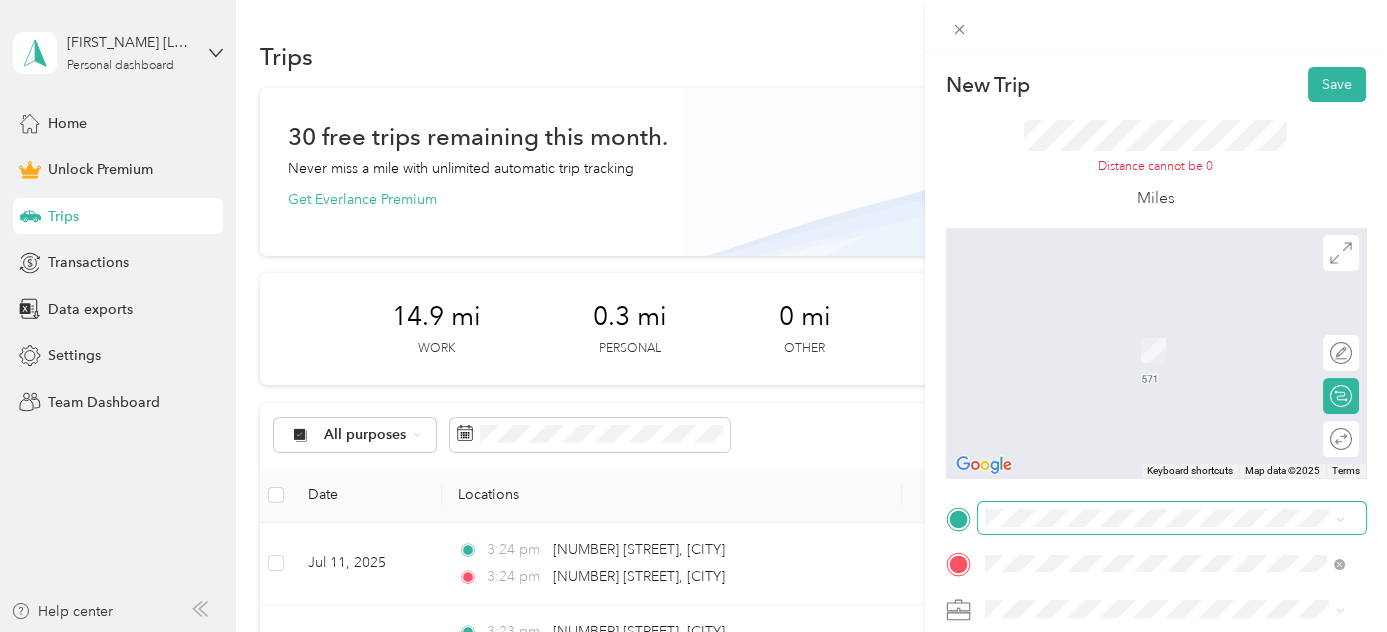 click at bounding box center [1172, 518] 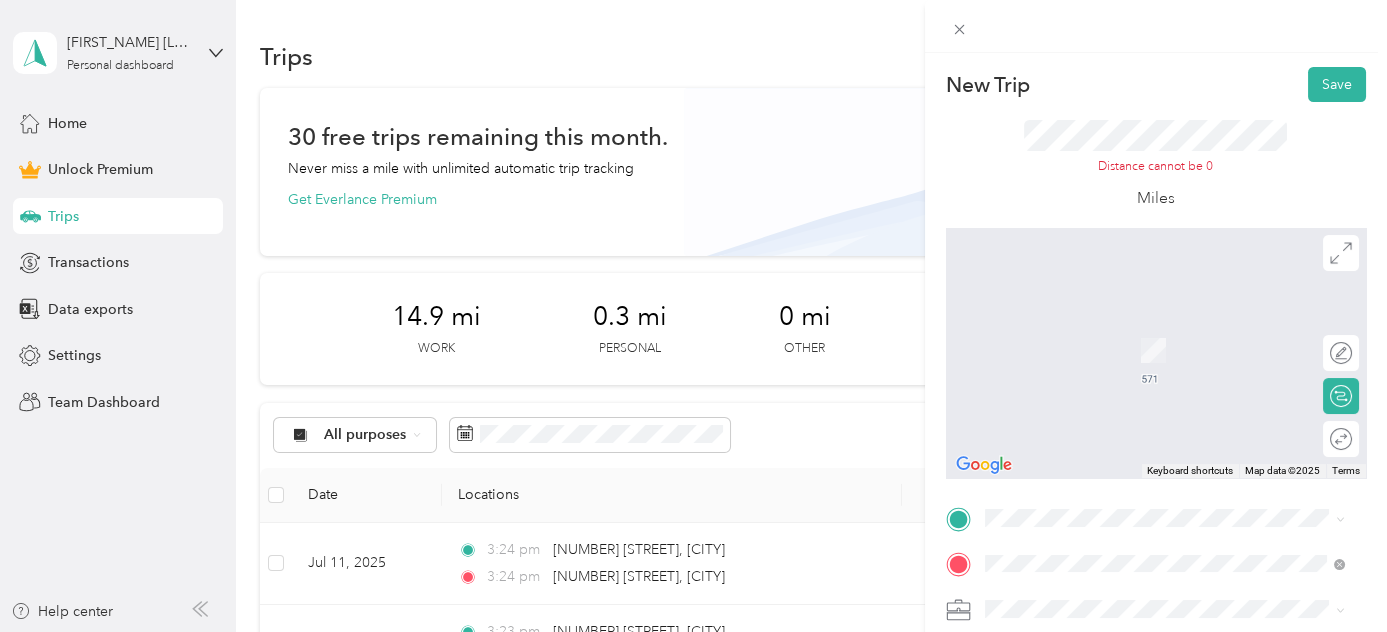 click on "New Trip Save This trip cannot be edited because it is either under review, approved, or paid. Contact your Team Manager to edit it. Distance cannot be 0 Miles To navigate the map with touch gestures double-tap and hold your finger on the map, then drag the map. ← Move left → Move right ↑ Move up ↓ Move down + Zoom in - Zoom out Home Jump left by 75% End Jump right by 75% Page Up Jump up by 75% Page Down Jump down by 75% Keyboard shortcuts Map Data Map data ©2025 Map data ©2025 2 m  Click to toggle between metric and imperial units Terms Report a map error Edit route Calculate route Round trip TO Add photo" at bounding box center (693, 316) 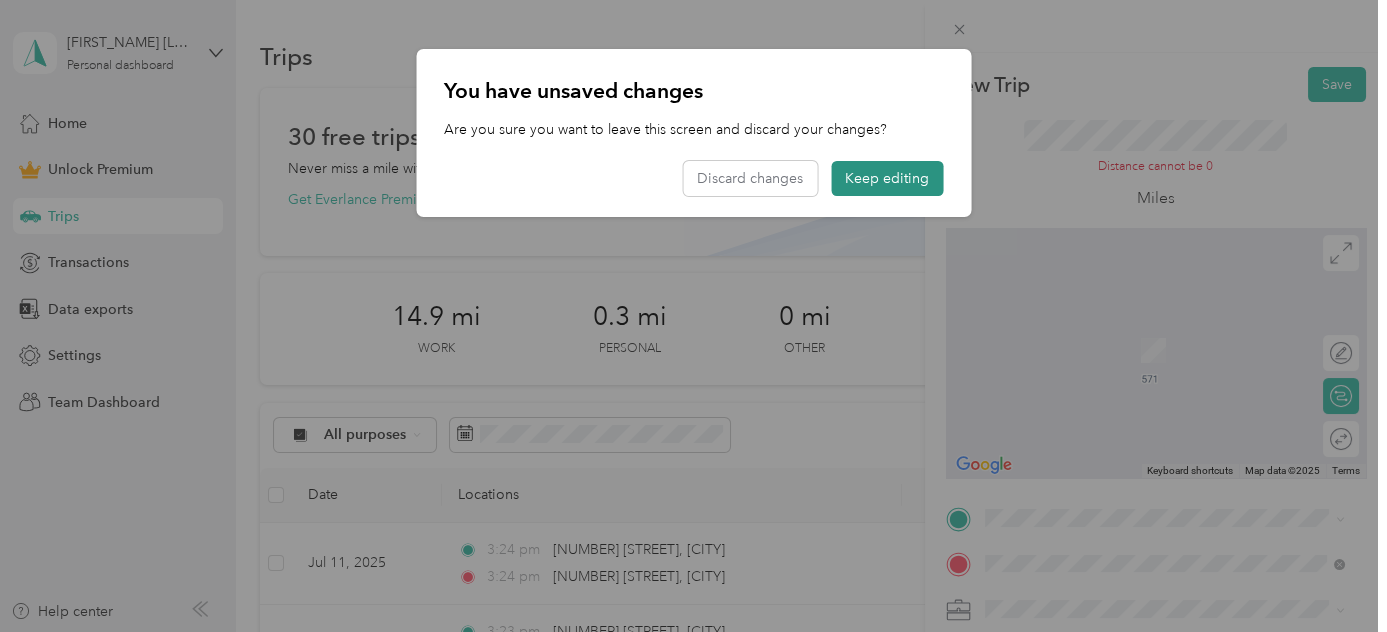 click on "Keep editing" at bounding box center (887, 178) 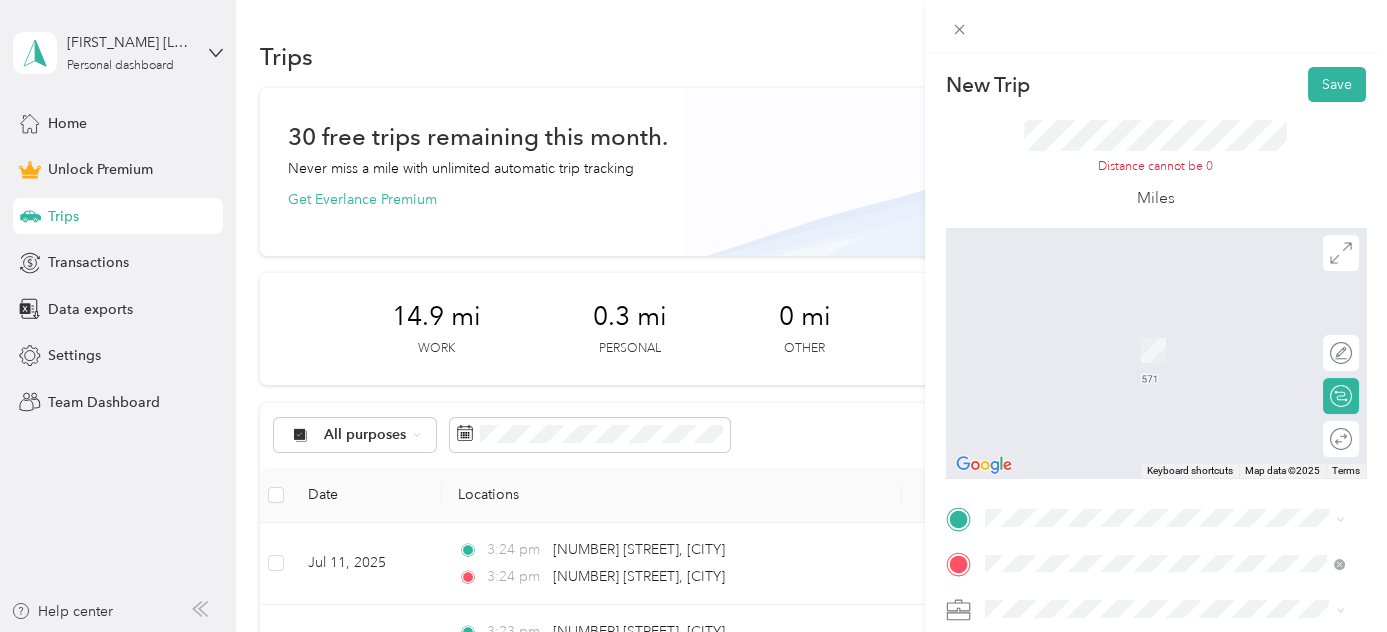 click on "TO Add photo" at bounding box center (1156, 721) 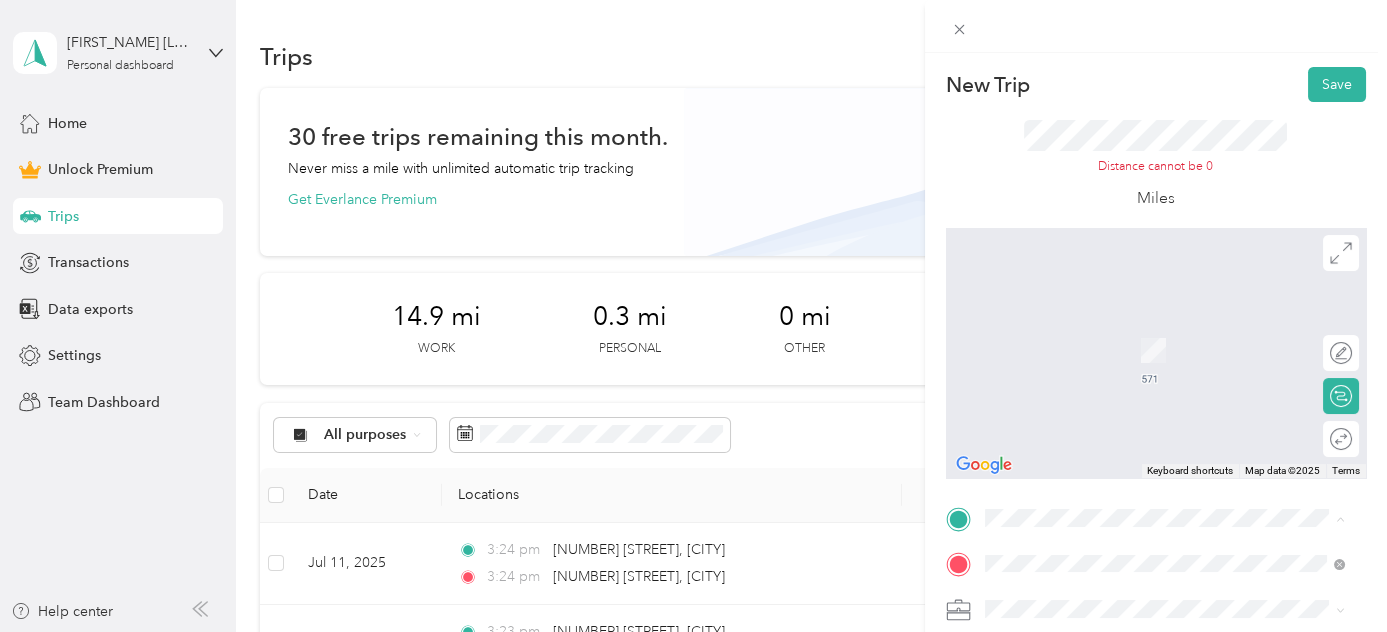 click on "[NUMBER] [STREET]
[CITY], [STATE] [POSTAL_CODE], [COUNTRY]" at bounding box center [1166, 360] 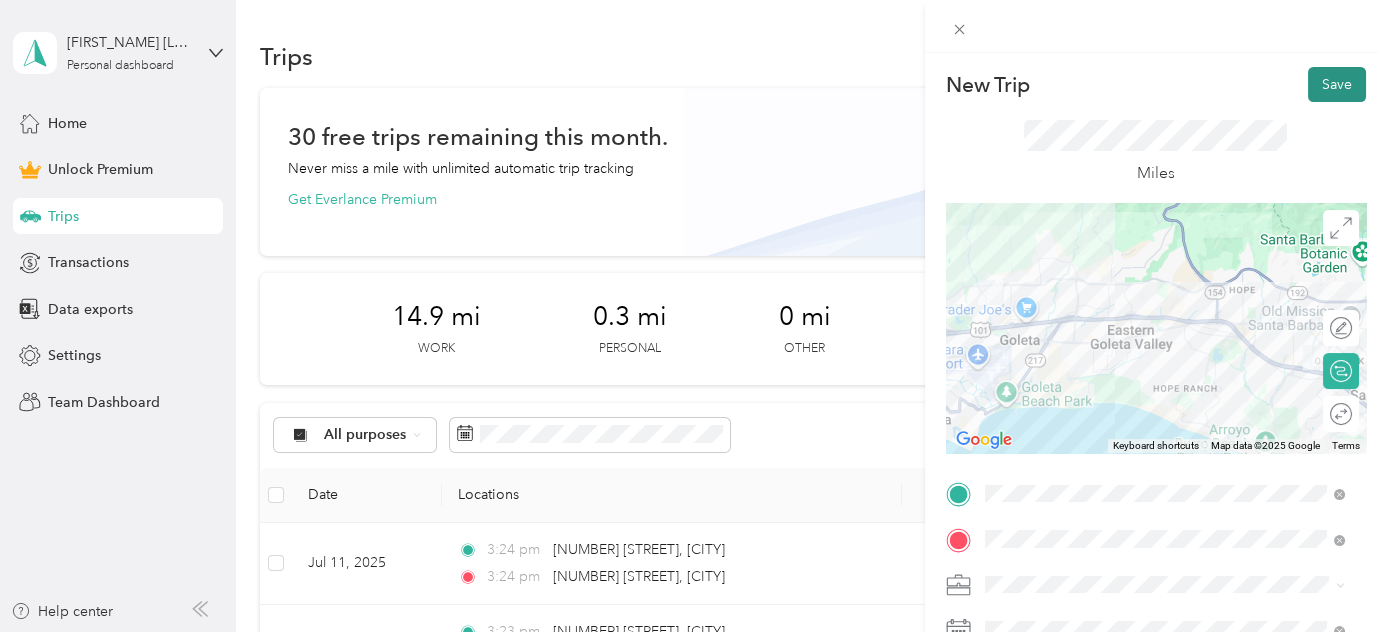 click on "Save" at bounding box center [1337, 84] 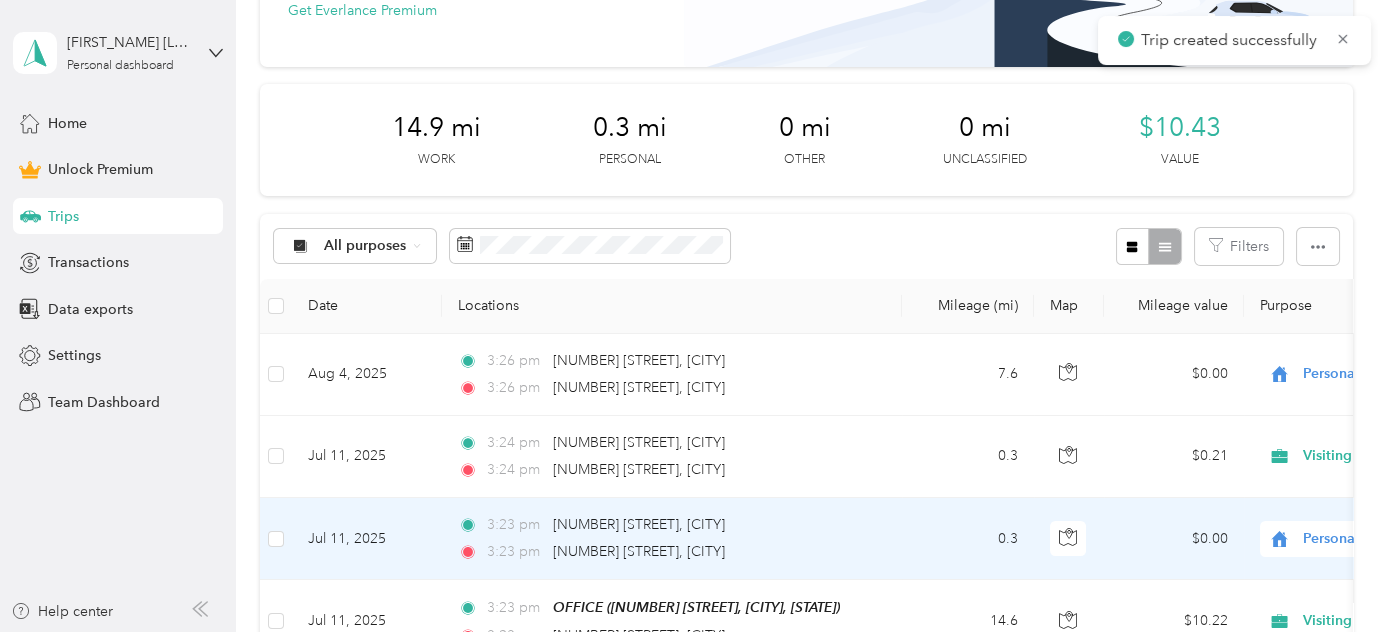 scroll, scrollTop: 212, scrollLeft: 0, axis: vertical 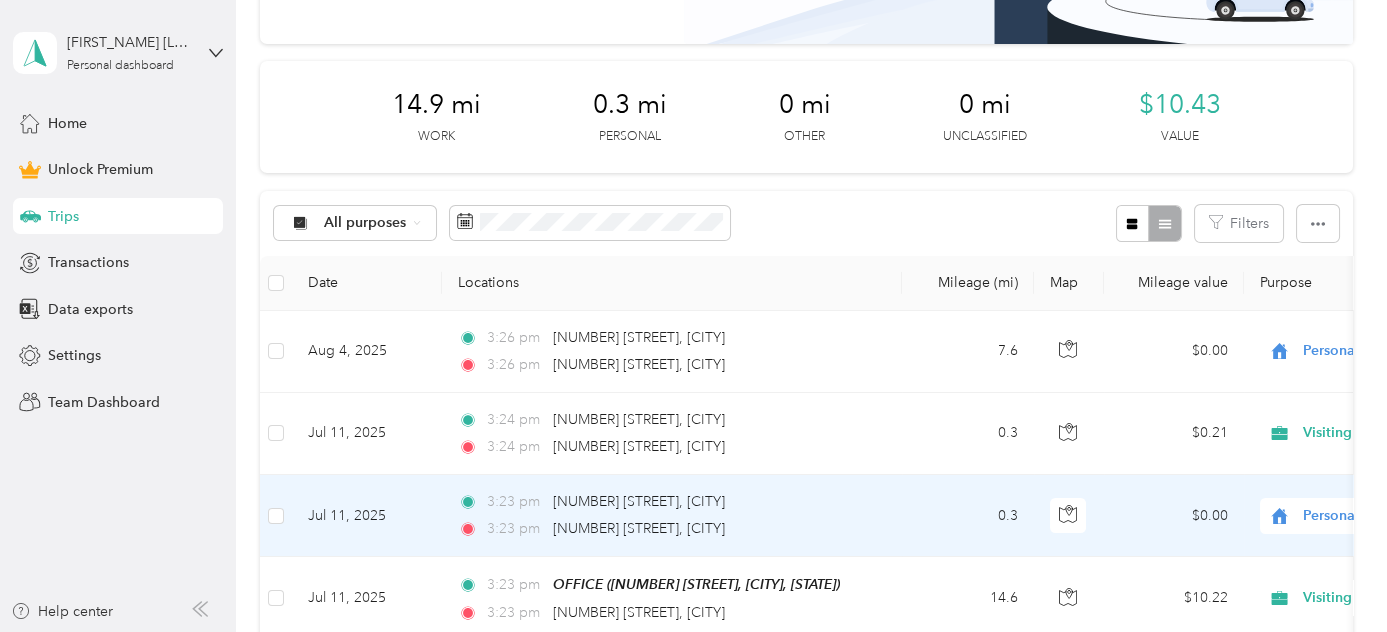 click on "Personal" at bounding box center [1394, 516] 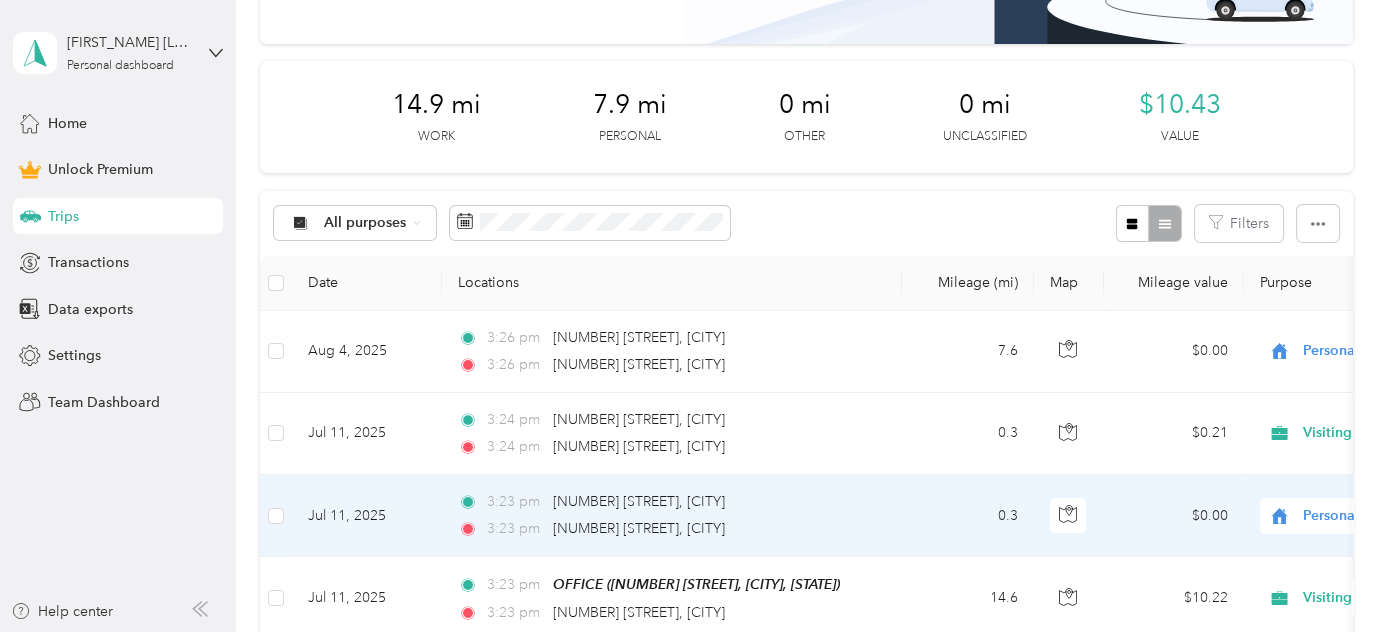 click on "Visiting Angels" at bounding box center (1280, 301) 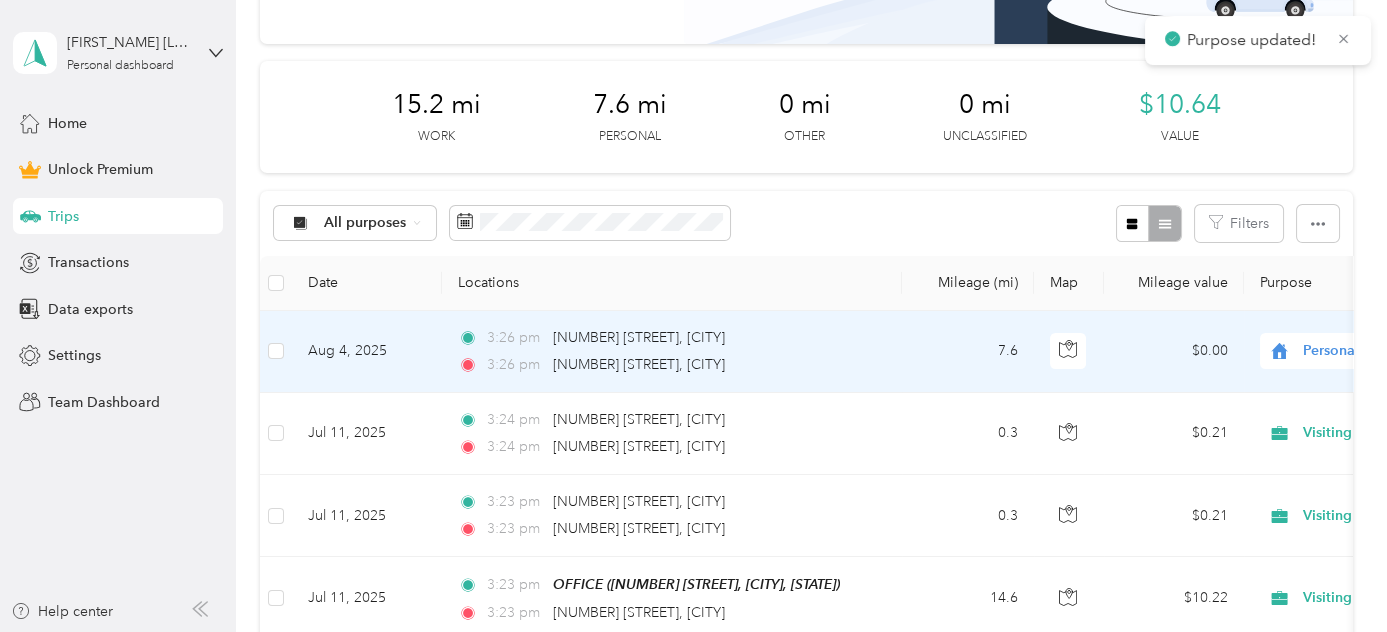 click on "Personal" at bounding box center (1394, 351) 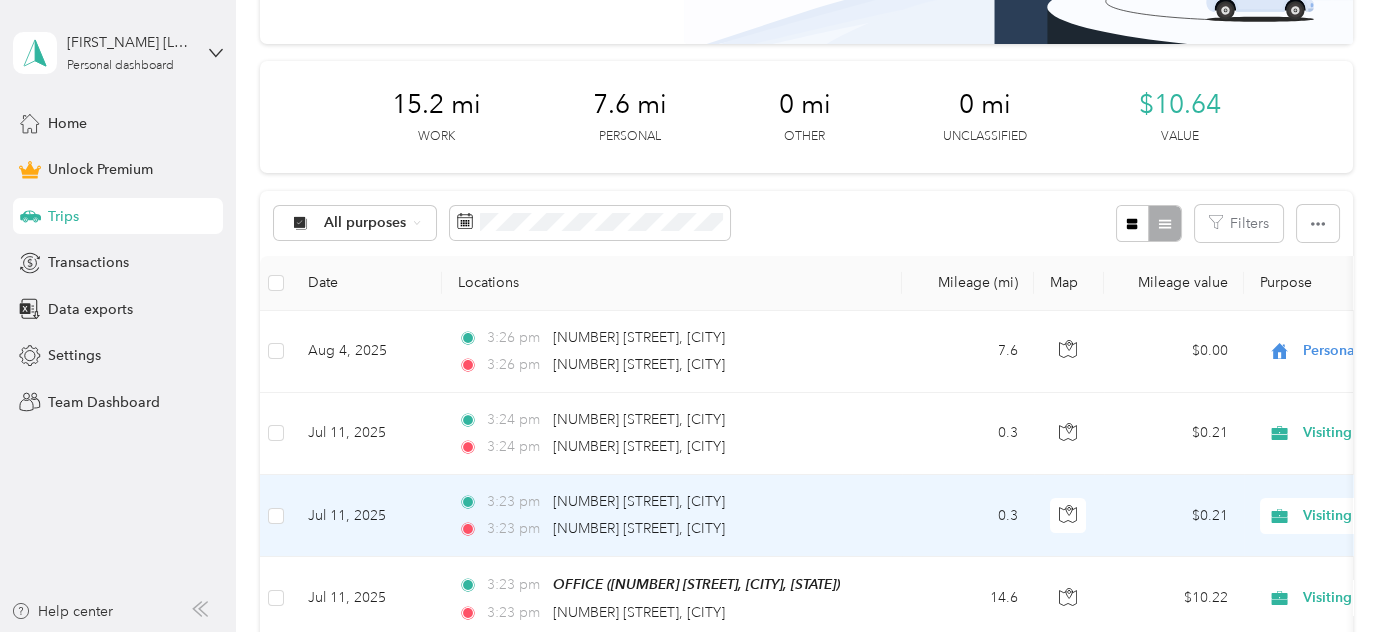 scroll, scrollTop: 424, scrollLeft: 0, axis: vertical 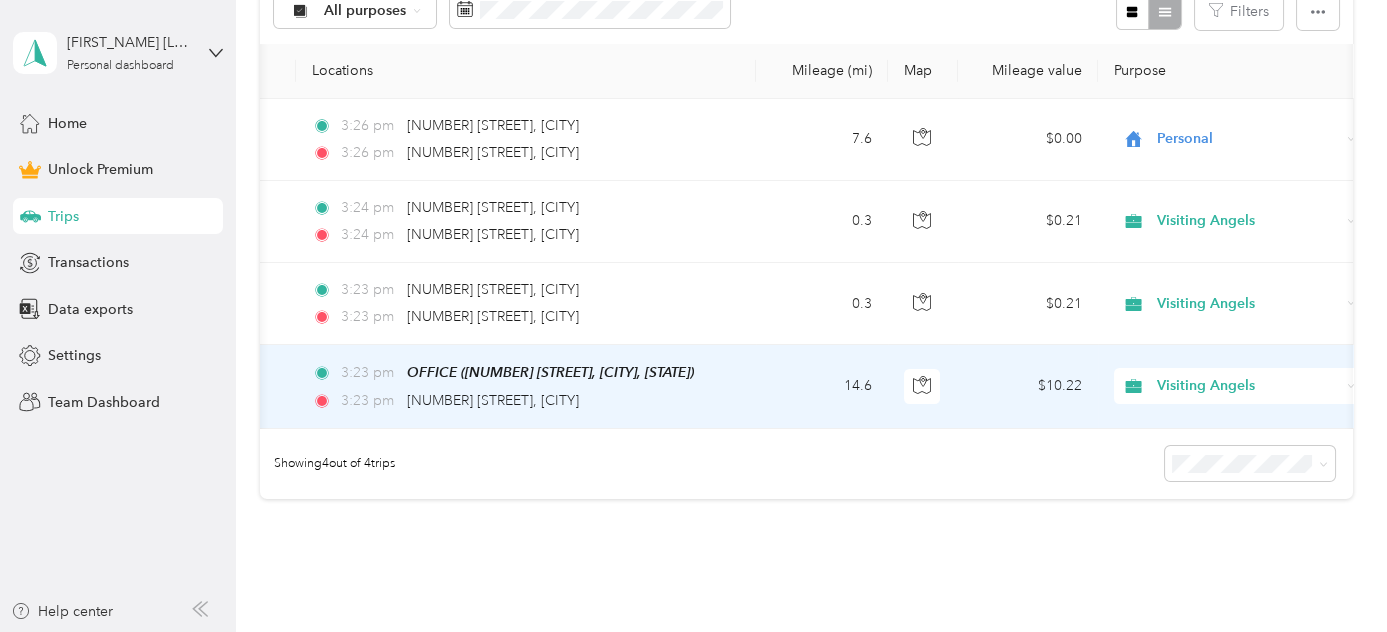click on "Visiting Angels" at bounding box center [1248, 386] 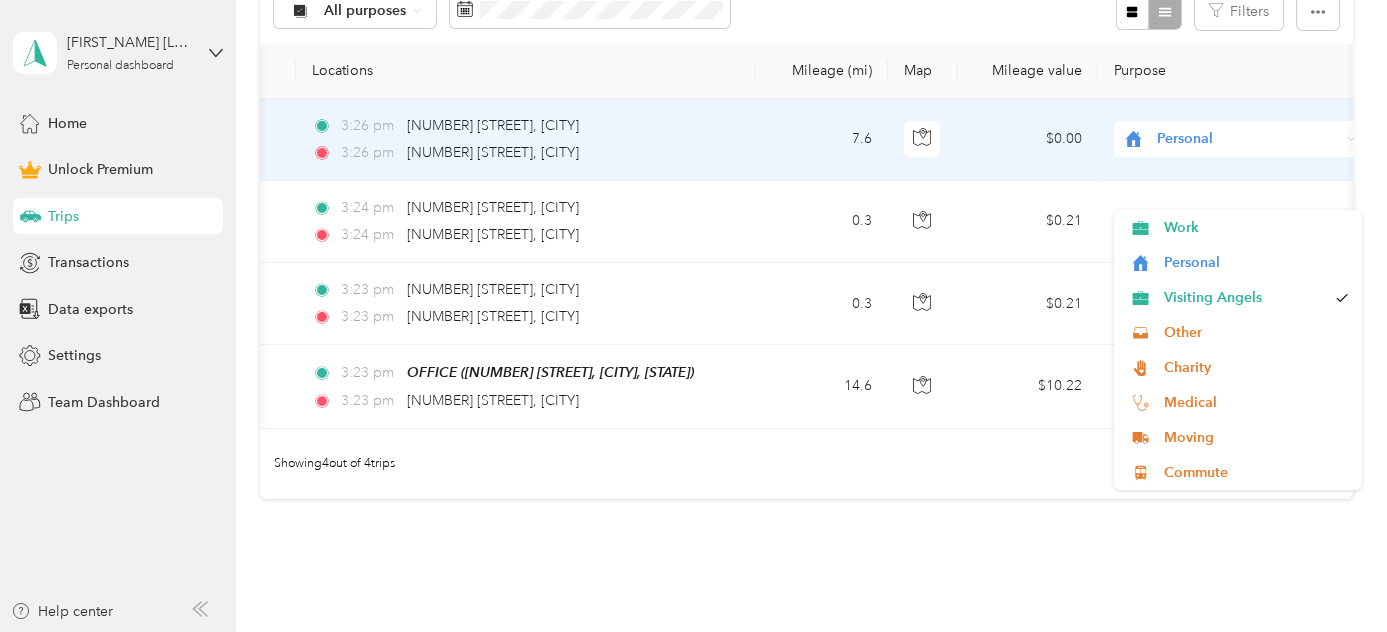 scroll, scrollTop: 212, scrollLeft: 0, axis: vertical 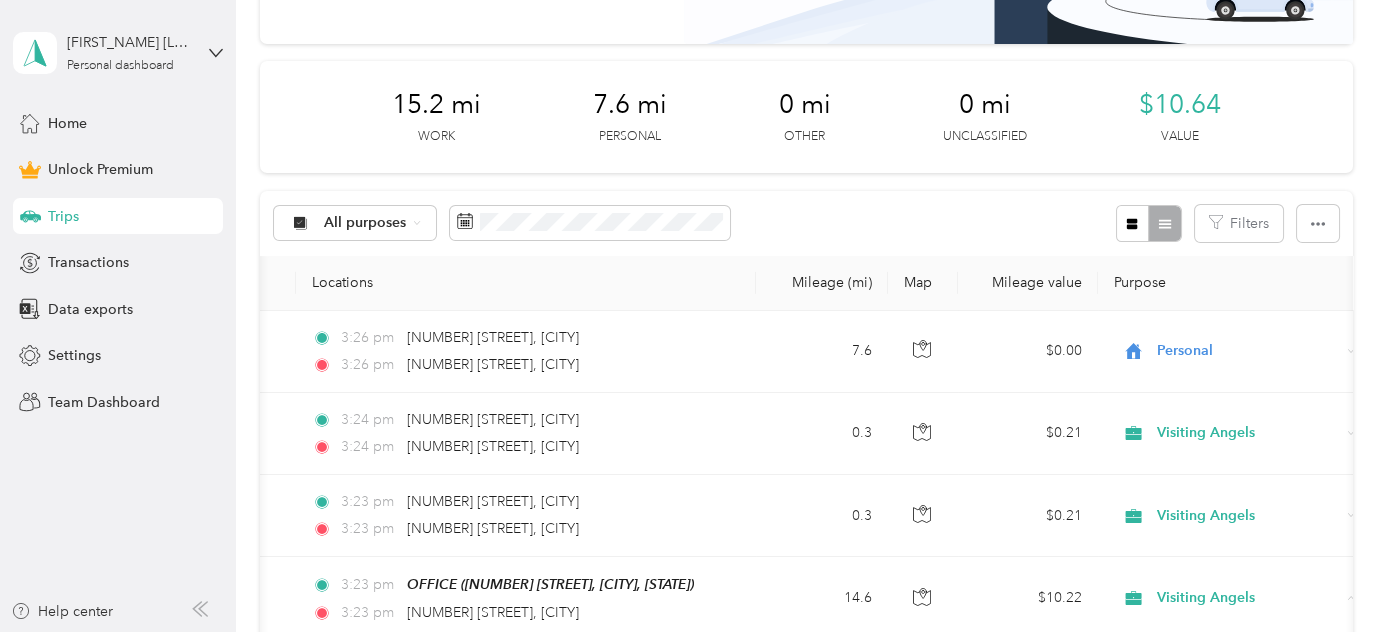 click on "Purpose" at bounding box center (1238, 283) 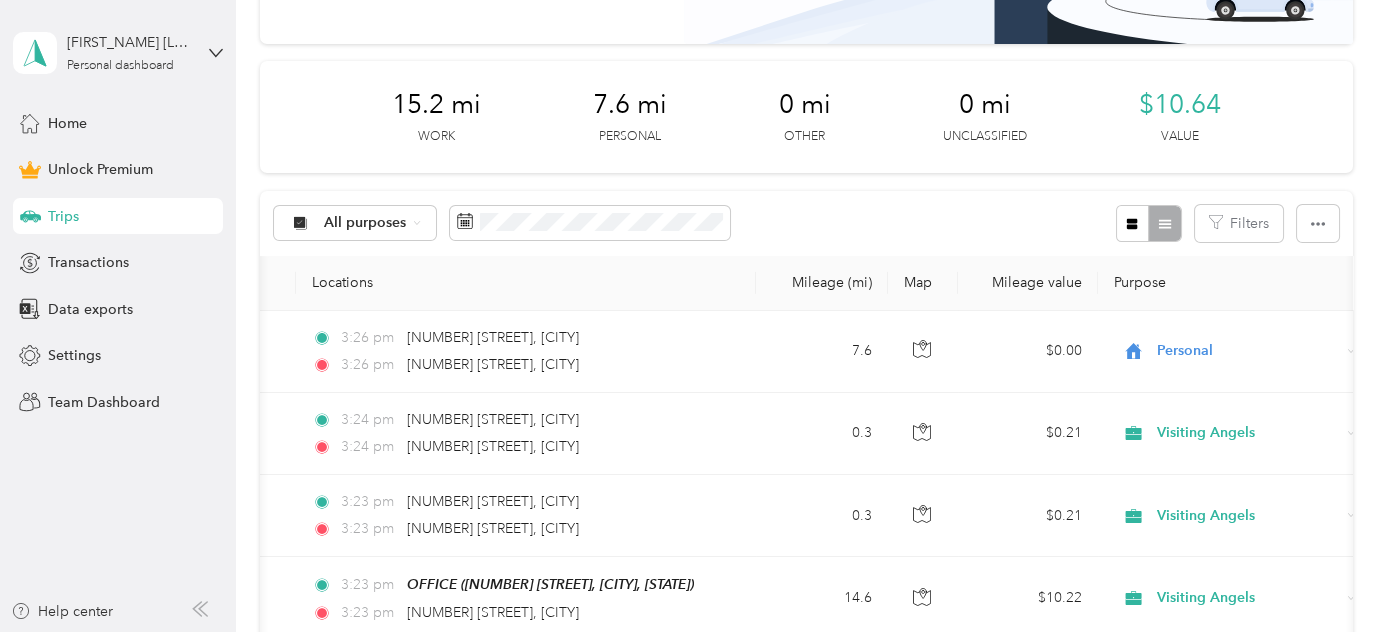 click on "Purpose" at bounding box center [1238, 283] 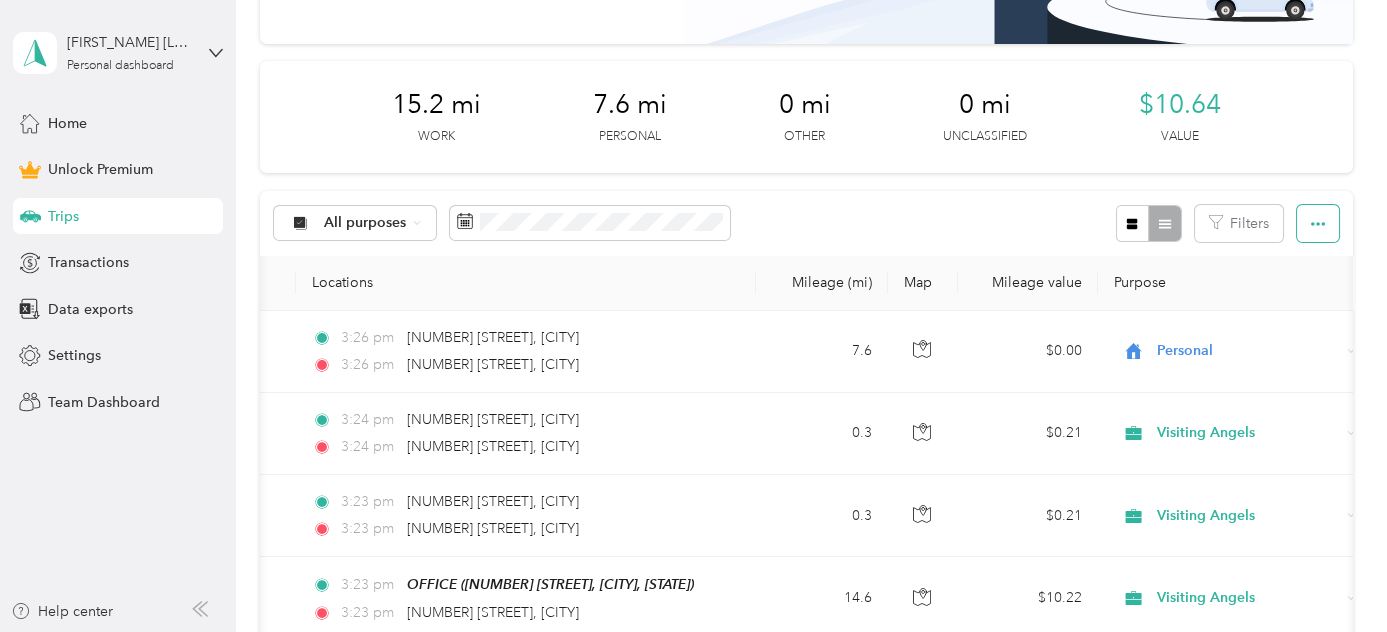 click at bounding box center (1318, 223) 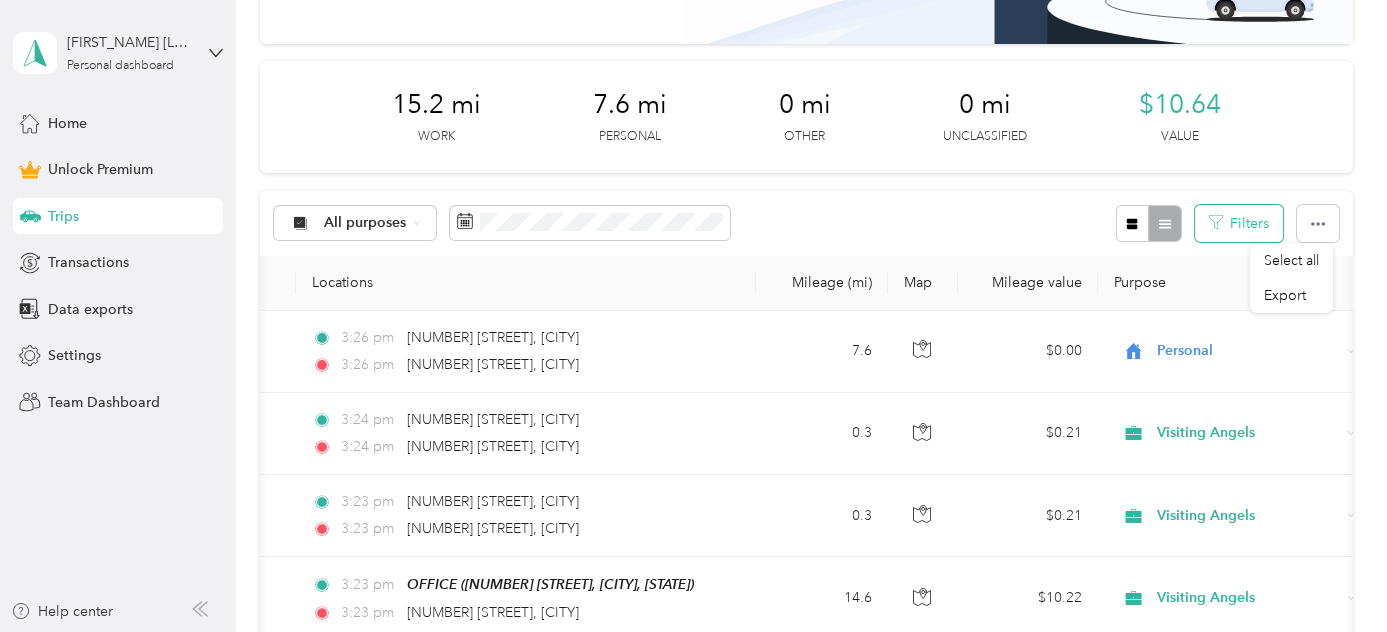 click on "Filters" at bounding box center [1239, 223] 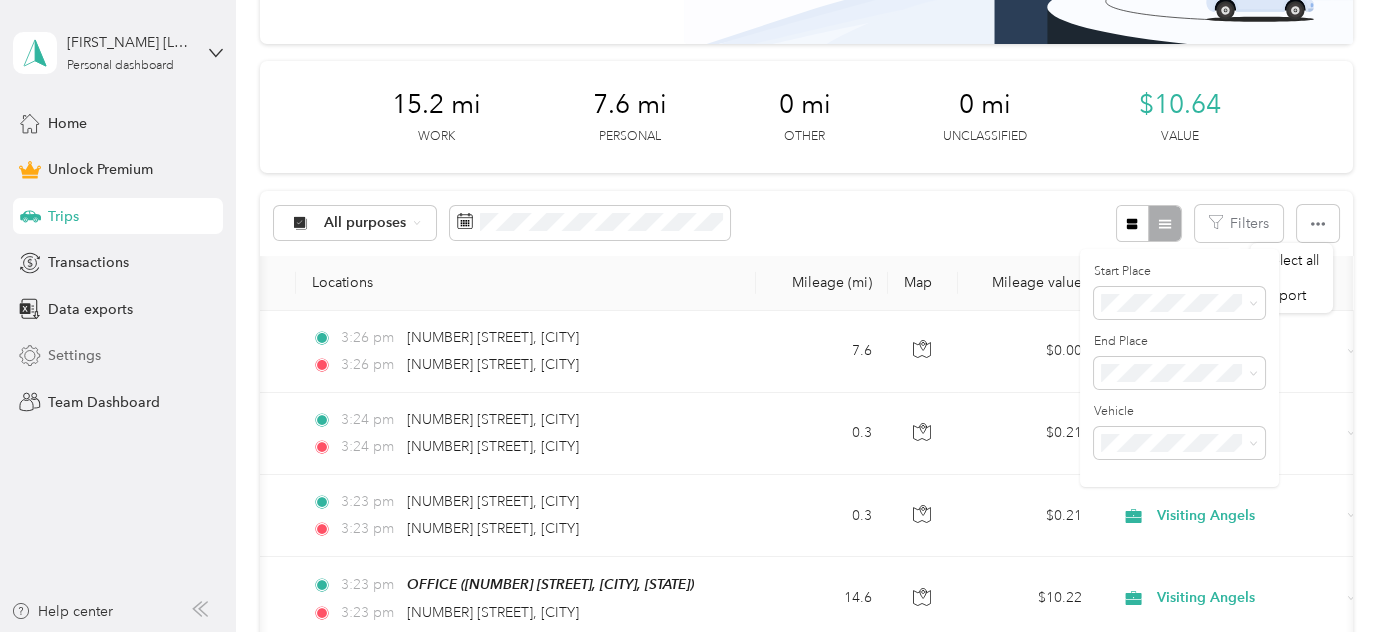 click on "Settings" at bounding box center (74, 355) 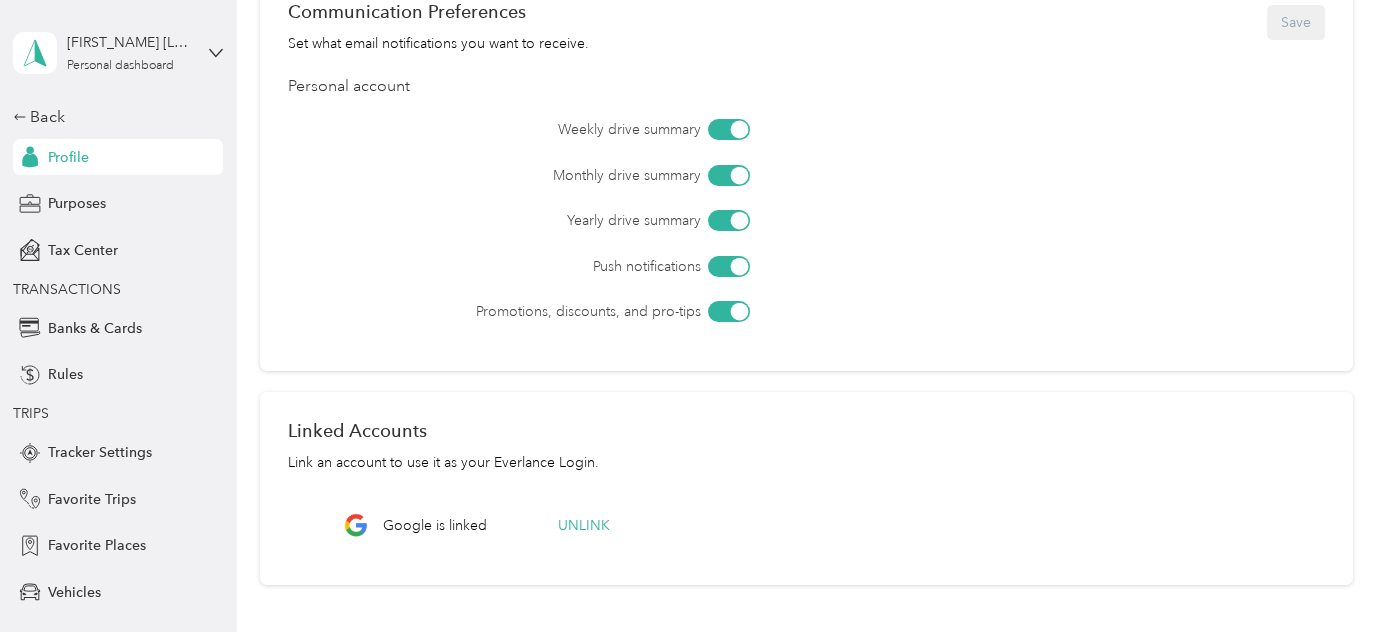 scroll, scrollTop: 813, scrollLeft: 0, axis: vertical 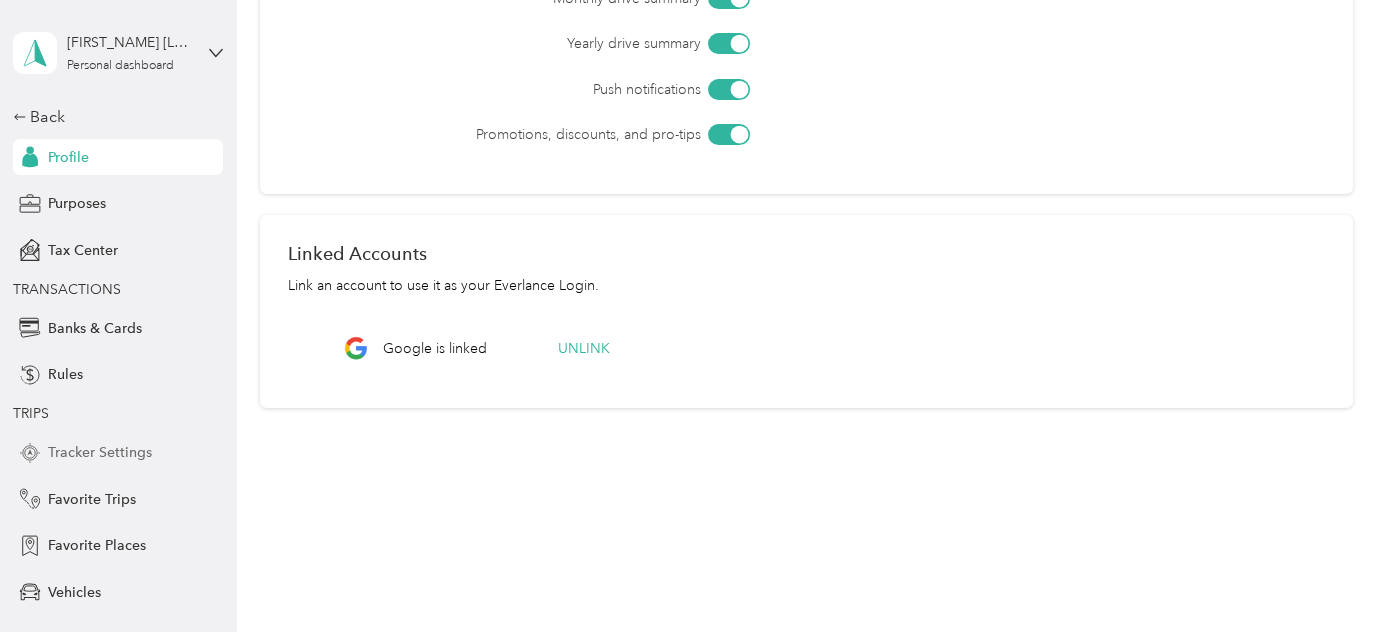 click on "Tracker Settings" at bounding box center [100, 452] 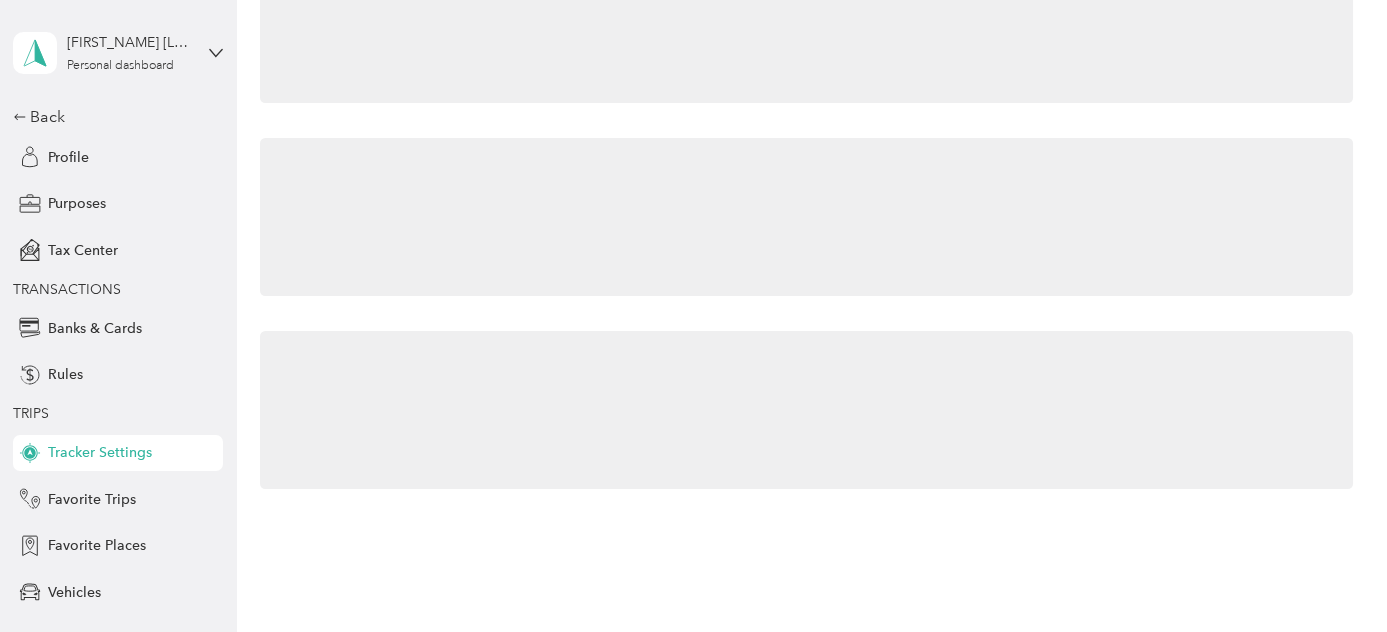 scroll, scrollTop: 37, scrollLeft: 0, axis: vertical 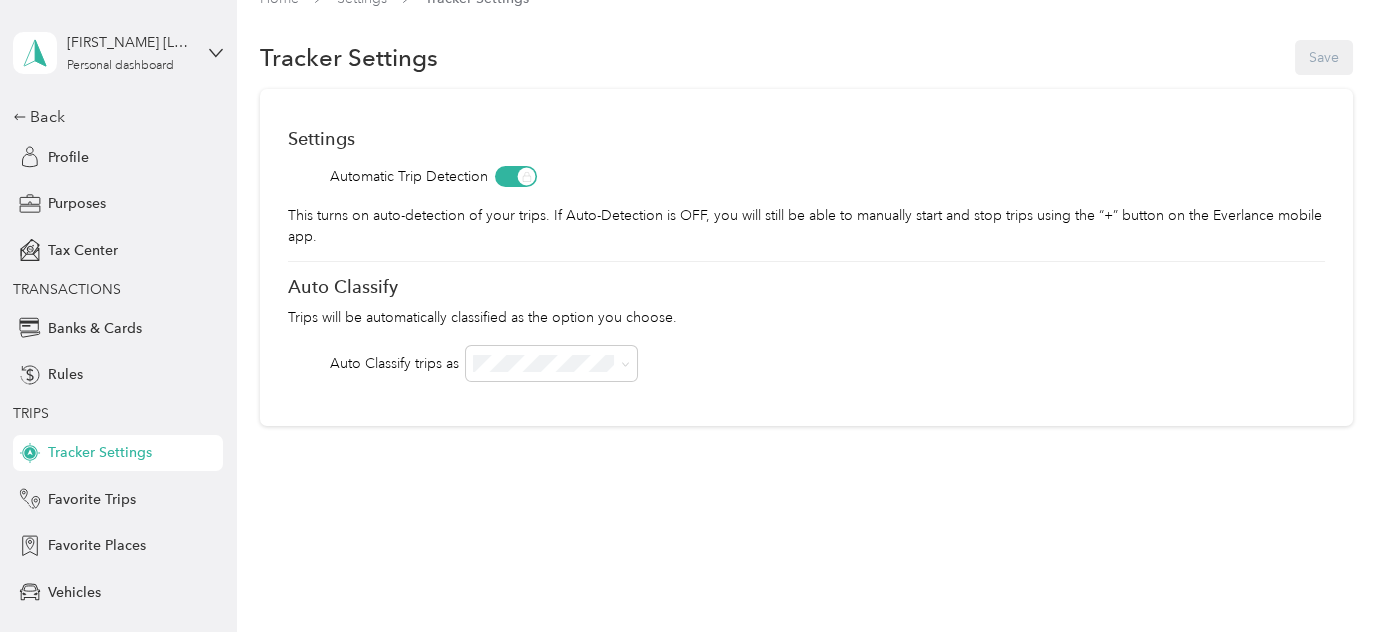 click on "Work Personal Visiting Angels Other Charity Medical Moving Commute OFF" at bounding box center [552, 192] 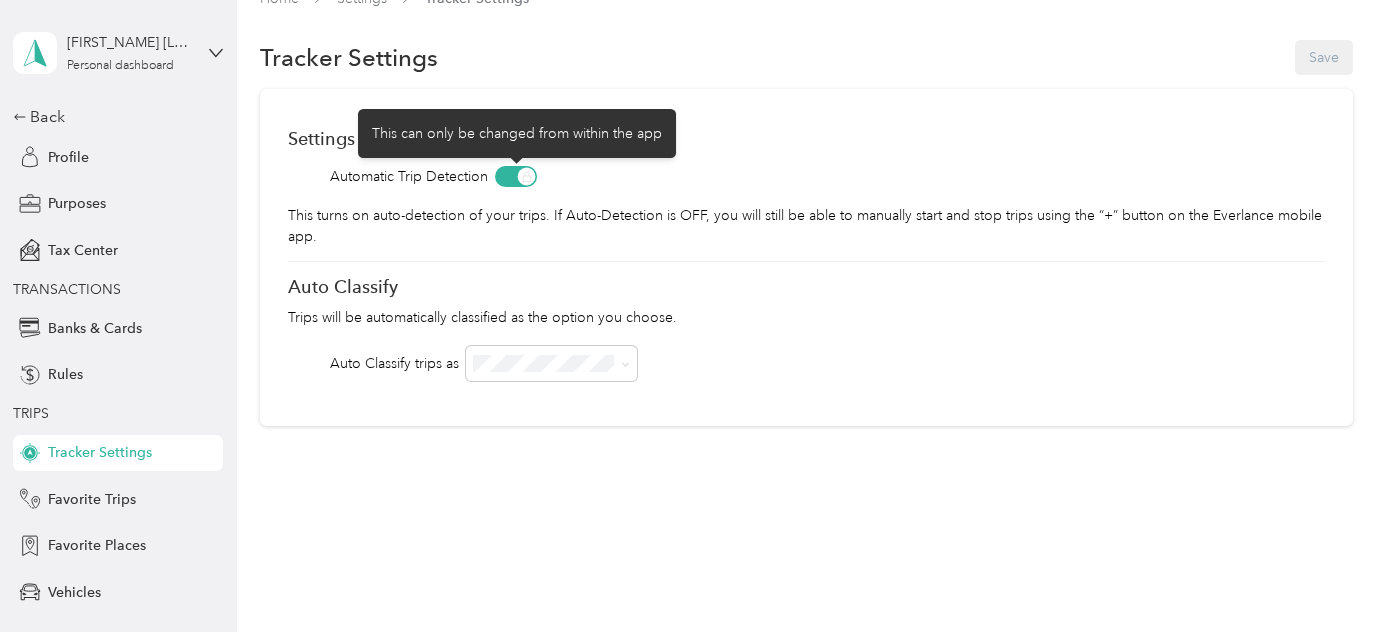click at bounding box center (516, 176) 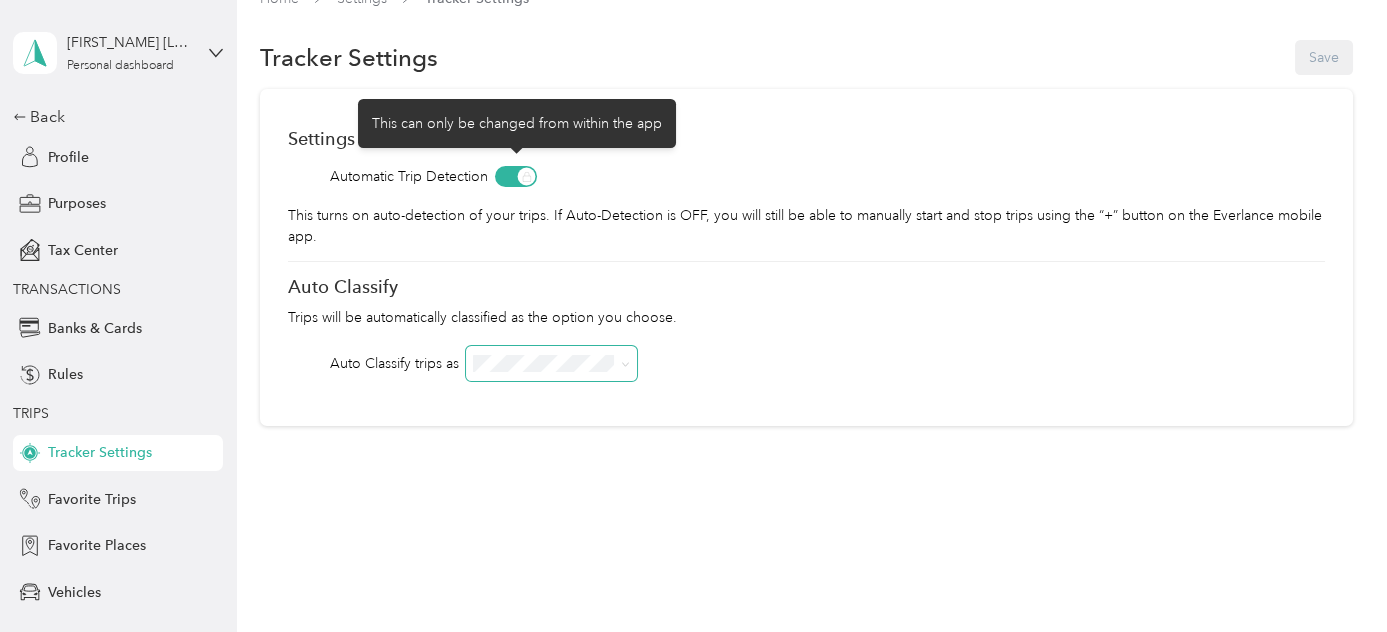 click on "Settings Automatic Trip Detection This turns on auto-detection of your trips. If Auto-Detection is OFF, you will still be able to manually start and stop trips using the “+” button on the Everlance mobile app. Auto Classify Trips will be automatically classified as the option you choose. Auto Classify trips as" at bounding box center (806, 257) 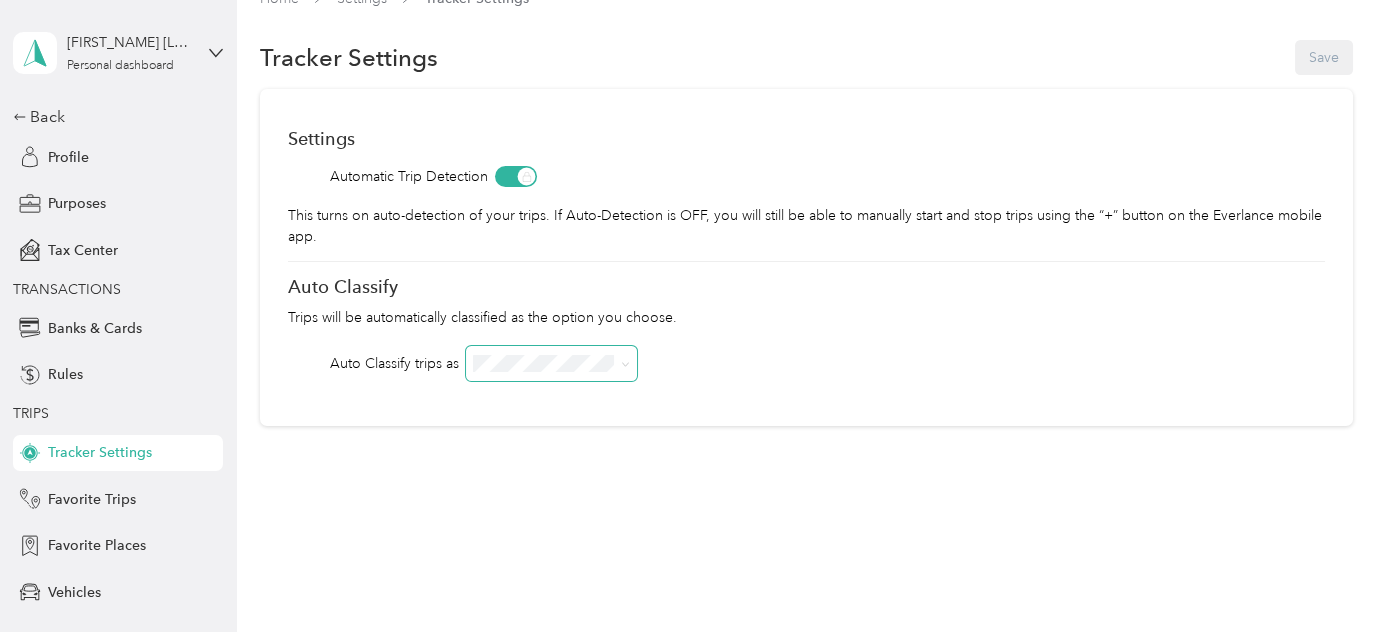 click at bounding box center [551, 363] 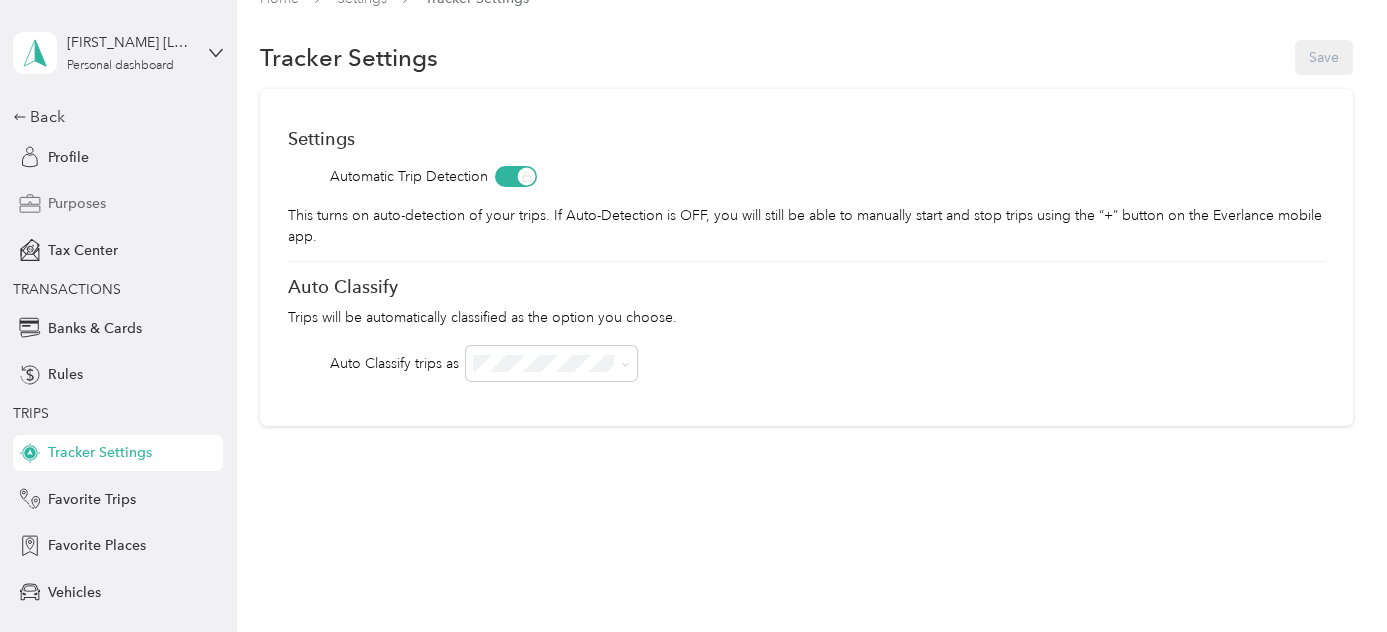 click on "Purposes" at bounding box center (77, 203) 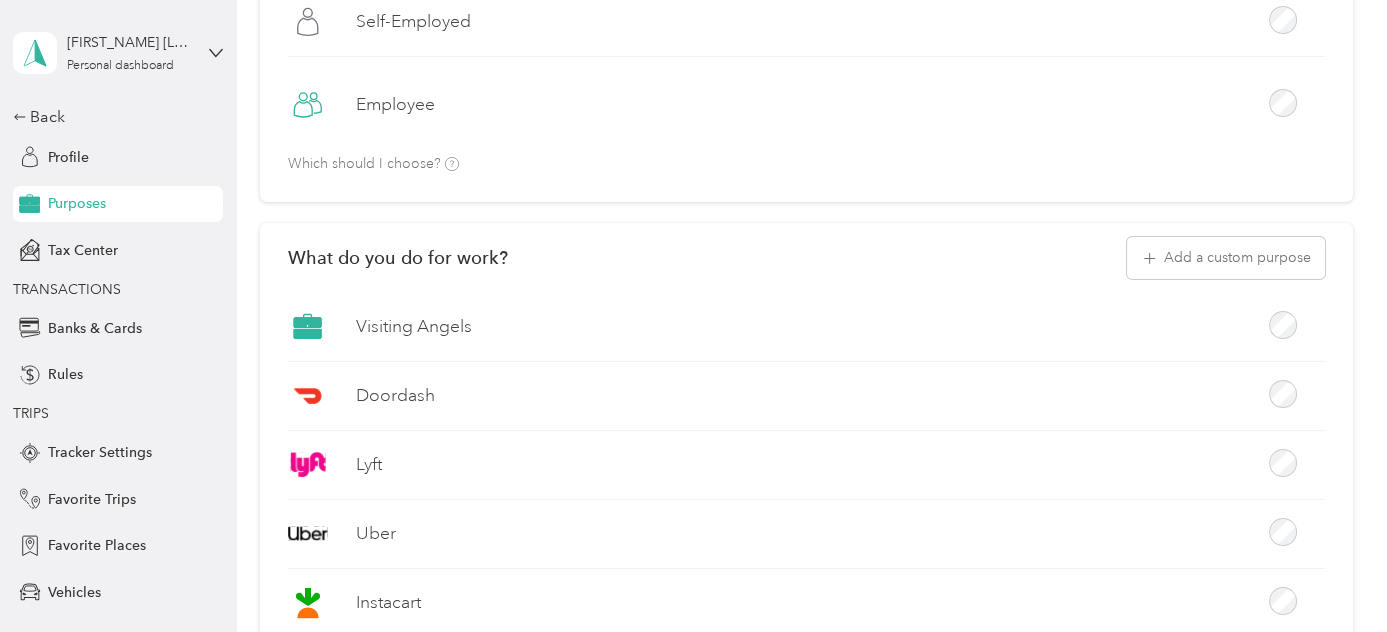 scroll, scrollTop: 249, scrollLeft: 0, axis: vertical 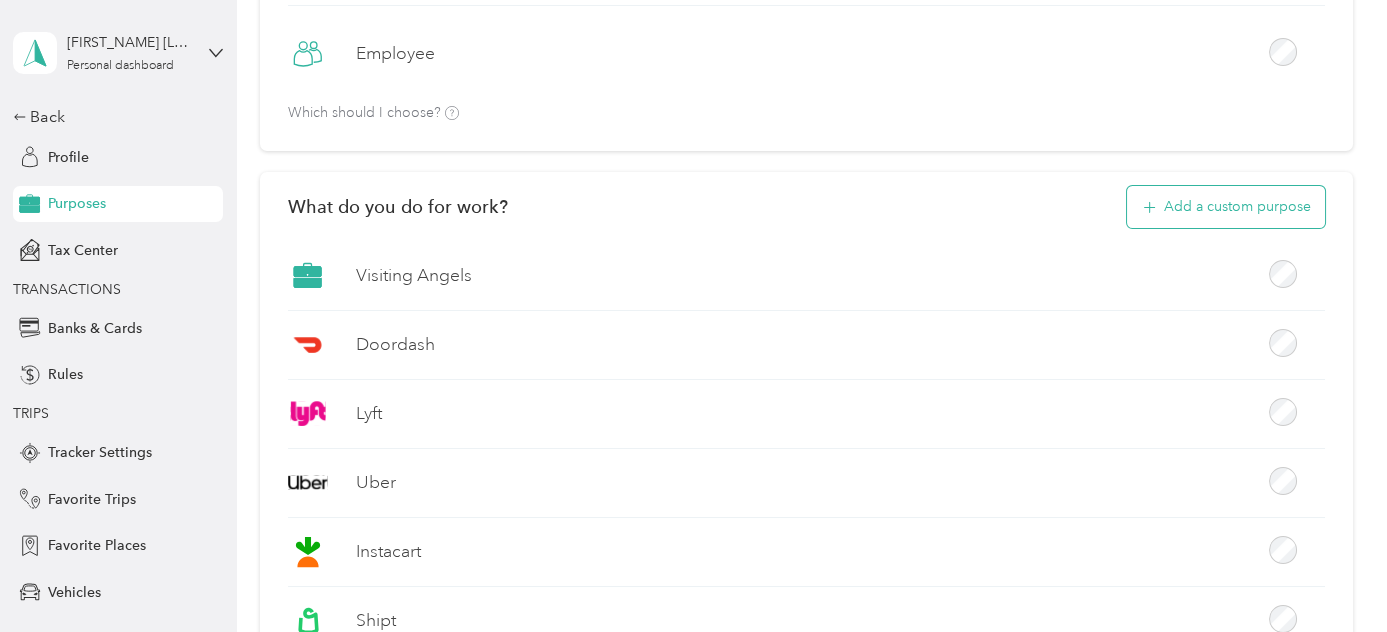 click on "Add a custom purpose" at bounding box center (1226, 207) 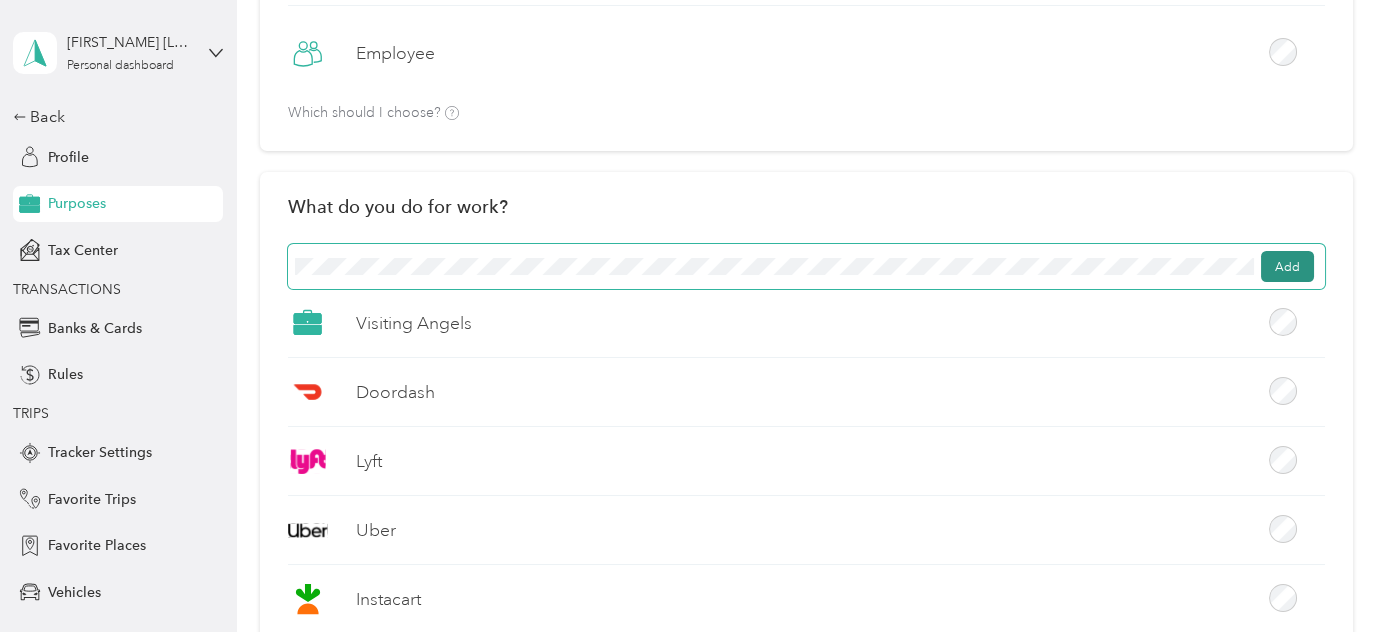 click on "Add" at bounding box center (1287, 267) 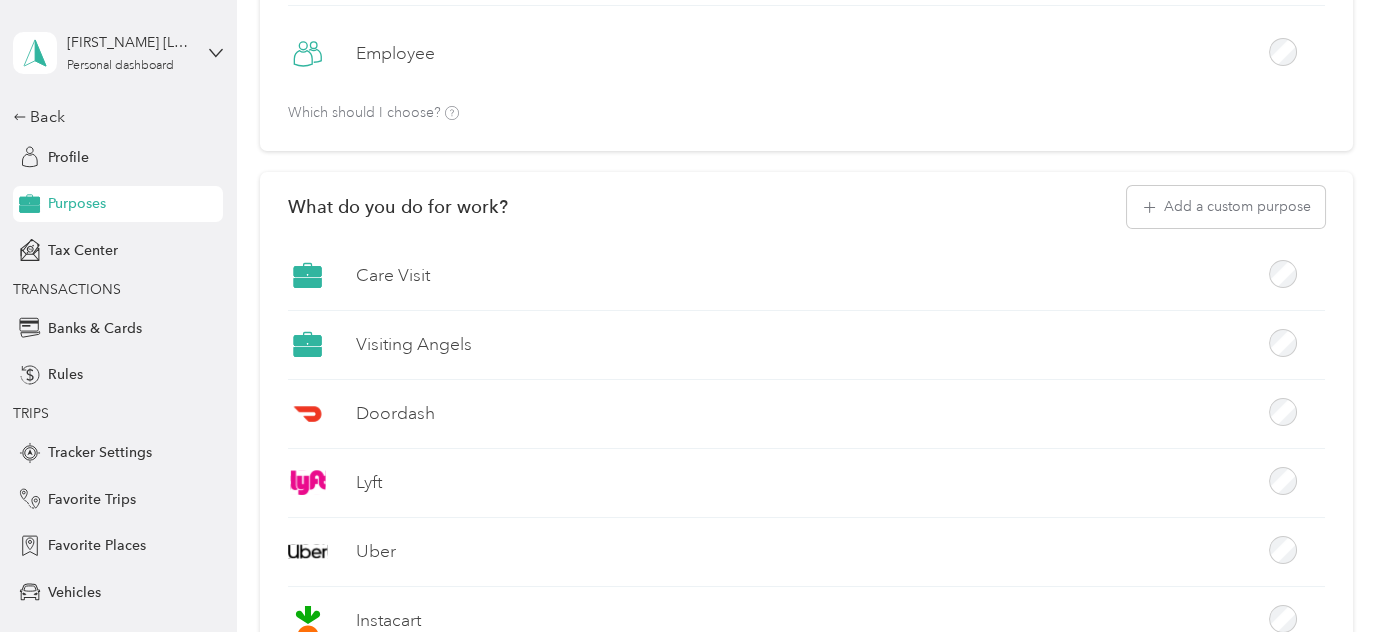 click on "Visiting Angels" at bounding box center [414, 344] 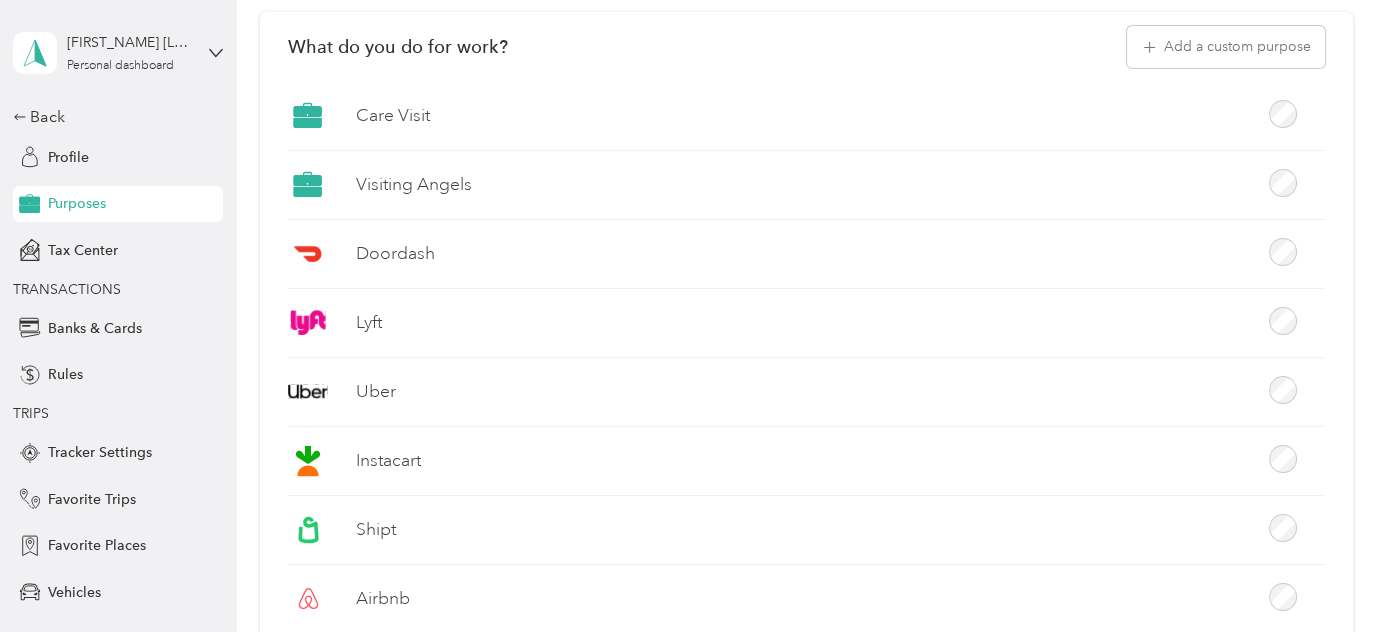scroll, scrollTop: 197, scrollLeft: 0, axis: vertical 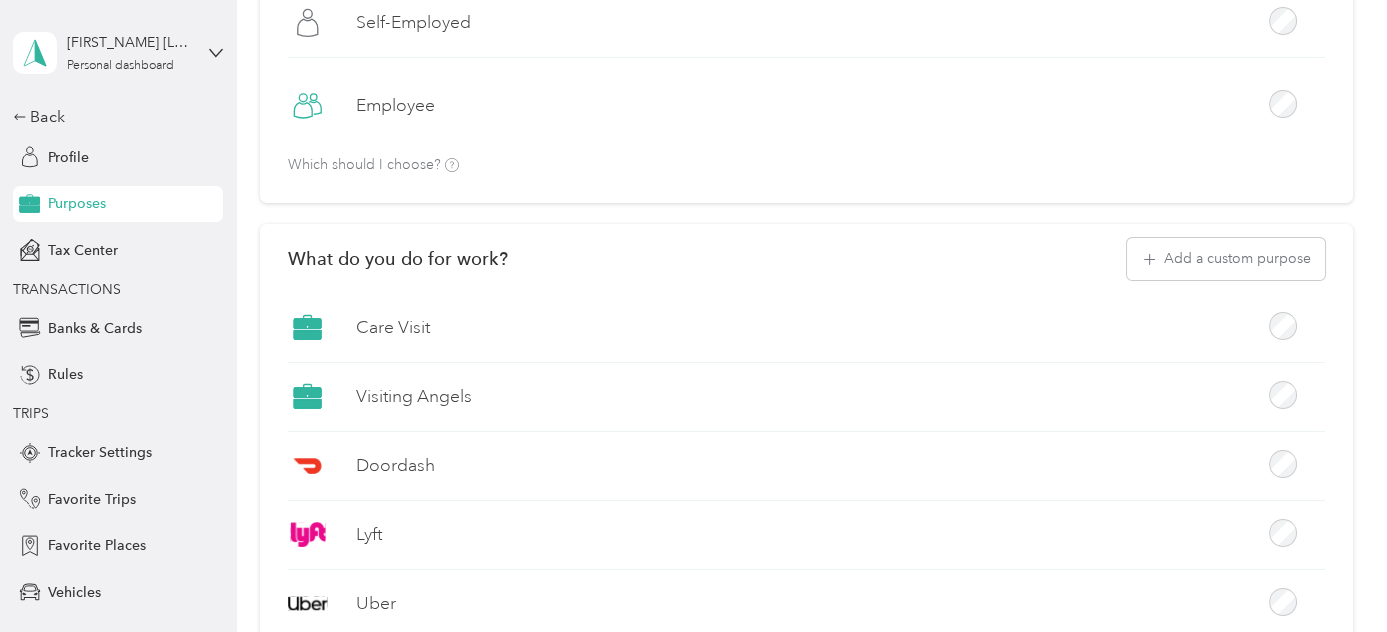 click on "Visiting Angels" at bounding box center [414, 396] 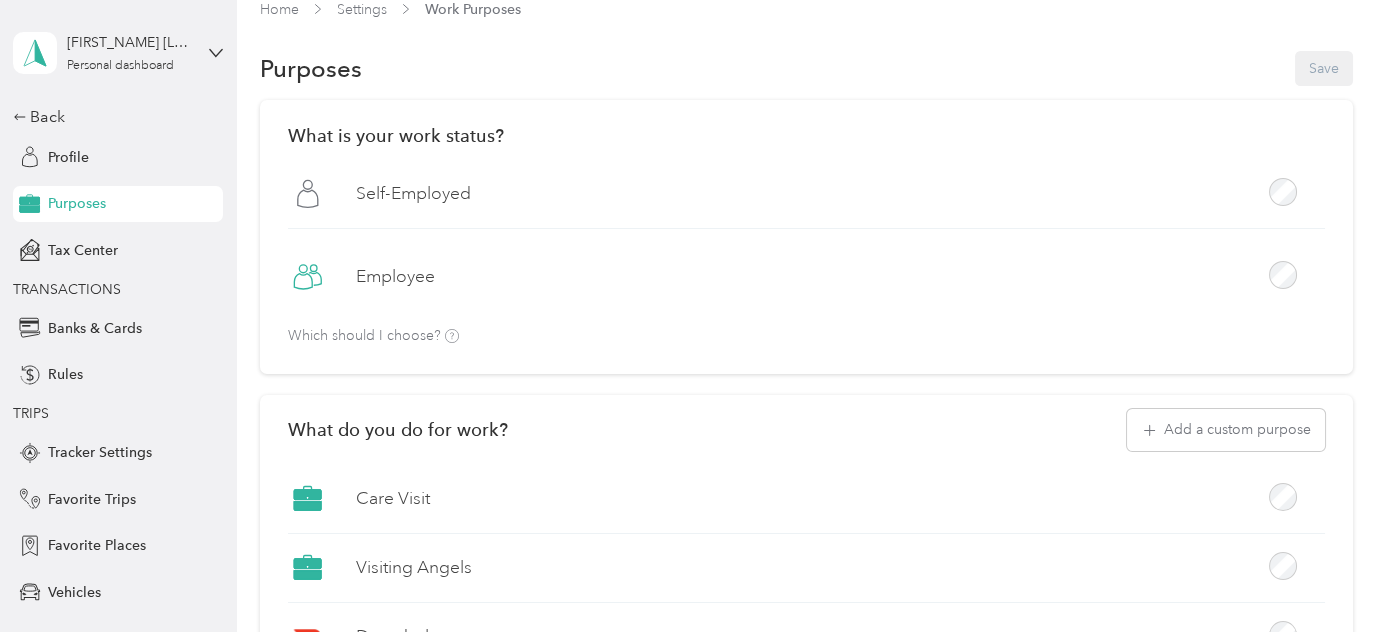 scroll, scrollTop: 0, scrollLeft: 0, axis: both 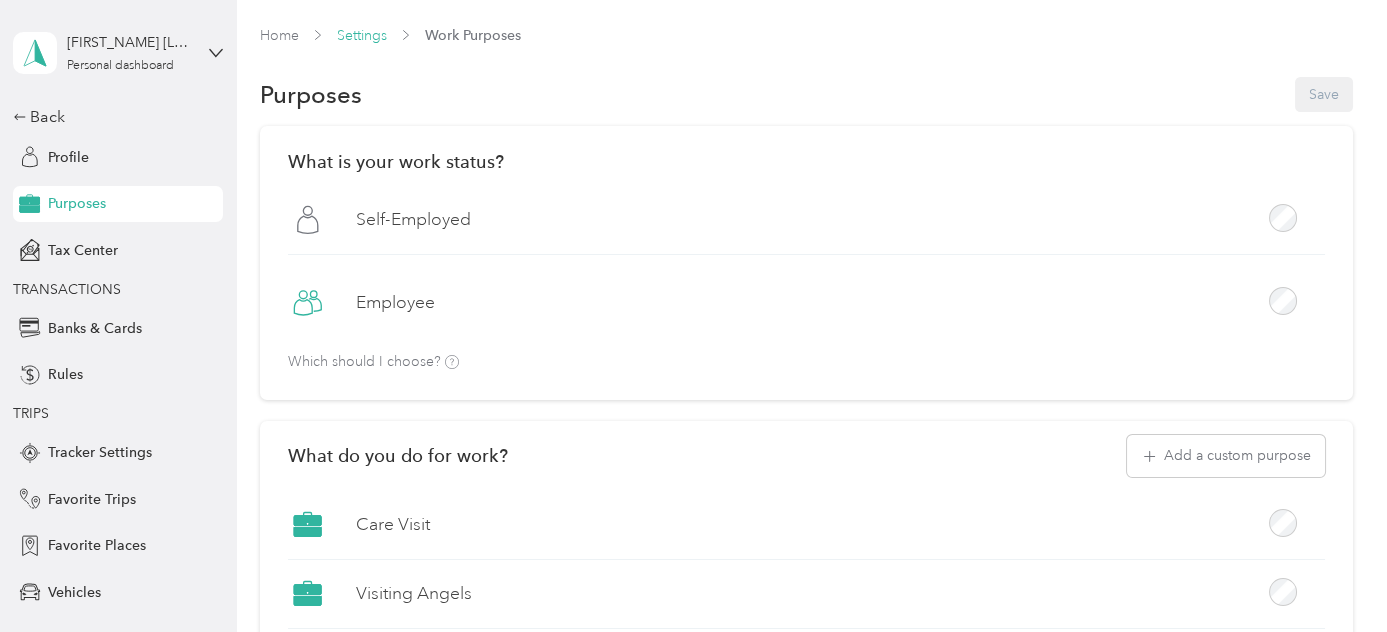 click on "Settings" at bounding box center [362, 35] 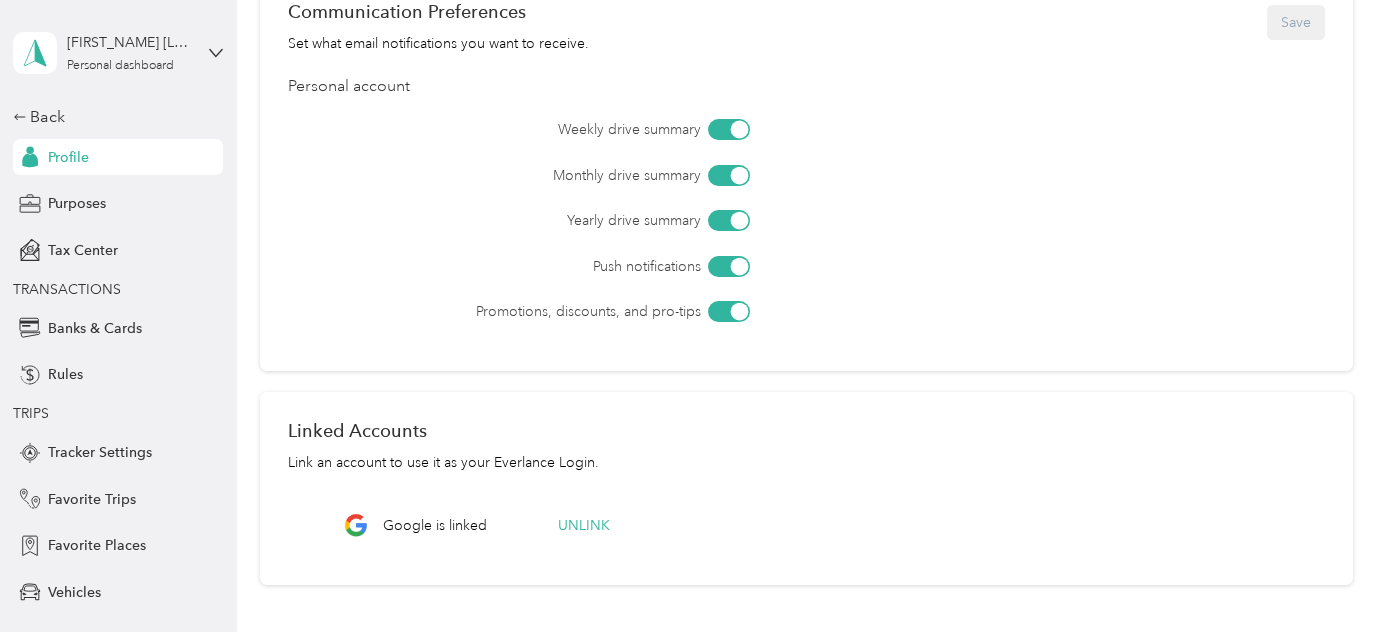 scroll, scrollTop: 813, scrollLeft: 0, axis: vertical 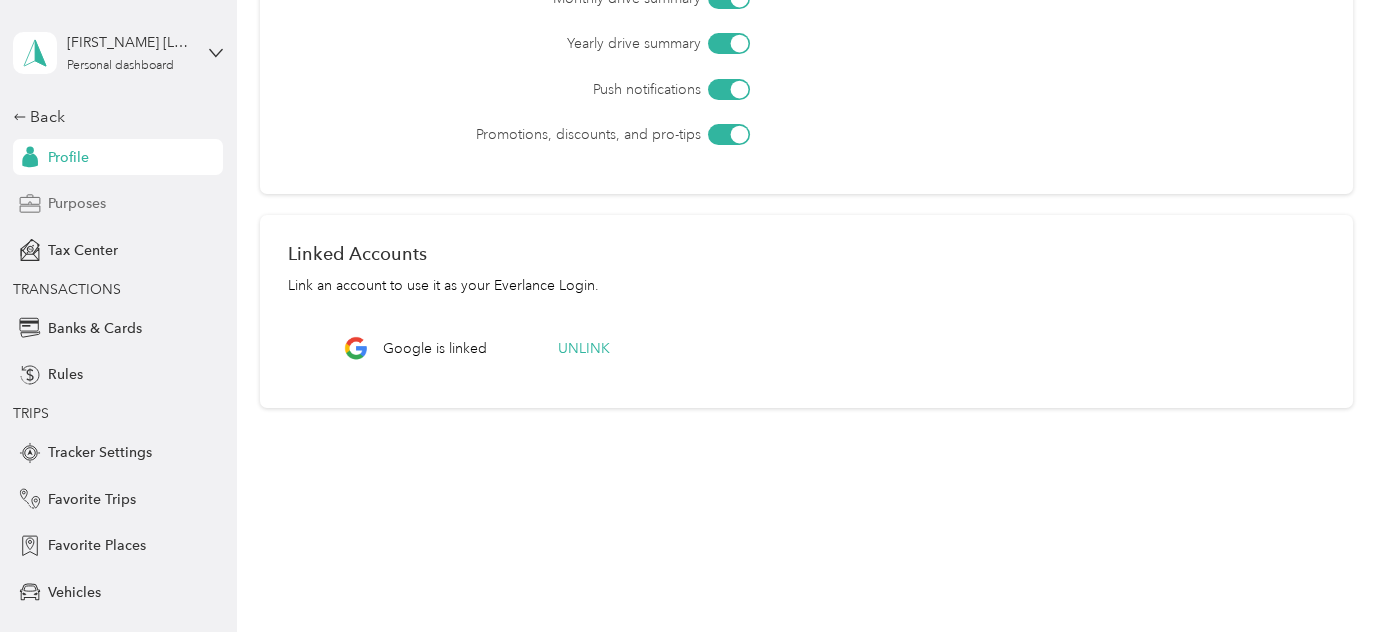 click on "Purposes" at bounding box center (77, 203) 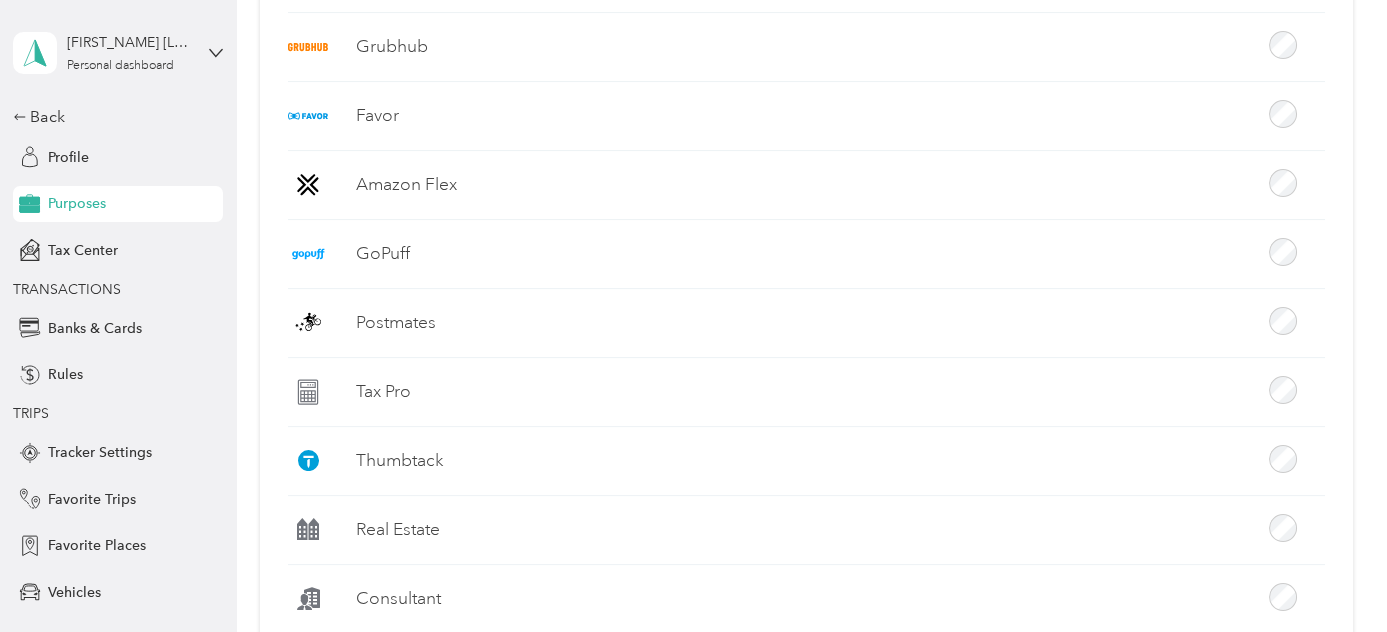 scroll, scrollTop: 389, scrollLeft: 0, axis: vertical 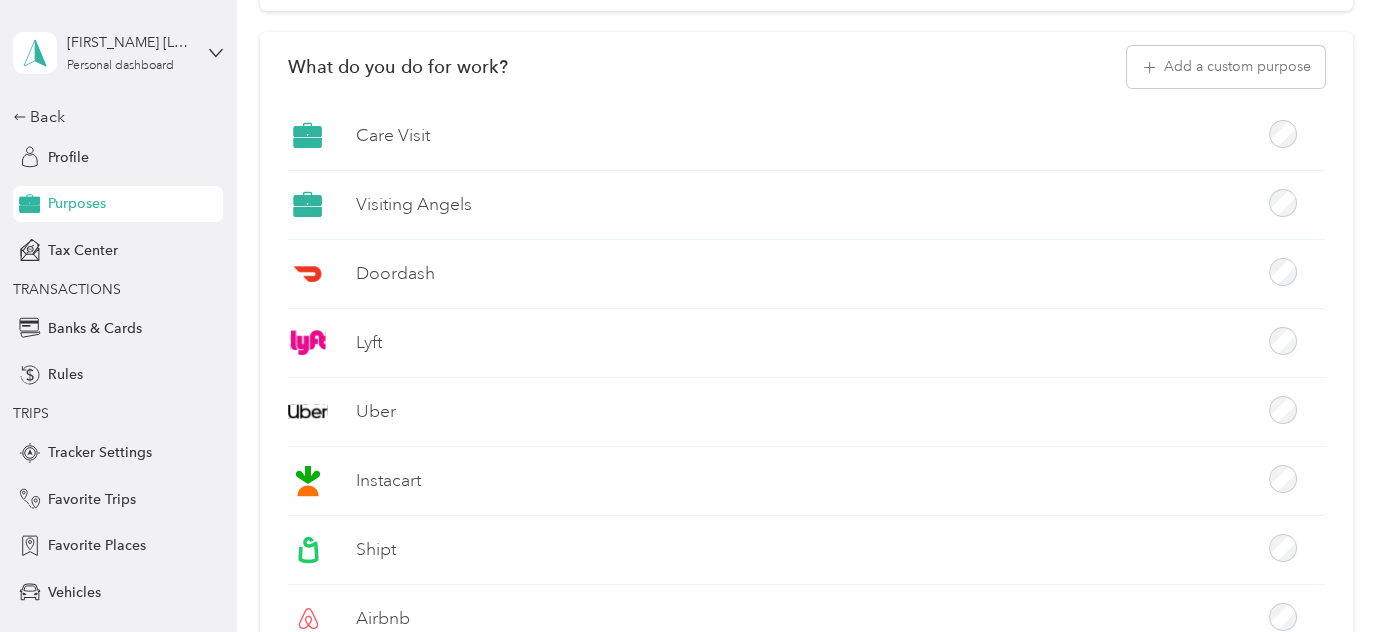 click at bounding box center [1283, 203] 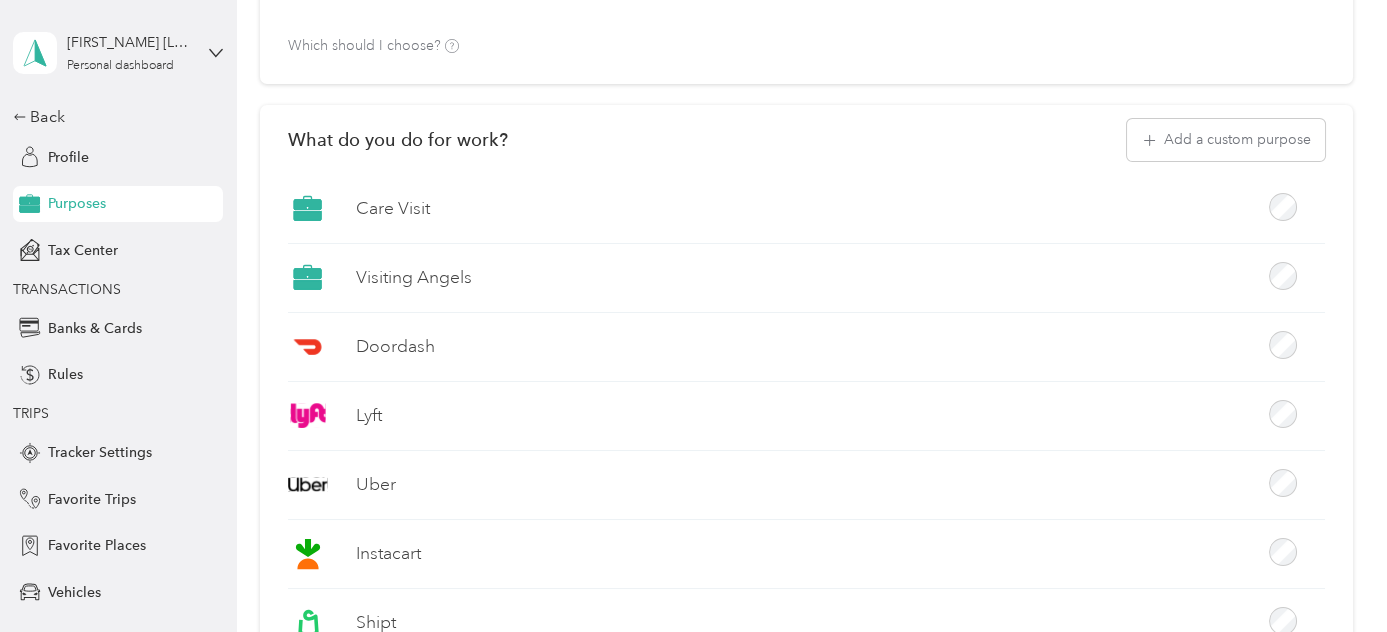 scroll, scrollTop: 197, scrollLeft: 0, axis: vertical 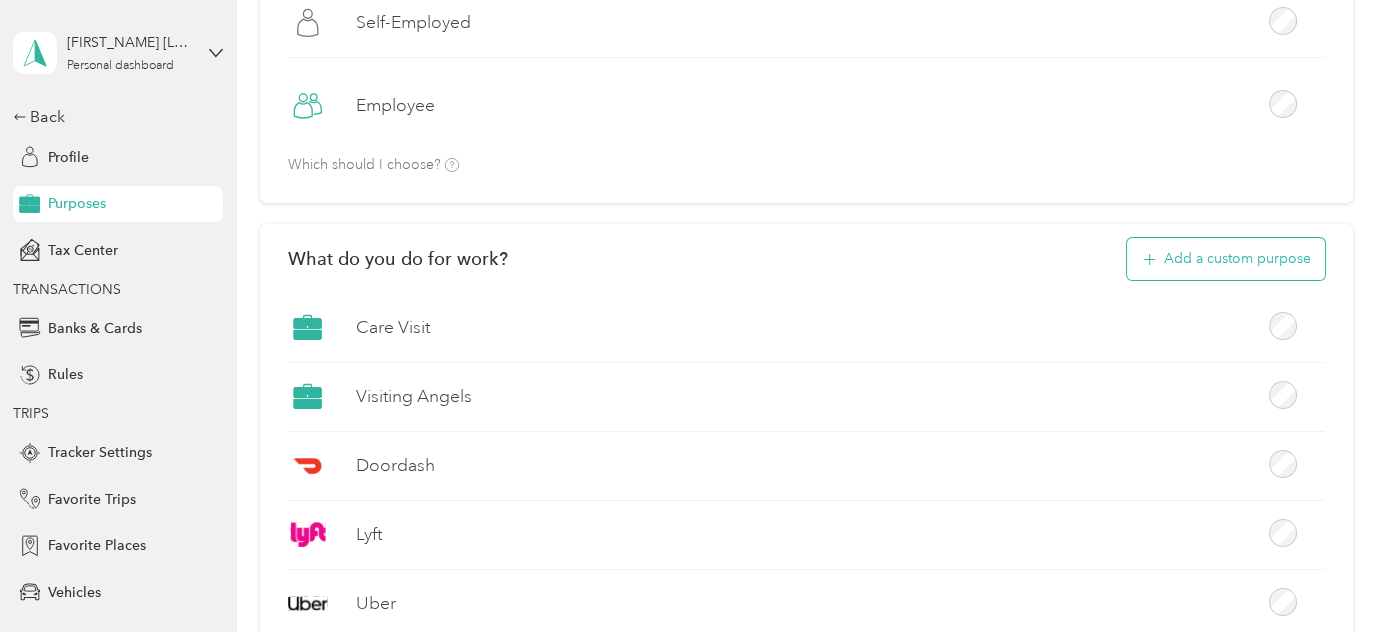 click on "Add a custom purpose" at bounding box center (1226, 259) 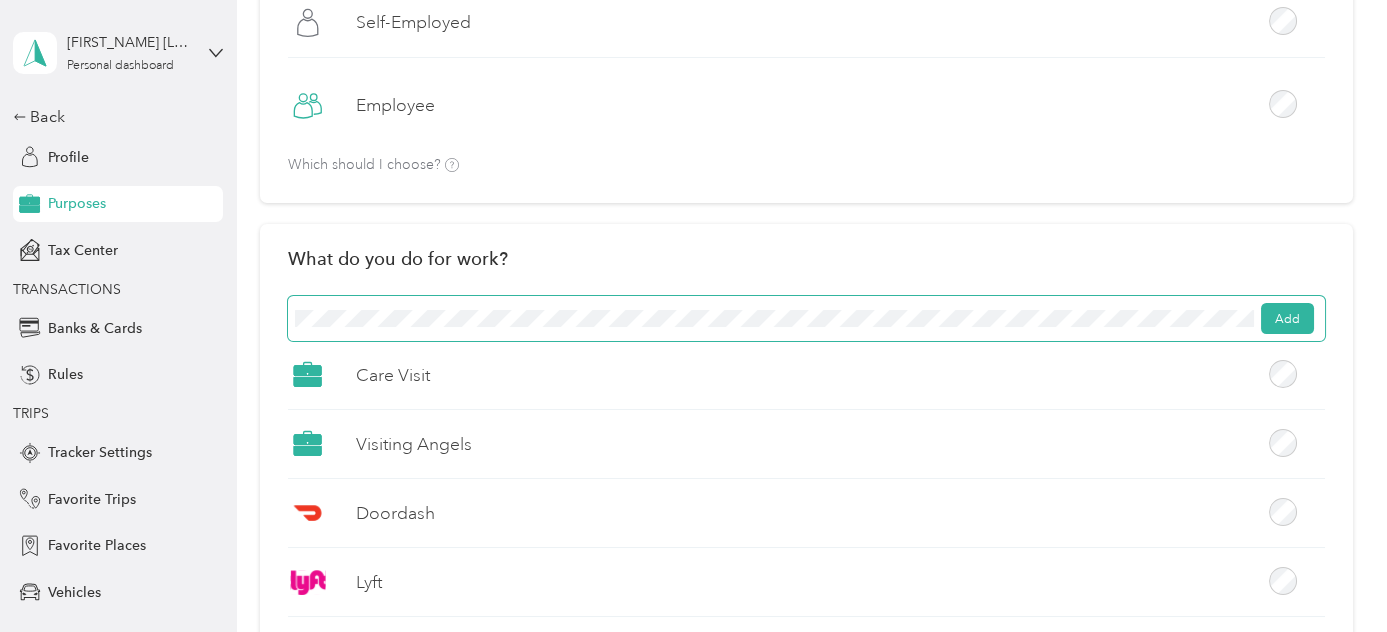 click on "Save" at bounding box center (1324, -103) 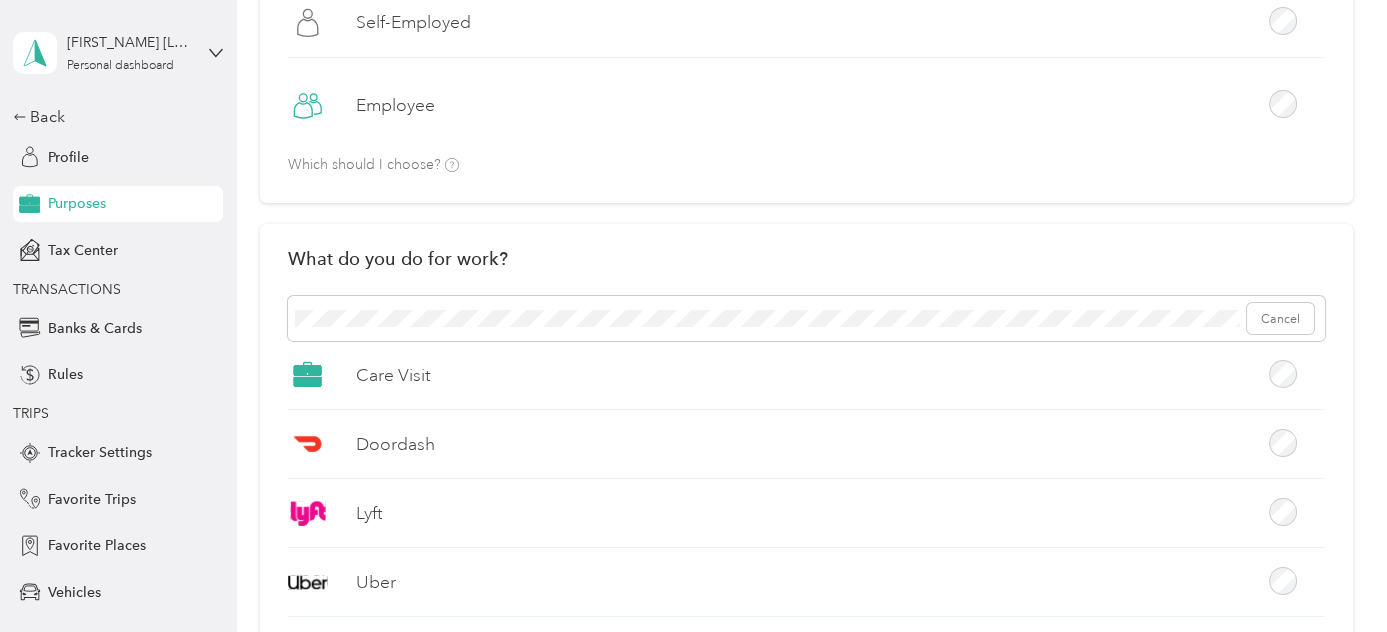click on "What is your work status? Self-Employed Employee Which should I choose?" at bounding box center [806, 66] 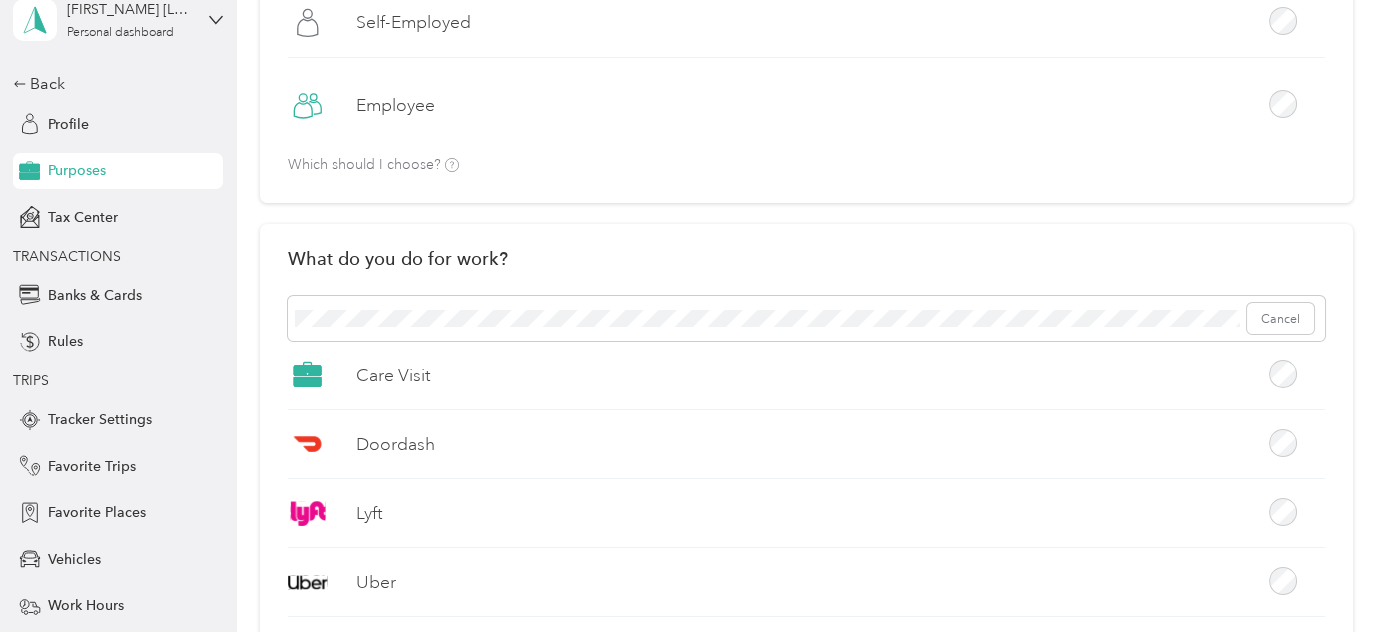 scroll, scrollTop: 0, scrollLeft: 0, axis: both 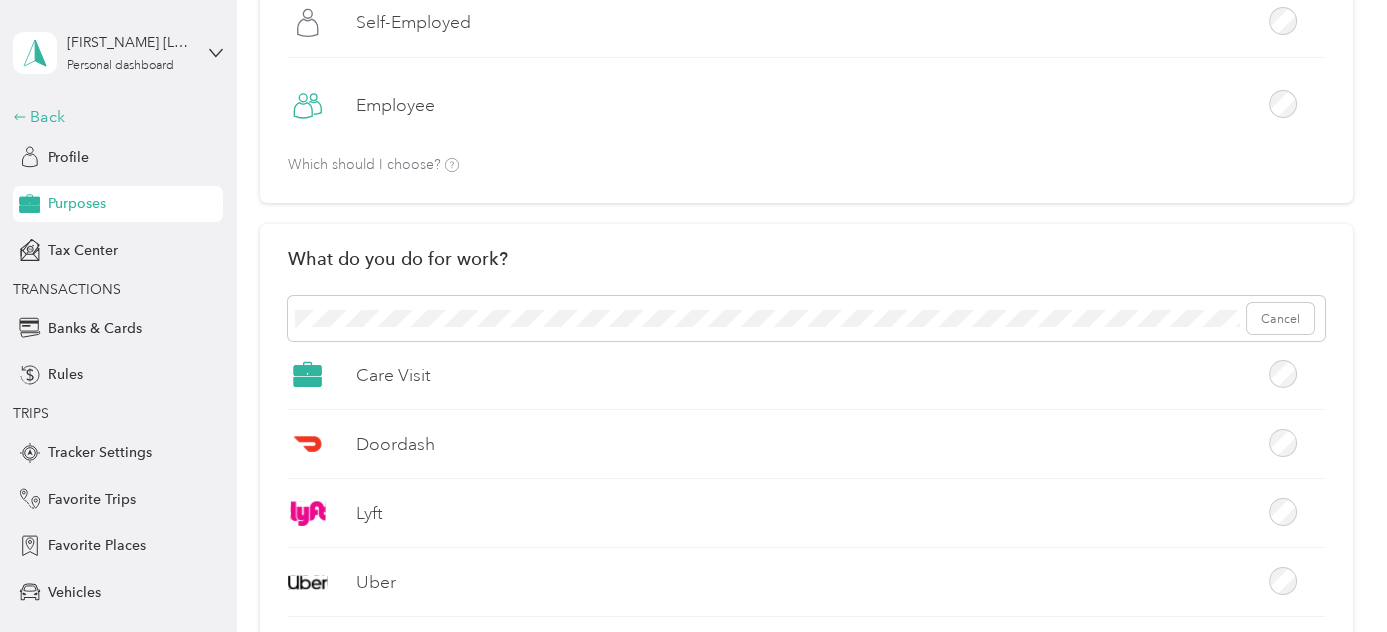 click on "Back" at bounding box center [113, 117] 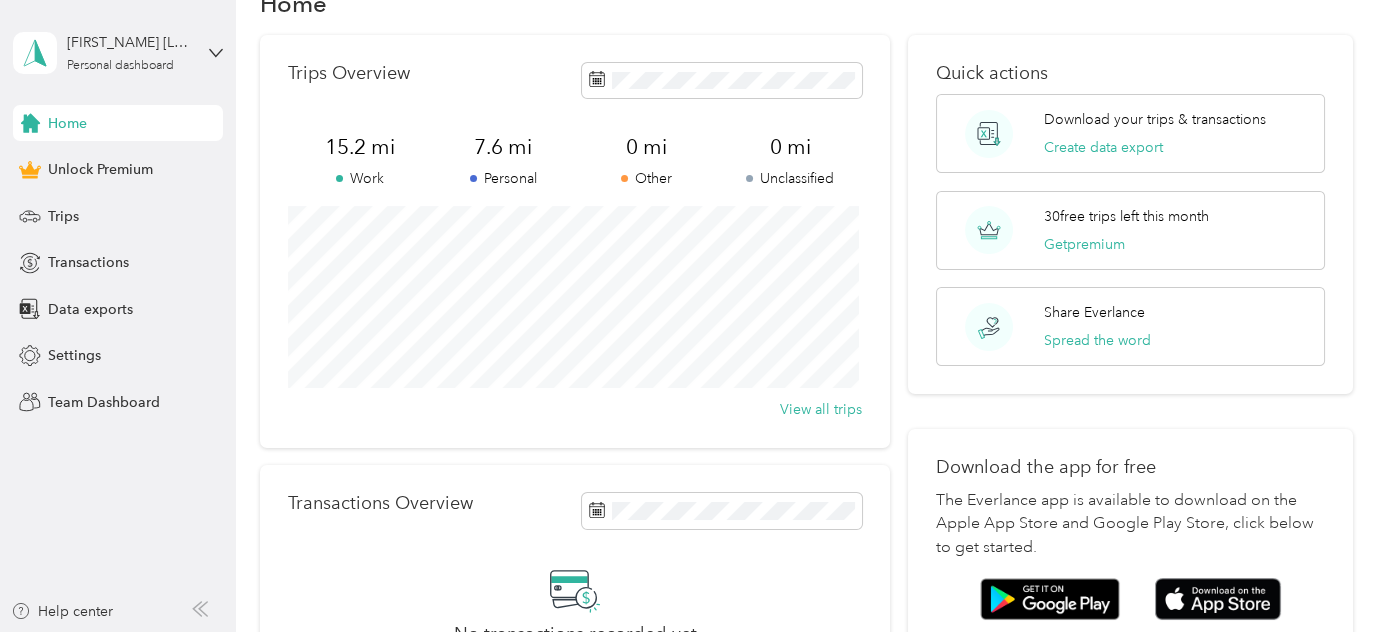 scroll, scrollTop: 0, scrollLeft: 0, axis: both 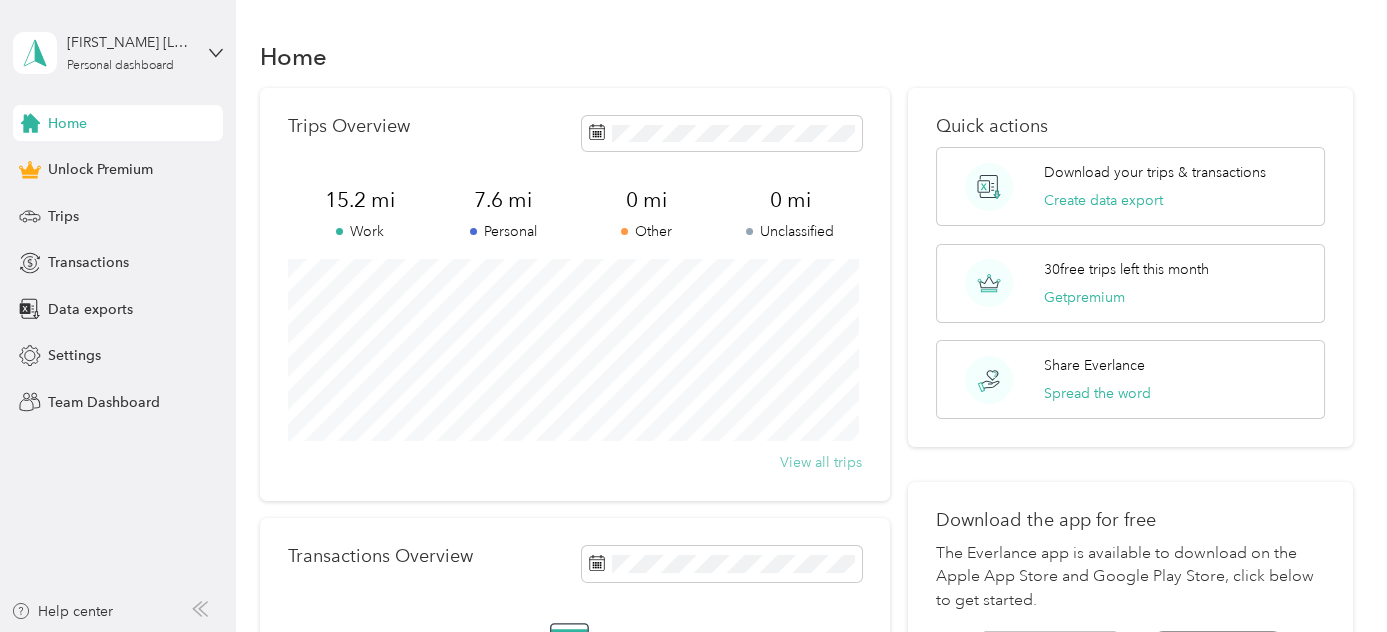 click on "View all trips" at bounding box center [821, 462] 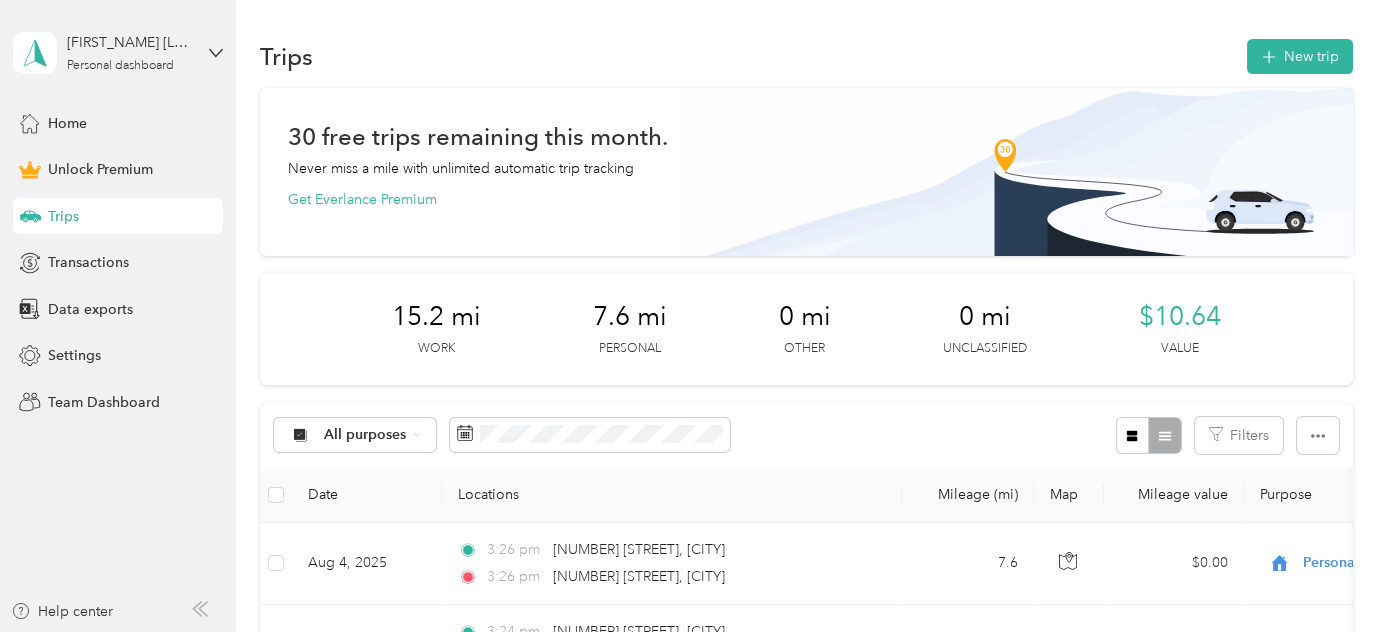 scroll, scrollTop: 212, scrollLeft: 0, axis: vertical 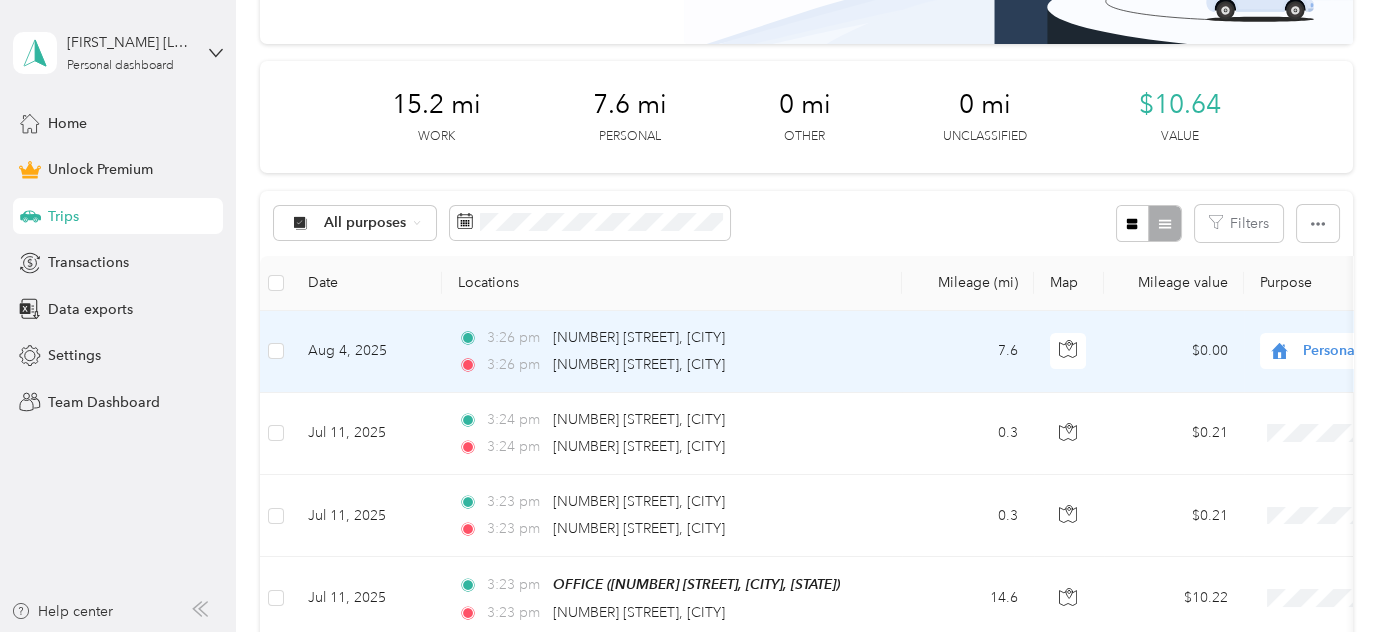 click on "Personal" at bounding box center [1394, 351] 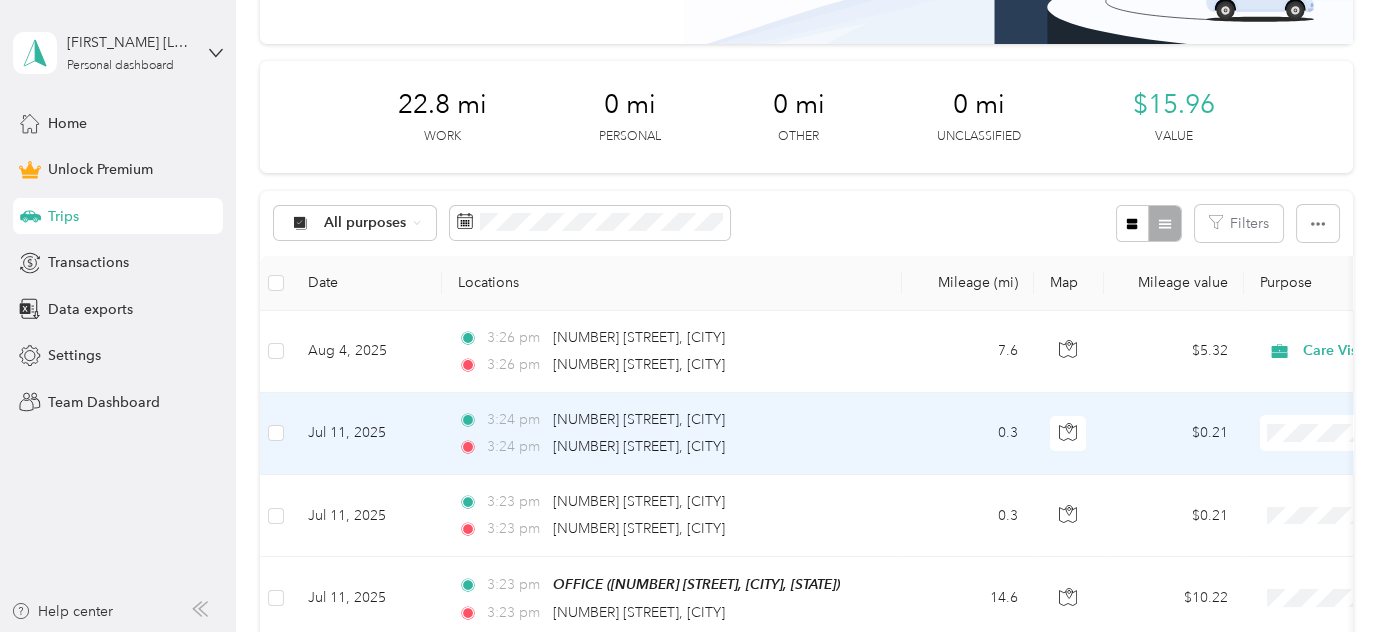 click on "Work Personal Care Visit Other Charity Medical Moving Commute" at bounding box center [1263, 269] 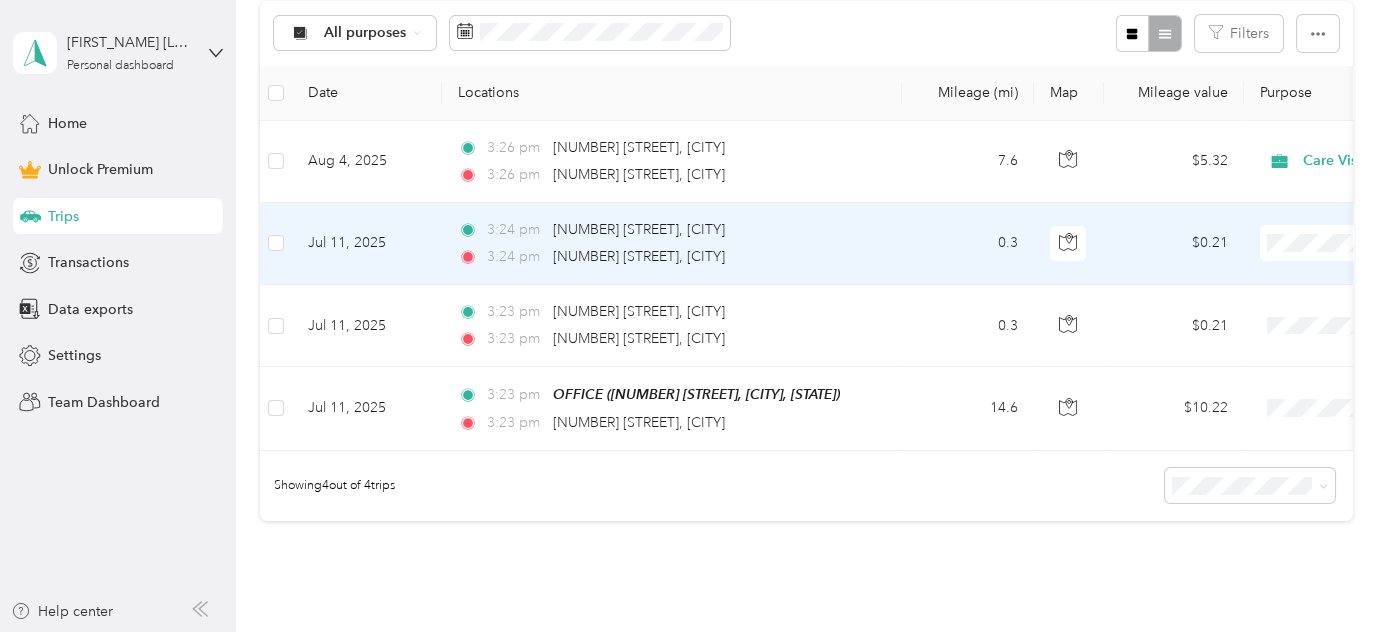 scroll, scrollTop: 424, scrollLeft: 0, axis: vertical 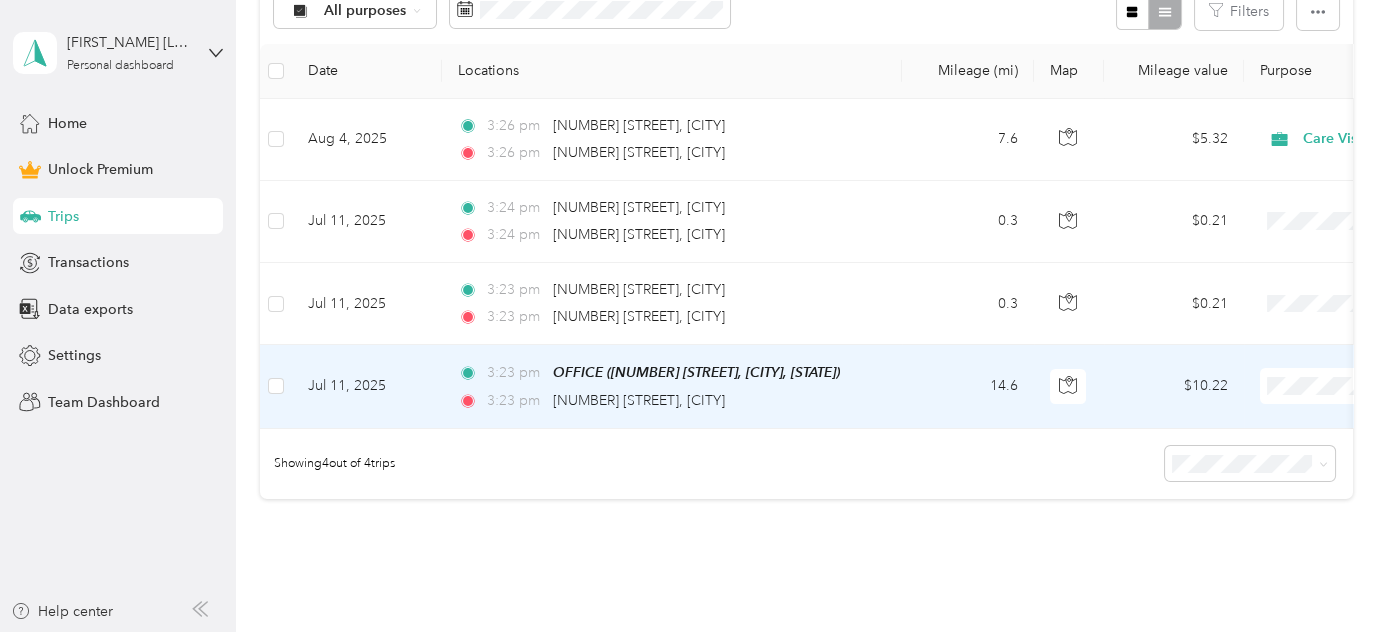 click on "Work Personal Care Visit Other Charity Medical Moving Commute" at bounding box center (1263, 224) 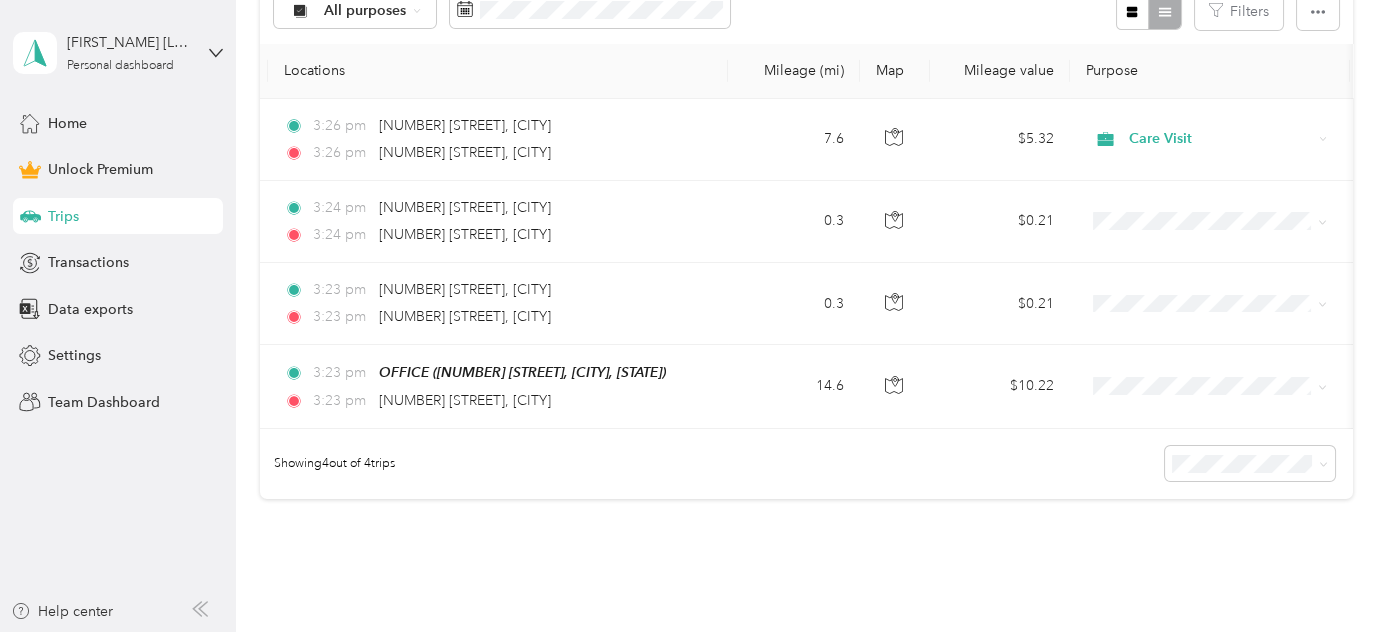 scroll, scrollTop: 0, scrollLeft: 0, axis: both 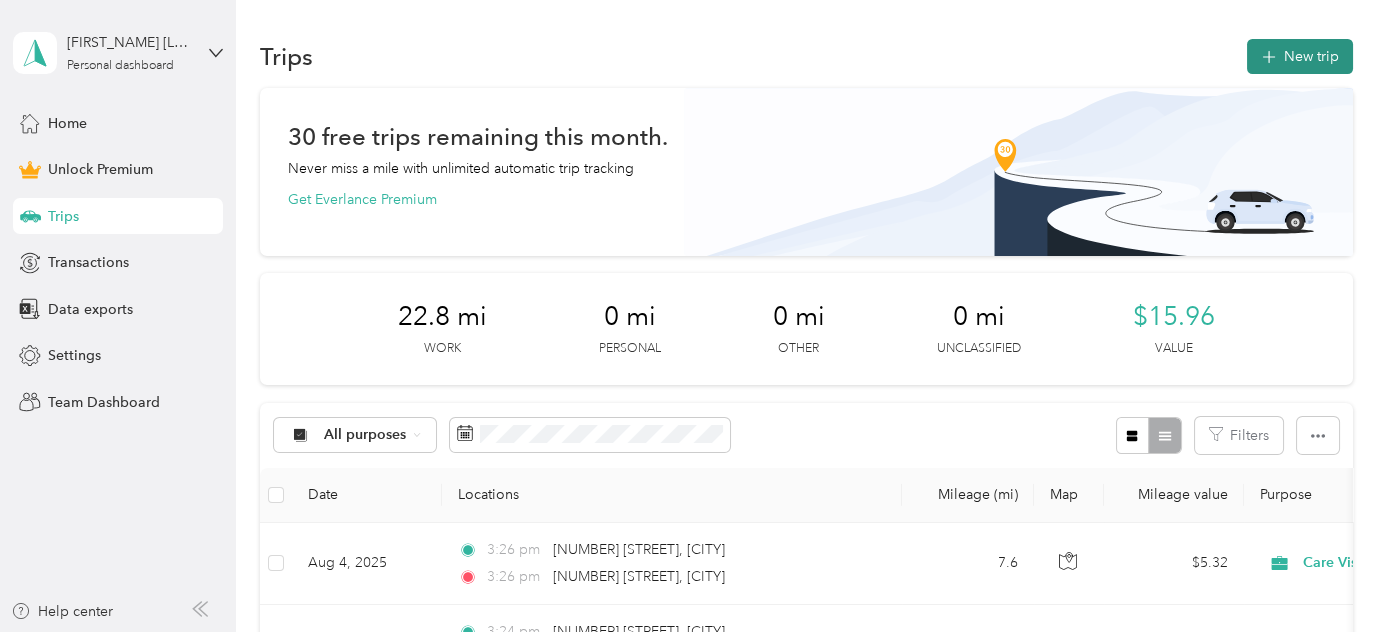 click on "New trip" at bounding box center [1300, 56] 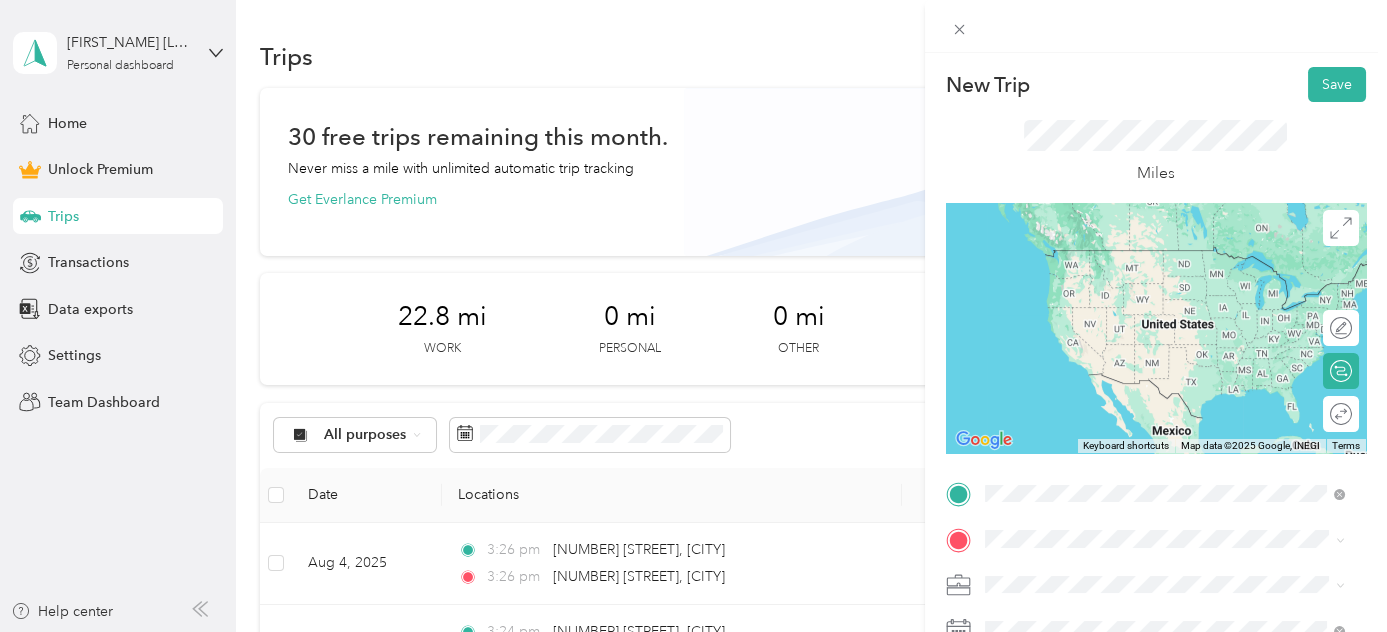 click on "[NUMBER] [STREET]
[CITY], [STATE] [POSTAL_CODE], [COUNTRY]" at bounding box center (1166, 258) 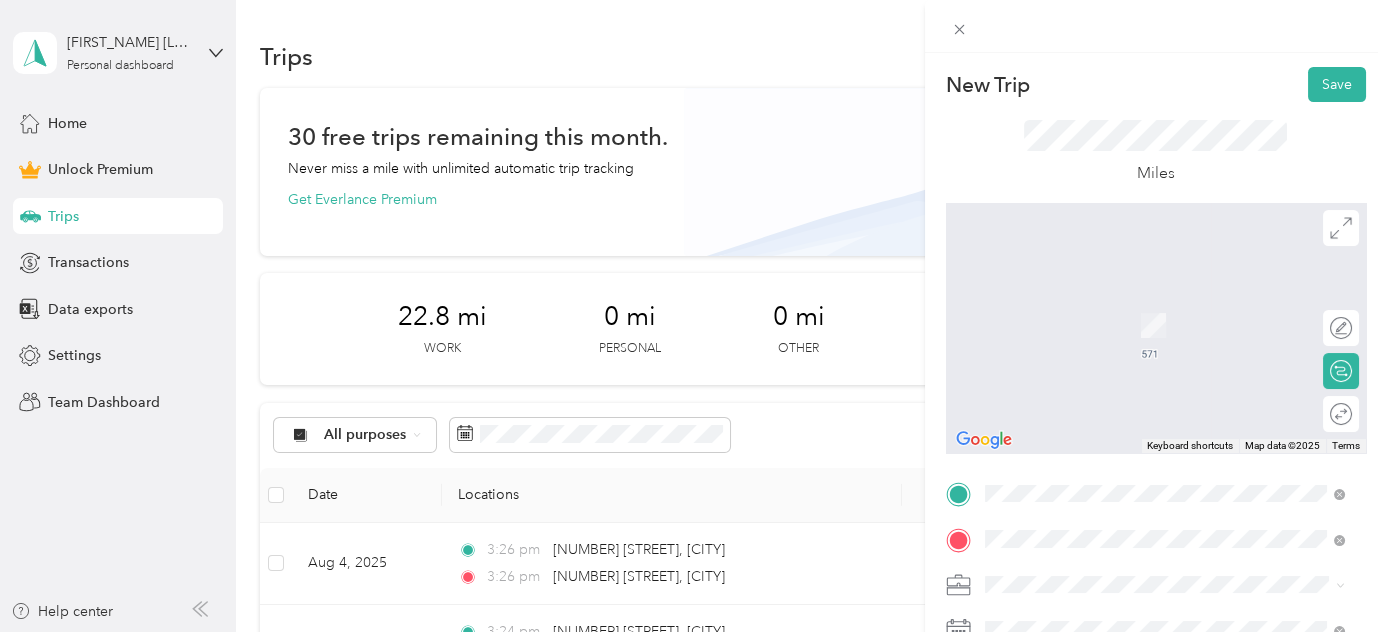 click on "[NUMBER] [STREET]
[CITY], [STATE] [POSTAL_CODE], [COUNTRY]" at bounding box center (1166, 304) 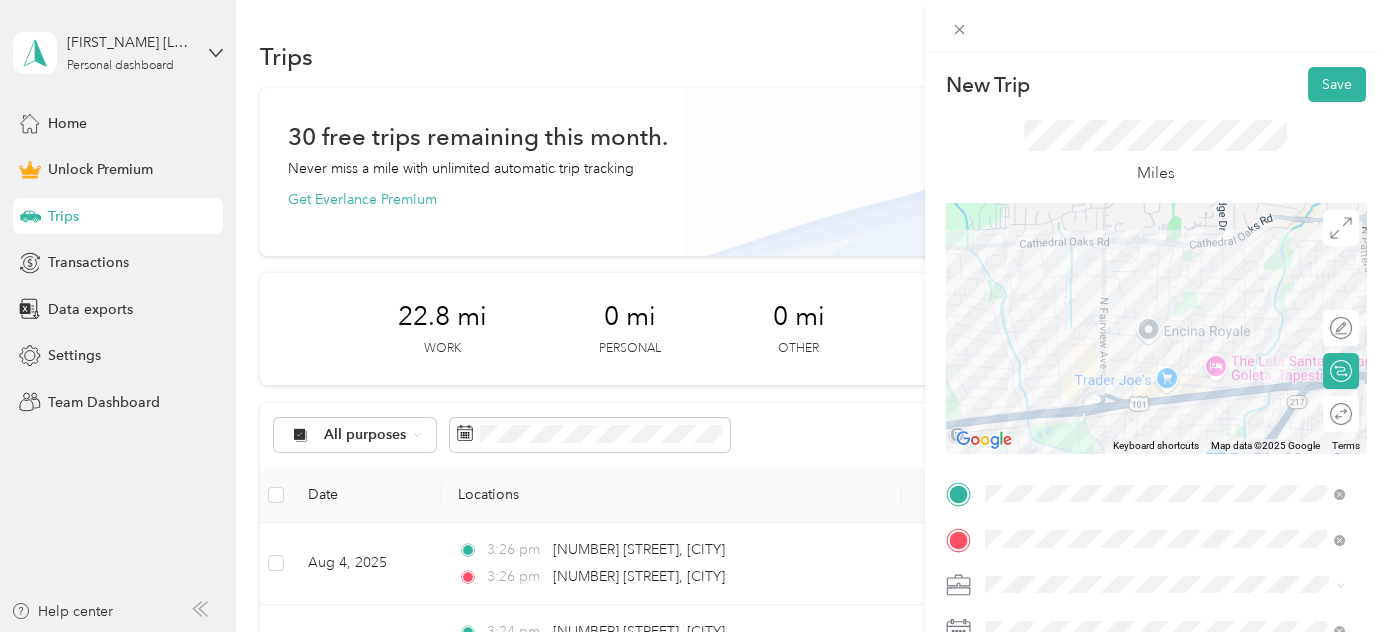 click on "Care Visit" at bounding box center [1165, 365] 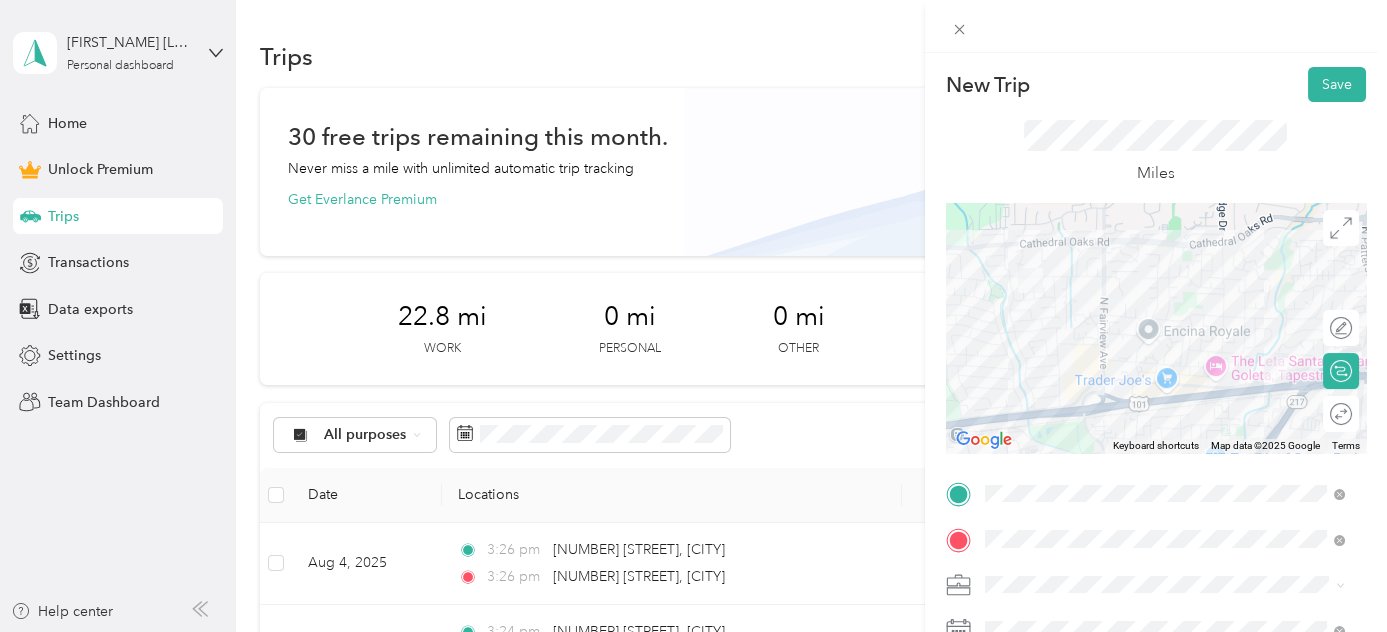 scroll, scrollTop: 212, scrollLeft: 0, axis: vertical 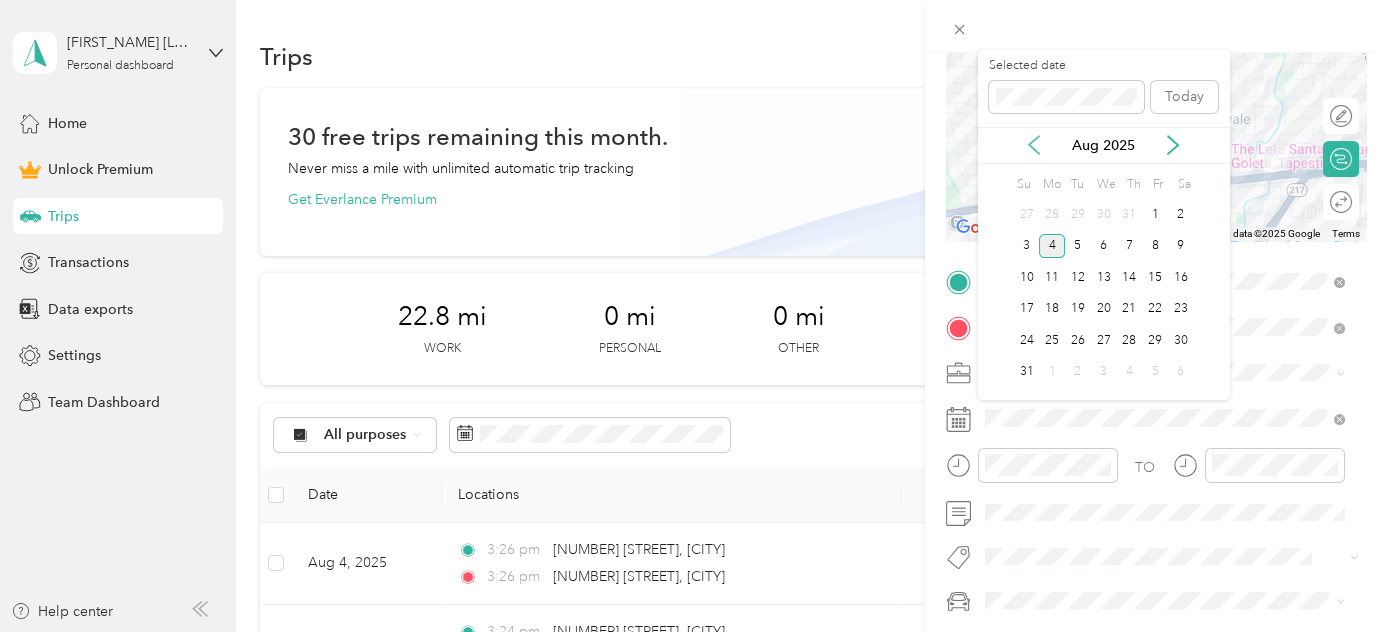 click 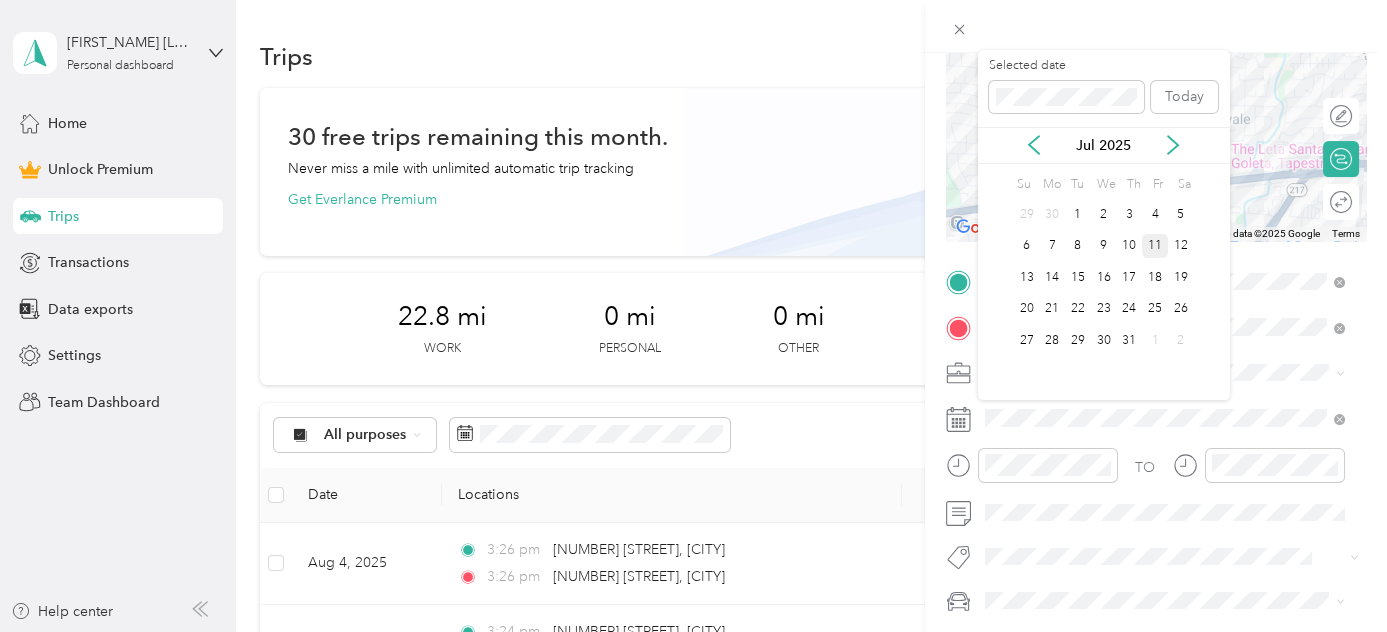 click on "11" at bounding box center [1155, 246] 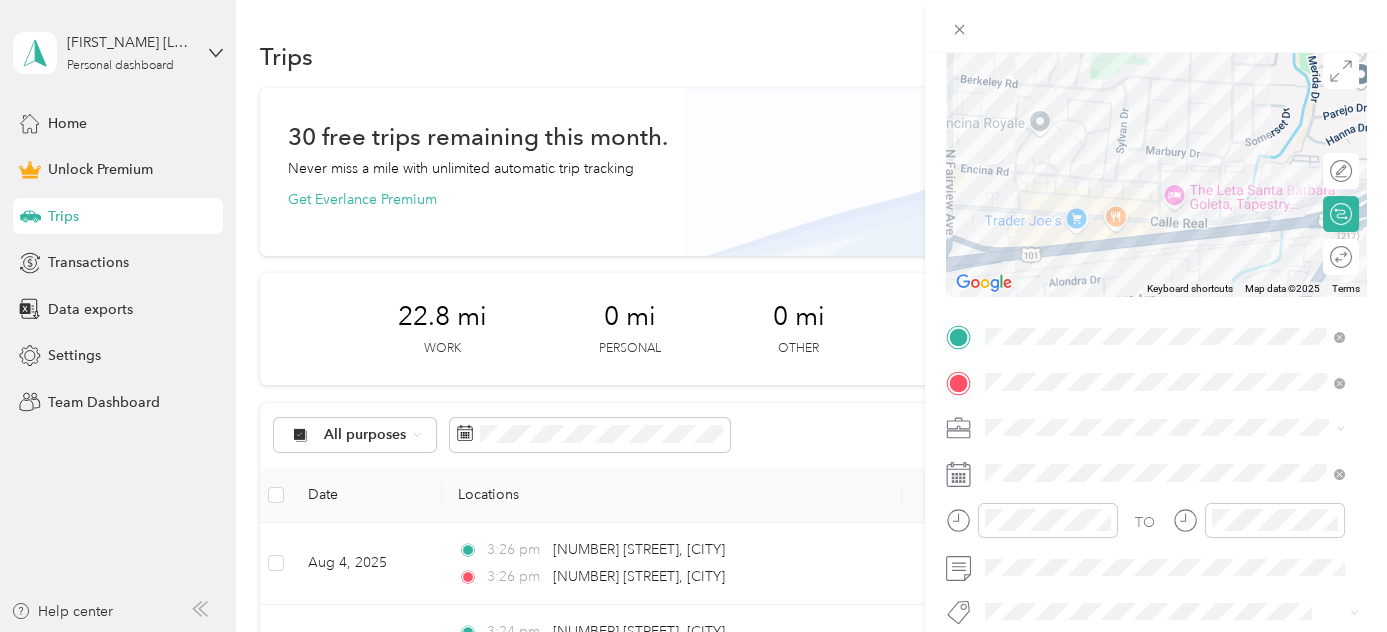 scroll, scrollTop: 0, scrollLeft: 0, axis: both 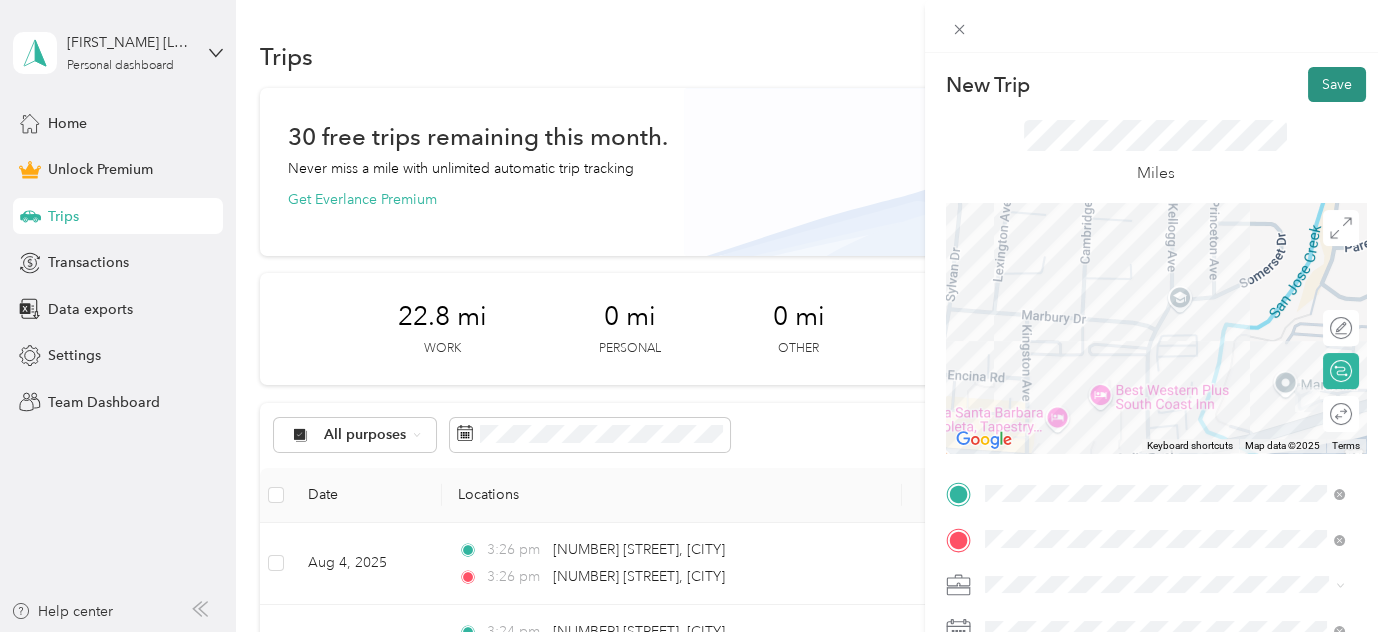click on "Save" at bounding box center (1337, 84) 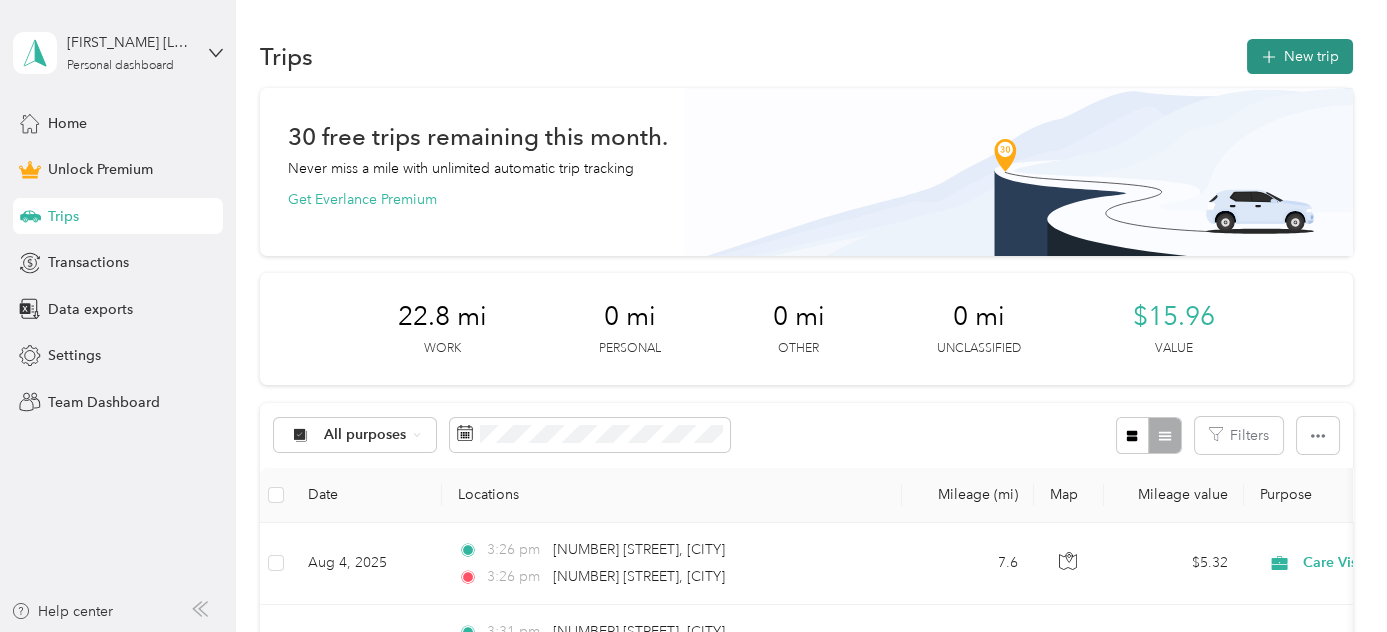 click on "New trip" at bounding box center (1300, 56) 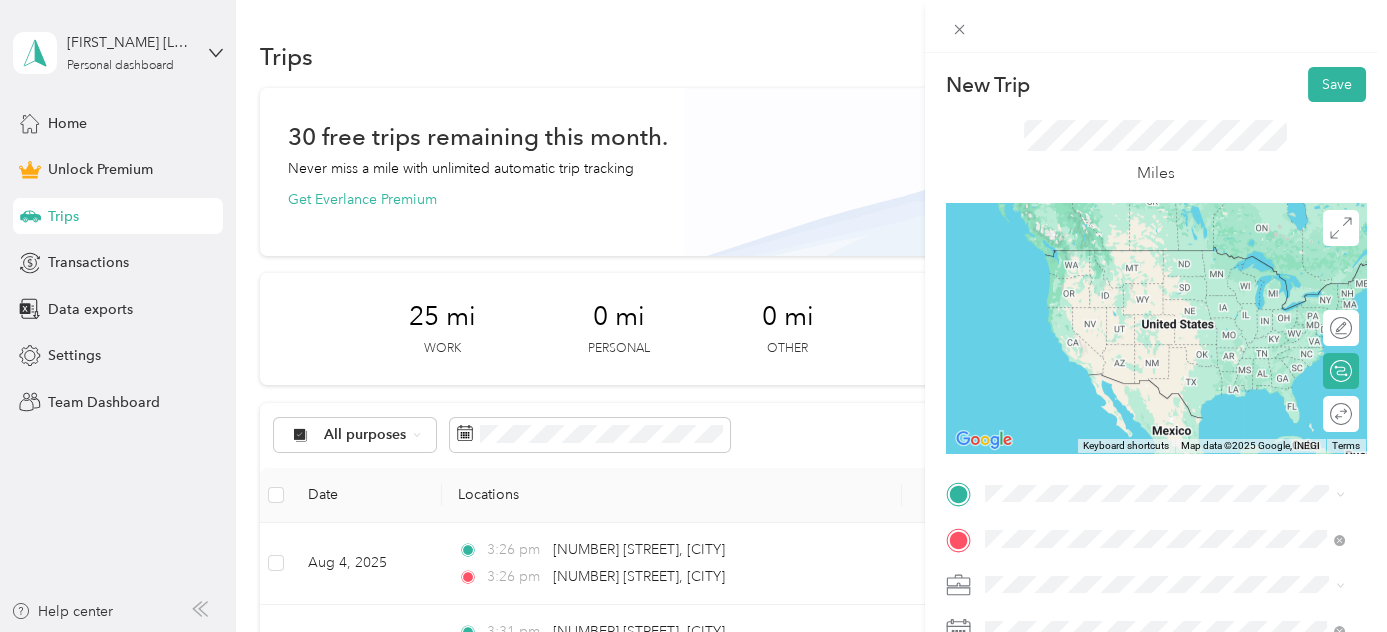 click on "[NUMBER] [STREET]
[CITY], [STATE] [POSTAL_CODE], [COUNTRY]" at bounding box center [1166, 325] 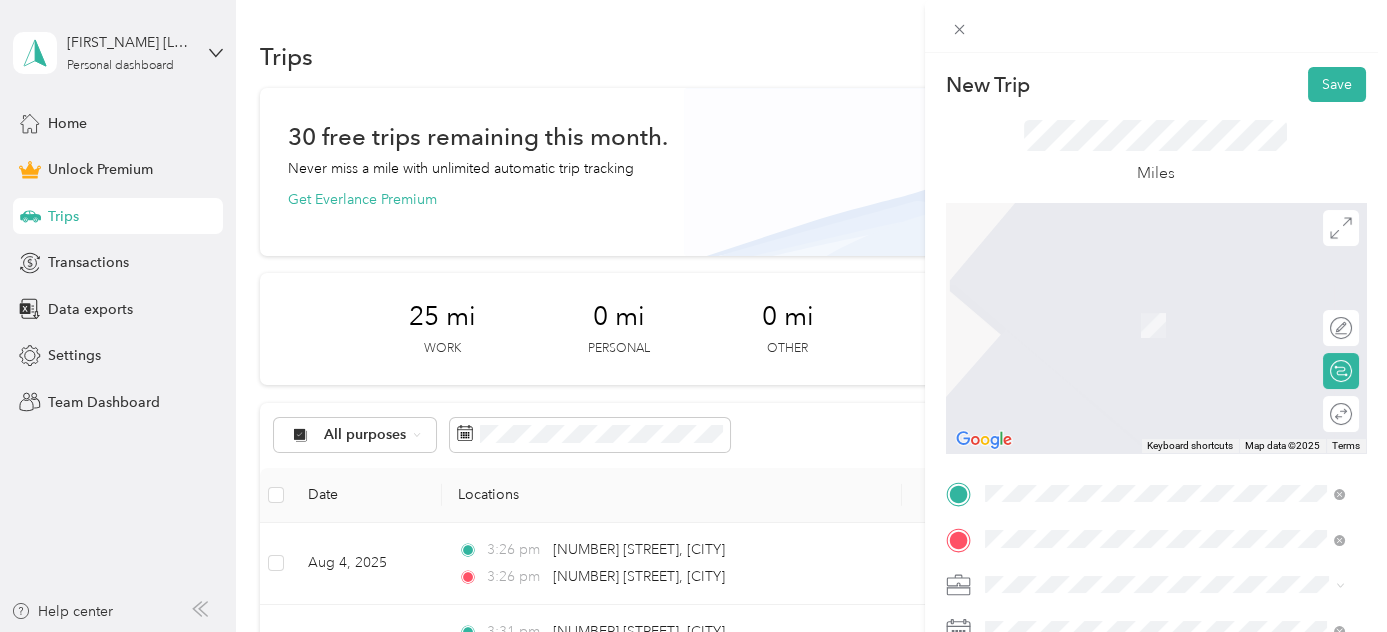click on "TO Add photo" at bounding box center (1156, 697) 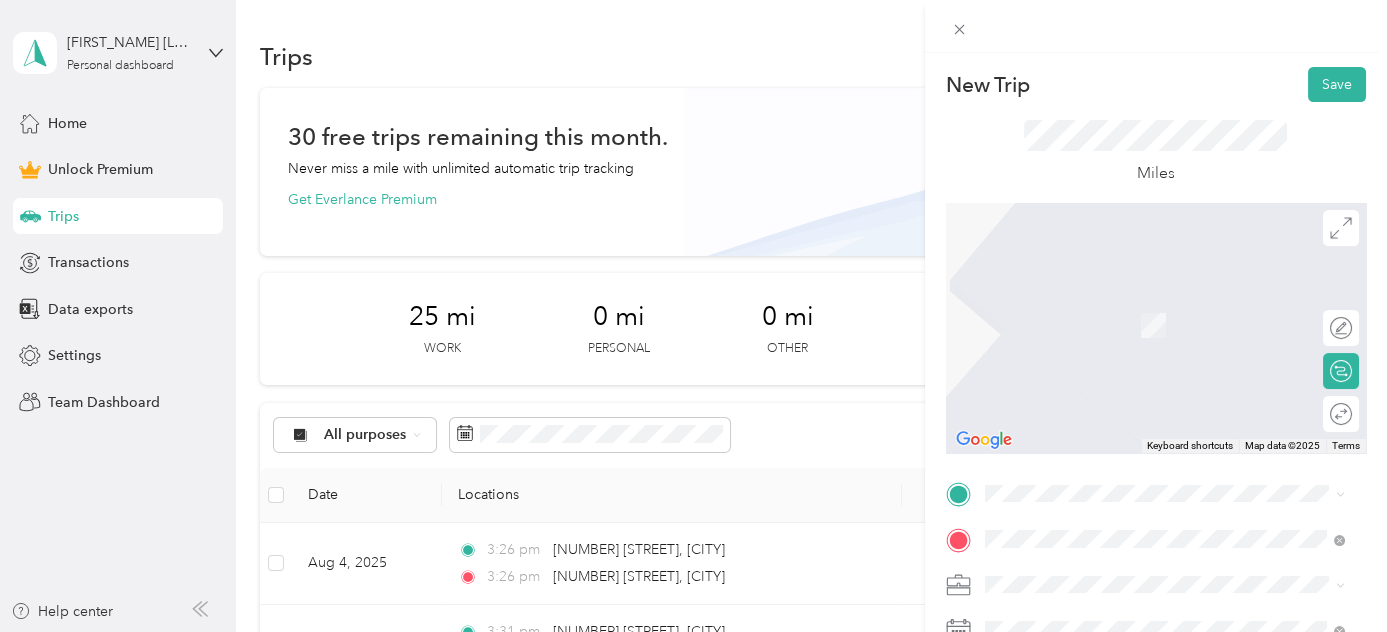 click on "New Trip Save This trip cannot be edited because it is either under review, approved, or paid. Contact your Team Manager to edit it. Miles To navigate the map with touch gestures double-tap and hold your finger on the map, then drag the map. ← Move left → Move right ↑ Move up ↓ Move down + Zoom in - Zoom out Home Jump left by 75% End Jump right by 75% Page Up Jump up by 75% Page Down Jump down by 75% Keyboard shortcuts Map Data Map data ©2025 Map data ©2025 2 m  Click to toggle between metric and imperial units Terms Report a map error Edit route Calculate route Round trip TO Add photo" at bounding box center [693, 316] 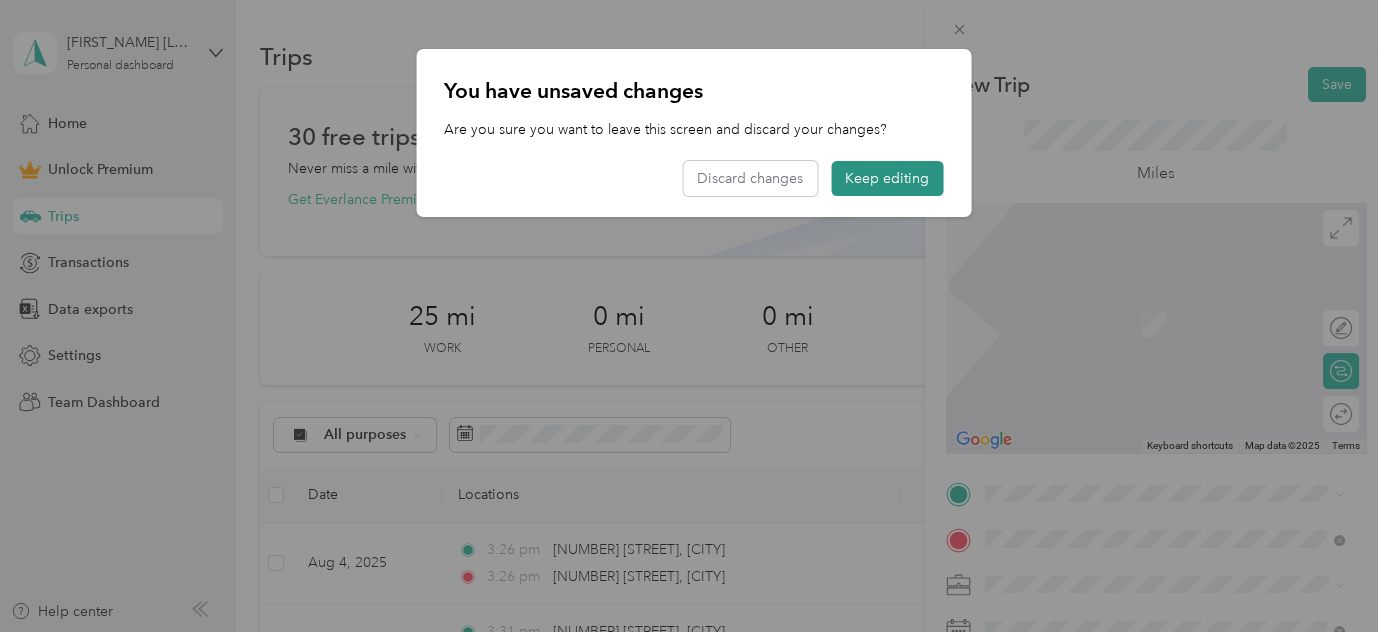 click on "Keep editing" at bounding box center (887, 178) 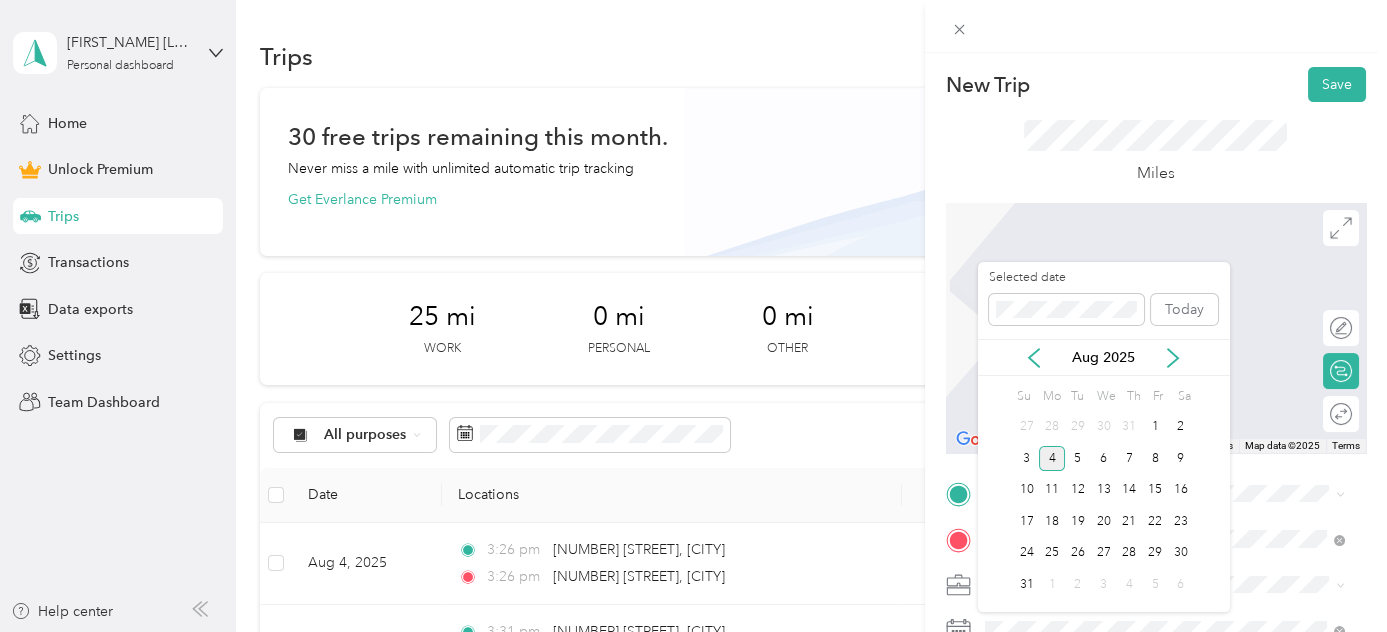 click on "Aug 2025" at bounding box center (1104, 357) 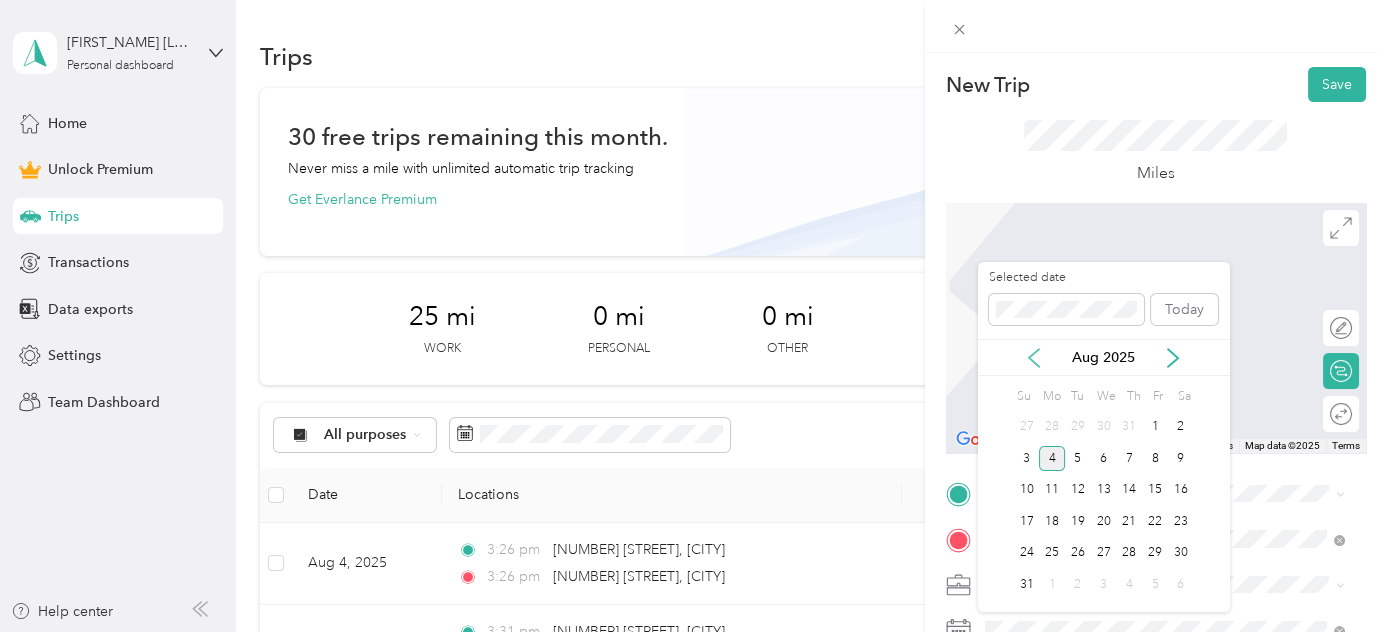 click 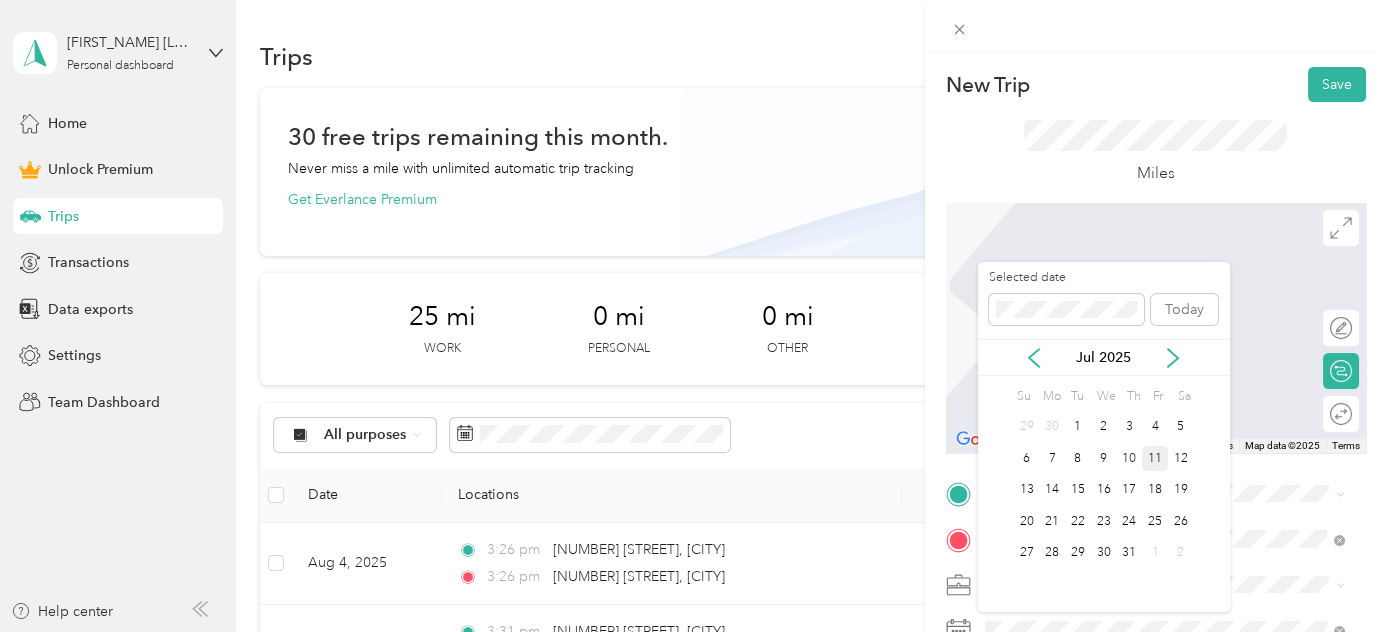 click on "11" at bounding box center [1155, 458] 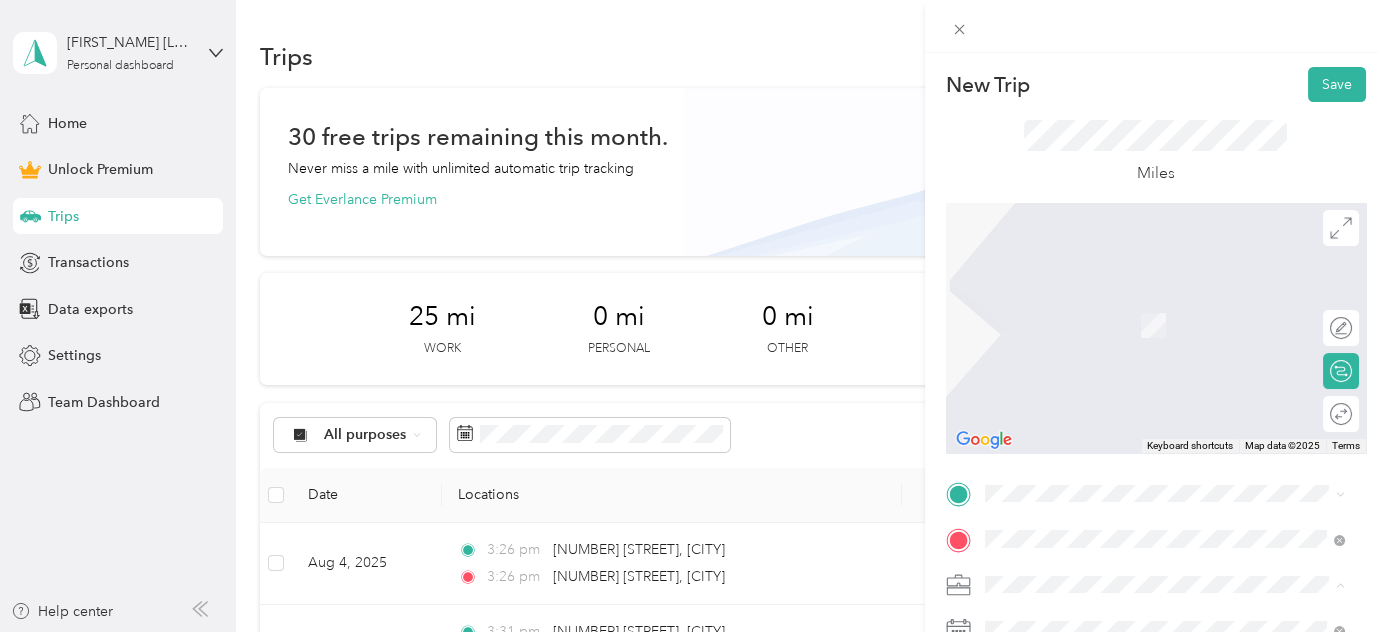 click on "Care Visit" at bounding box center [1165, 374] 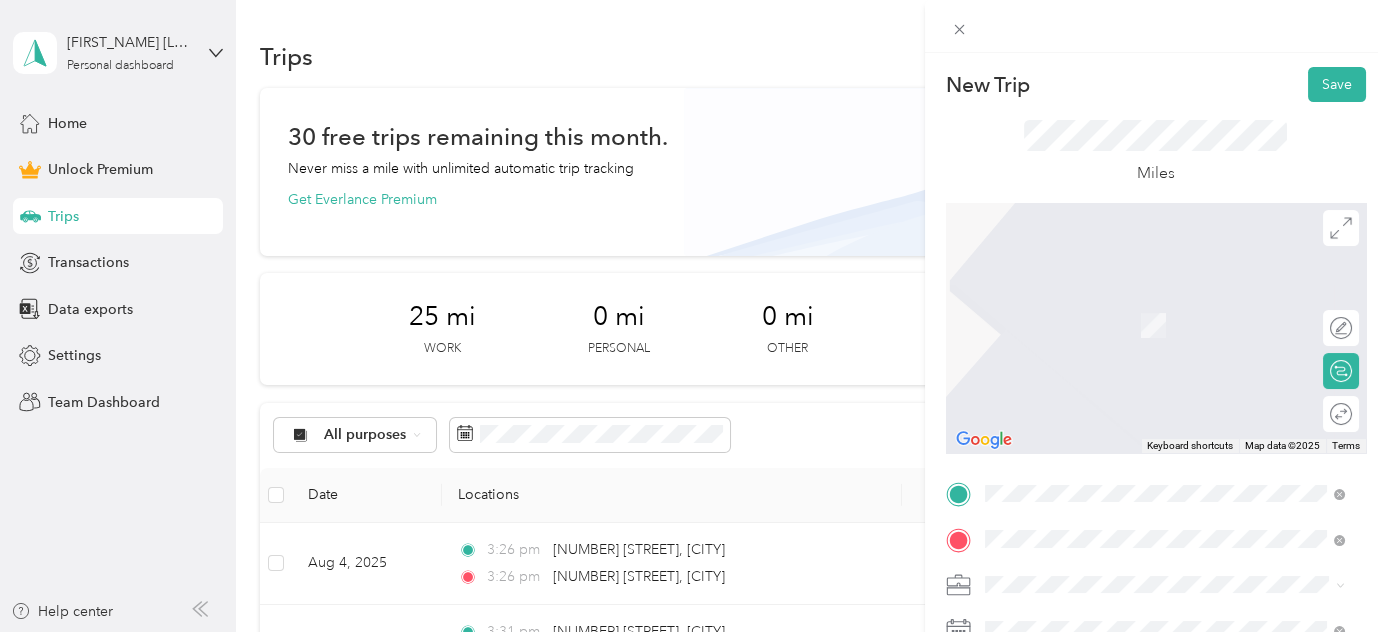 click on "[NUMBER] [STREET]
[CITY], [STATE] [POSTAL_CODE], [COUNTRY]" at bounding box center [1166, 258] 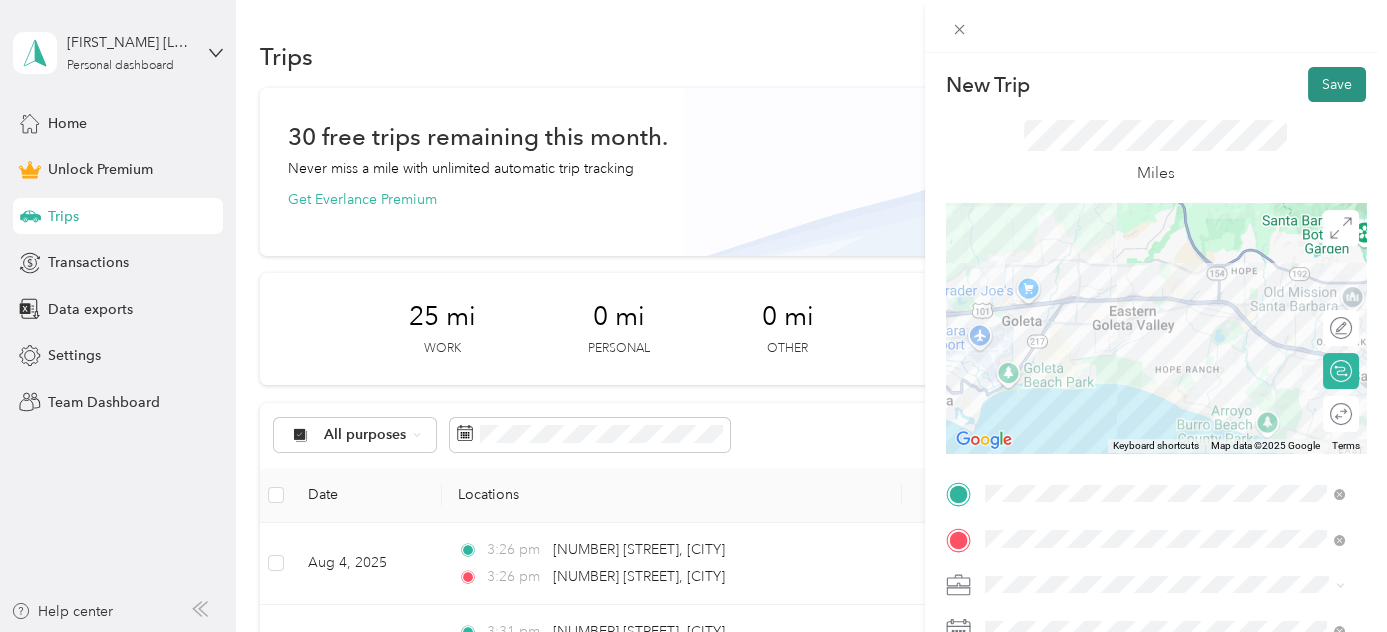 click on "Save" at bounding box center [1337, 84] 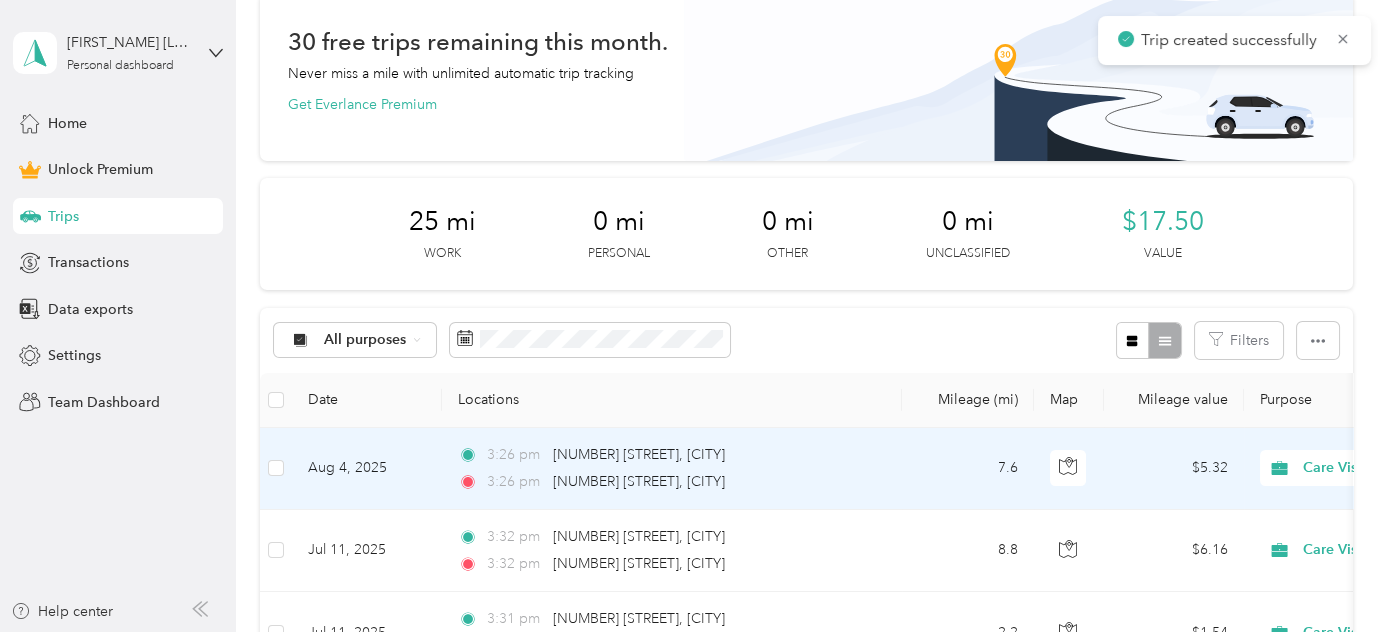 scroll, scrollTop: 212, scrollLeft: 0, axis: vertical 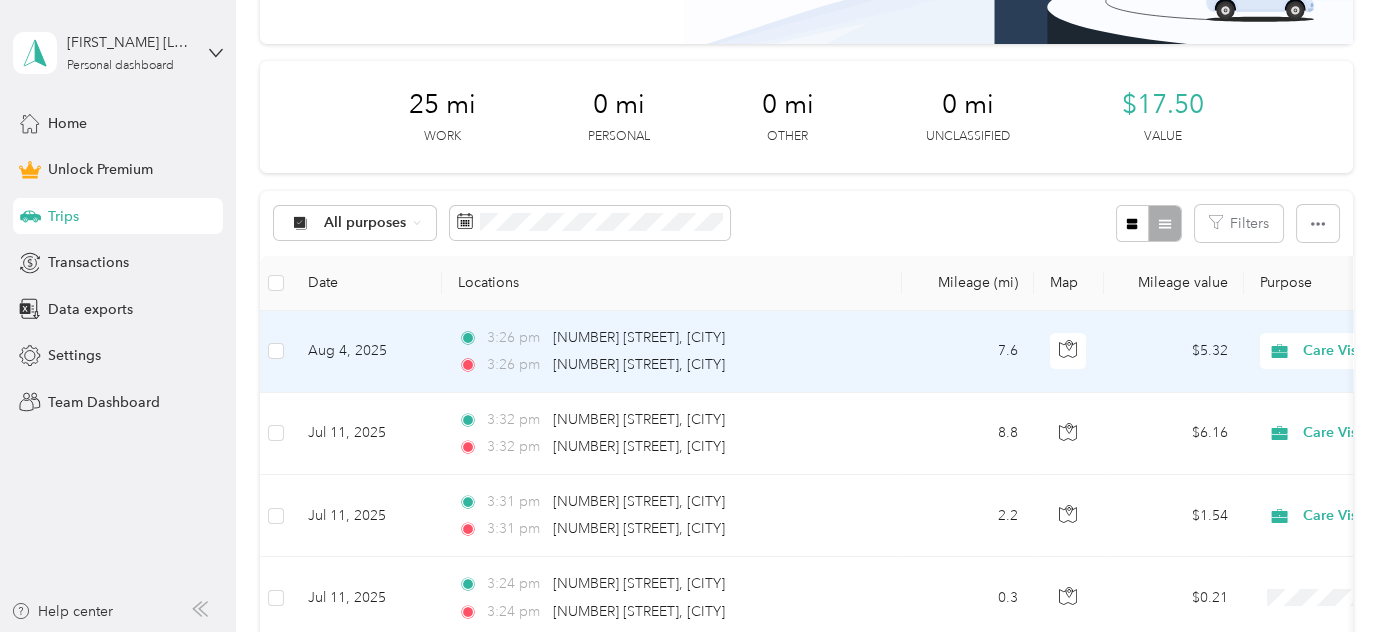 click on "Aug 4, 2025" at bounding box center [367, 352] 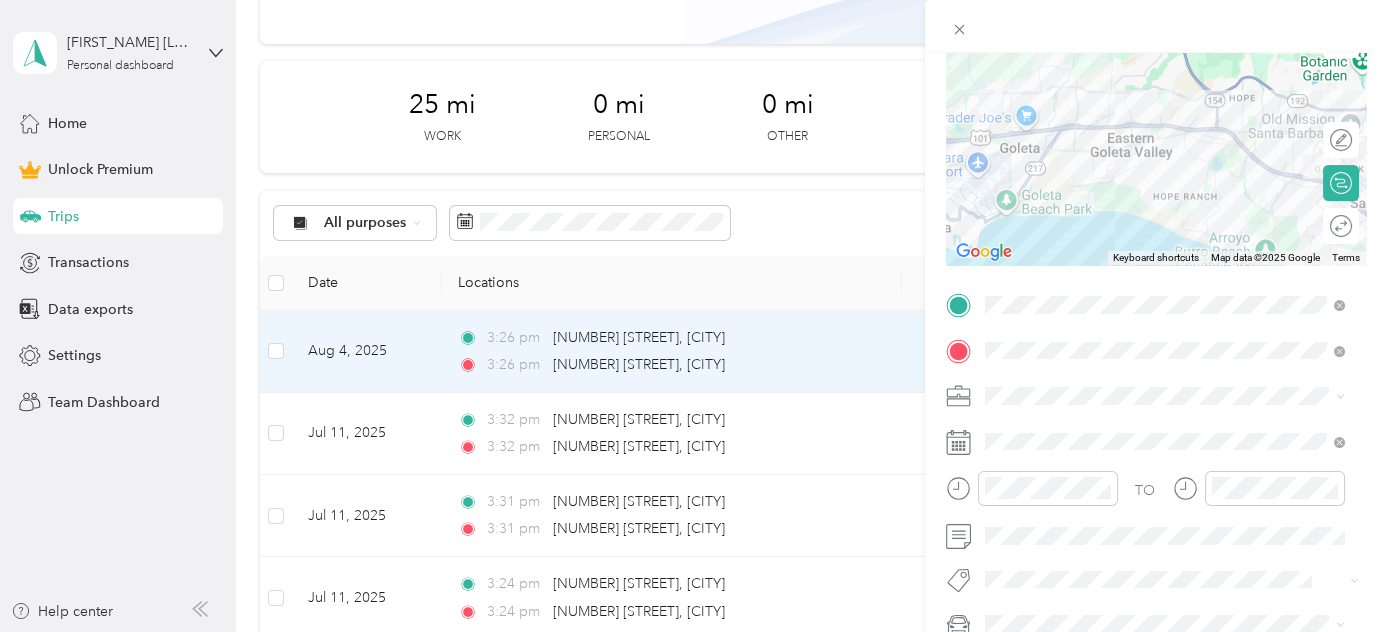 scroll, scrollTop: 212, scrollLeft: 0, axis: vertical 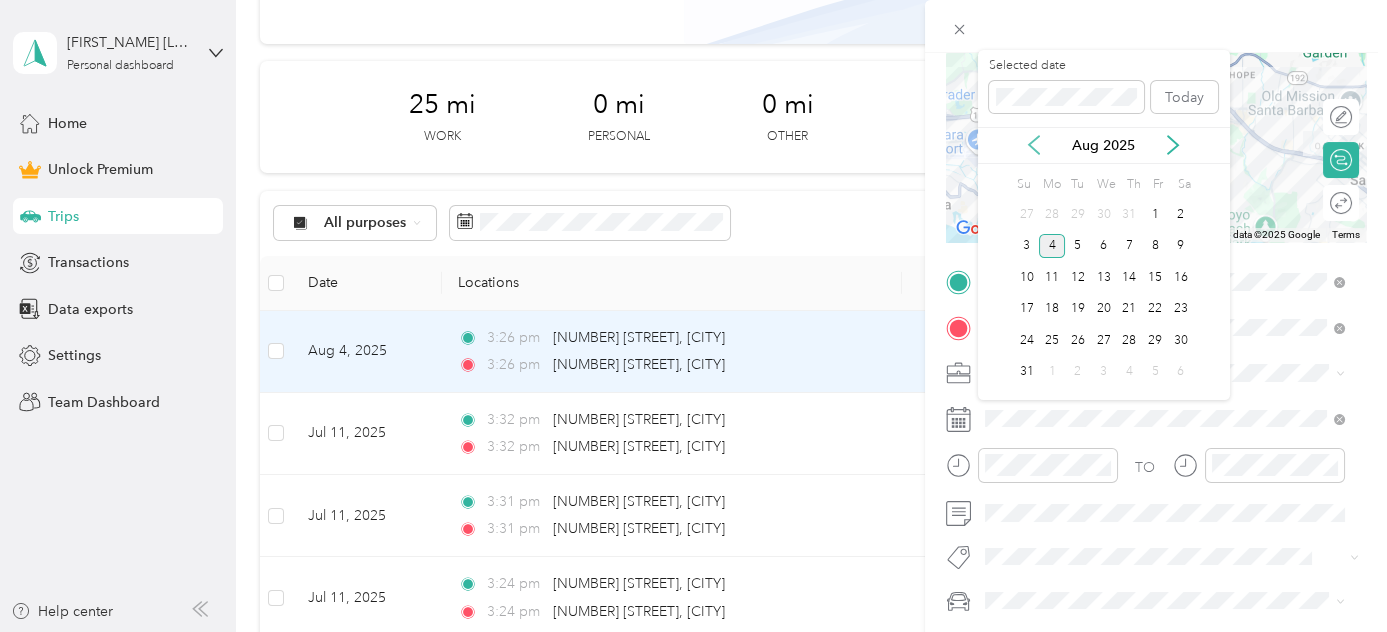 click 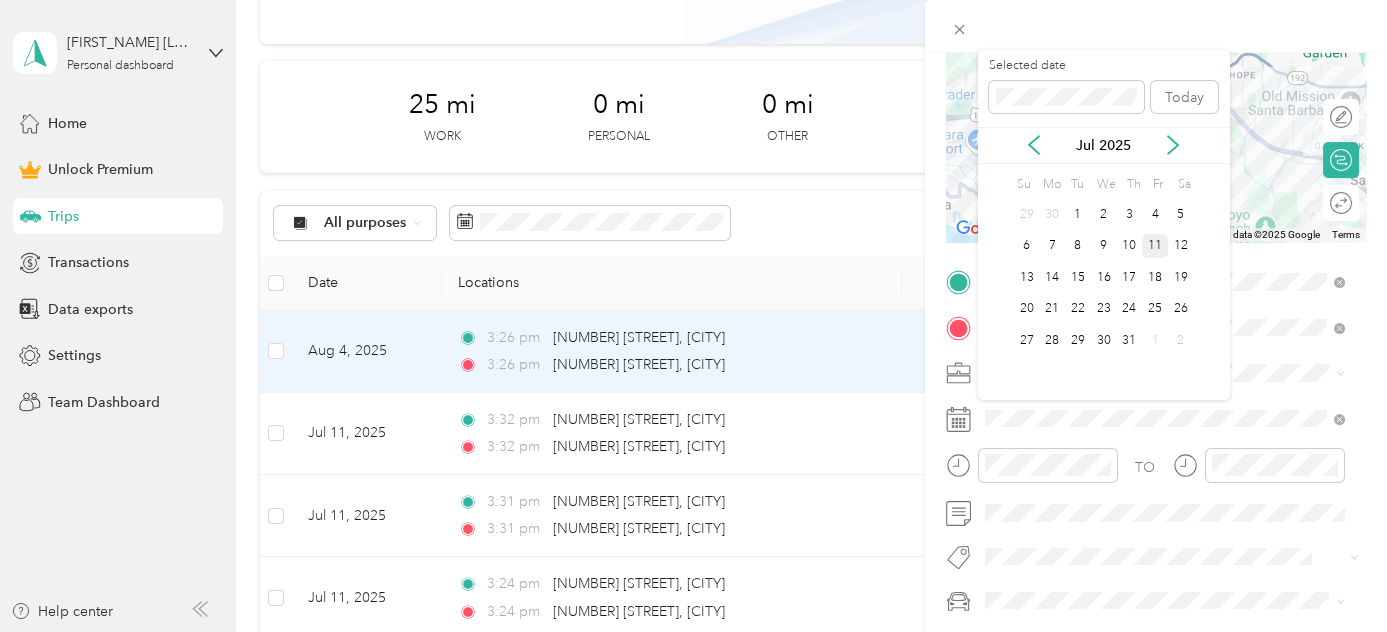 click on "11" at bounding box center (1155, 246) 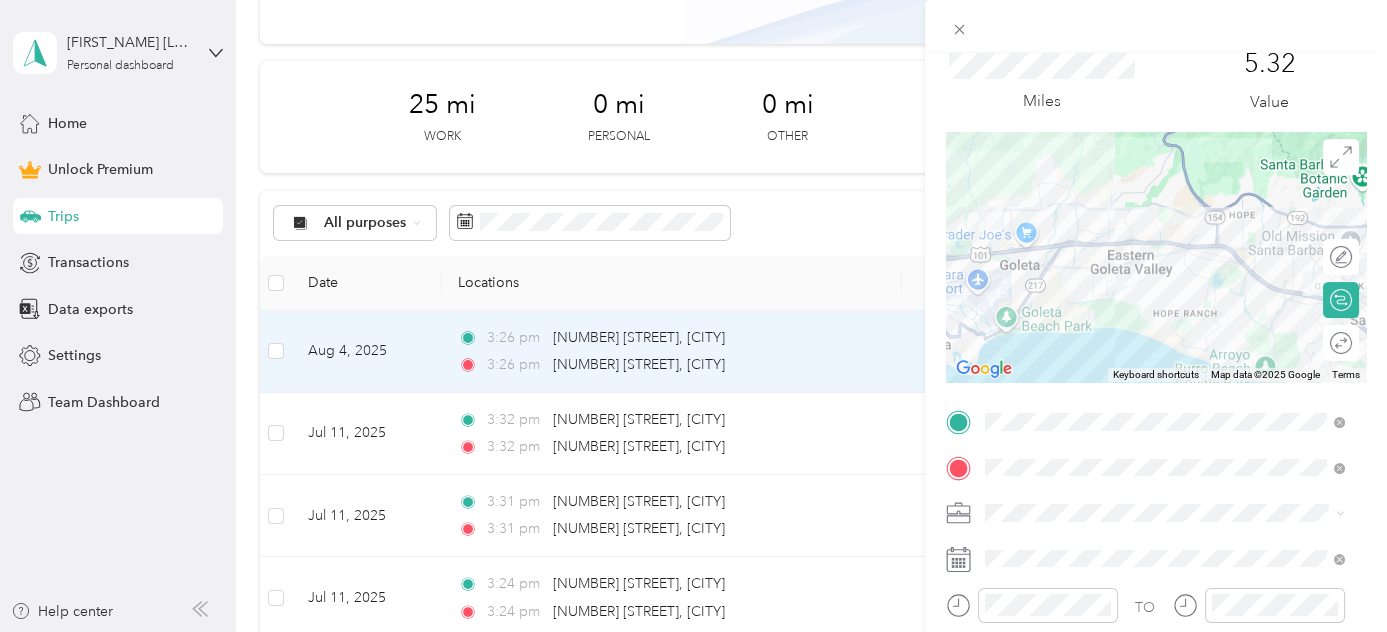 scroll, scrollTop: 0, scrollLeft: 0, axis: both 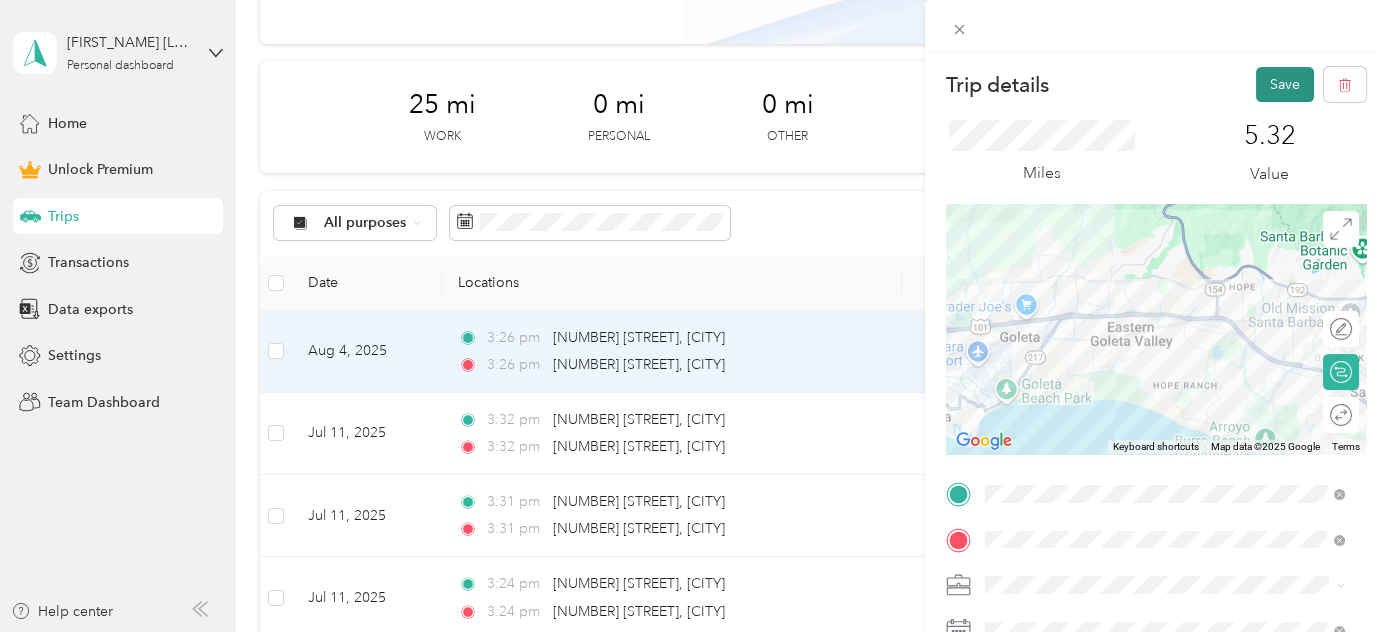 click on "Save" at bounding box center [1285, 84] 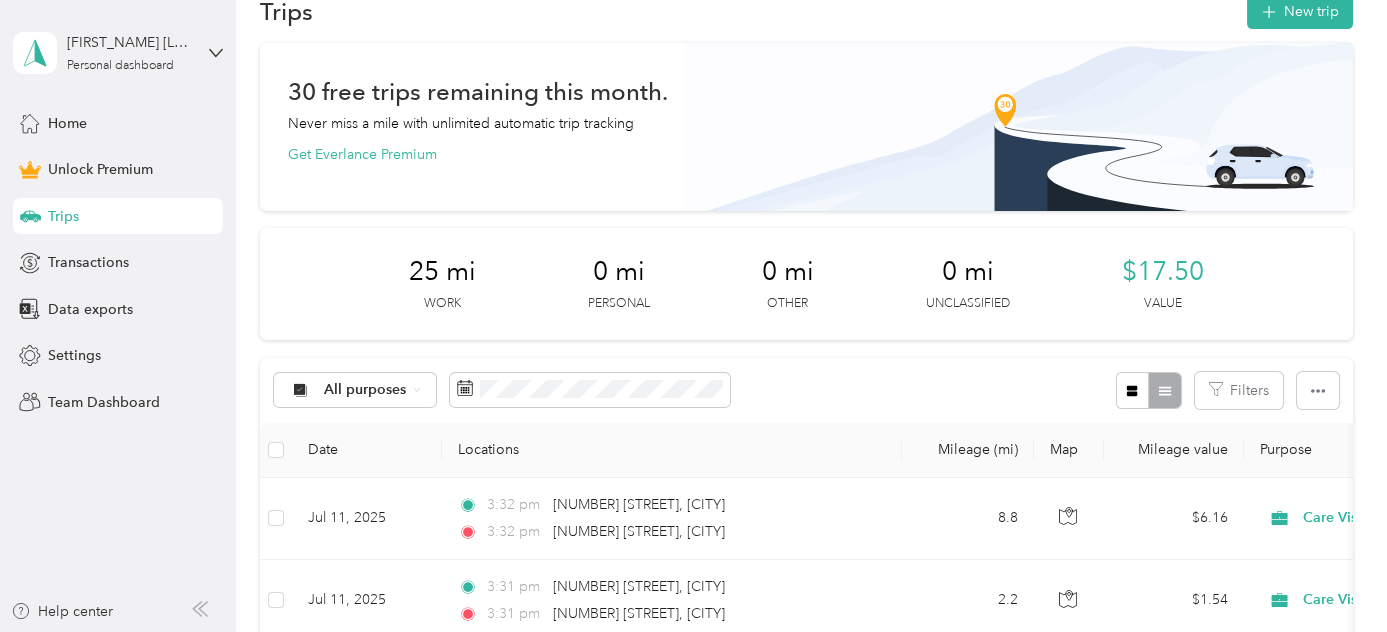 scroll, scrollTop: 0, scrollLeft: 0, axis: both 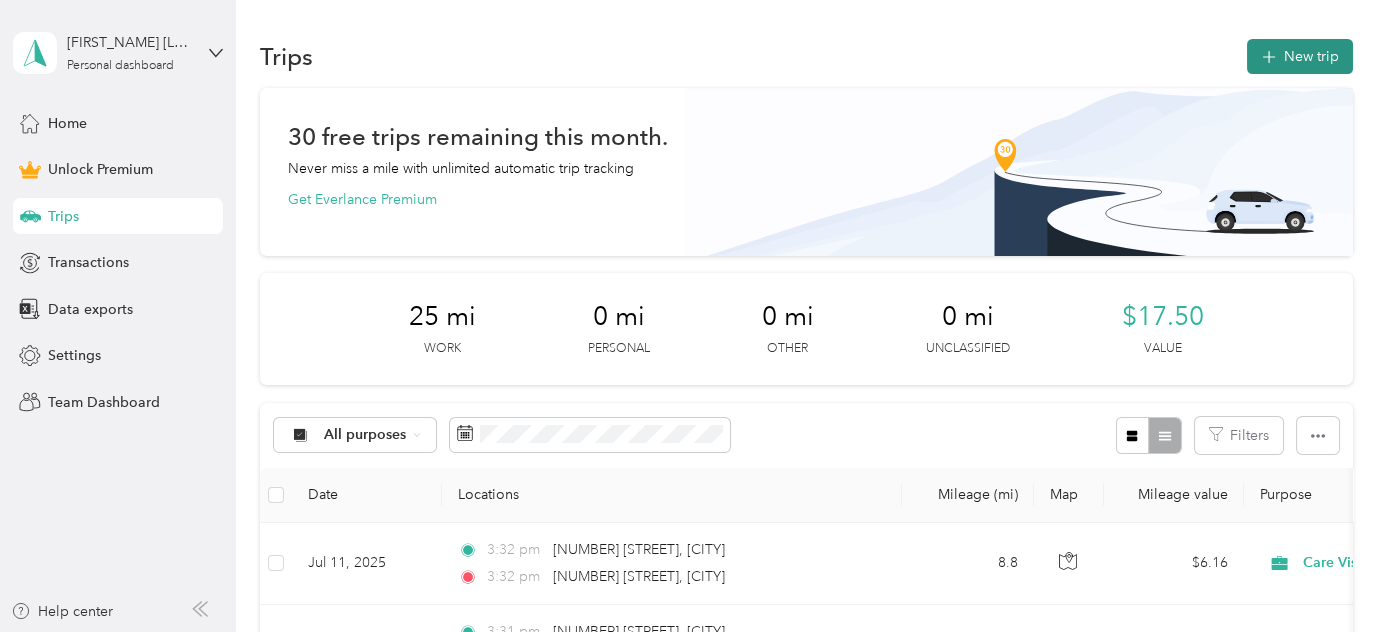 click 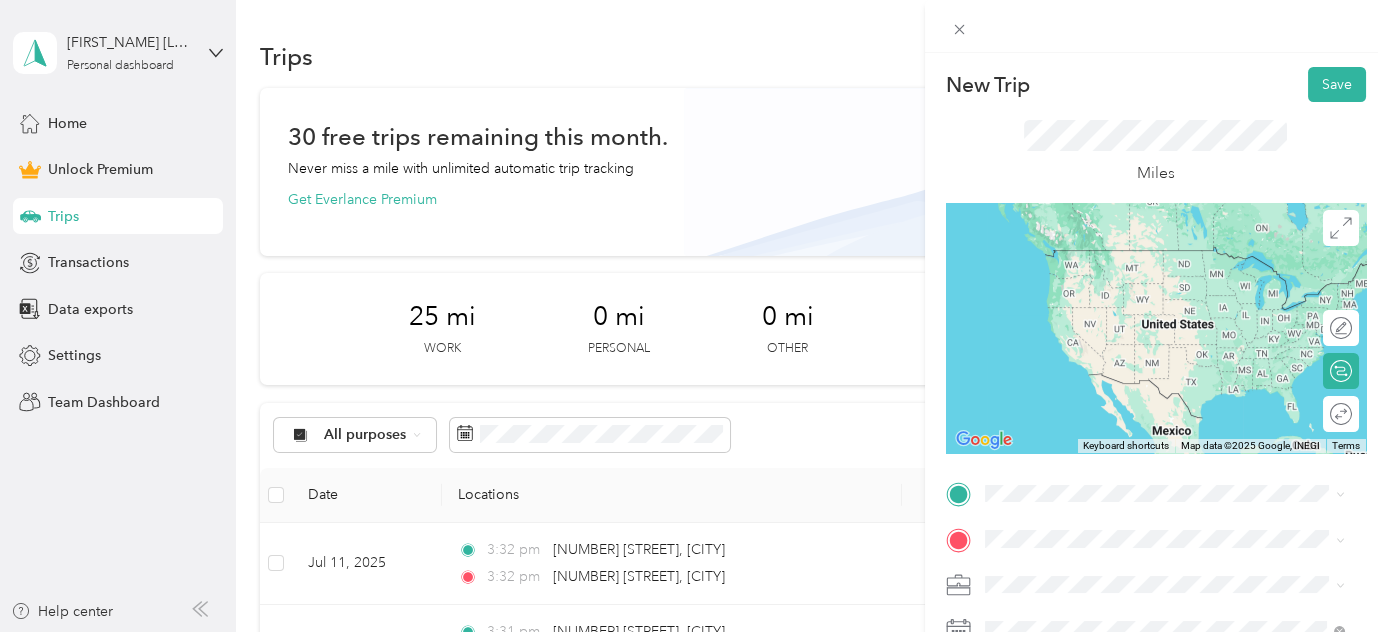 click on "[NUMBER] [STREET]
[CITY], [STATE] [POSTAL_CODE], [COUNTRY]" at bounding box center [1165, 255] 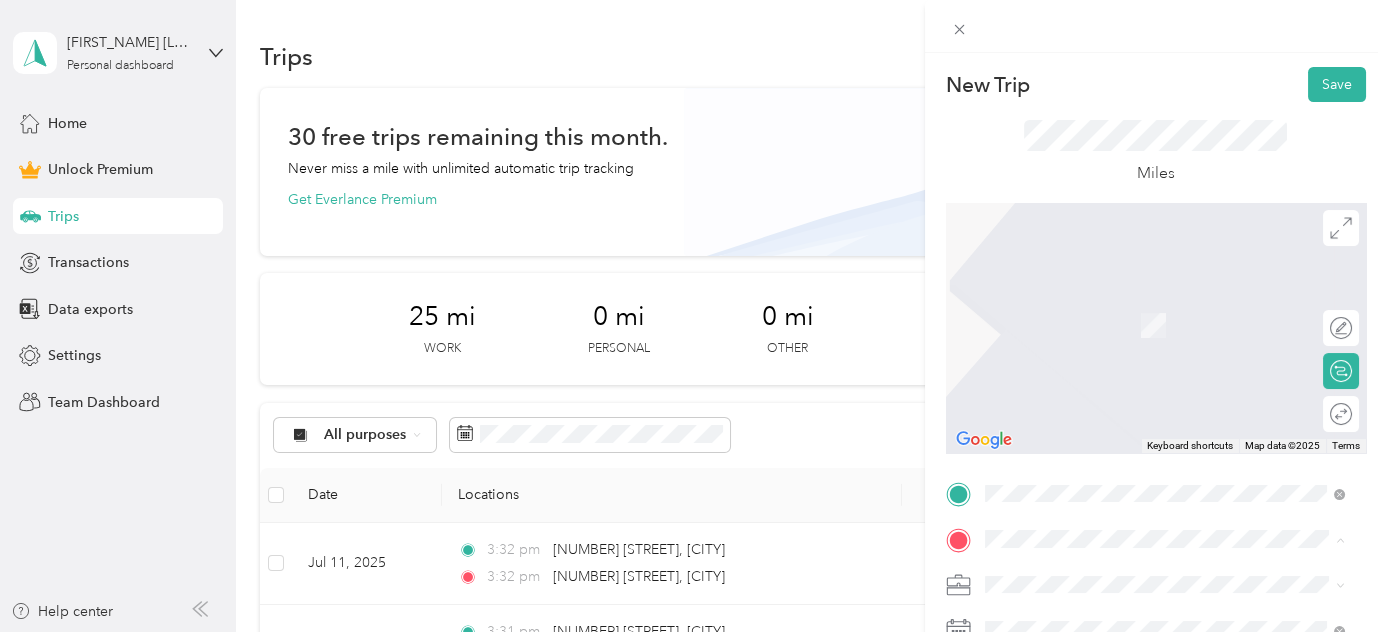 click on "OFFICE [NUMBER] [STREET], [POSTAL_CODE], [CITY], [STATE], [COUNTRY]" at bounding box center (1180, 479) 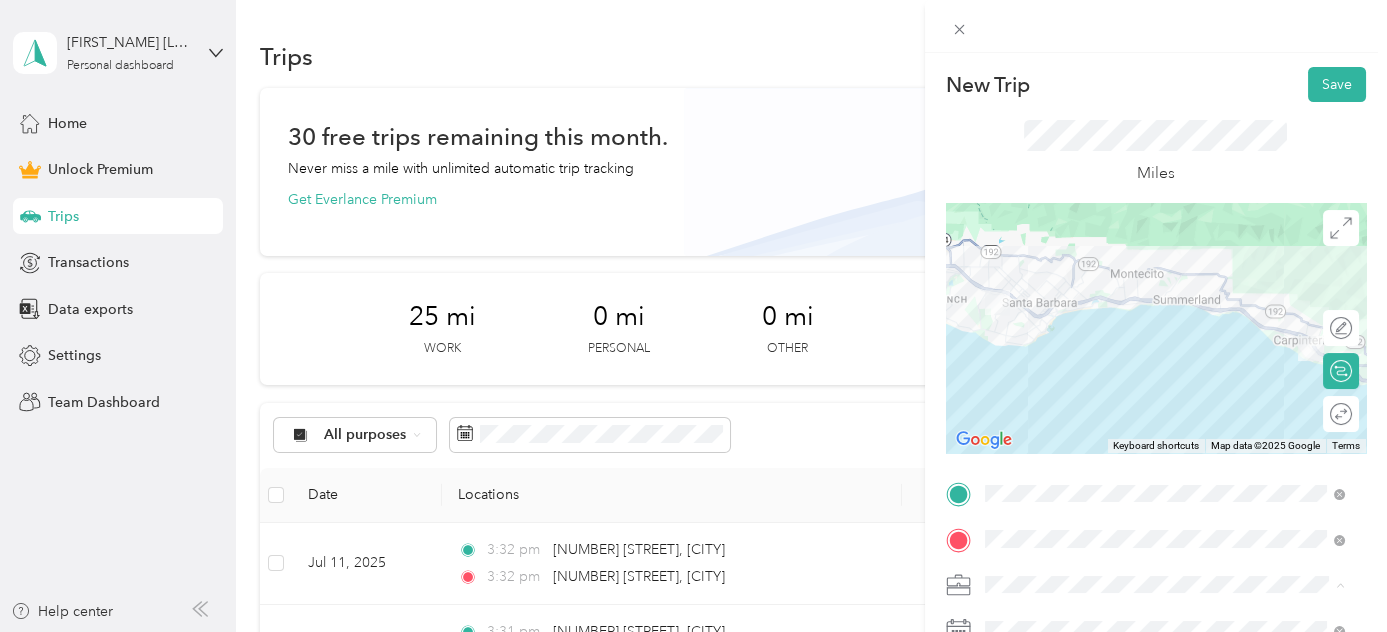 click on "Work Personal Care Visit Other Charity Medical Moving Commute" at bounding box center [1165, 427] 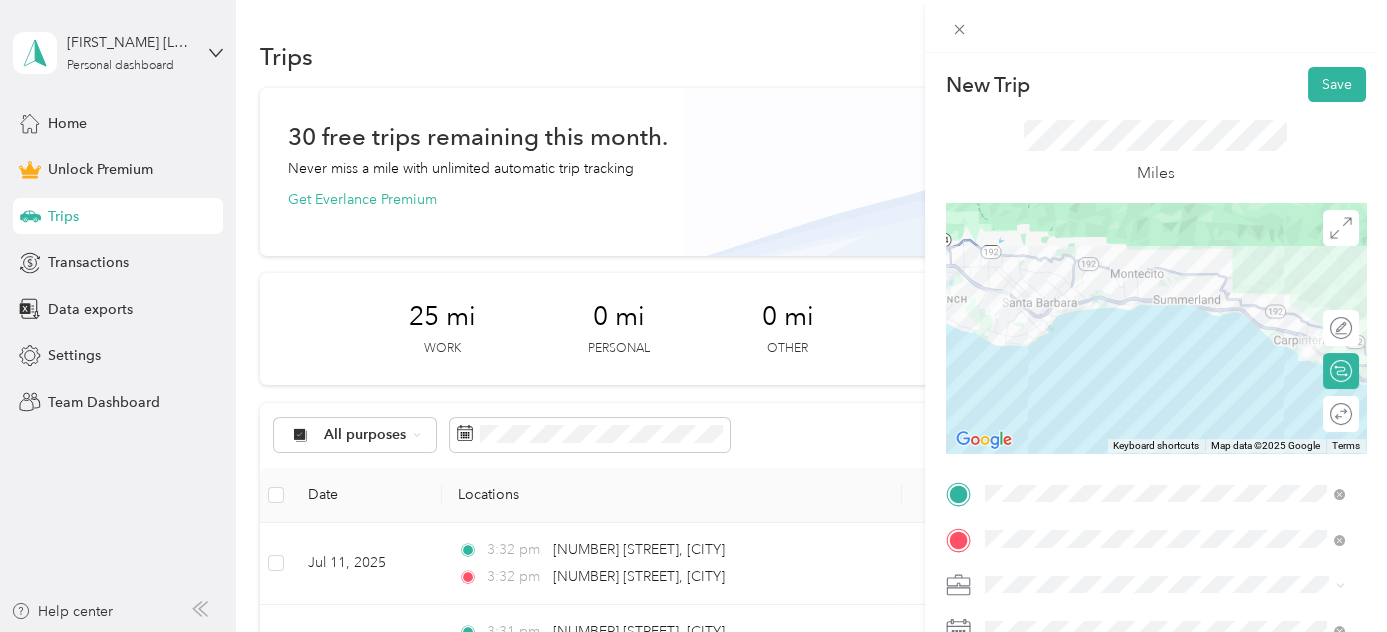 click on "Work" at bounding box center [1165, 295] 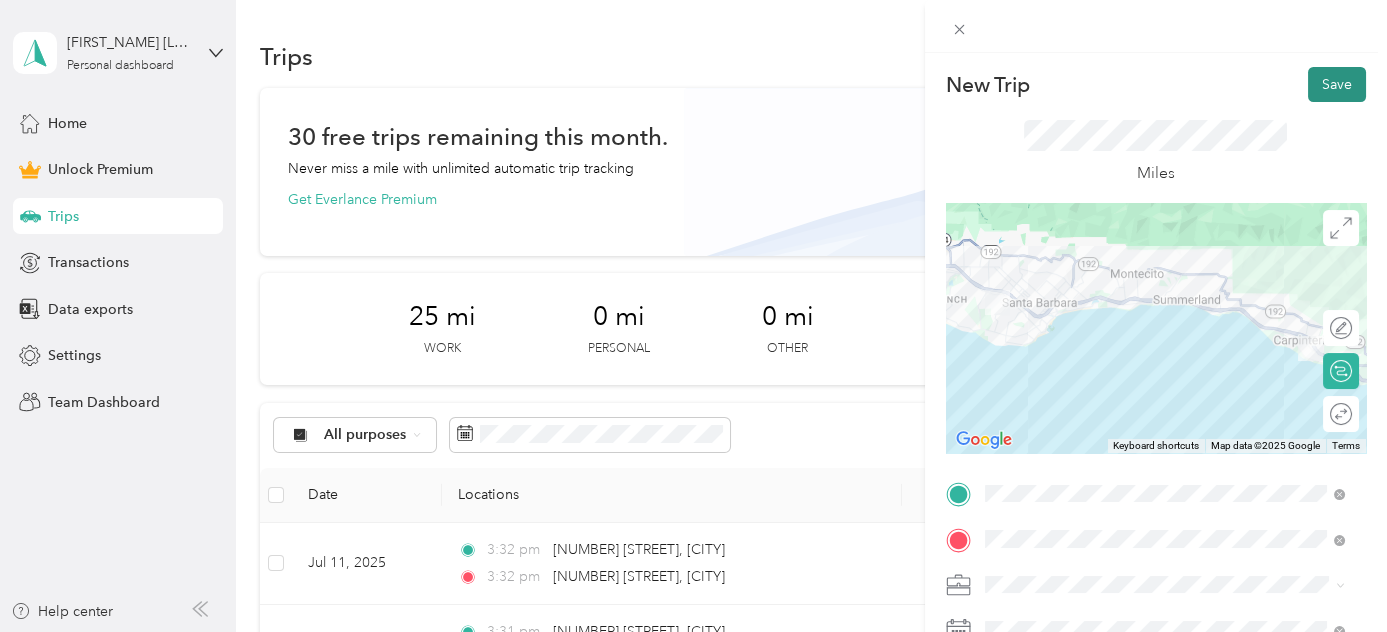 click on "Save" at bounding box center (1337, 84) 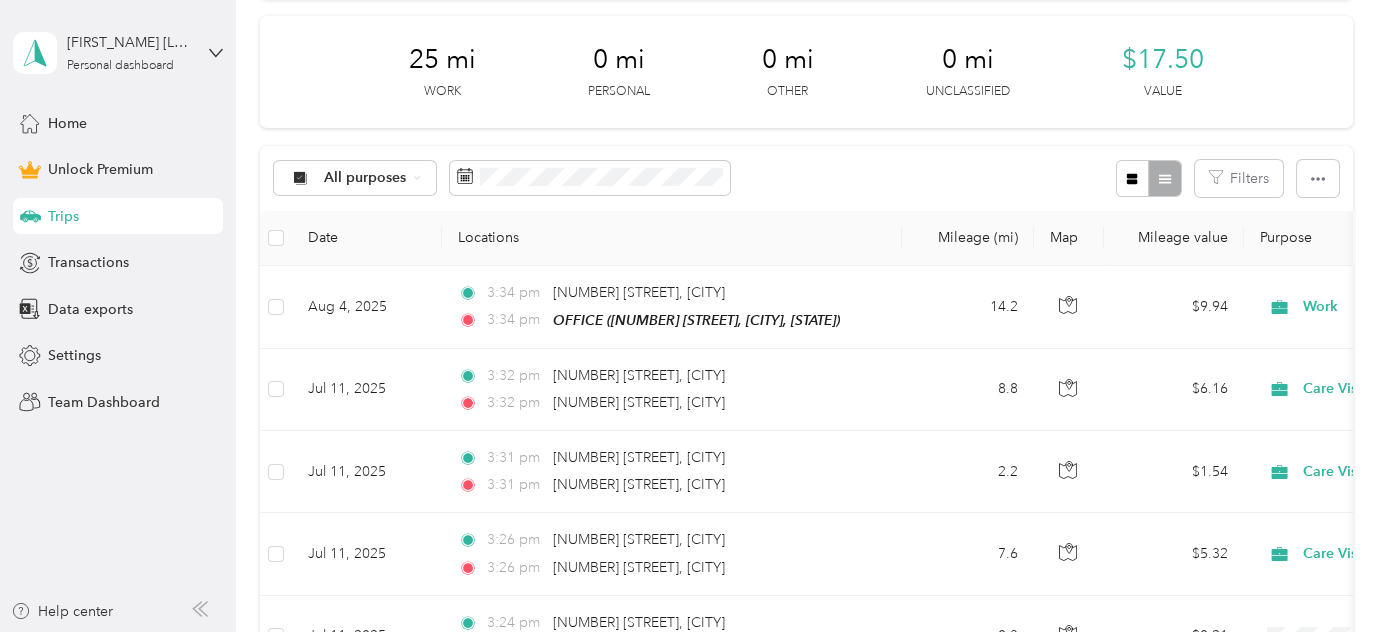 scroll, scrollTop: 212, scrollLeft: 0, axis: vertical 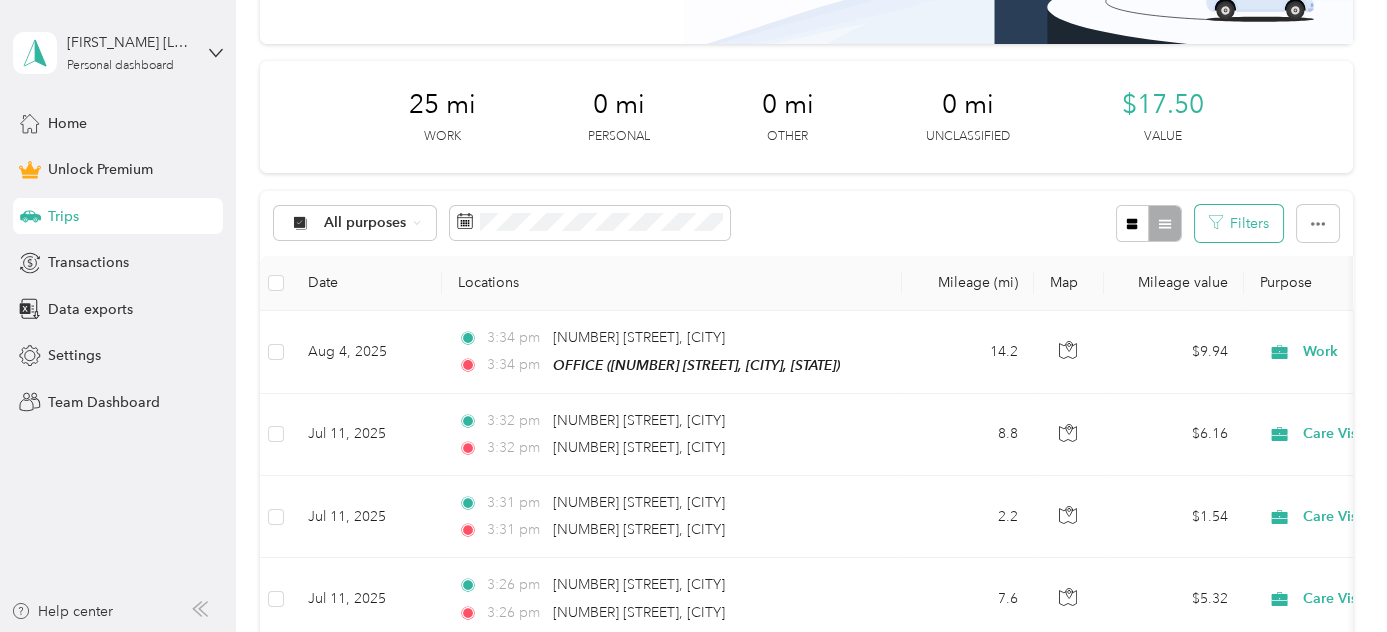click 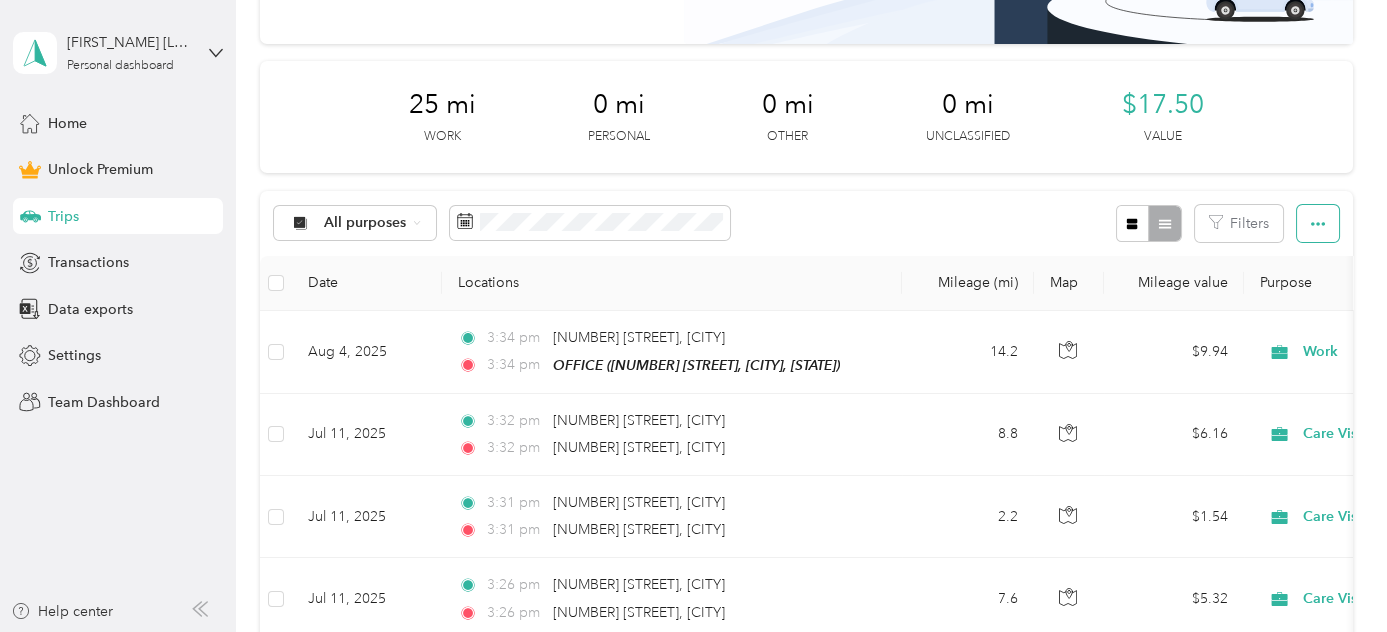 click 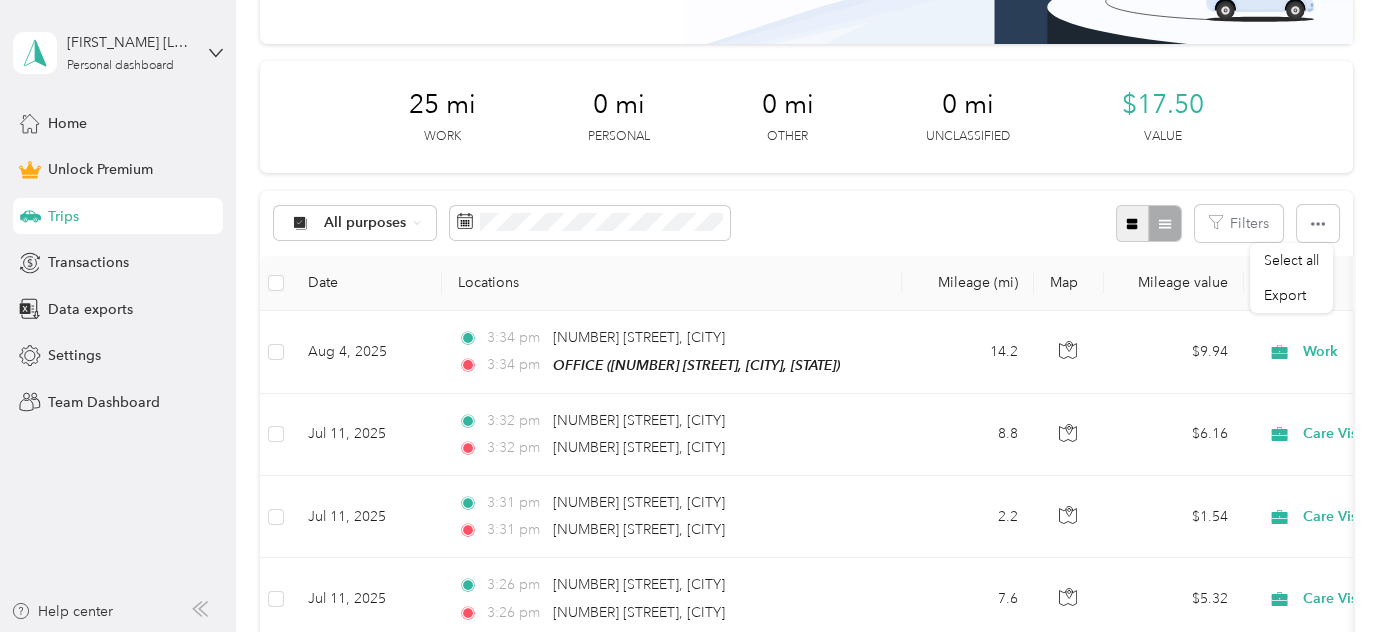 click 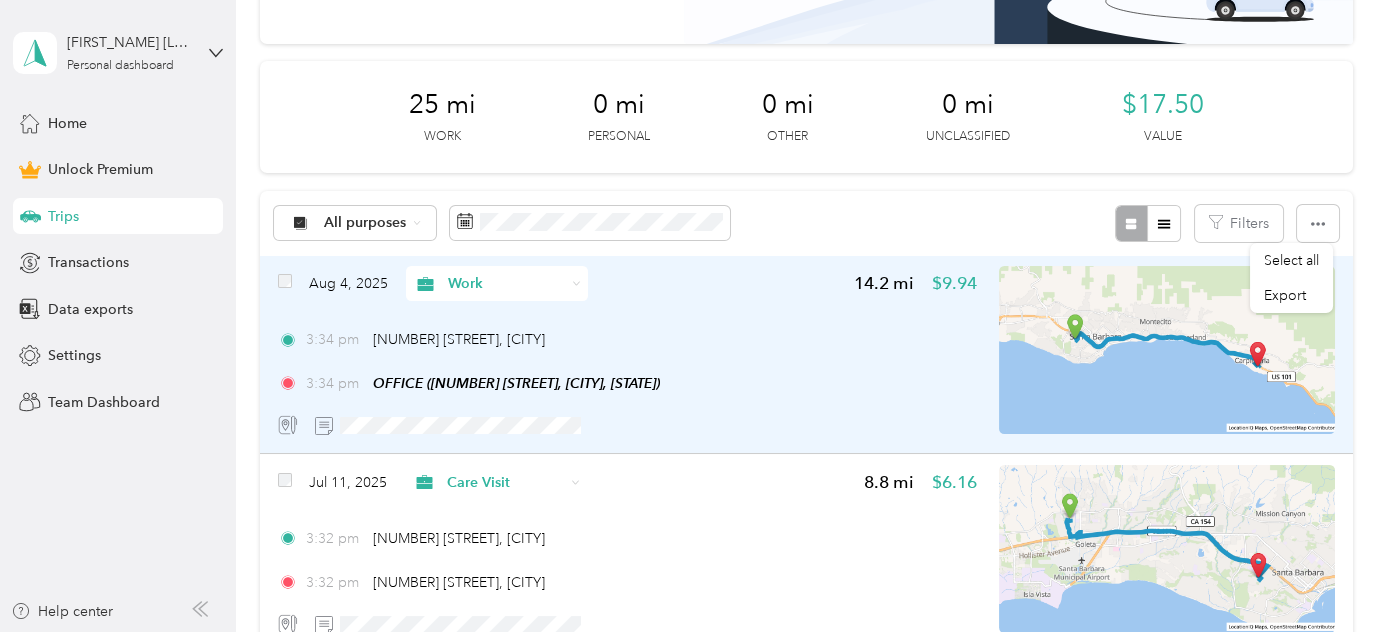 click on "Aug 4, 2025" at bounding box center (348, 283) 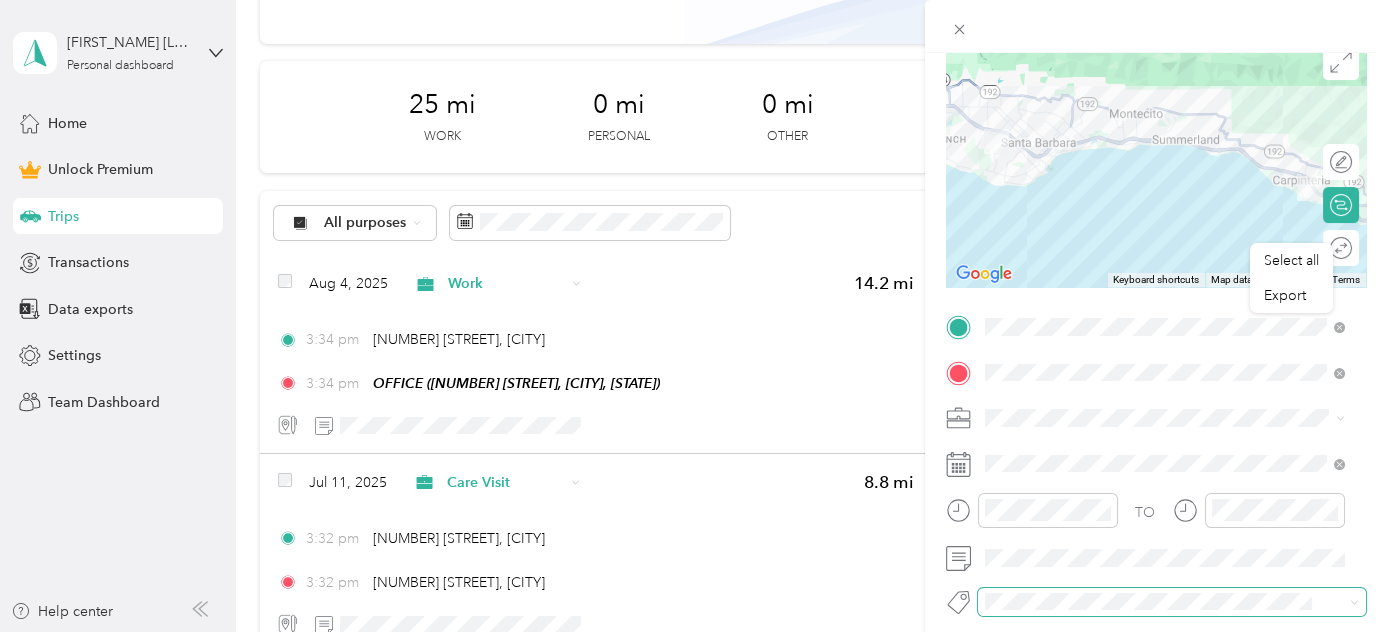 scroll, scrollTop: 212, scrollLeft: 0, axis: vertical 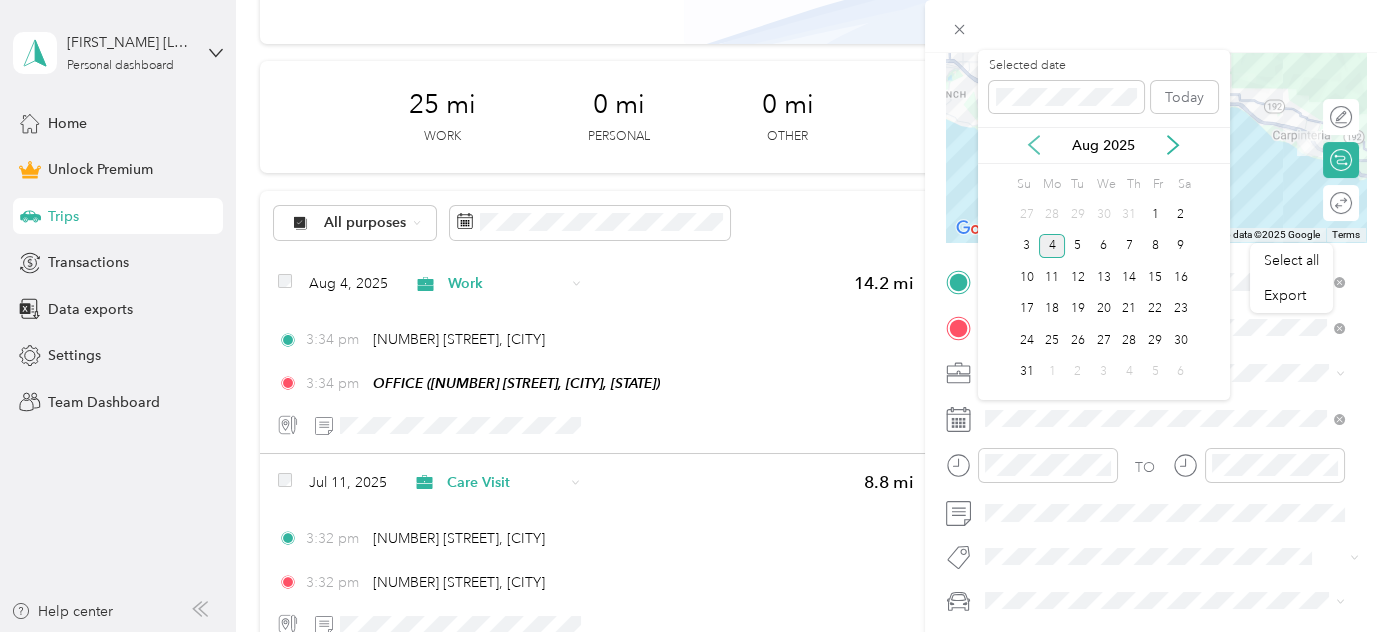click 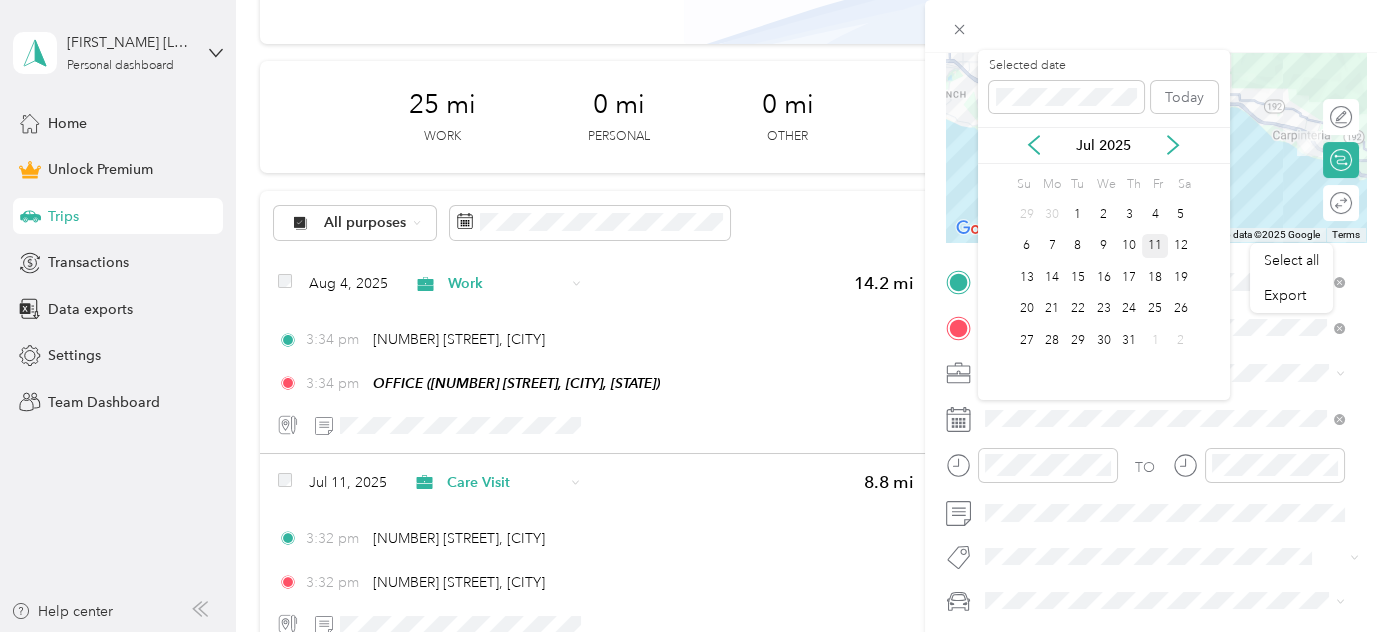 click on "11" at bounding box center (1155, 246) 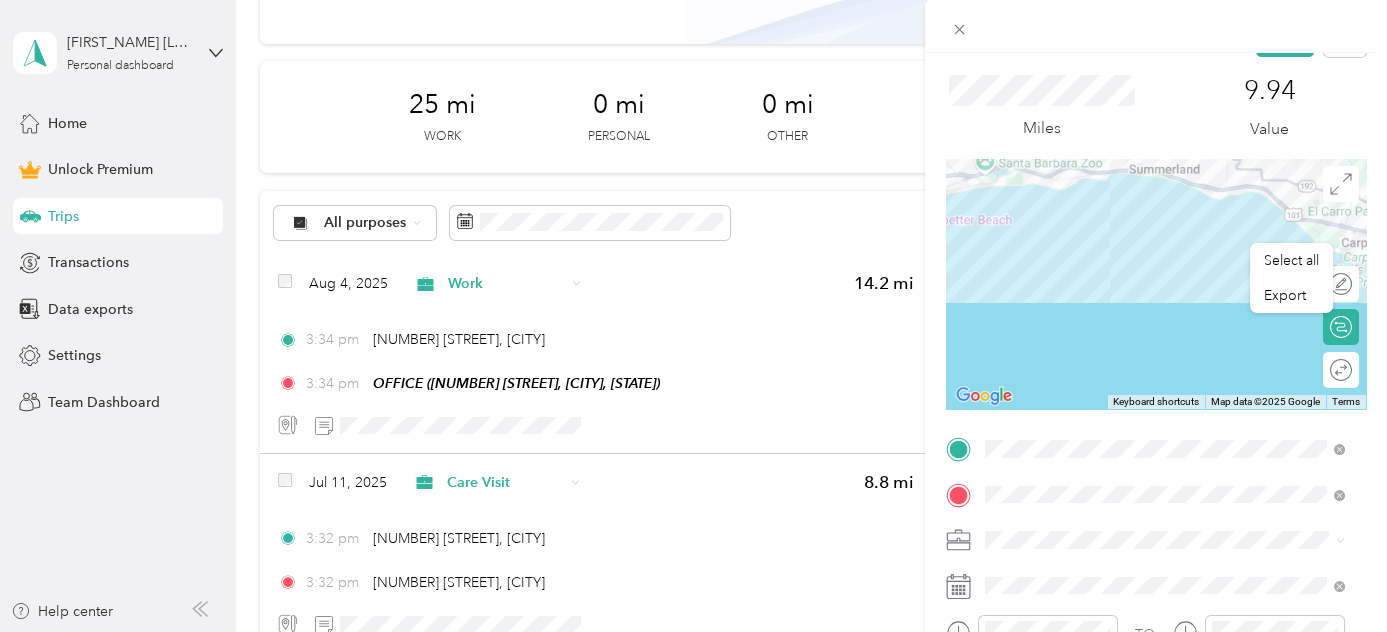 scroll, scrollTop: 0, scrollLeft: 0, axis: both 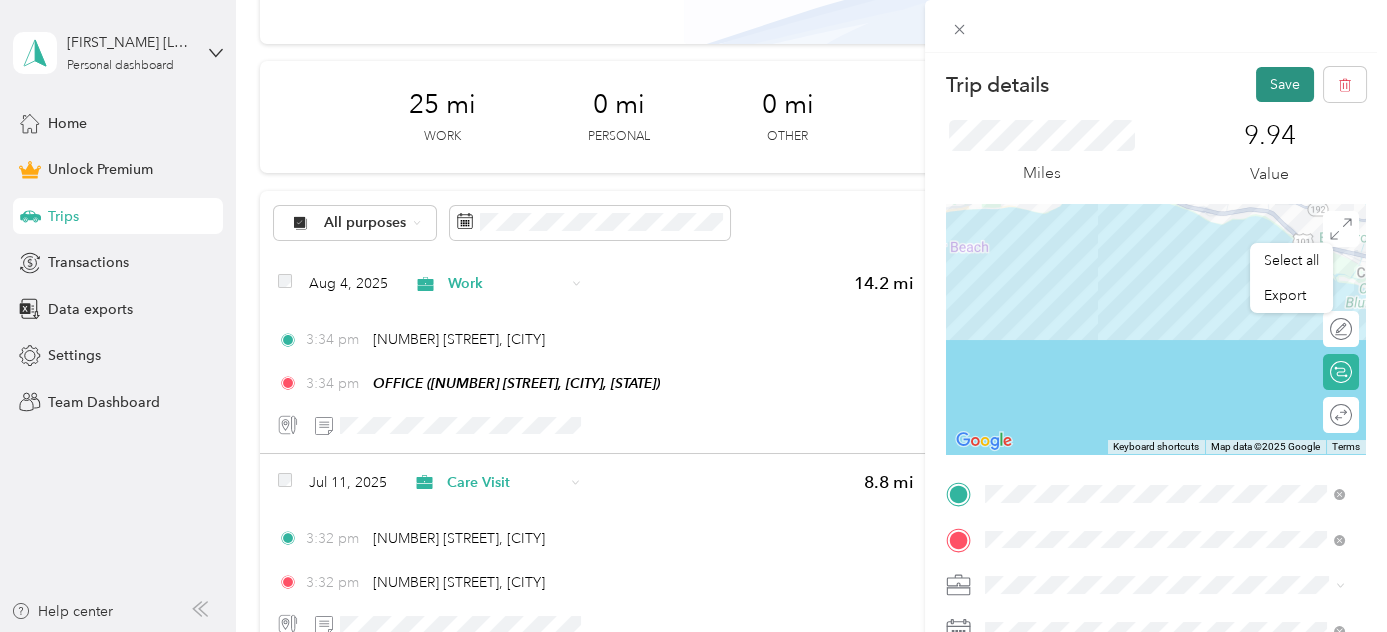 click on "Save" at bounding box center [1285, 84] 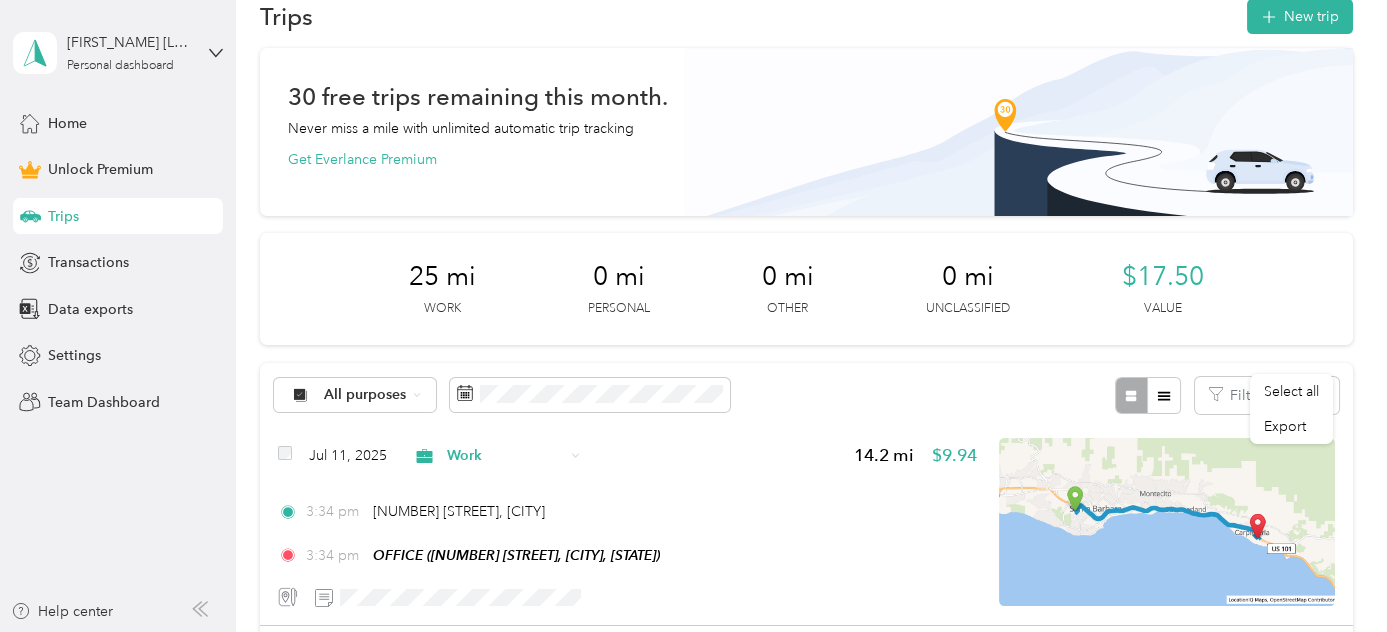 scroll, scrollTop: 0, scrollLeft: 0, axis: both 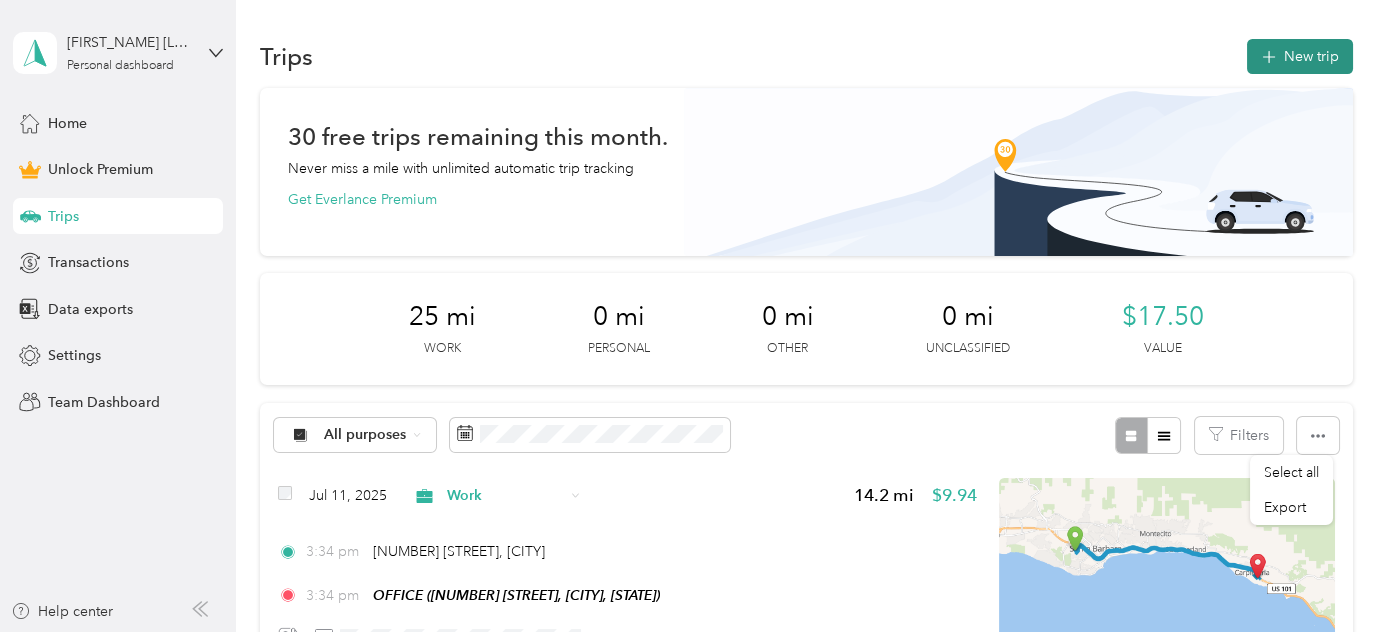 click on "New trip" at bounding box center (1300, 56) 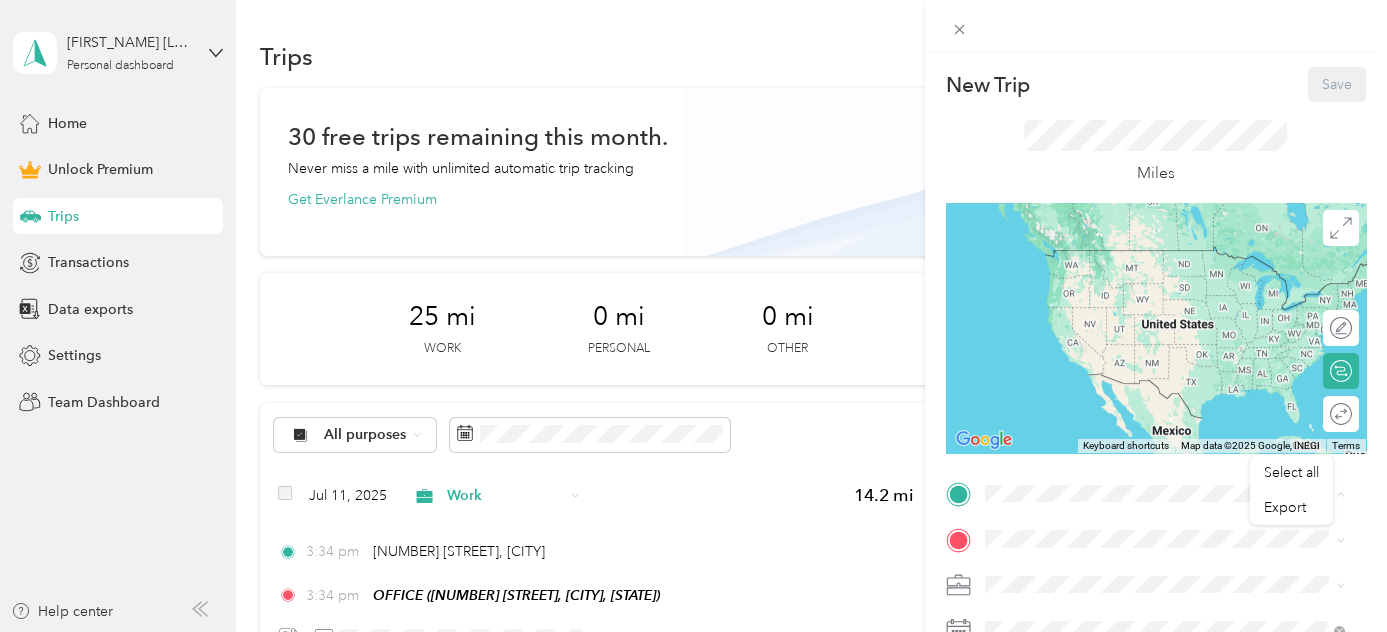 click on "OFFICE [NUMBER] [STREET], [POSTAL_CODE], [CITY], [STATE], [COUNTRY]" at bounding box center (1180, 433) 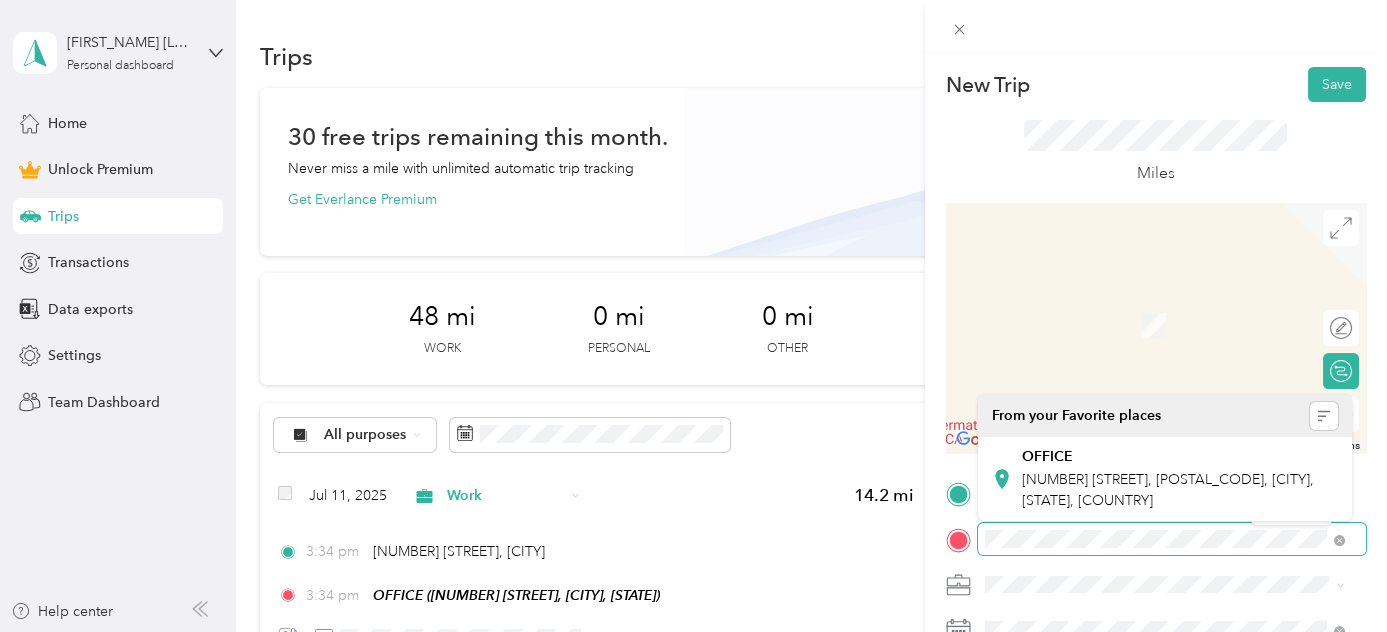 scroll, scrollTop: 0, scrollLeft: 121, axis: horizontal 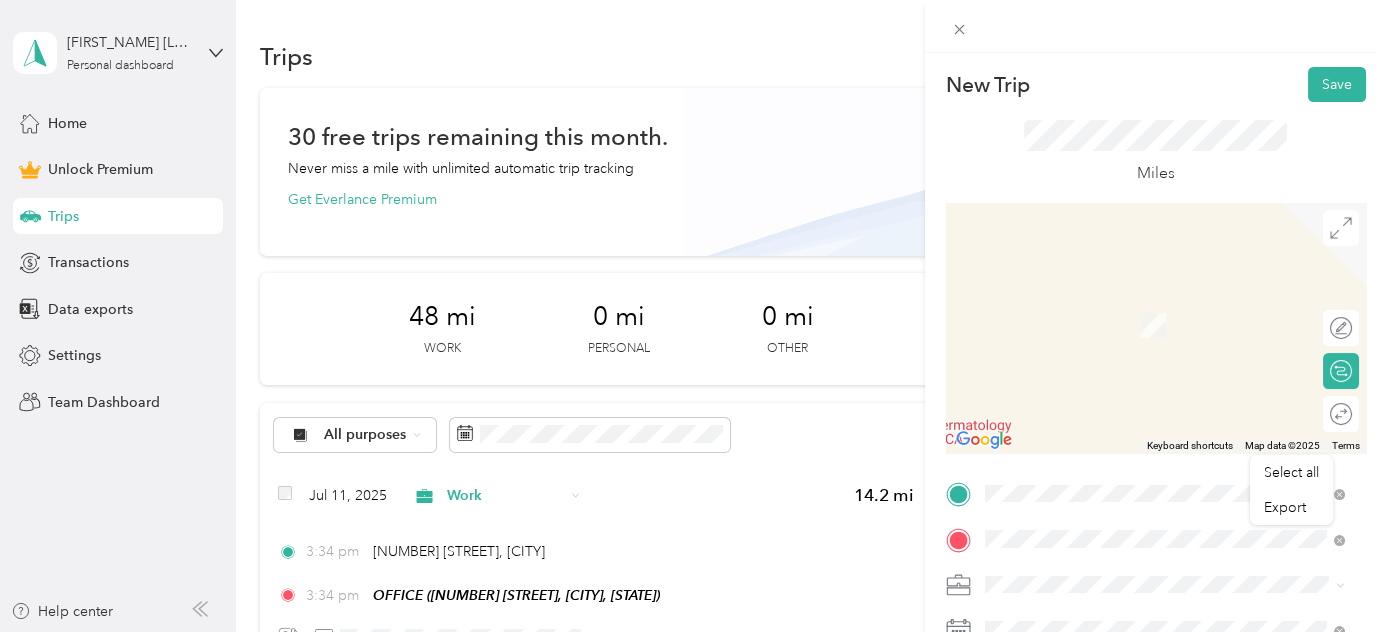 click on "[NUMBER] [STREET]
[CITY], [STATE] [POSTAL_CODE], [COUNTRY]" at bounding box center (1166, 325) 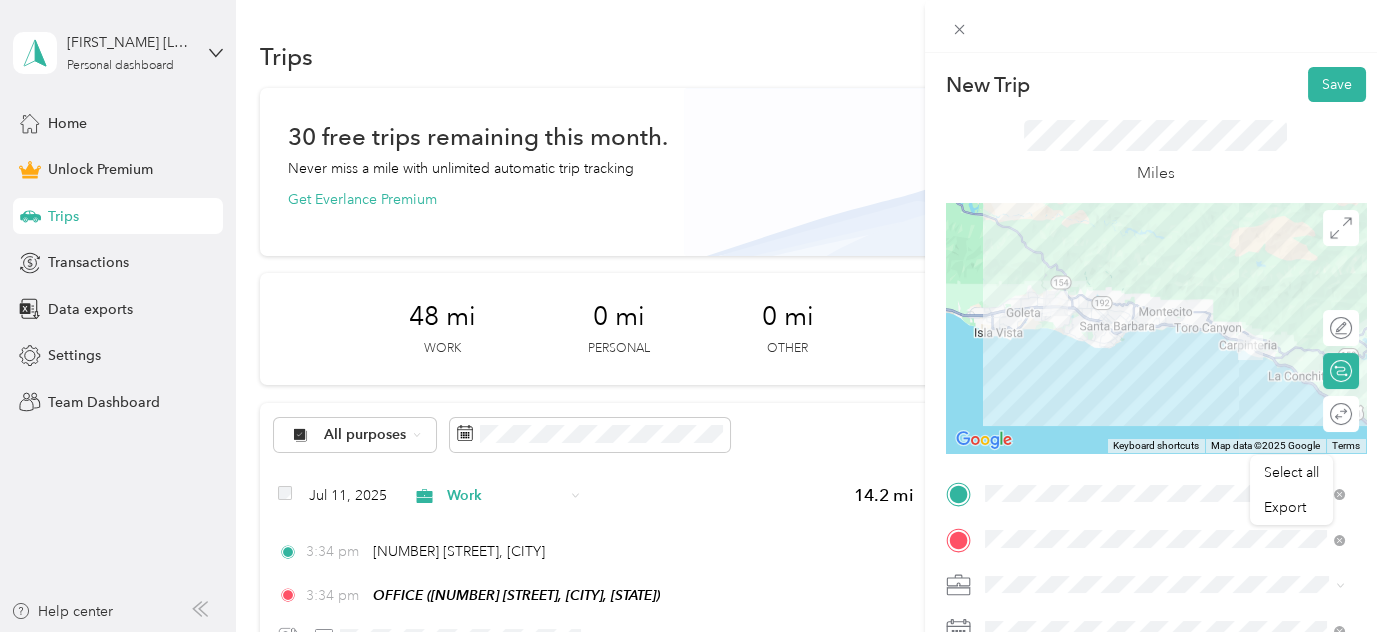 click on "Work" at bounding box center (1165, 293) 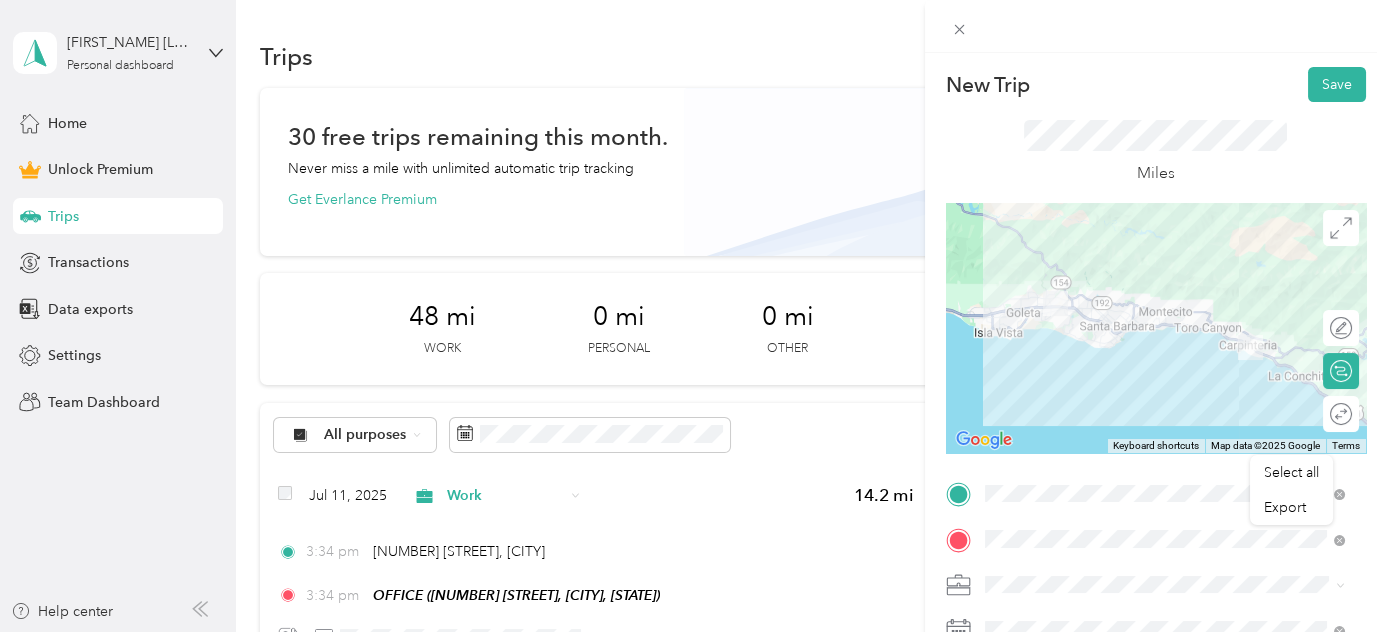 scroll, scrollTop: 212, scrollLeft: 0, axis: vertical 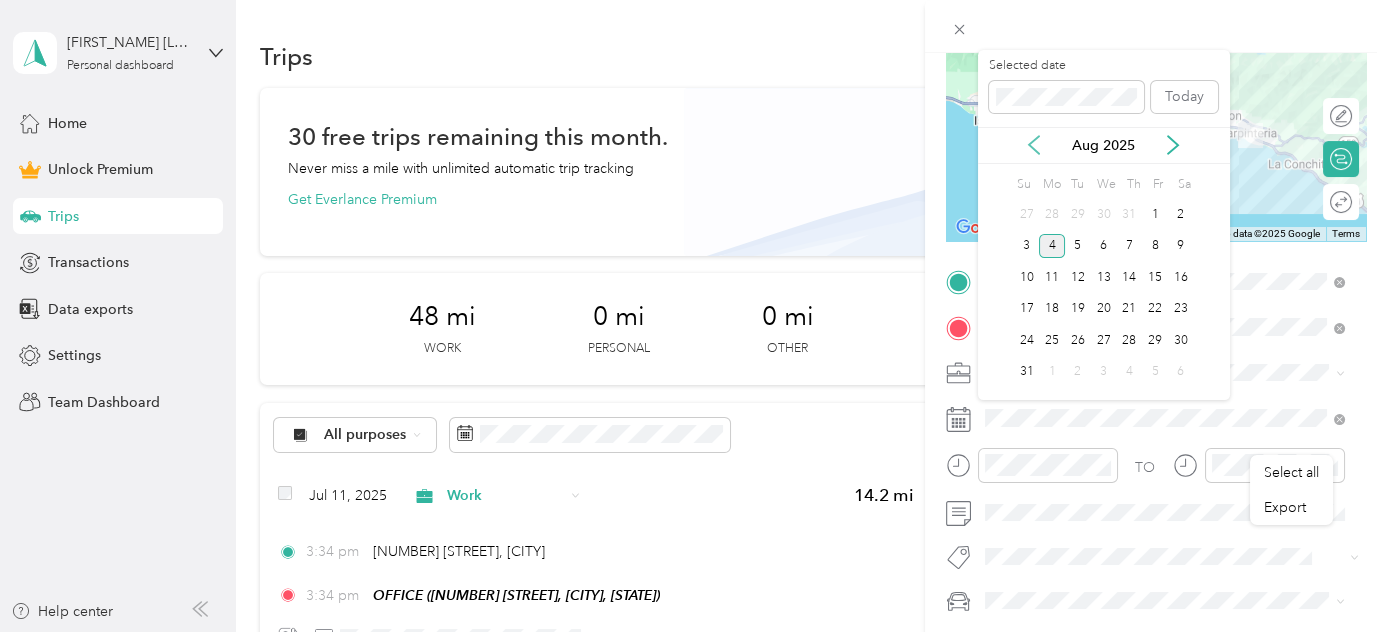click 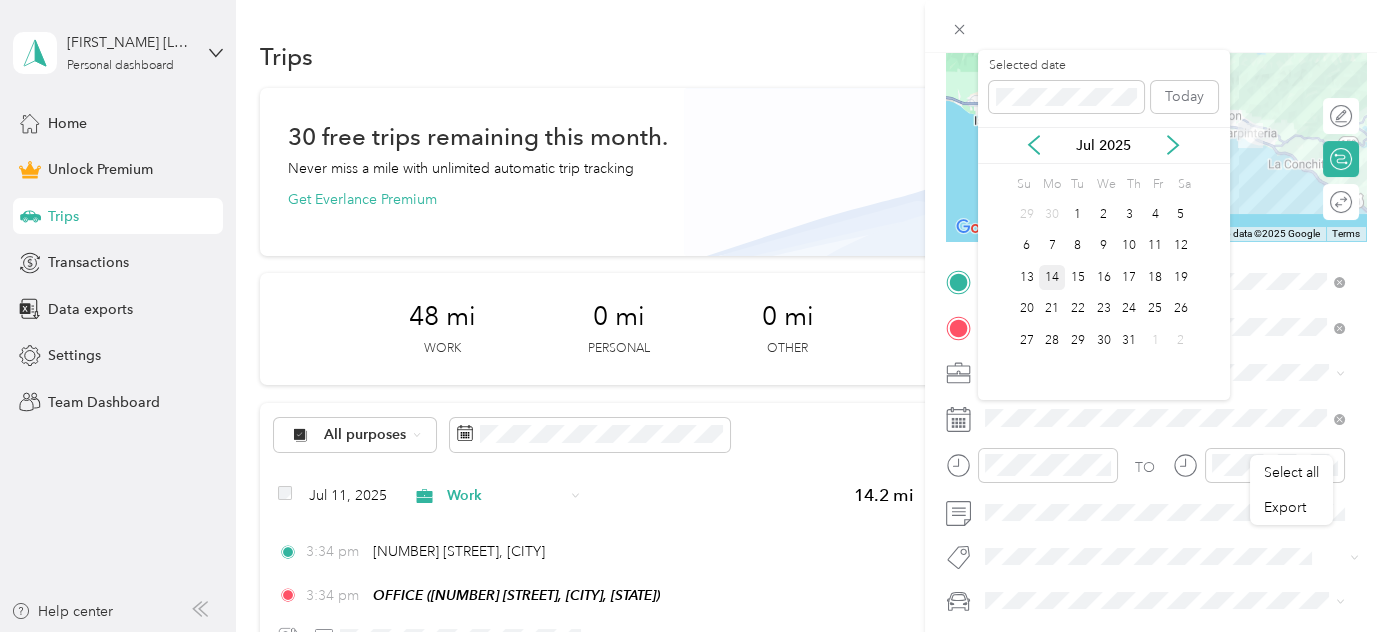 click on "14" at bounding box center [1052, 277] 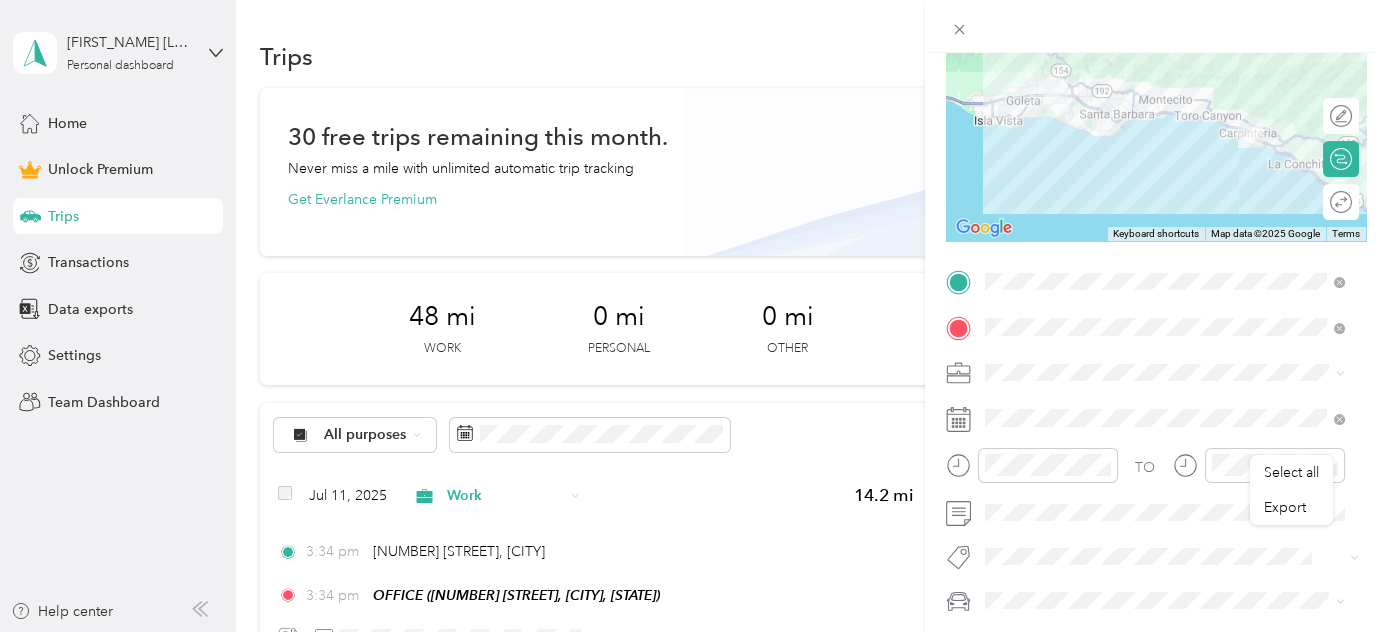 click on "TO" at bounding box center (1156, 472) 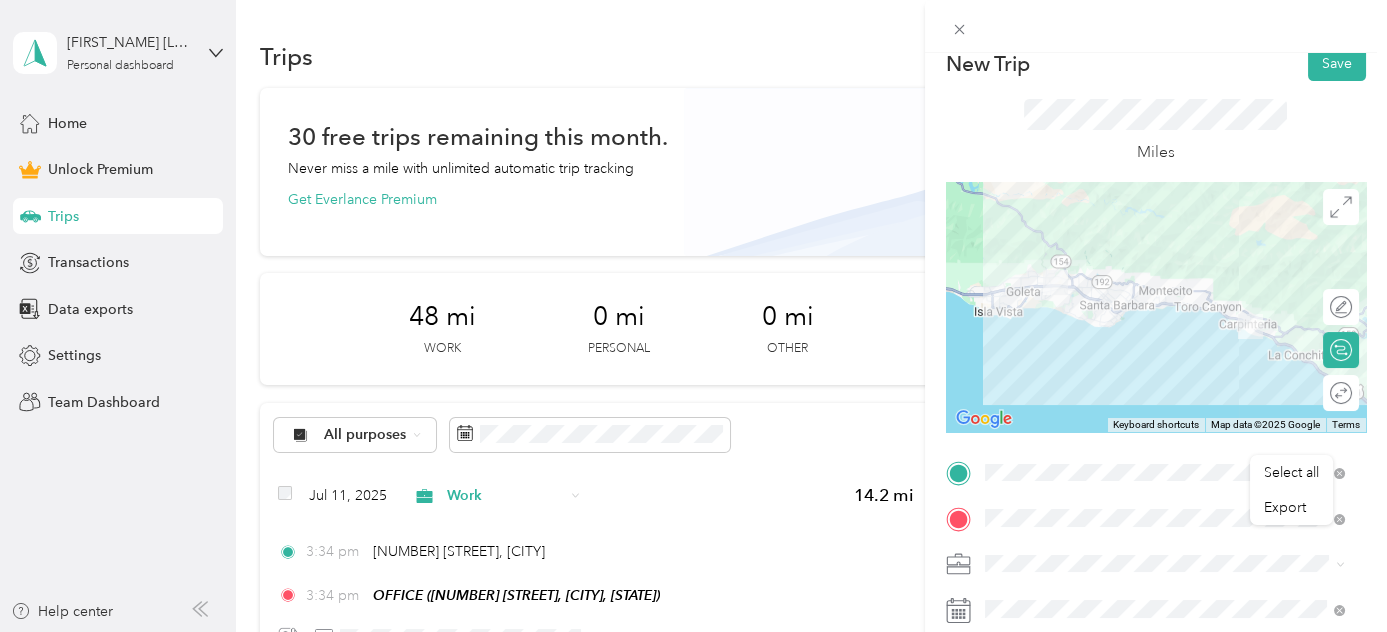 scroll, scrollTop: 0, scrollLeft: 0, axis: both 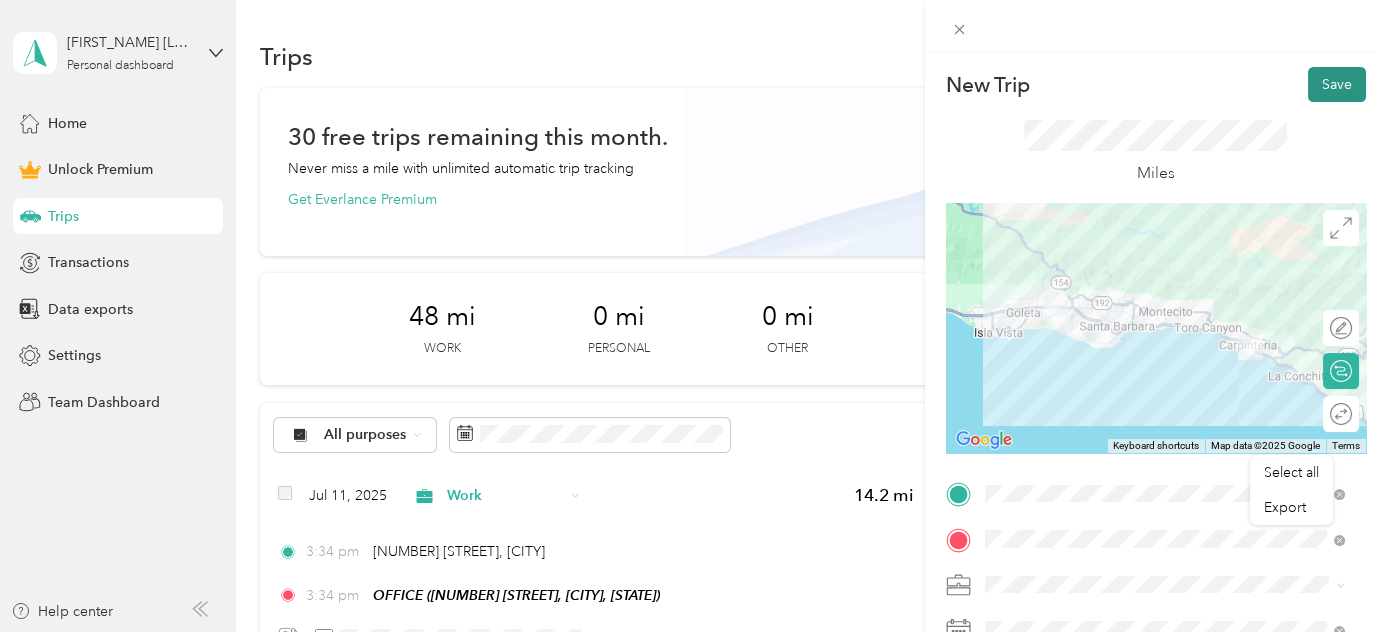 click on "Save" at bounding box center [1337, 84] 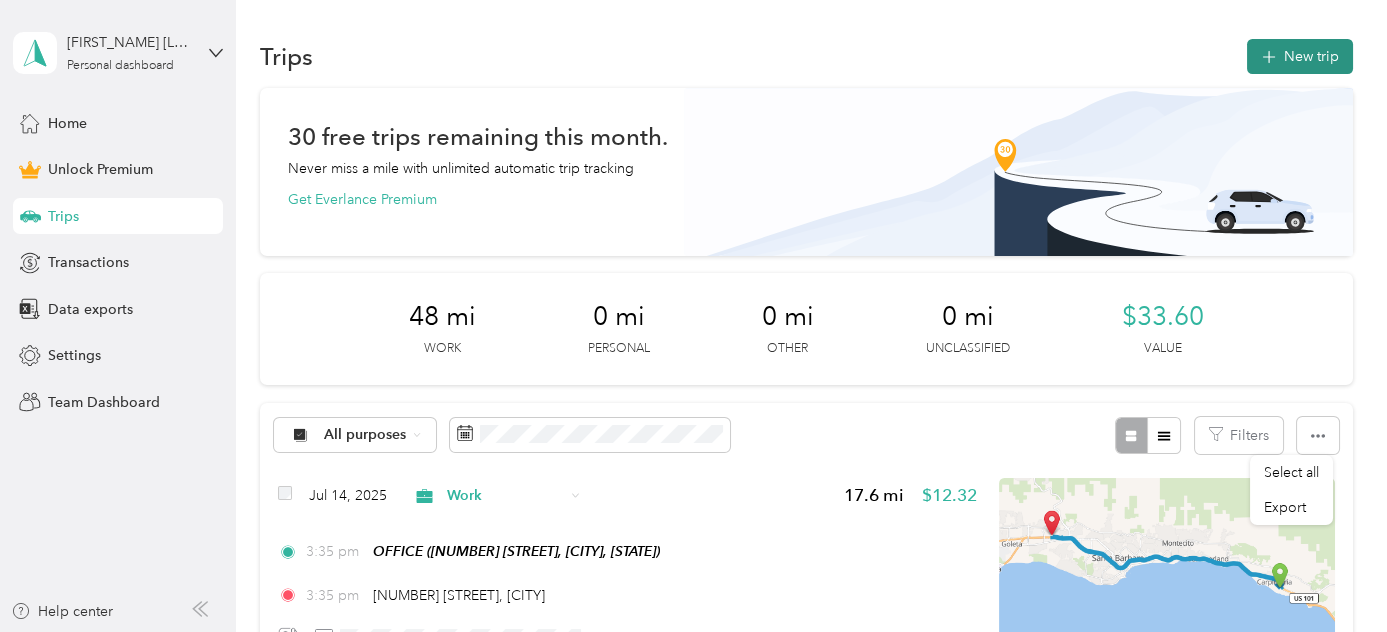 click 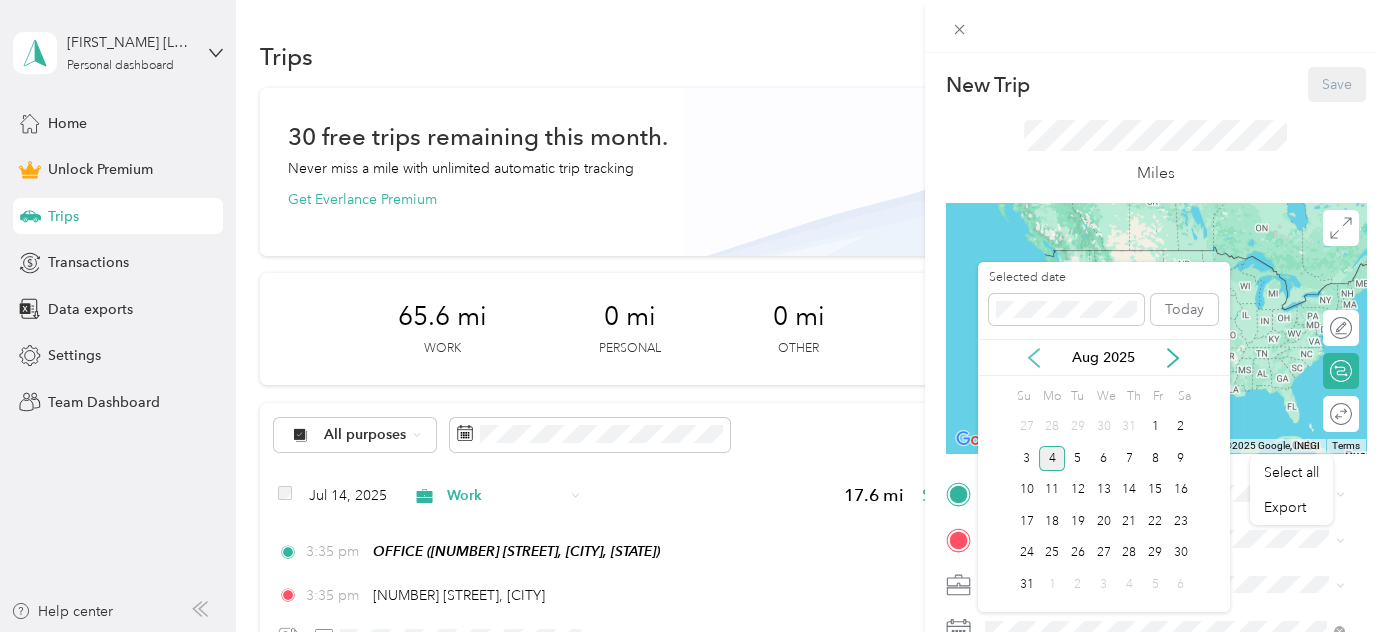 click 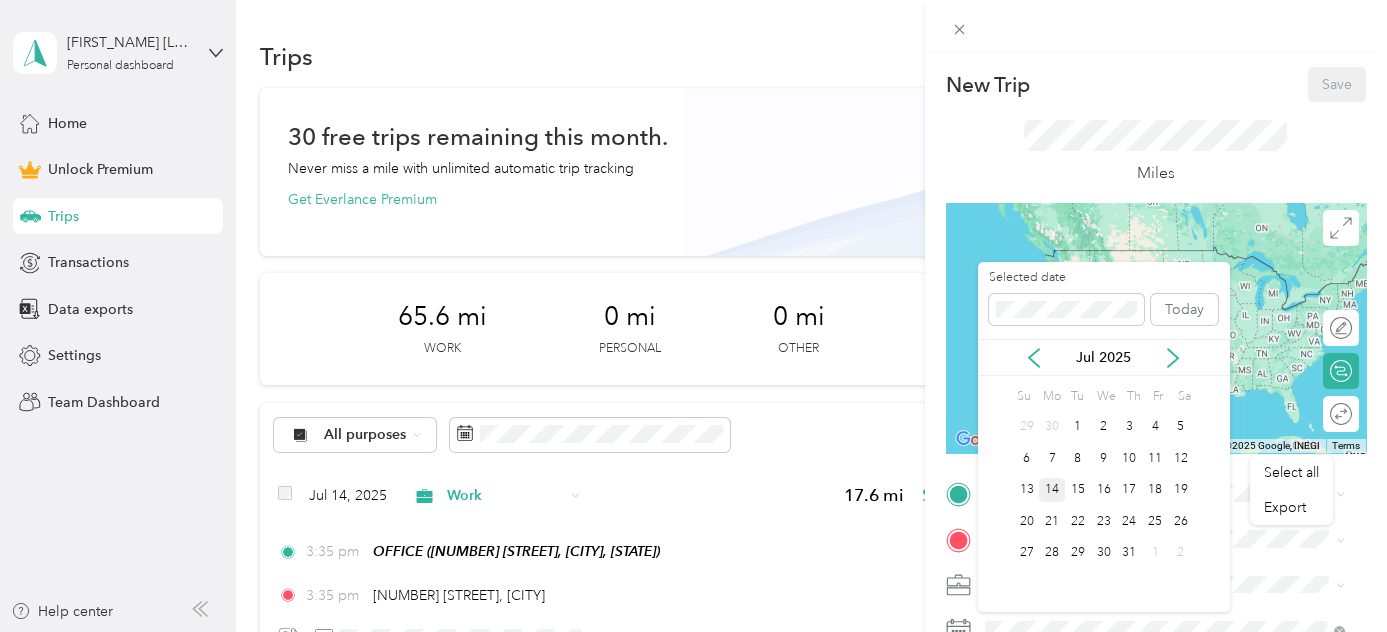 click on "14" at bounding box center [1052, 490] 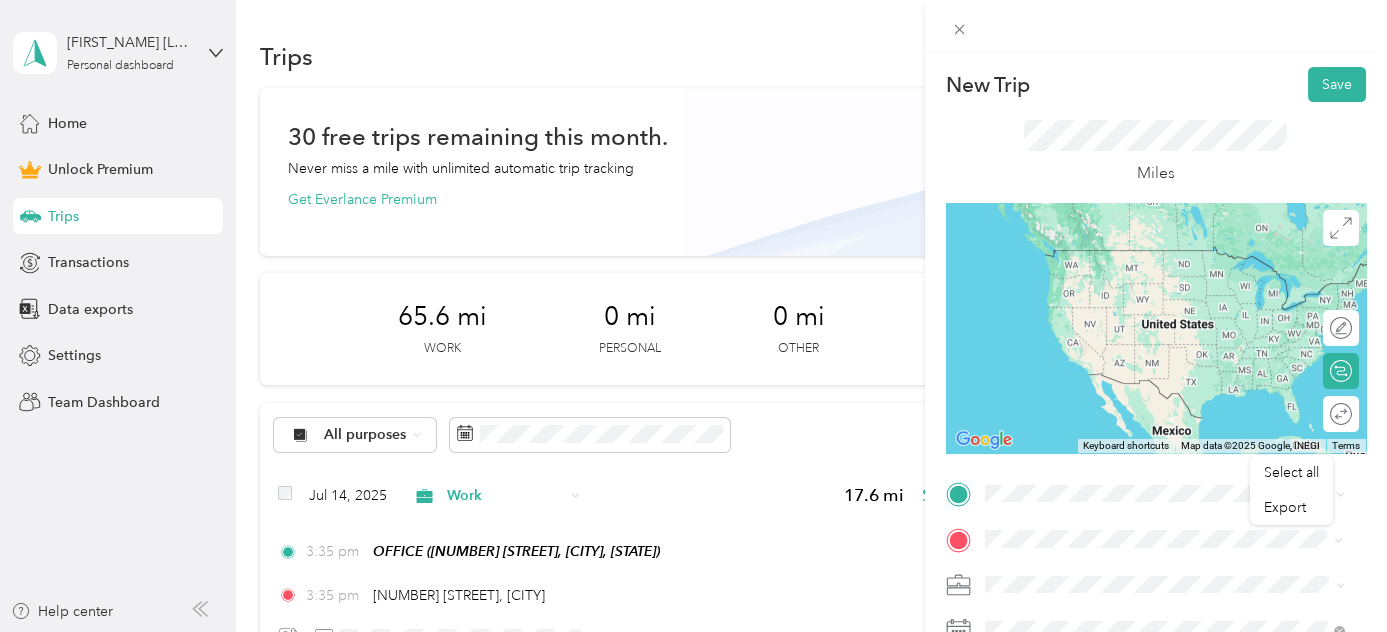 click on "[NUMBER] [STREET]
[CITY], [STATE] [POSTAL_CODE], [COUNTRY]" at bounding box center (1166, 380) 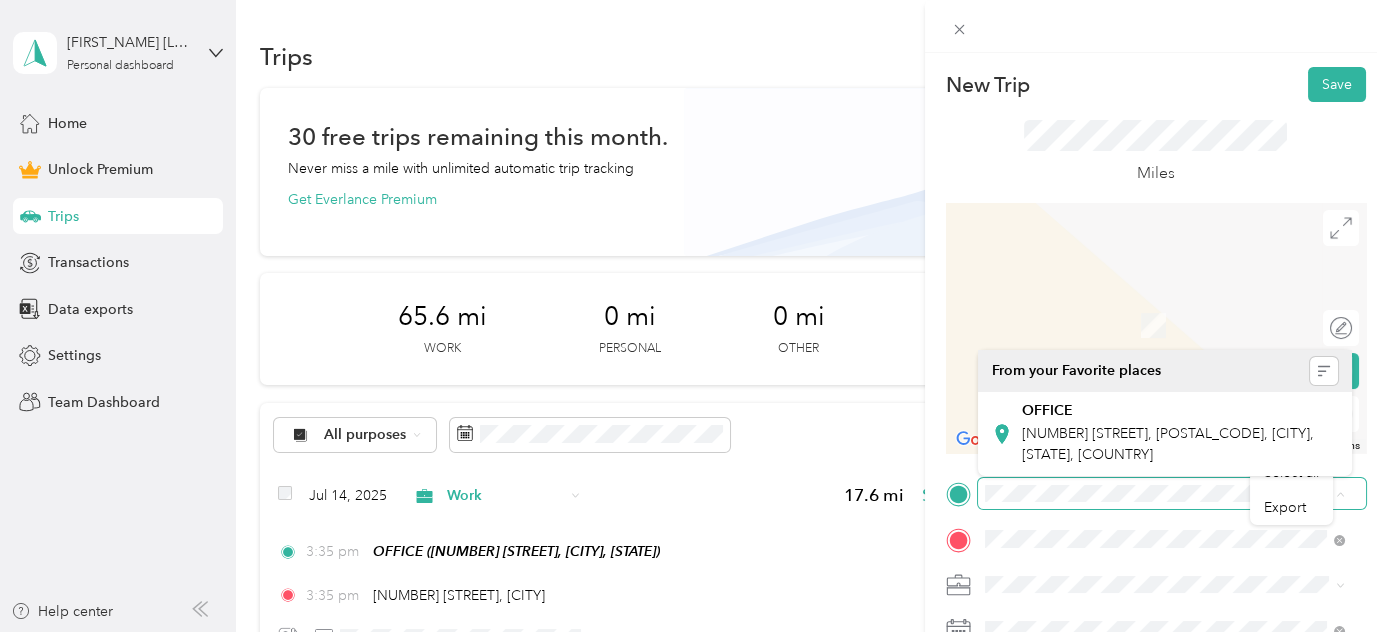 scroll, scrollTop: 0, scrollLeft: 123, axis: horizontal 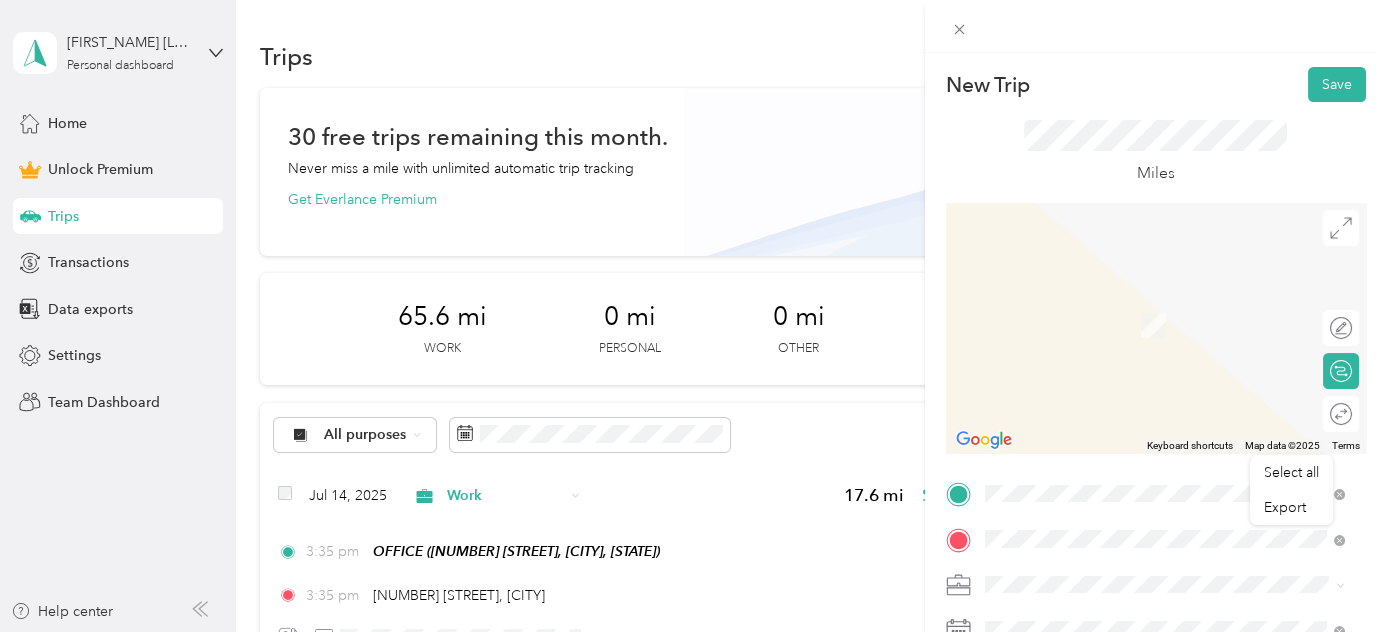 click on "[NUMBER] [STREET]
[CITY], [STATE] [POSTAL_CODE], [COUNTRY]" at bounding box center [1166, 279] 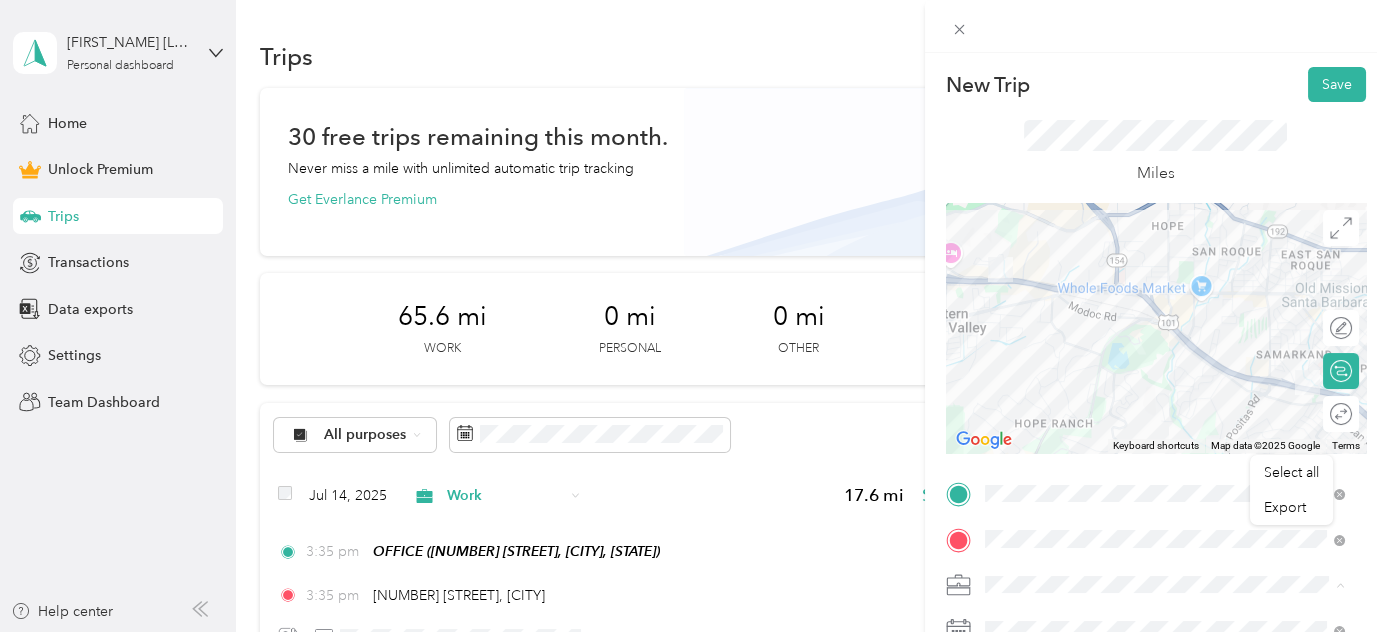 click on "Work Personal Care Visit Other Charity Medical Moving Commute" at bounding box center (1165, 427) 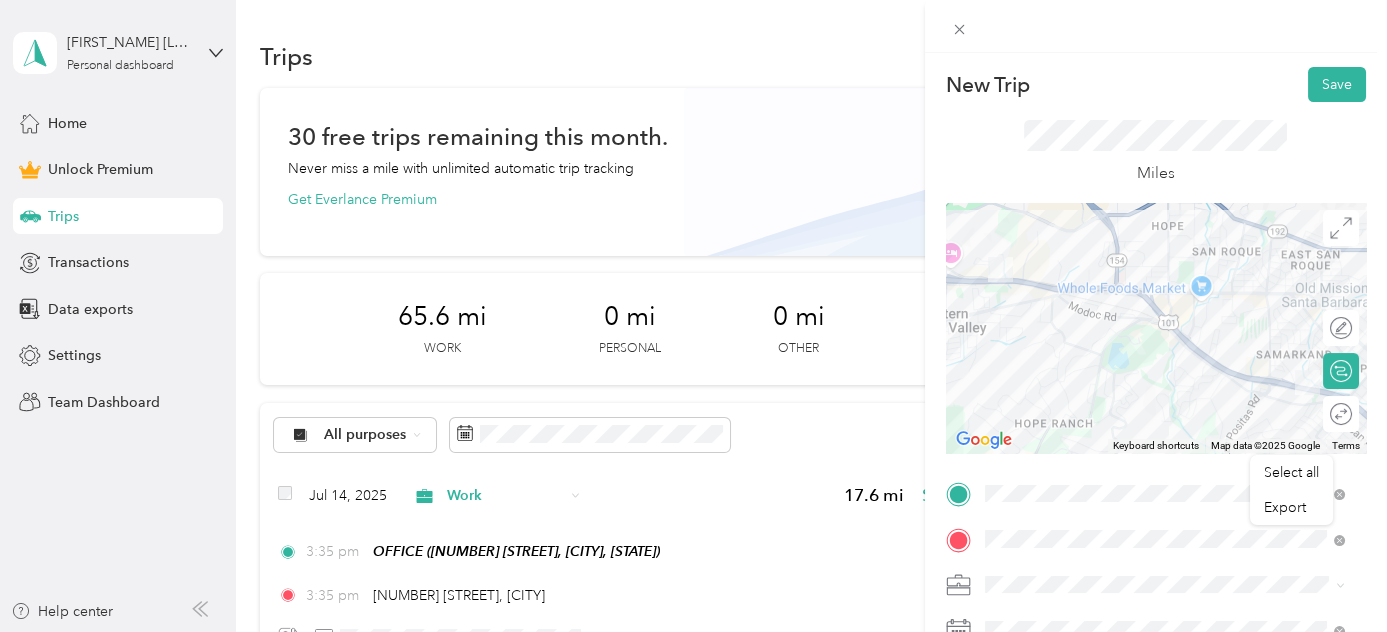 click at bounding box center [1172, 585] 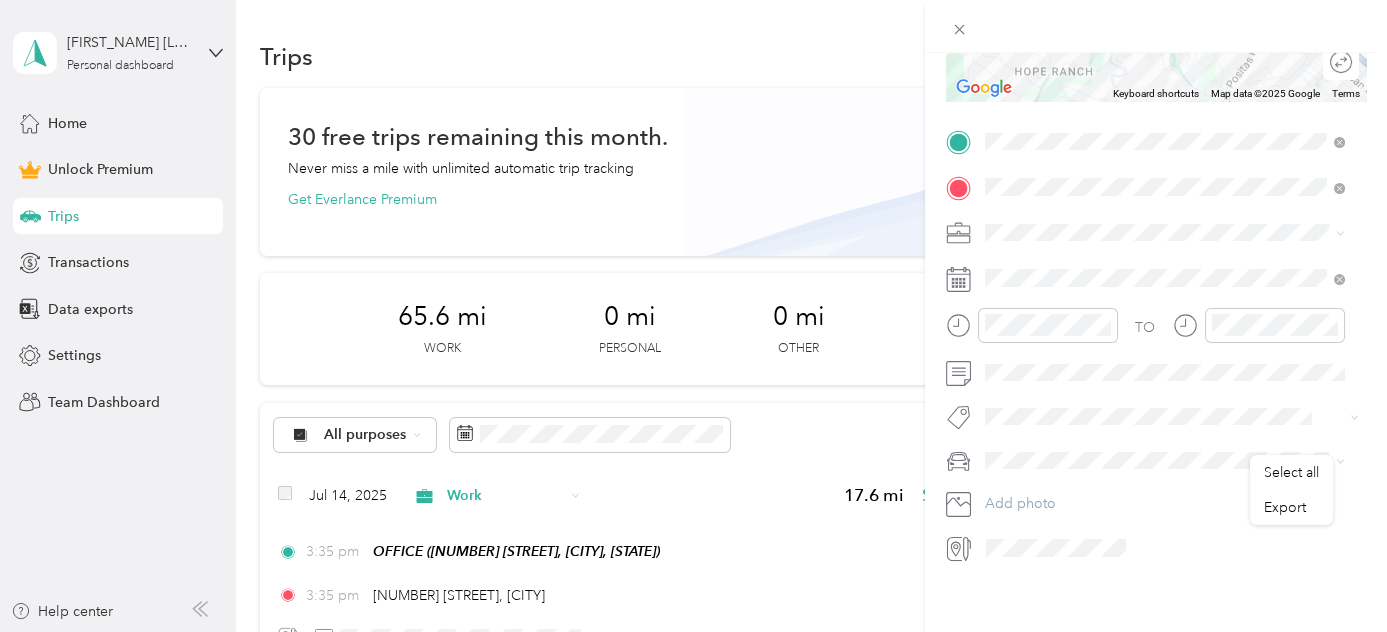 scroll, scrollTop: 369, scrollLeft: 0, axis: vertical 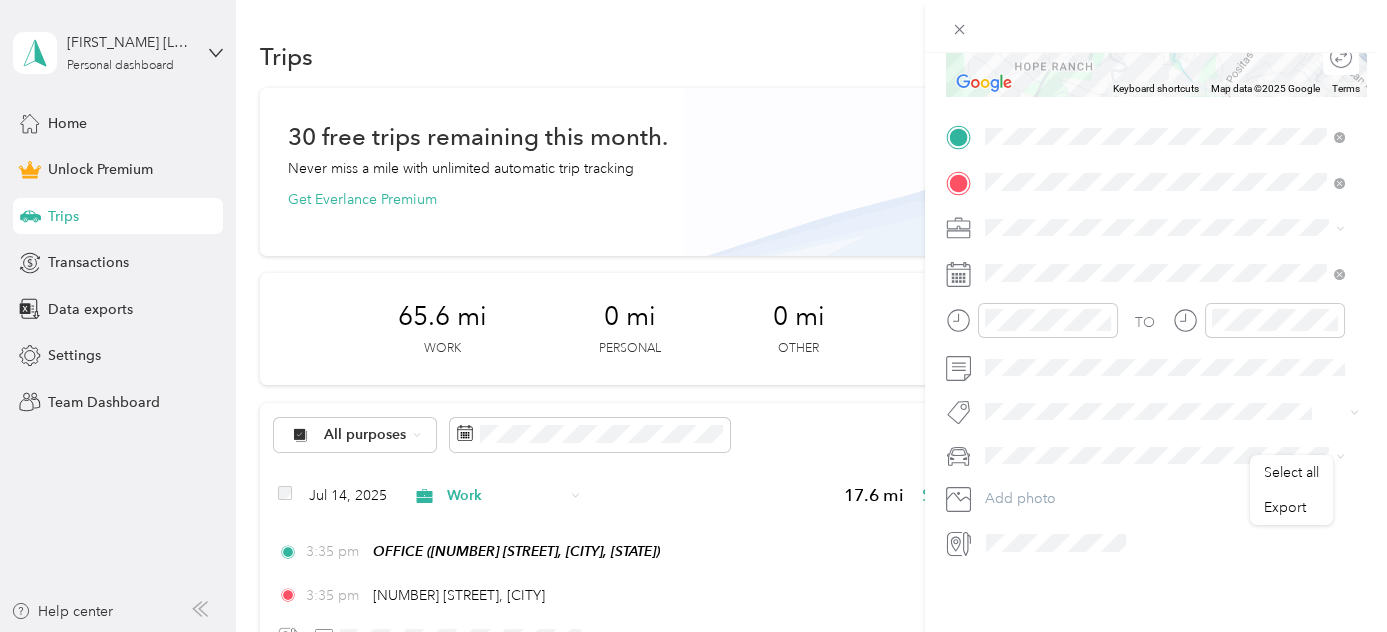 click 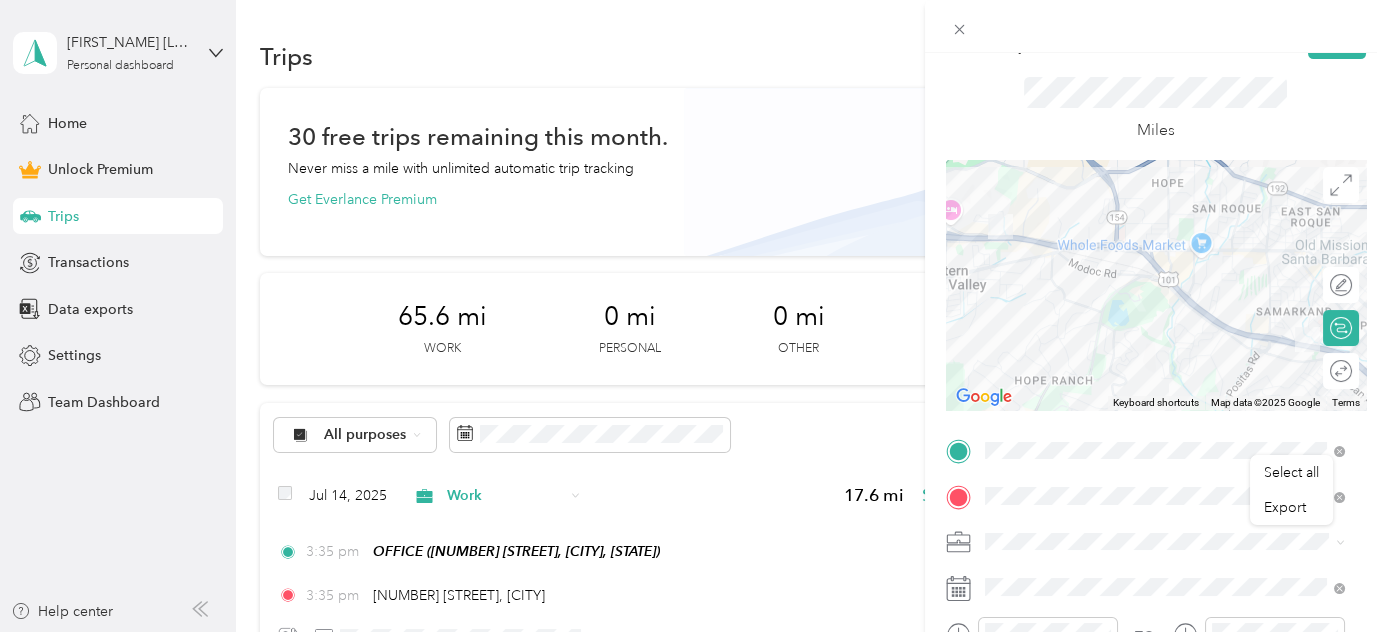 scroll, scrollTop: 0, scrollLeft: 0, axis: both 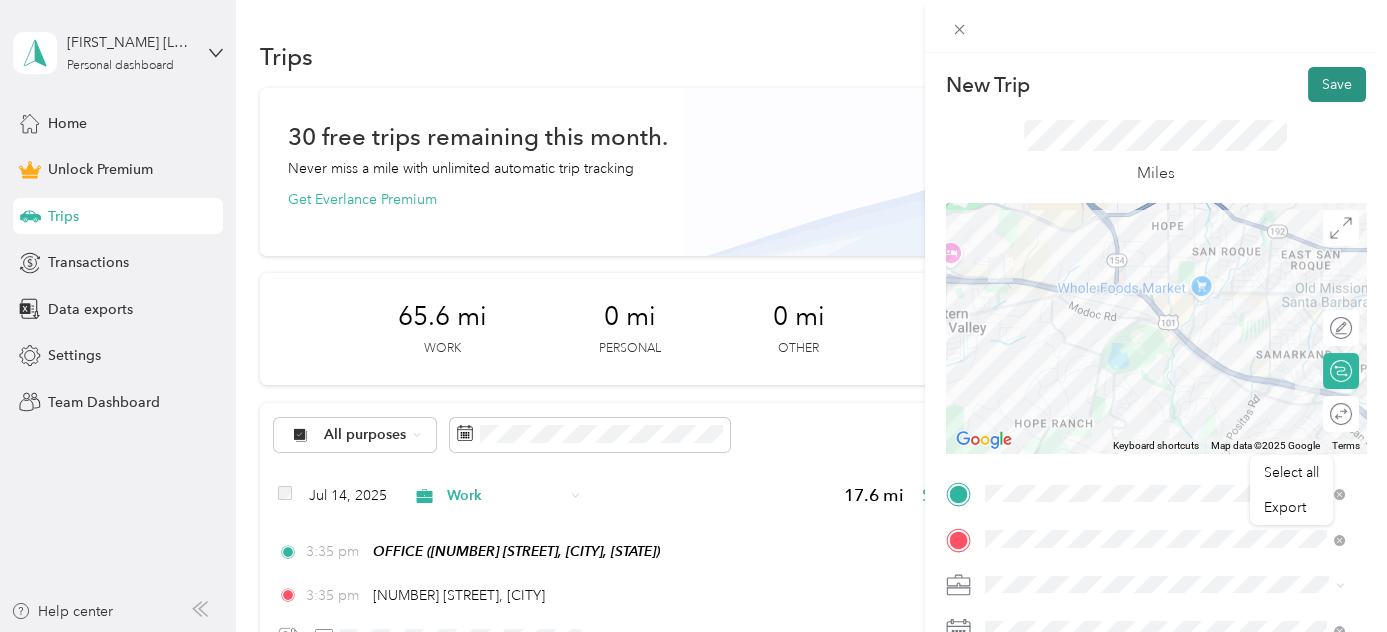 click on "Save" at bounding box center (1337, 84) 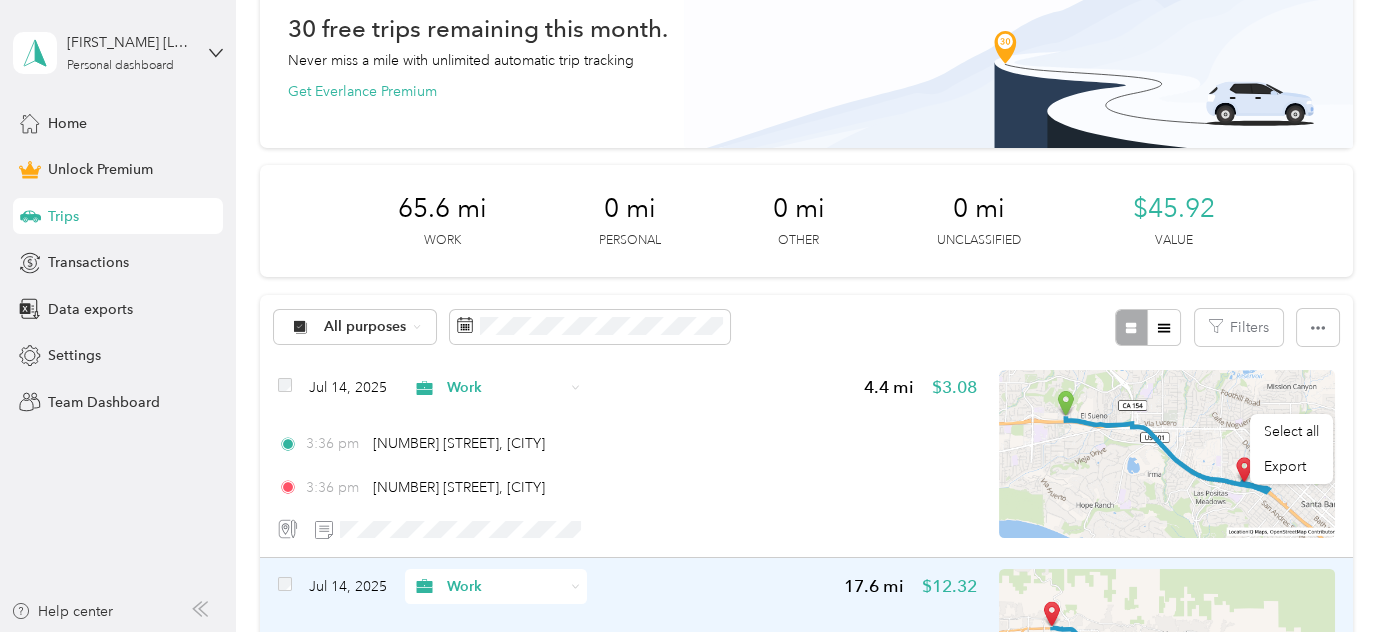 scroll, scrollTop: 0, scrollLeft: 0, axis: both 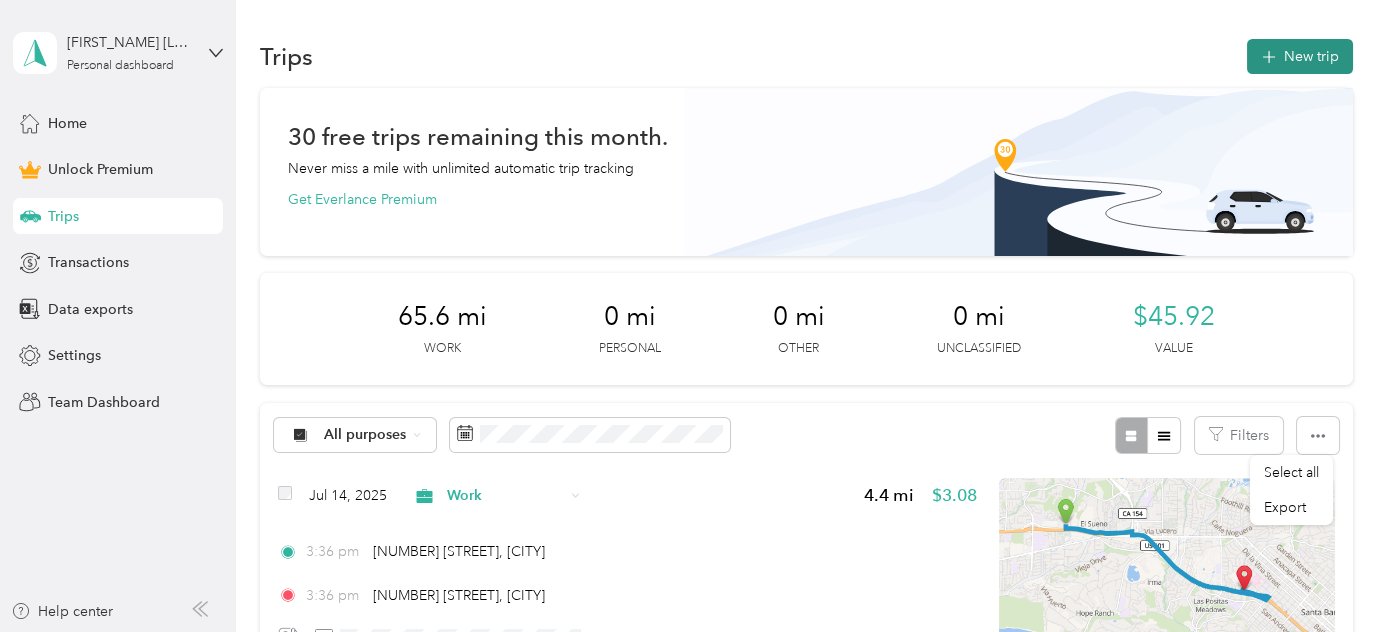 click on "New trip" at bounding box center [1300, 56] 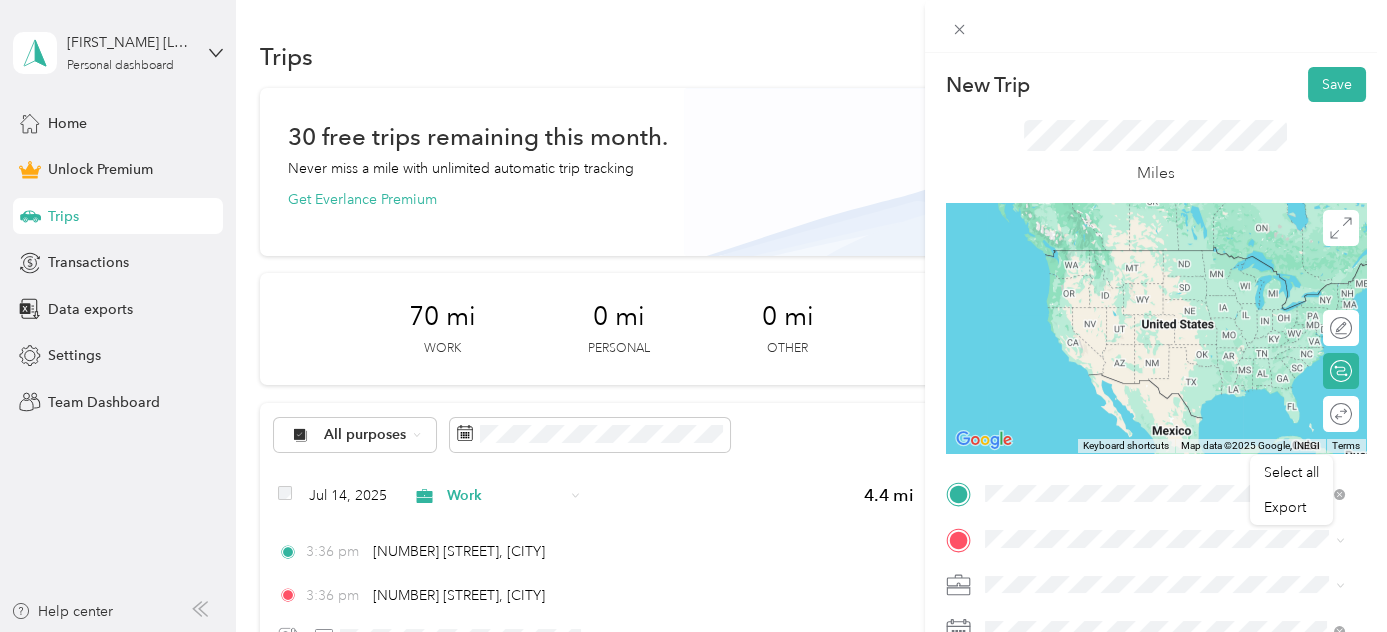click on "[NUMBER] [STREET]
[CITY], [STATE] [POSTAL_CODE], [COUNTRY]" at bounding box center [1166, 335] 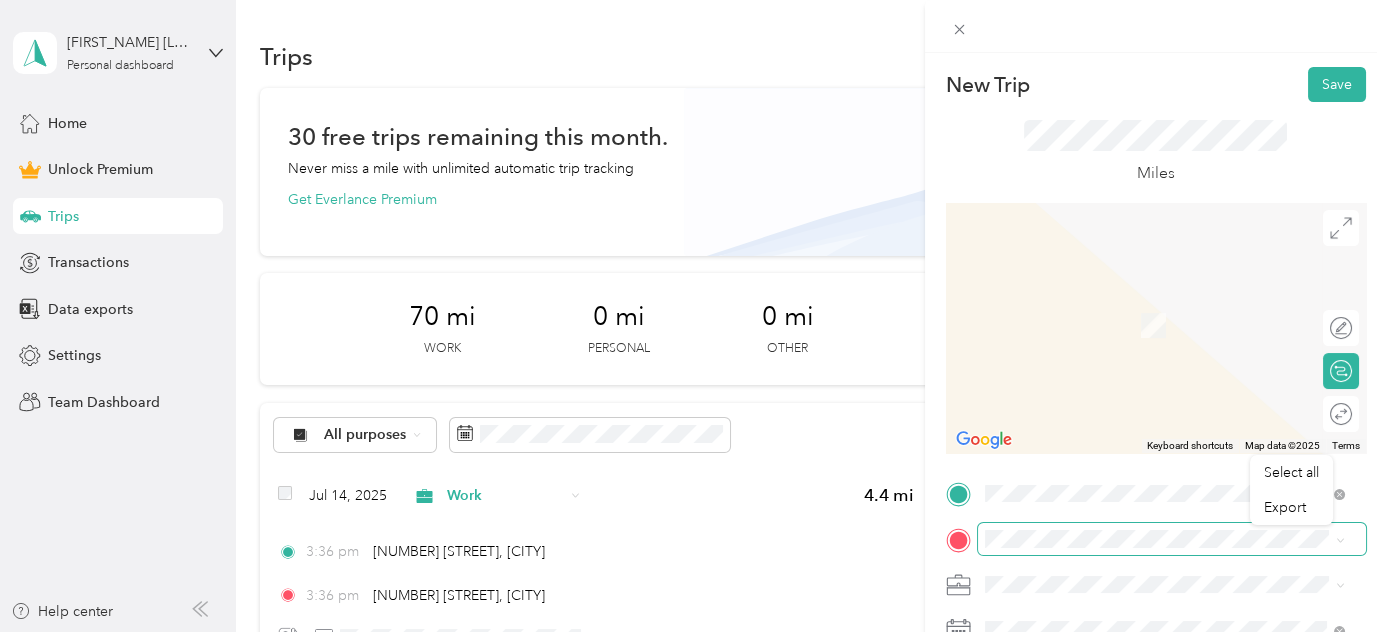 click at bounding box center [1172, 539] 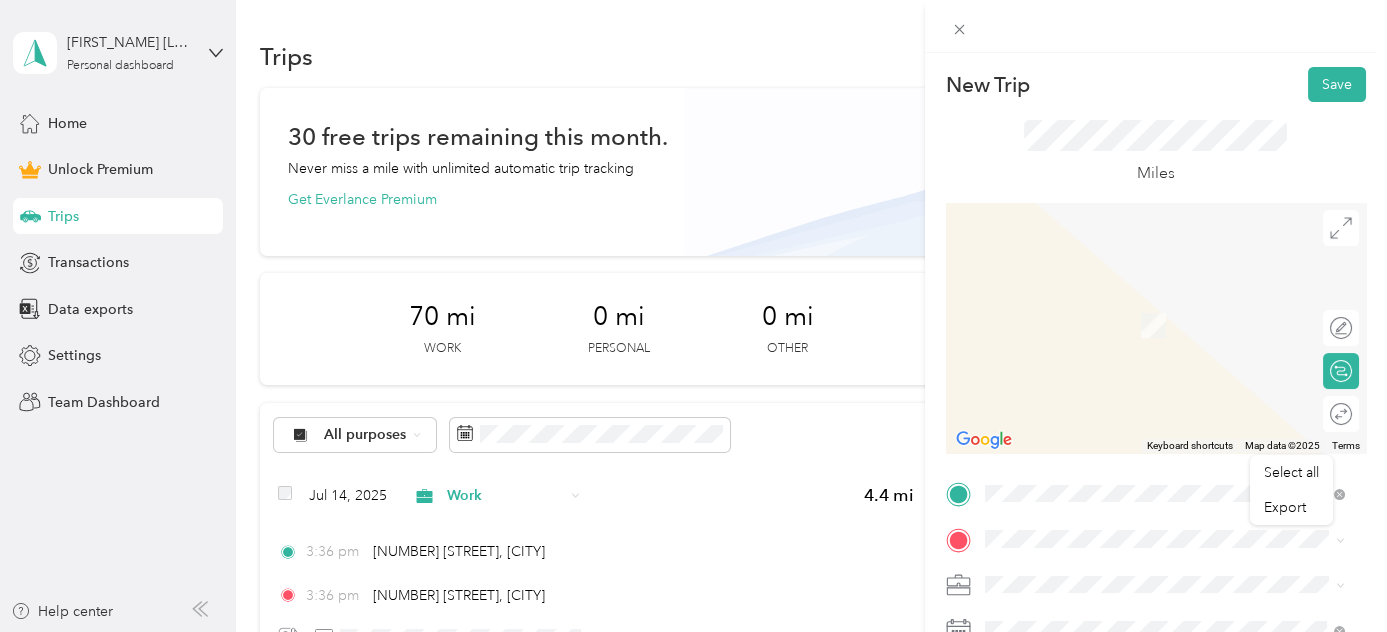 click on "OFFICE" at bounding box center [1047, 457] 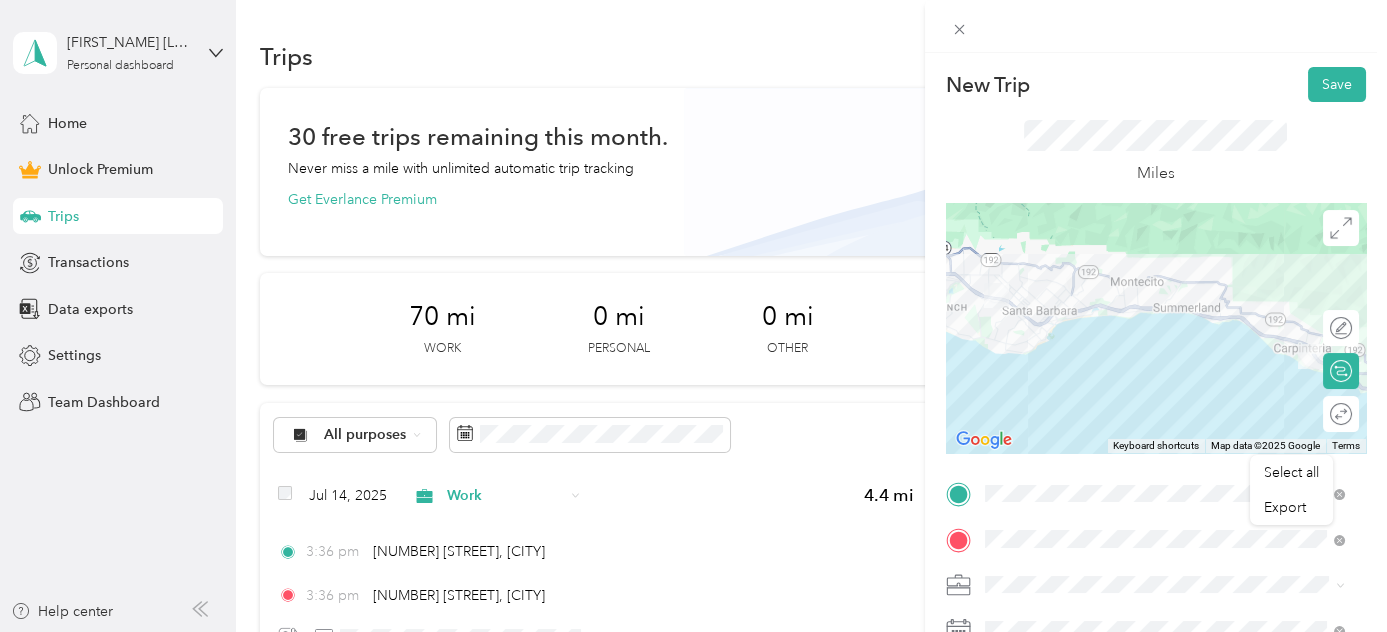 click on "Work" at bounding box center (1165, 295) 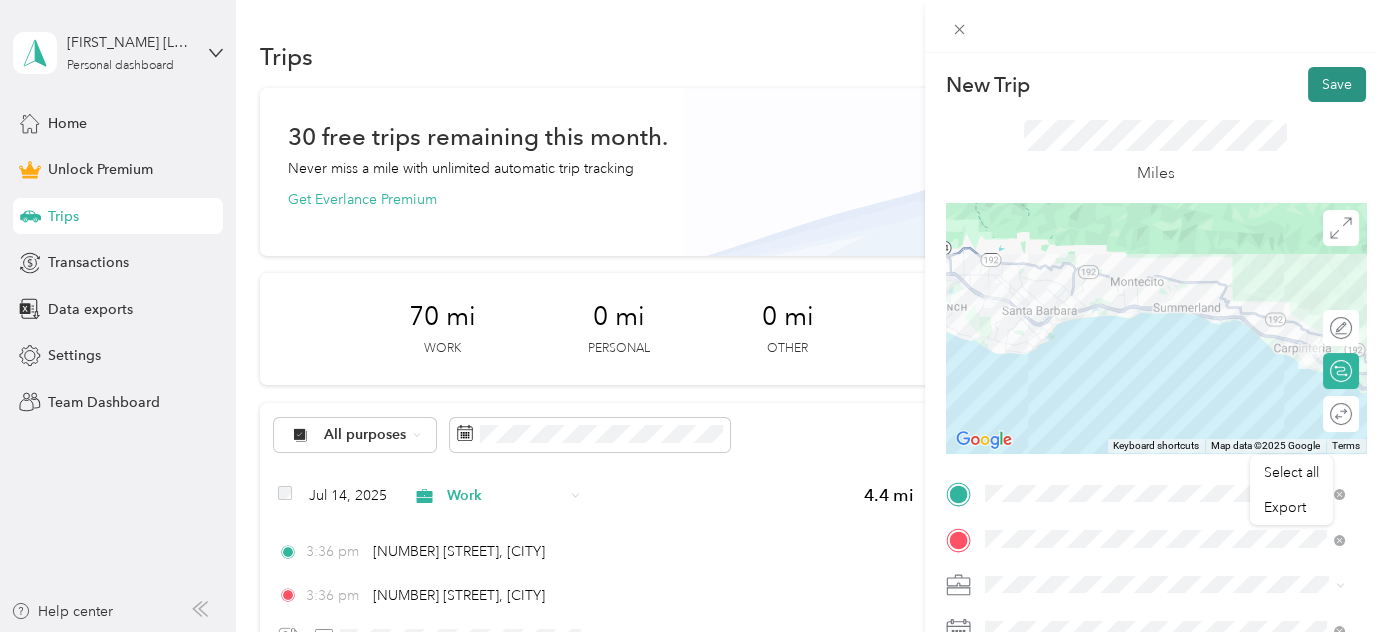 click on "Save" at bounding box center [1337, 84] 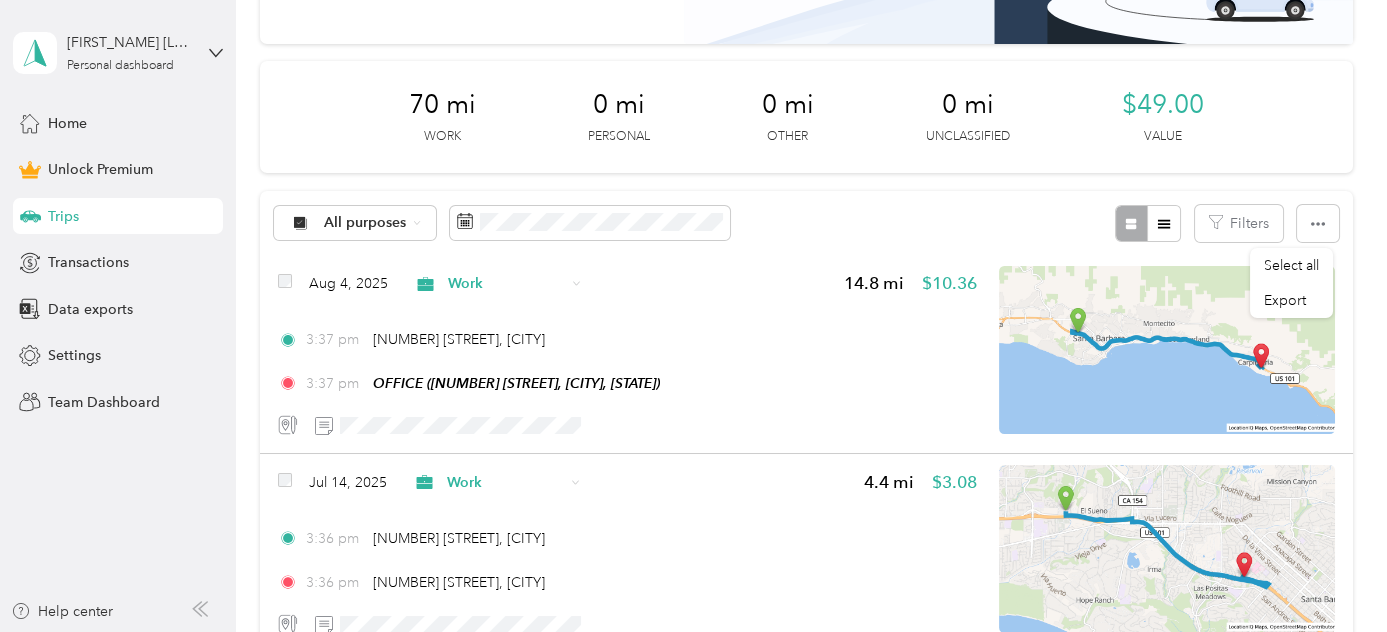 scroll, scrollTop: 0, scrollLeft: 0, axis: both 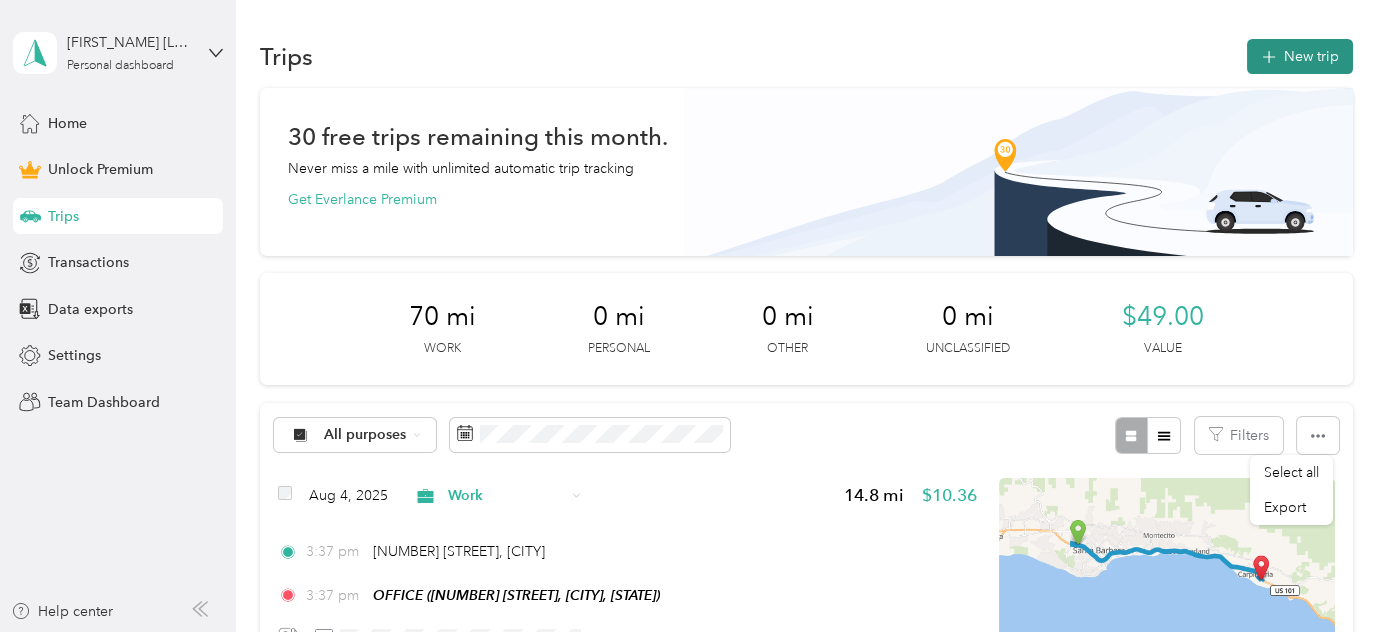 click 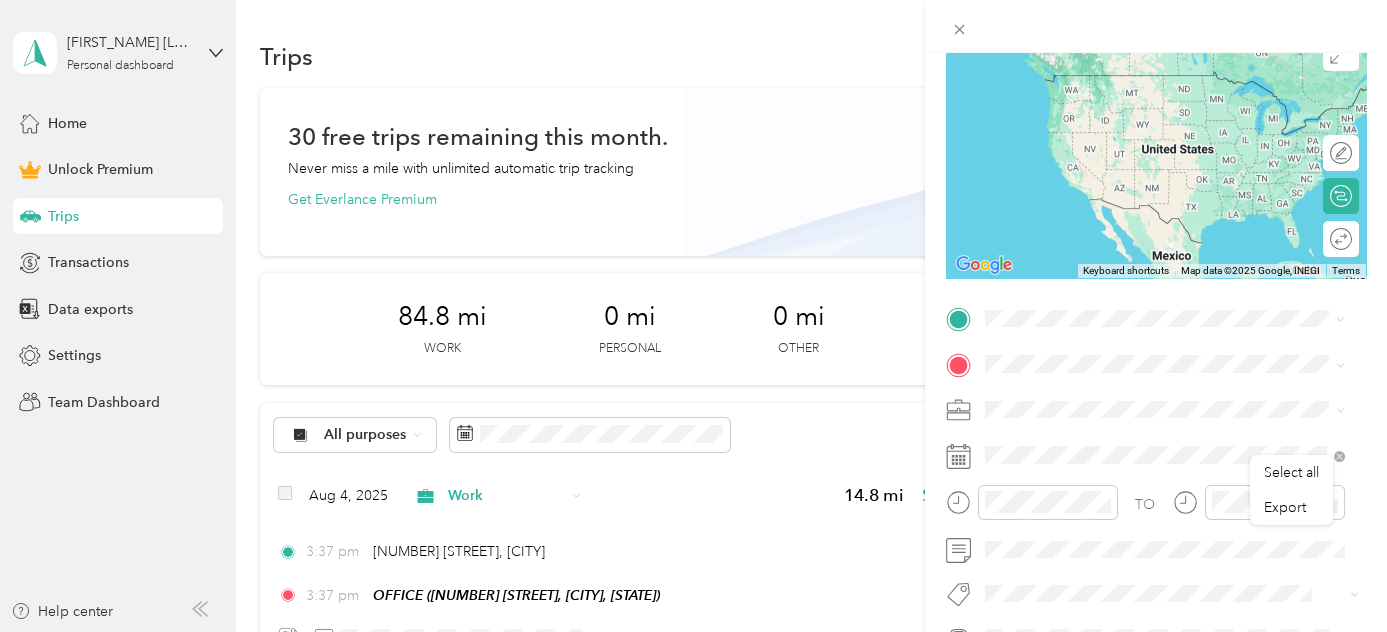 scroll, scrollTop: 212, scrollLeft: 0, axis: vertical 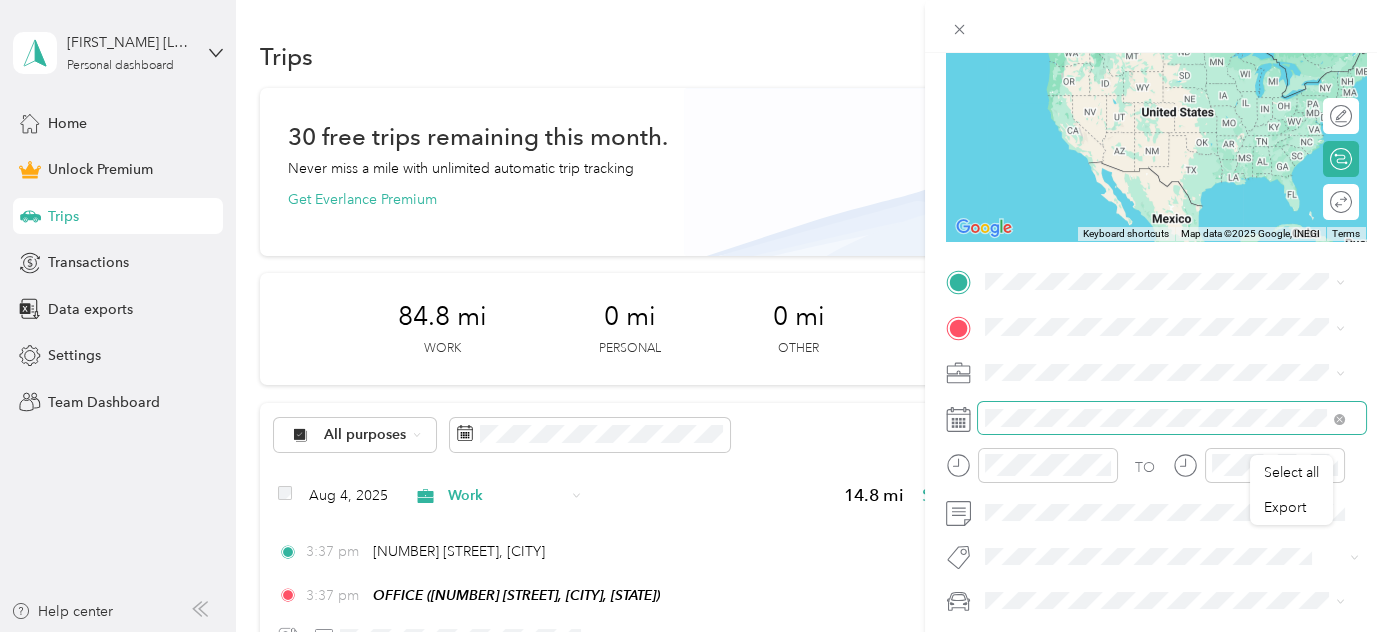 click at bounding box center (1172, 418) 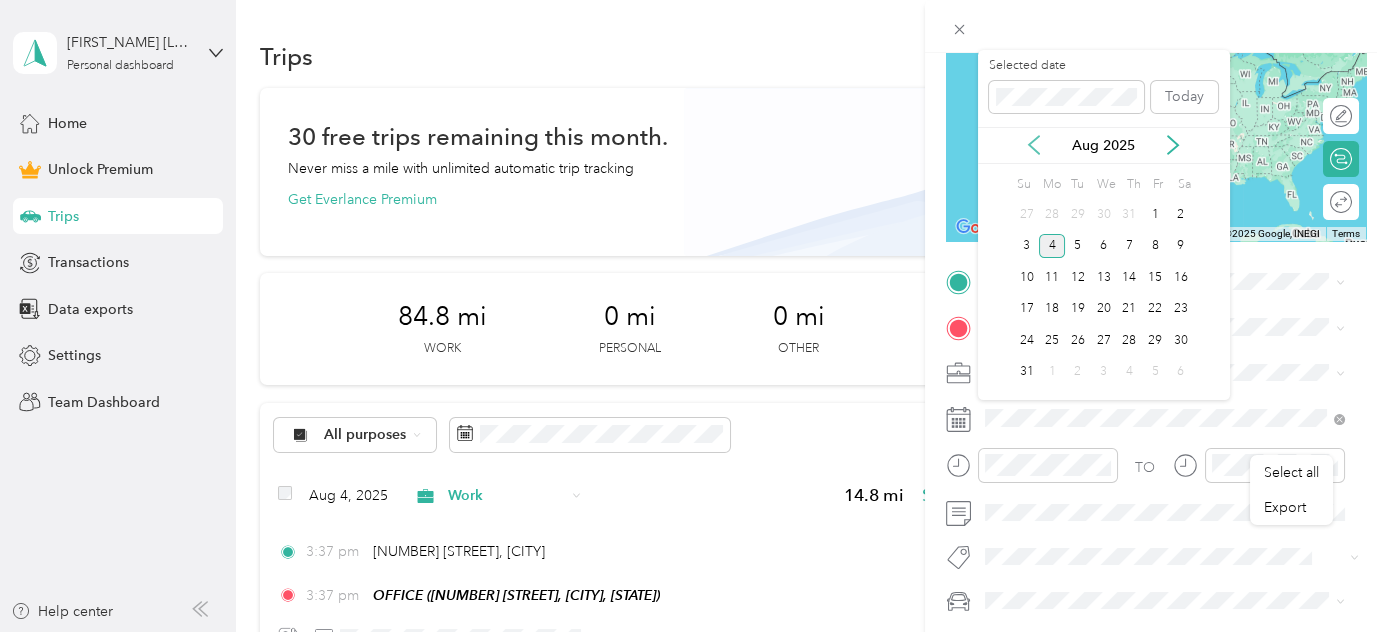 click 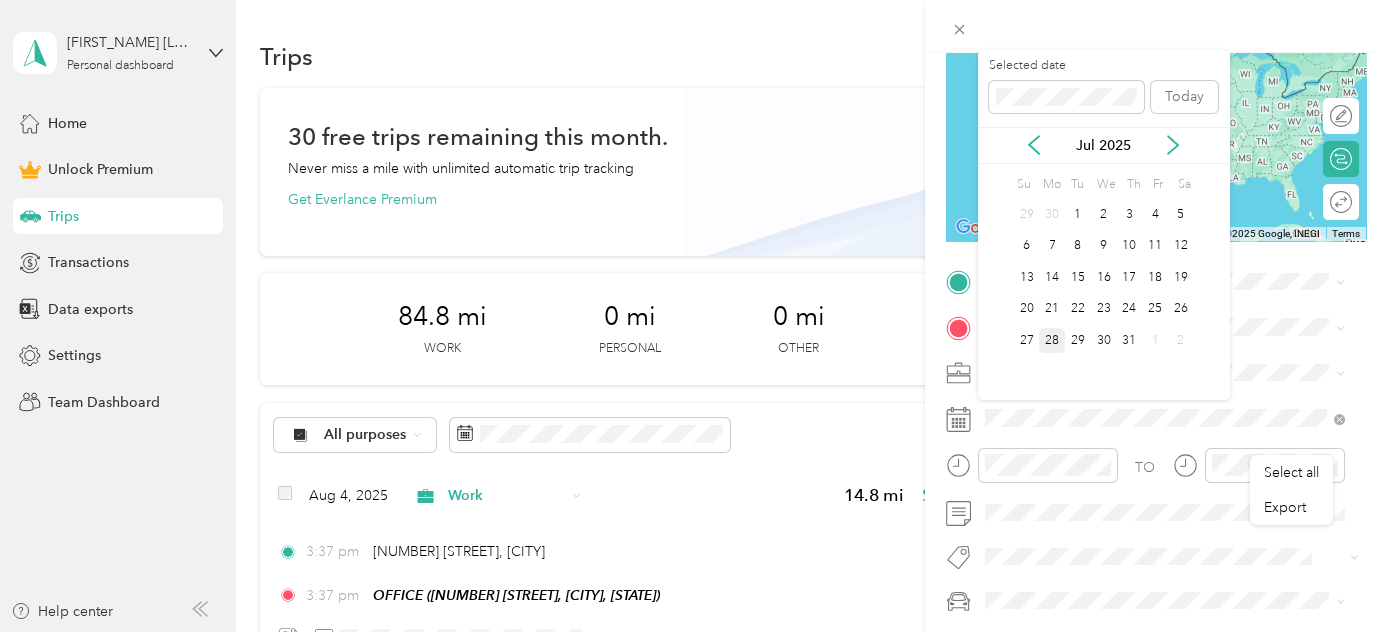 click on "28" at bounding box center [1052, 340] 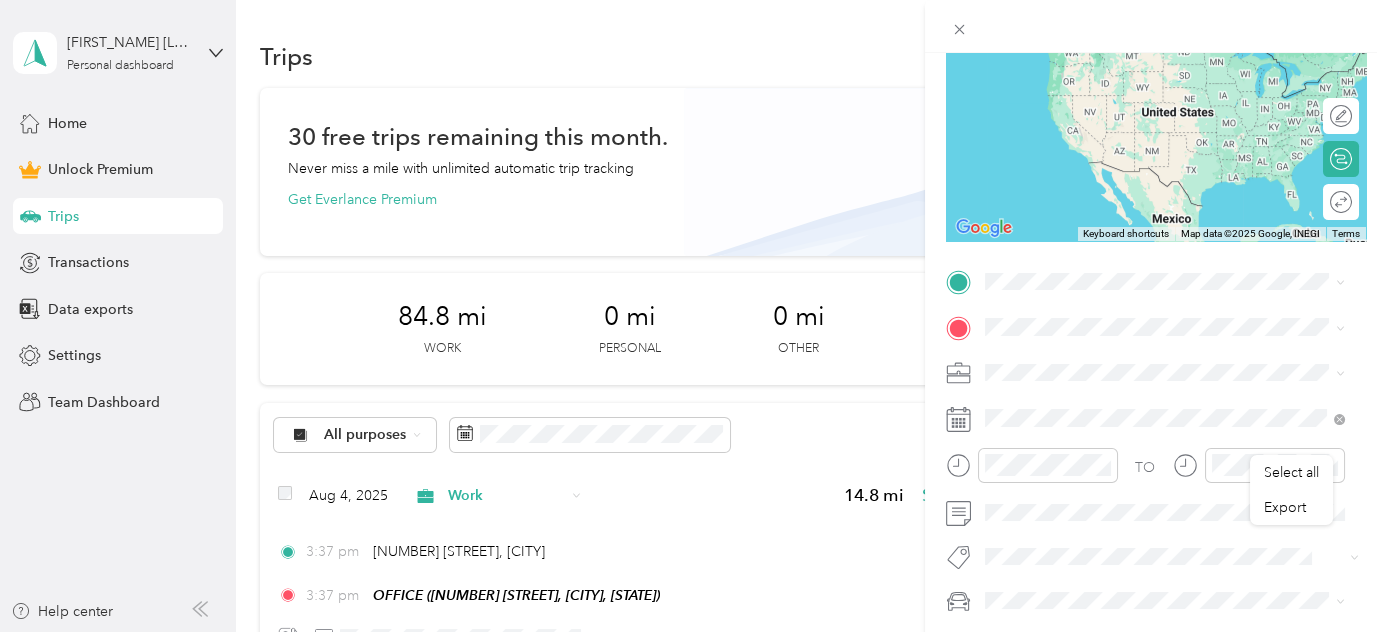click on "OFFICE [NUMBER] [STREET], [POSTAL_CODE], [CITY], [STATE], [COUNTRY]" at bounding box center (1180, 373) 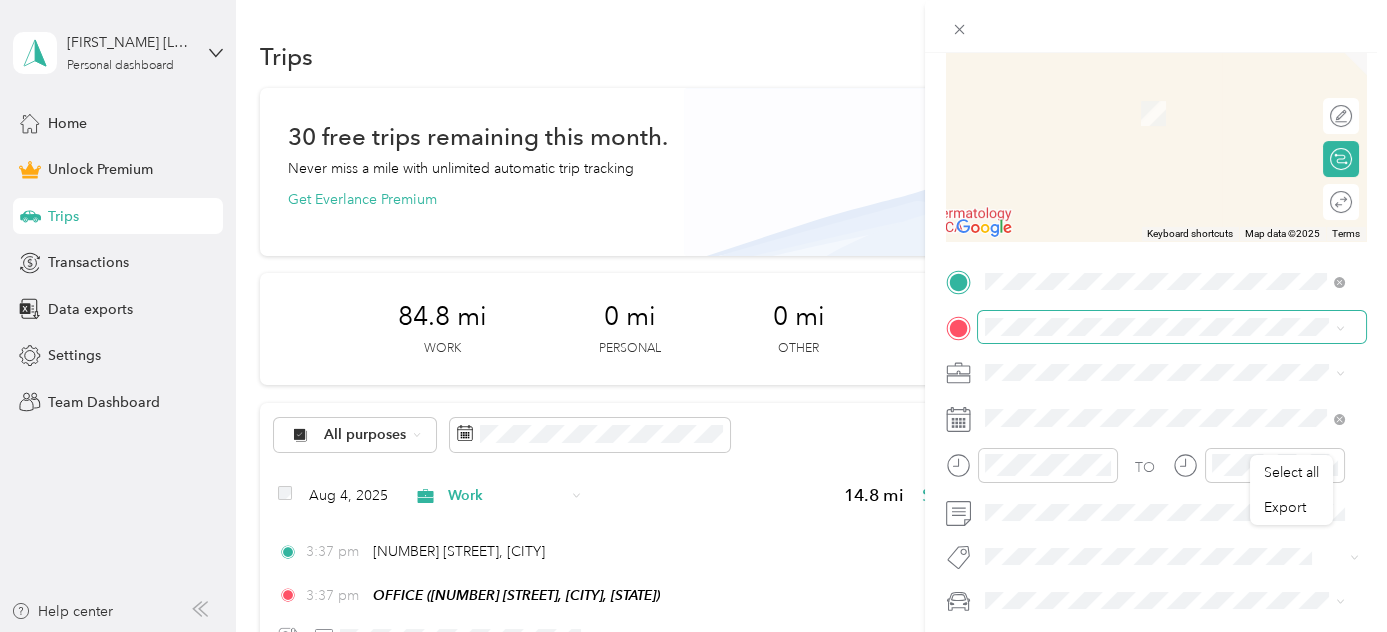 click at bounding box center (1172, 327) 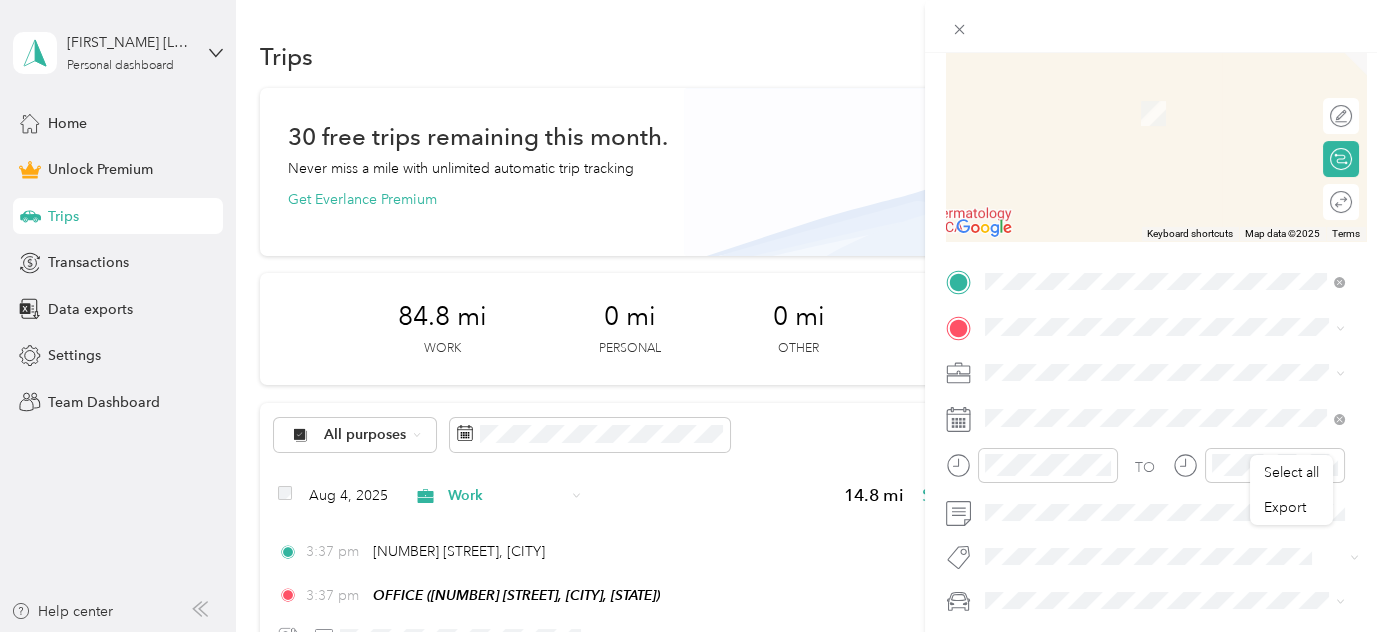 click on "[NUMBER] [STREET]
[CITY], [STATE] [POSTAL_CODE], [COUNTRY]" at bounding box center (1166, 395) 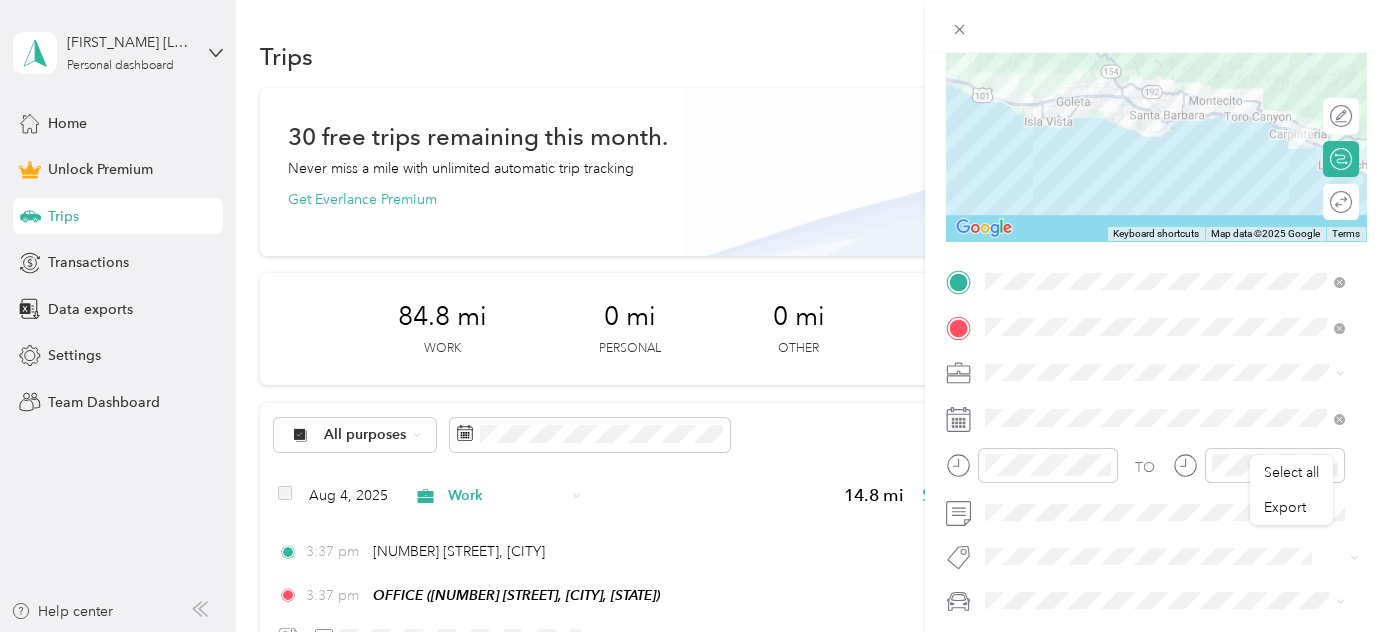 click on "Personal" at bounding box center (1165, 115) 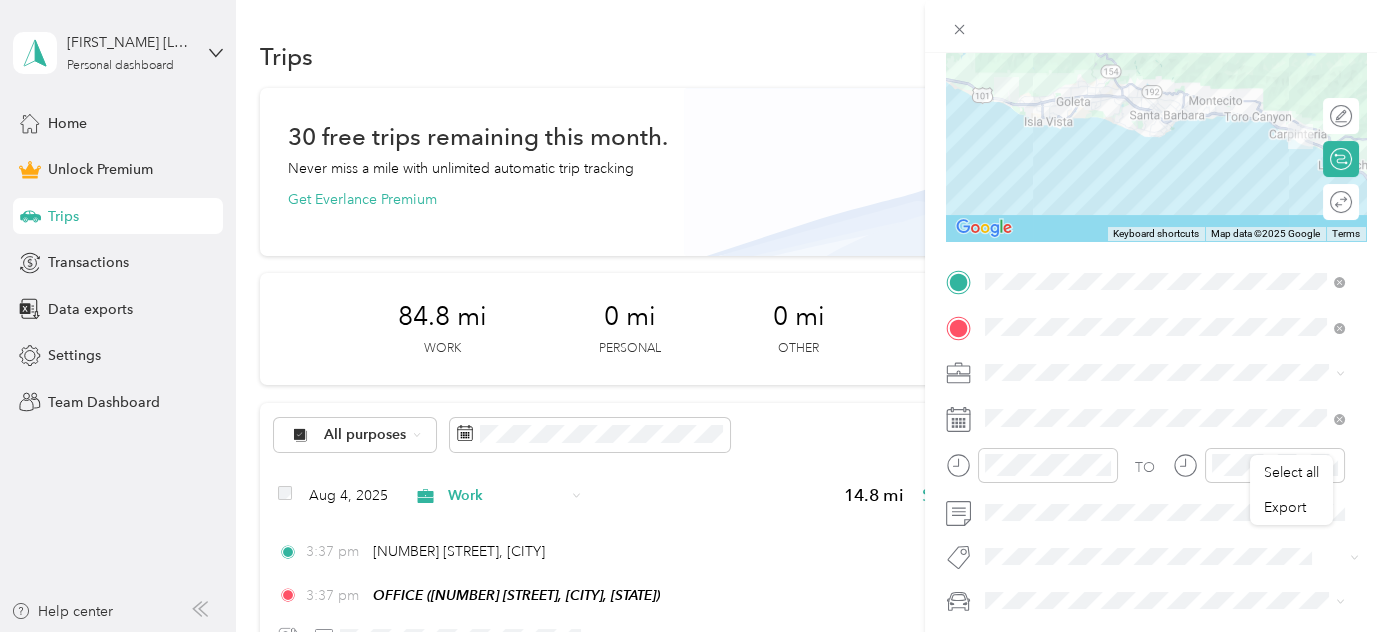 click 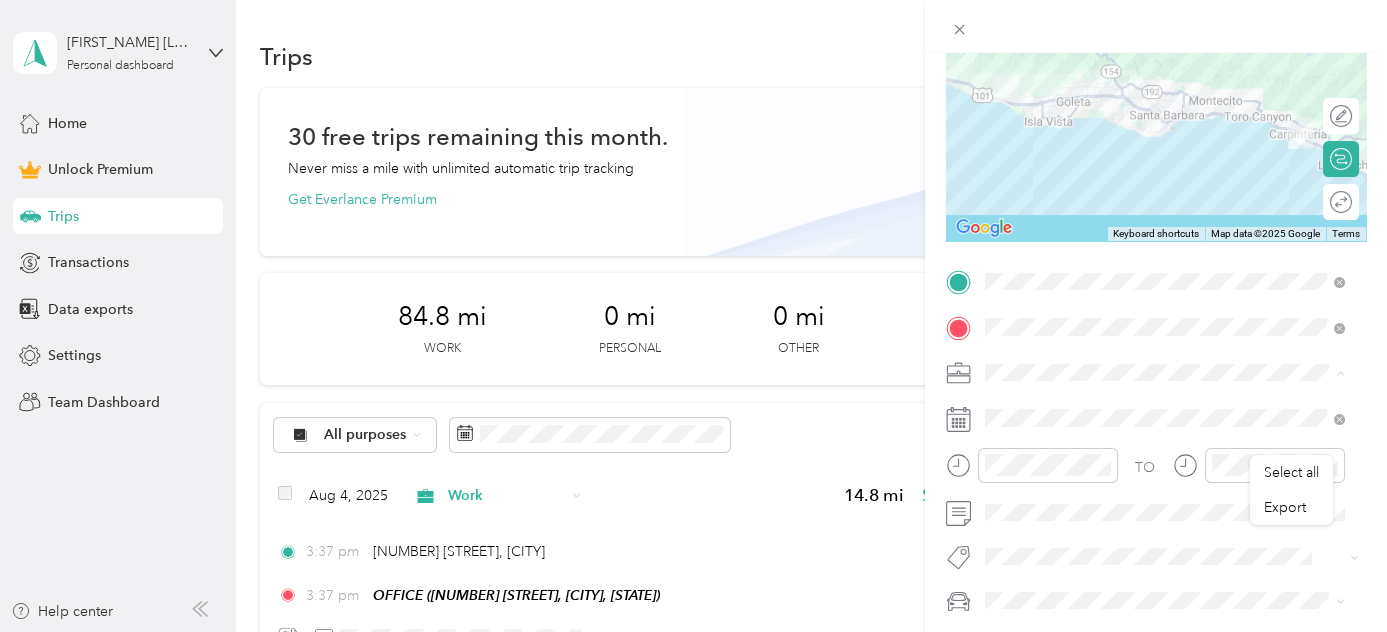 click on "Work Personal Care Visit Other Charity Medical Moving Commute" at bounding box center [1165, 214] 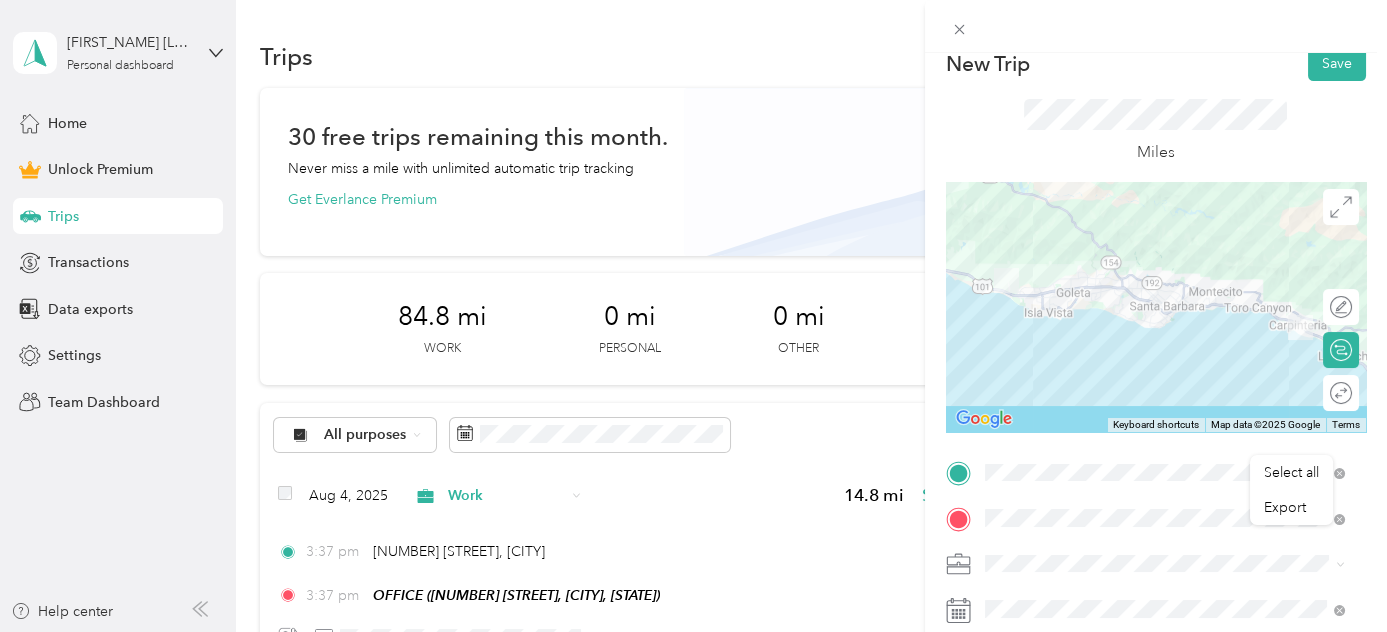 scroll, scrollTop: 0, scrollLeft: 0, axis: both 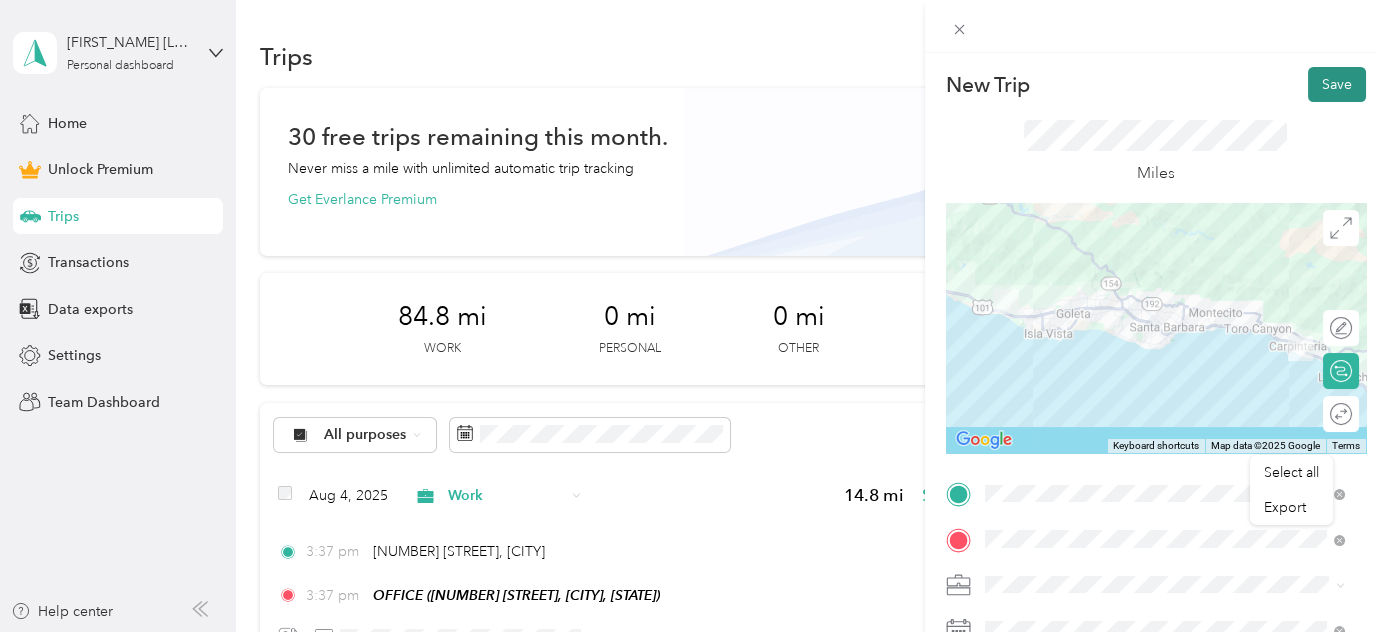 click on "Save" at bounding box center (1337, 84) 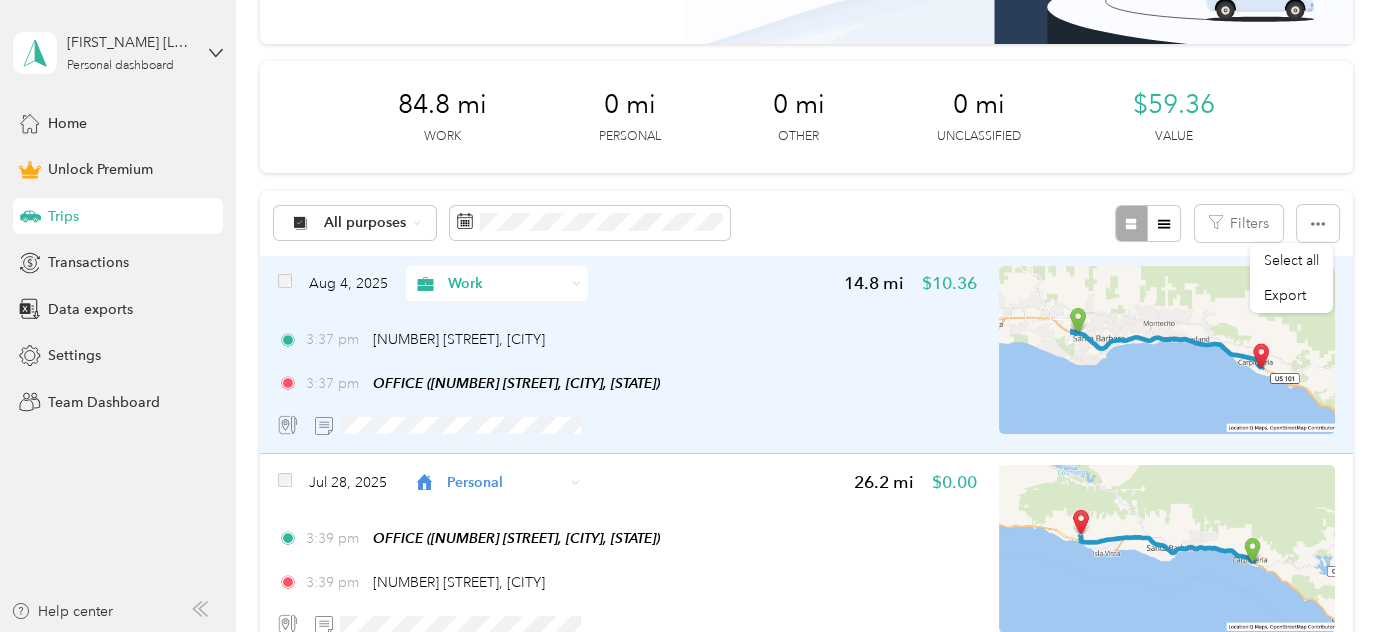 scroll, scrollTop: 424, scrollLeft: 0, axis: vertical 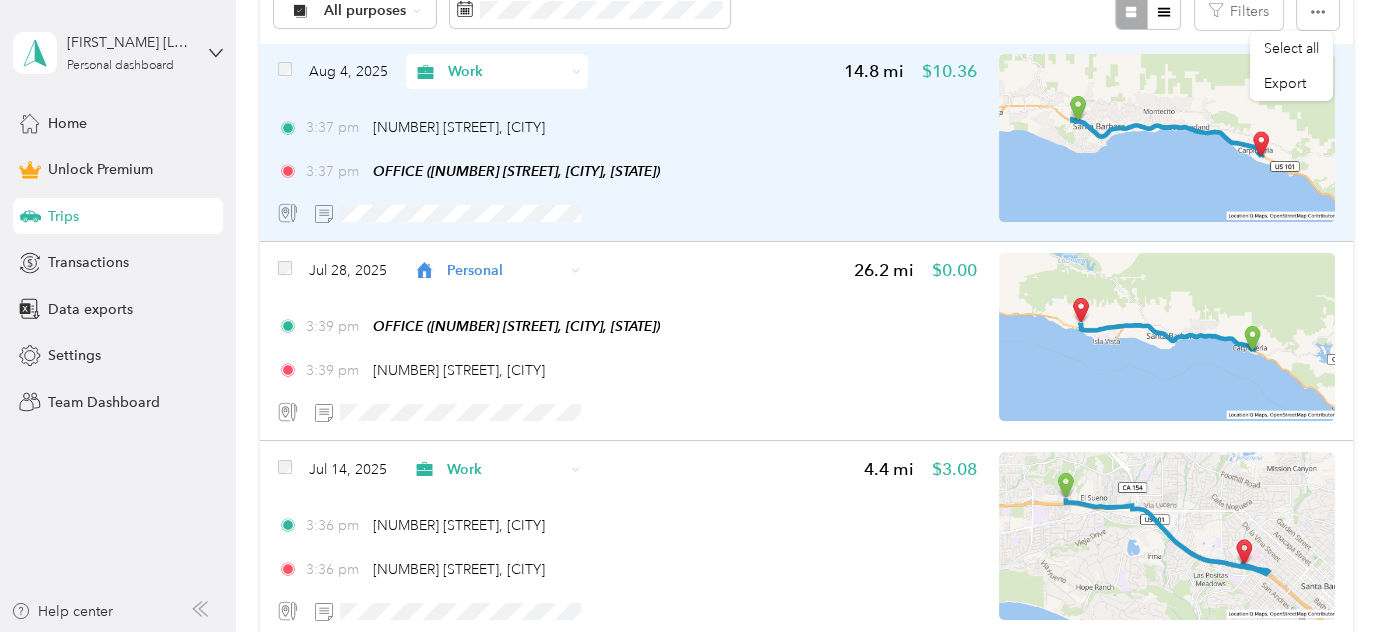 click on "Aug 4, 2025" at bounding box center [348, 71] 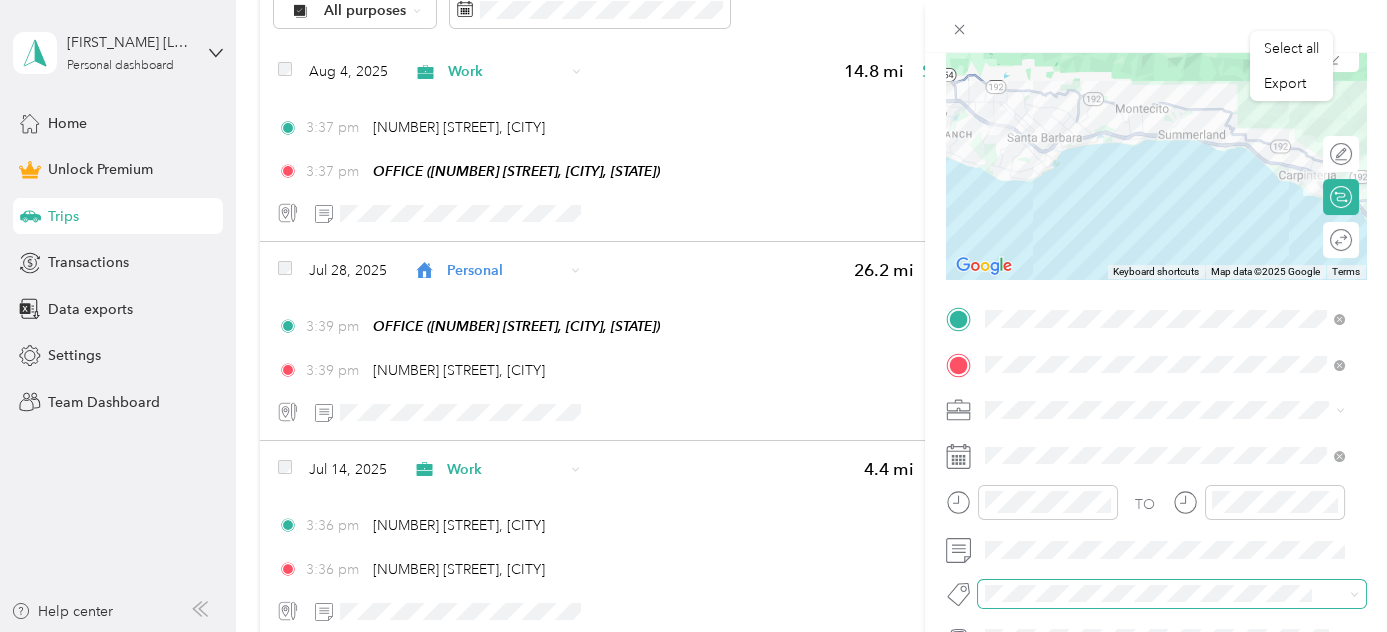 scroll, scrollTop: 212, scrollLeft: 0, axis: vertical 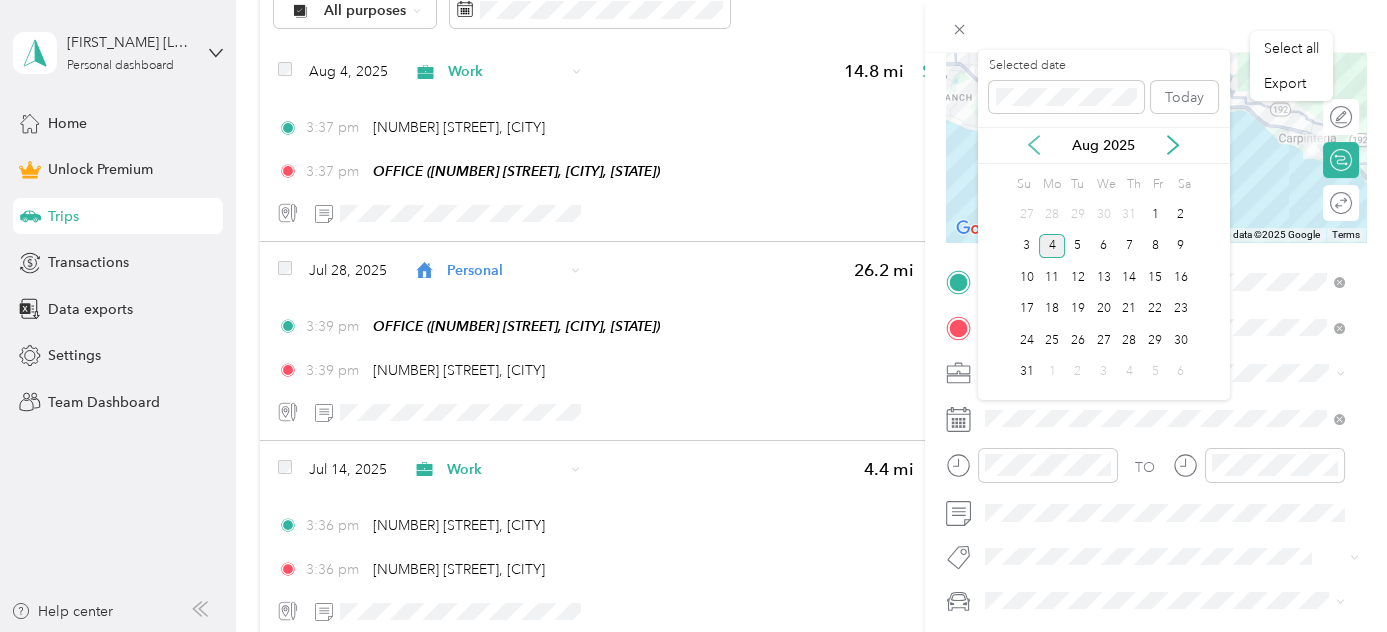 click 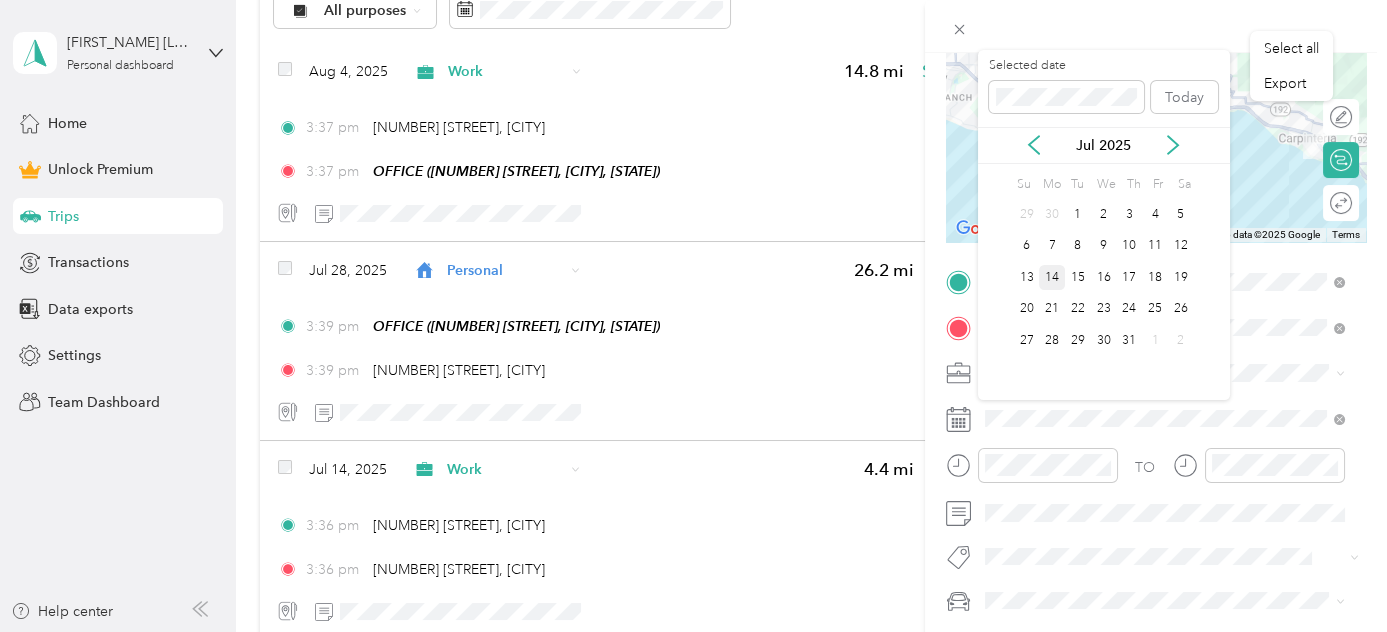 click on "14" at bounding box center [1052, 277] 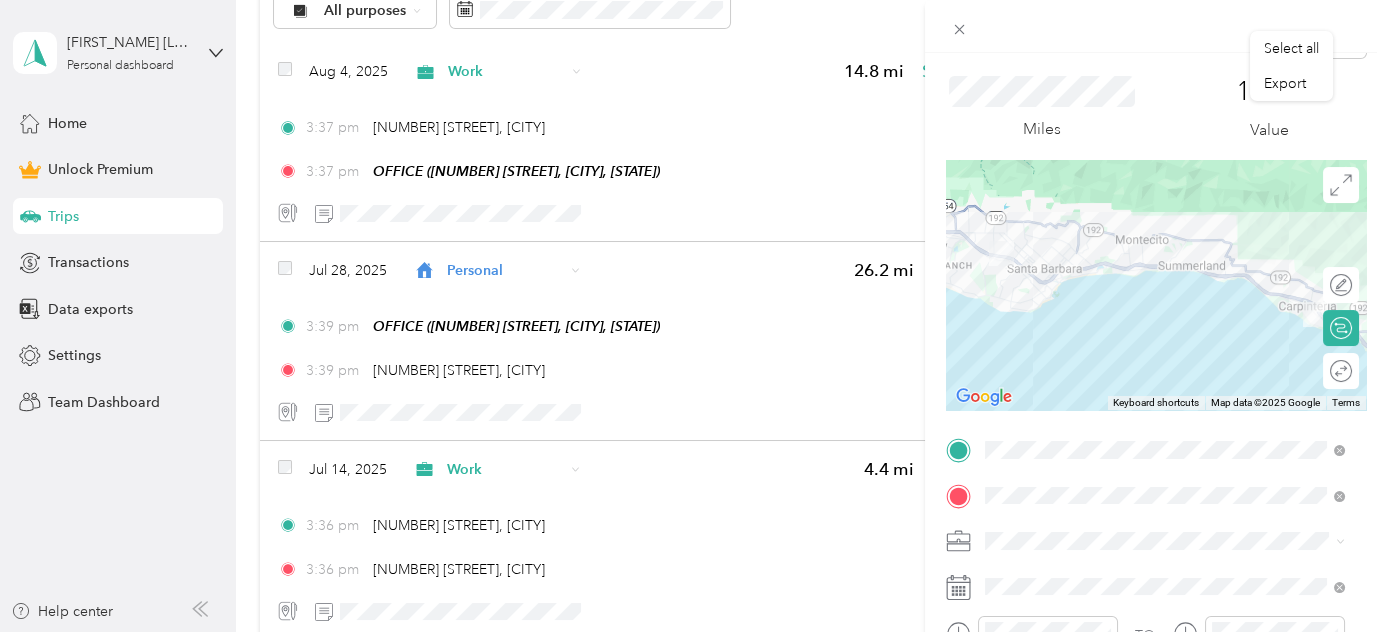 scroll, scrollTop: 0, scrollLeft: 0, axis: both 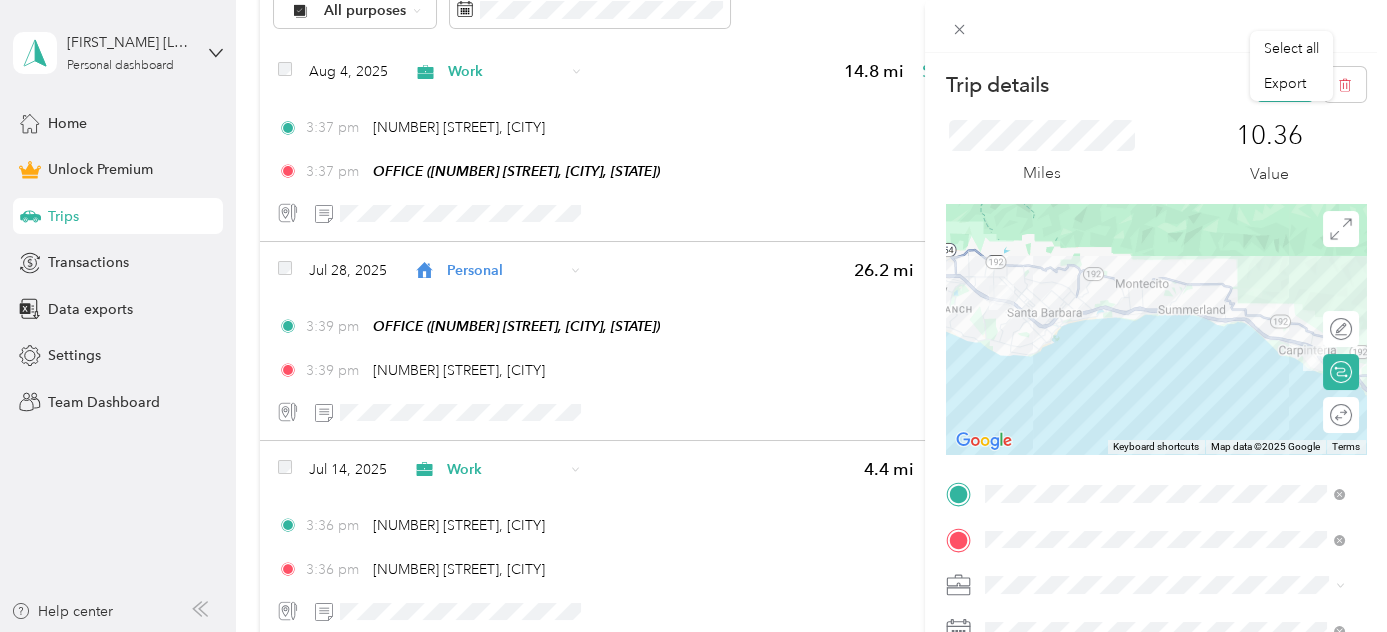 click at bounding box center [1156, 26] 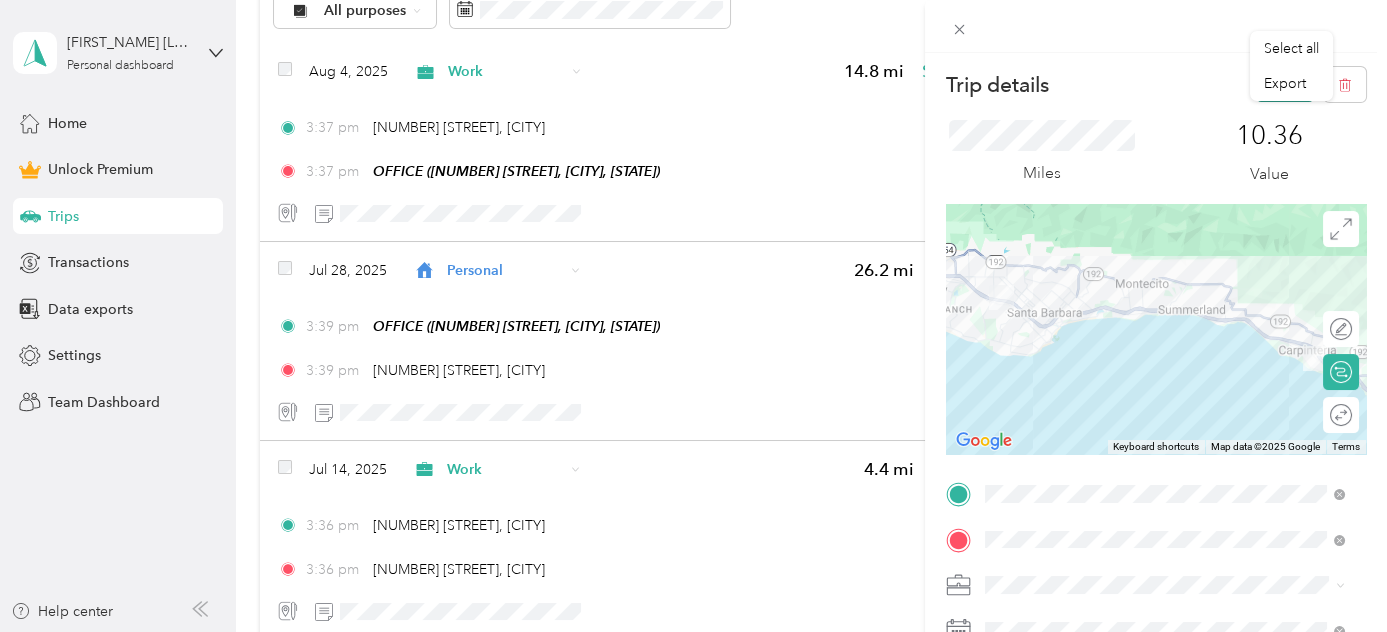 click on "Save" at bounding box center (1285, 84) 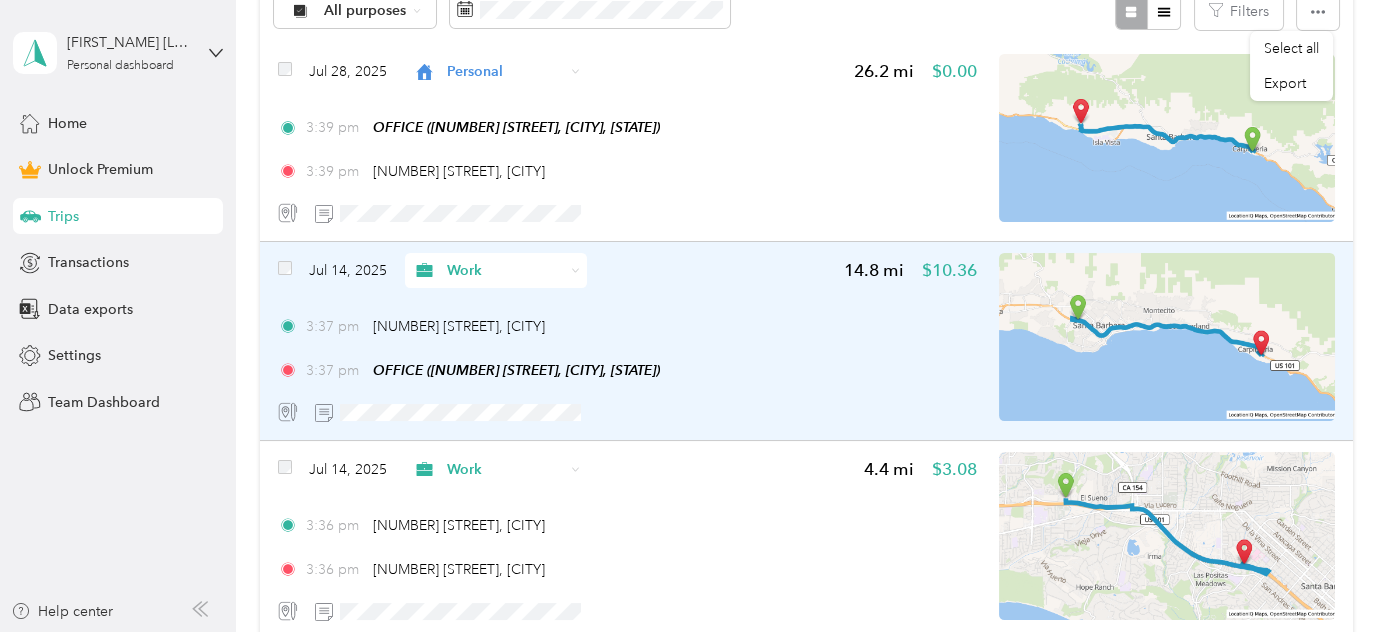scroll, scrollTop: 212, scrollLeft: 0, axis: vertical 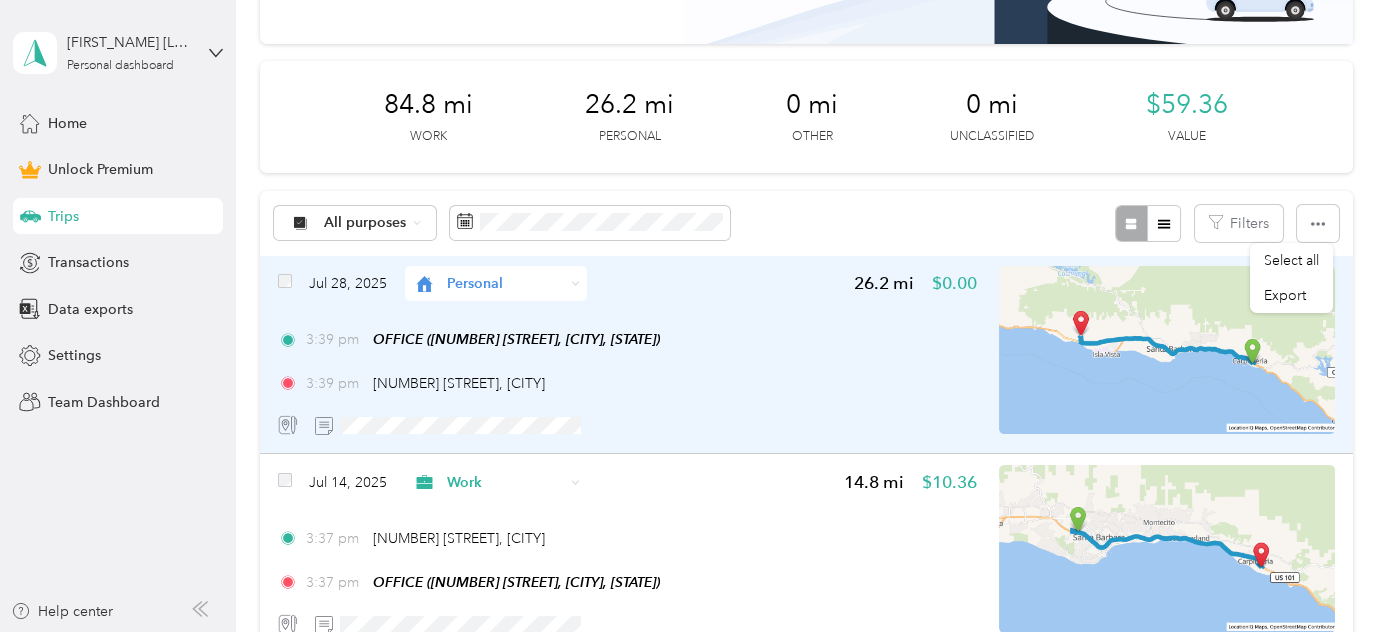 click on "Personal" at bounding box center [496, 283] 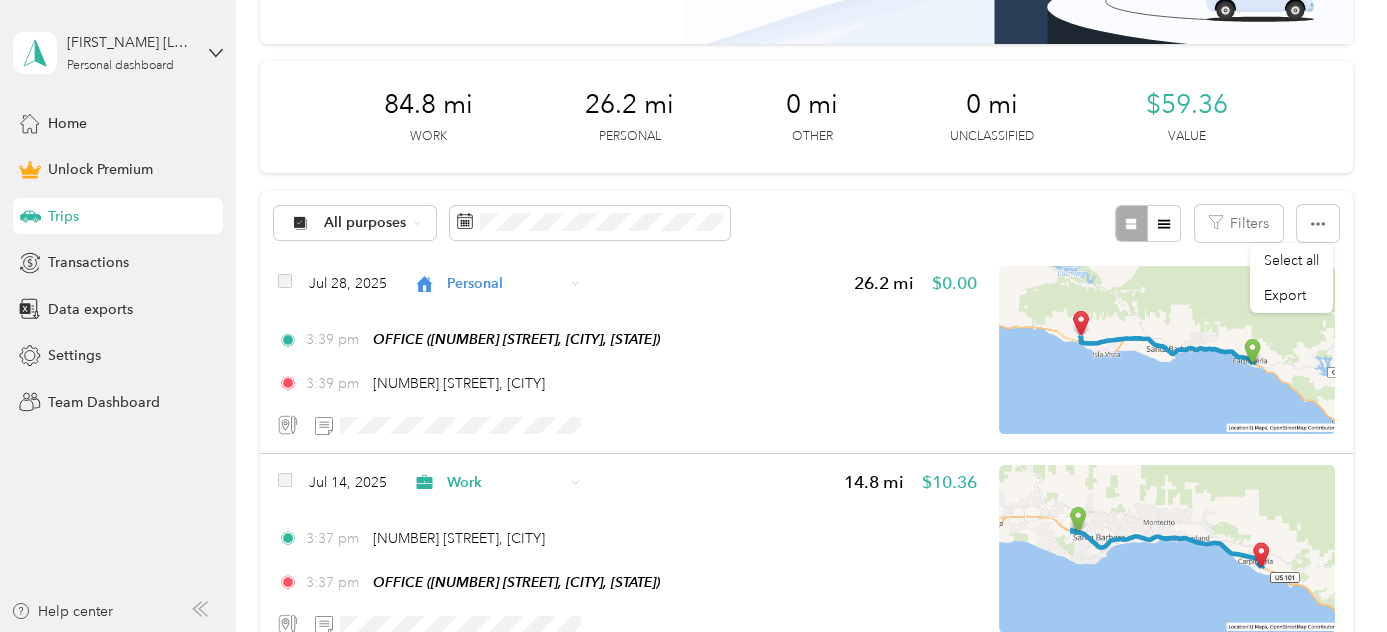 click on "Work" at bounding box center [512, 309] 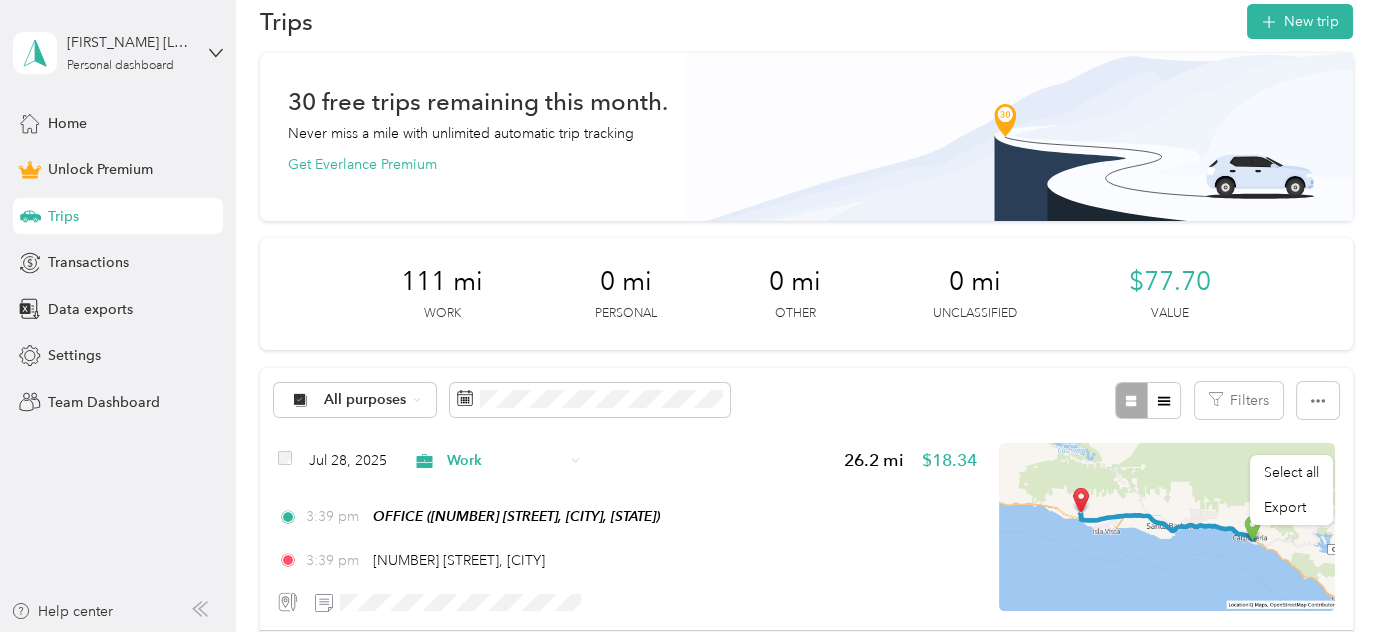 scroll, scrollTop: 0, scrollLeft: 0, axis: both 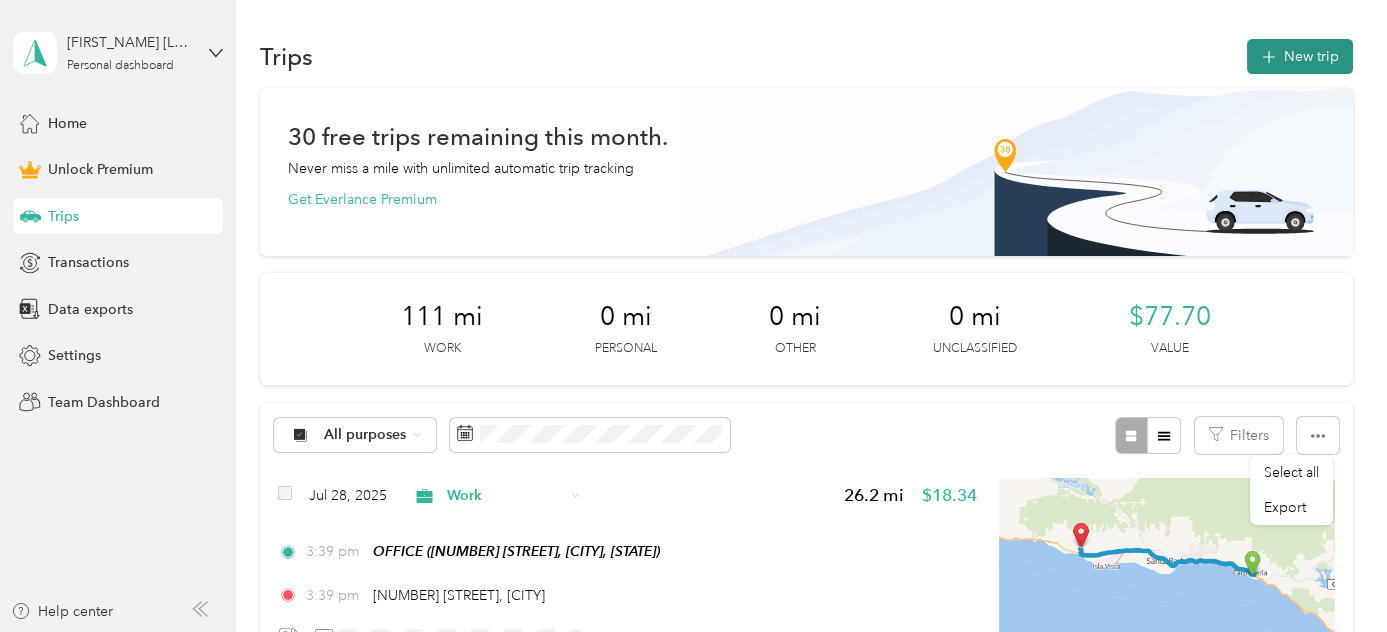 click on "New trip" at bounding box center (1300, 56) 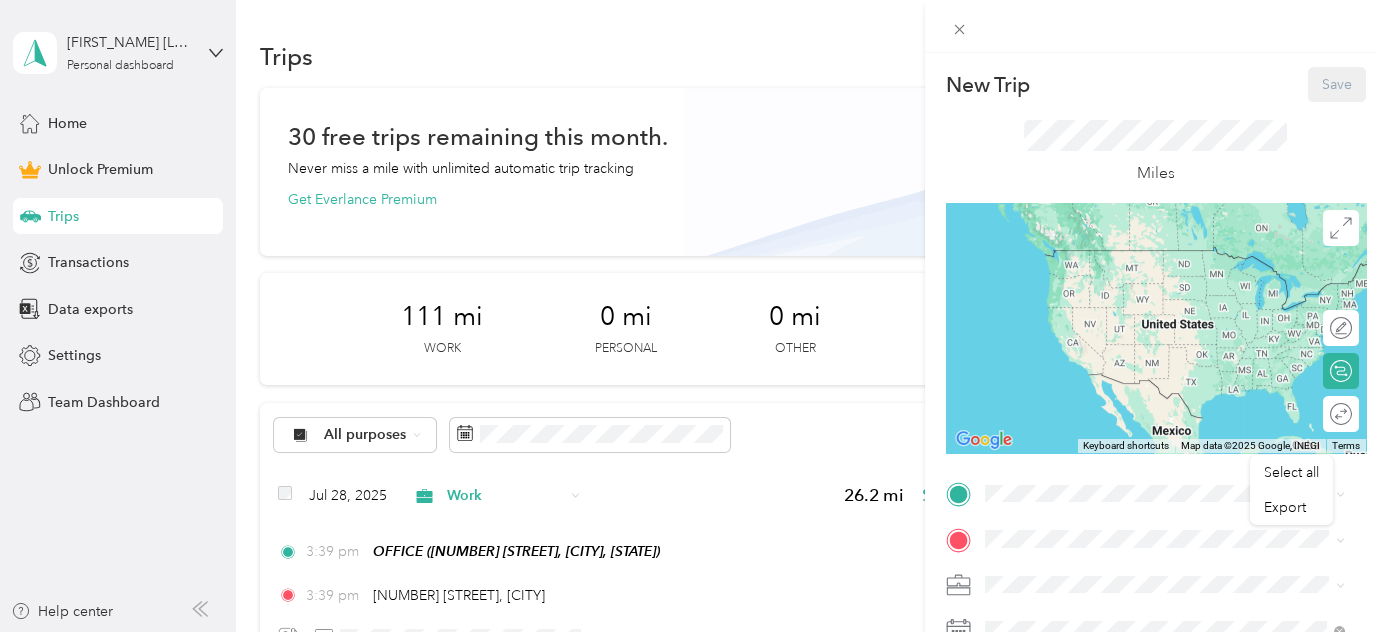 click on "[NUMBER] [STREET], [POSTAL_CODE], [CITY], [STATE], [COUNTRY]" at bounding box center [1168, 442] 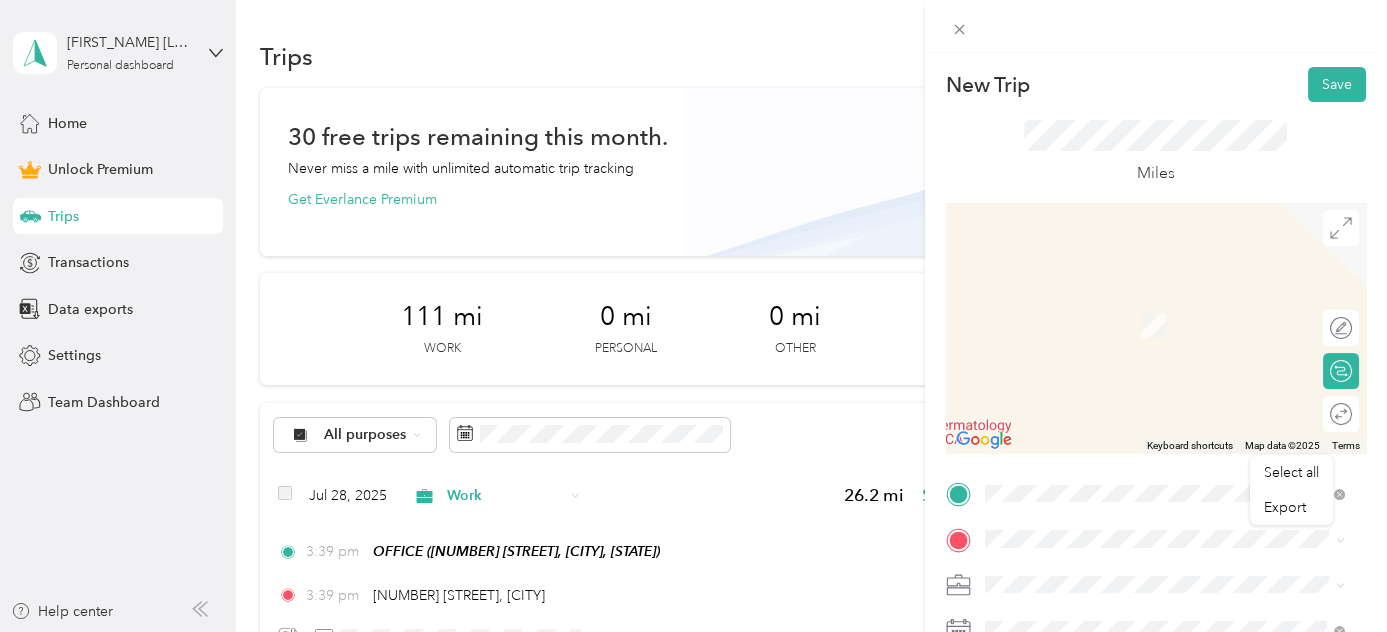 click on "[NUMBER] [STREET]
[CITY], [STATE] [POSTAL_CODE], [COUNTRY]" at bounding box center [1165, 323] 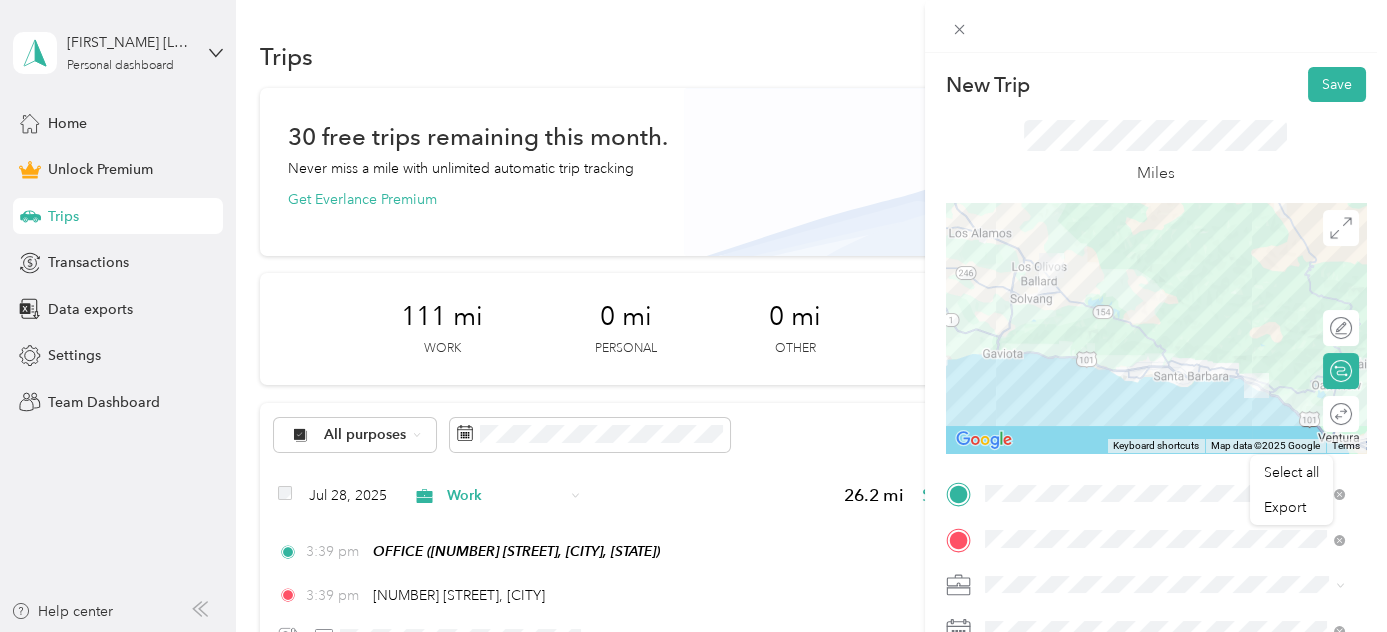 click on "Work" at bounding box center (1165, 298) 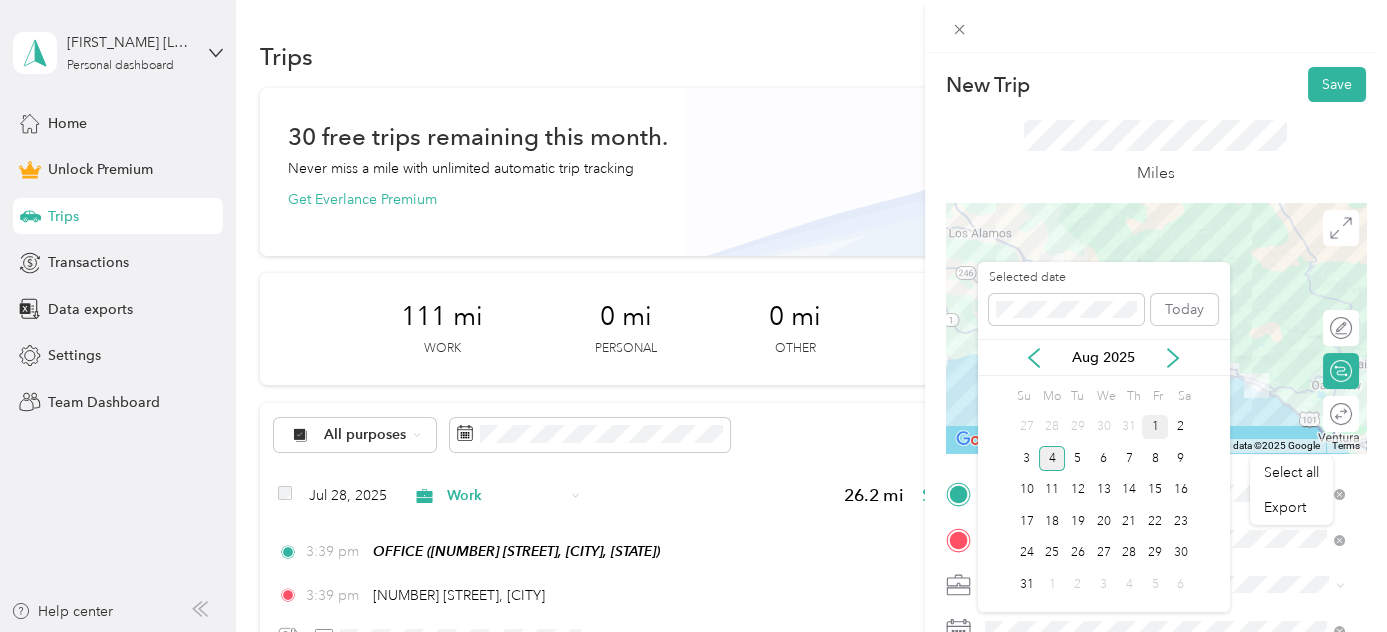 click on "1" at bounding box center (1155, 427) 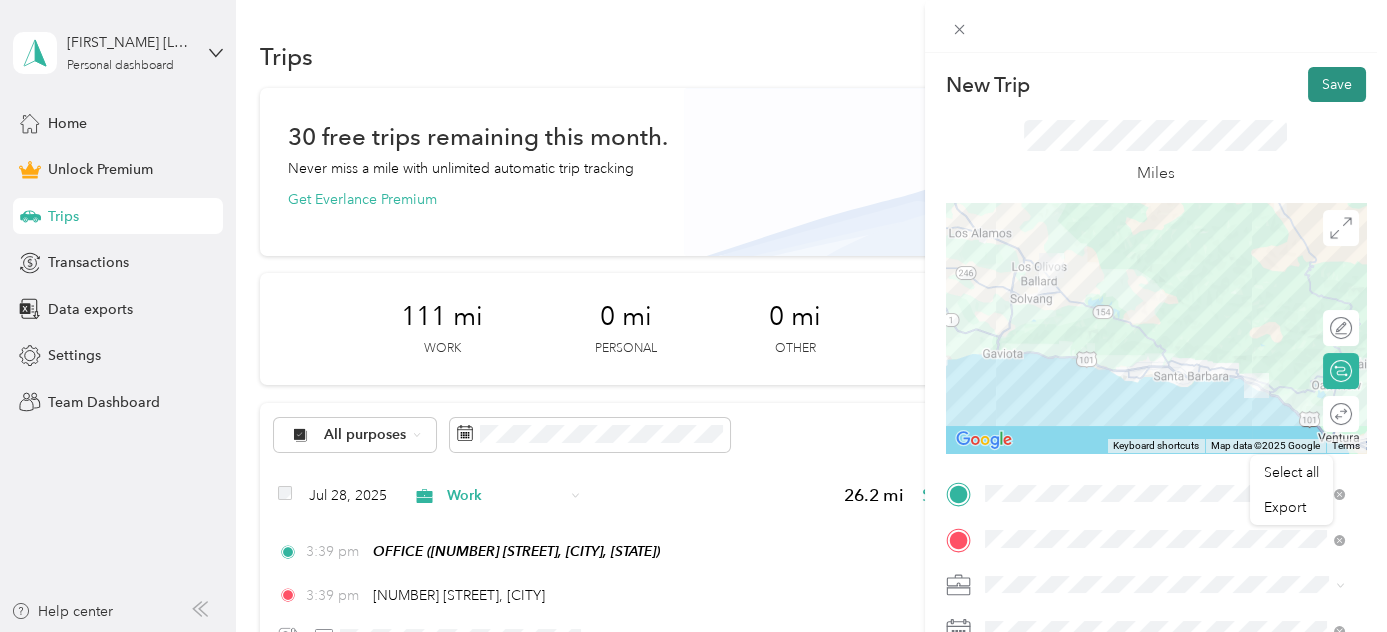 click on "Save" at bounding box center (1337, 84) 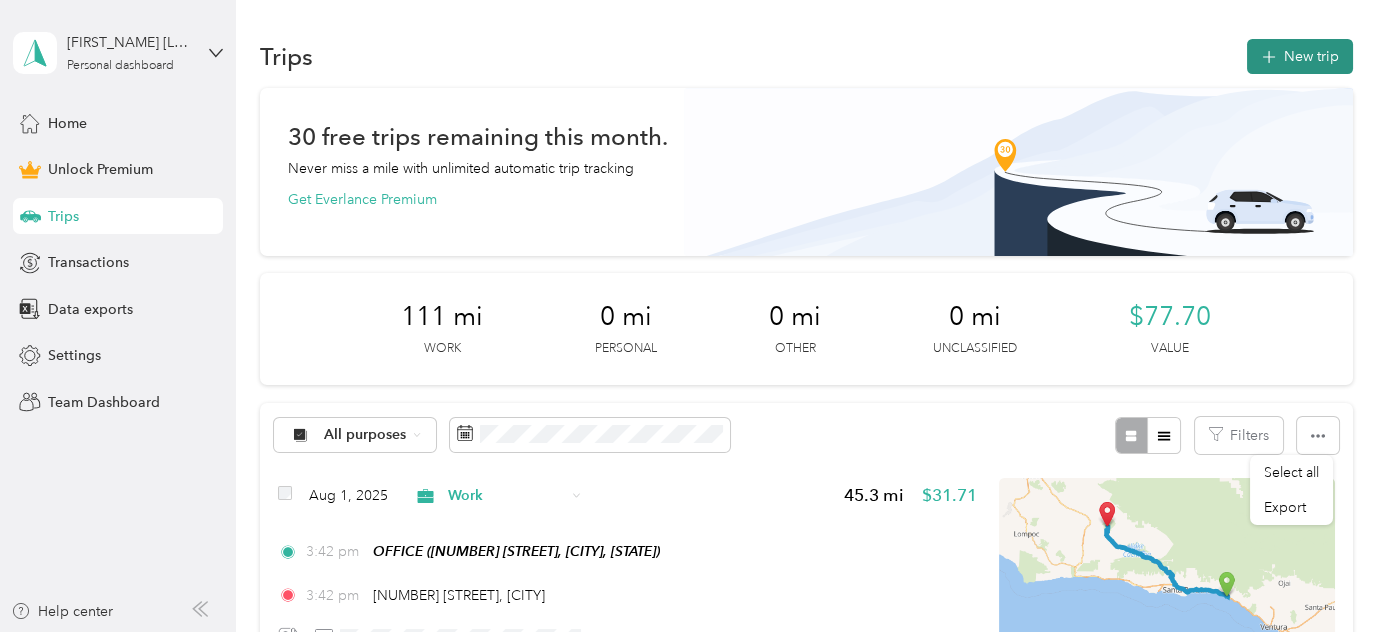click 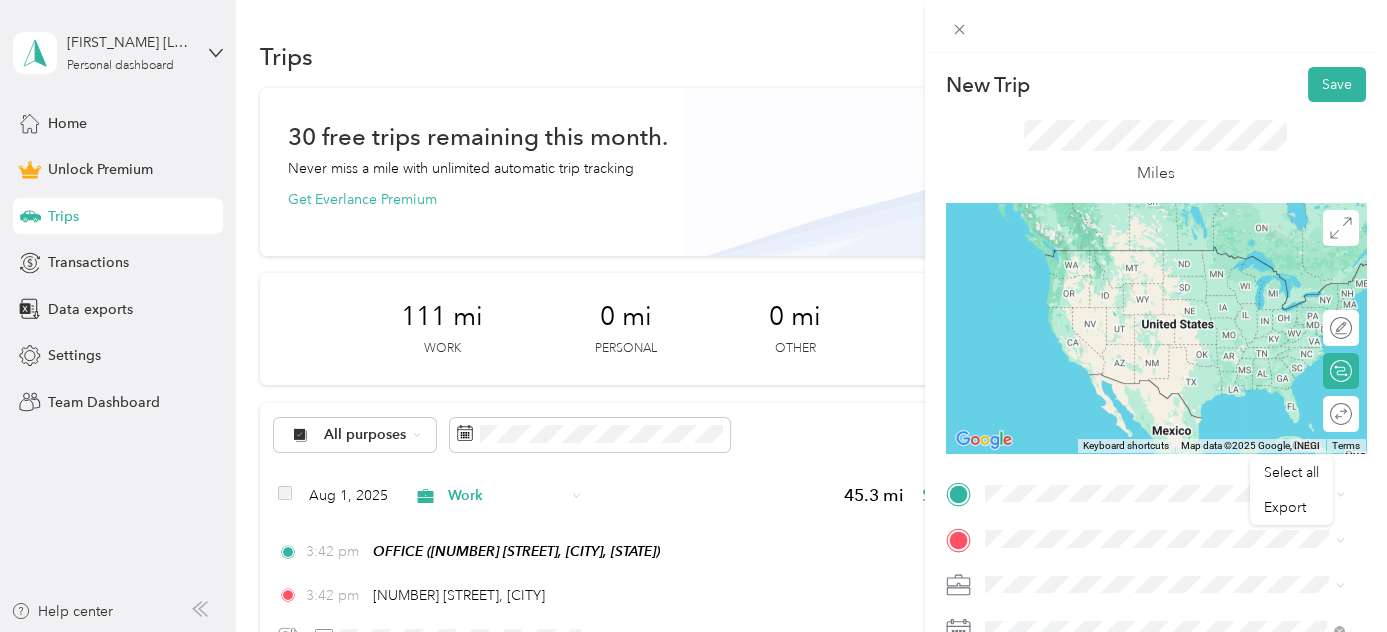 click on "[NUMBER] [STREET]
[CITY], [STATE] [POSTAL_CODE], [COUNTRY]" at bounding box center (1166, 278) 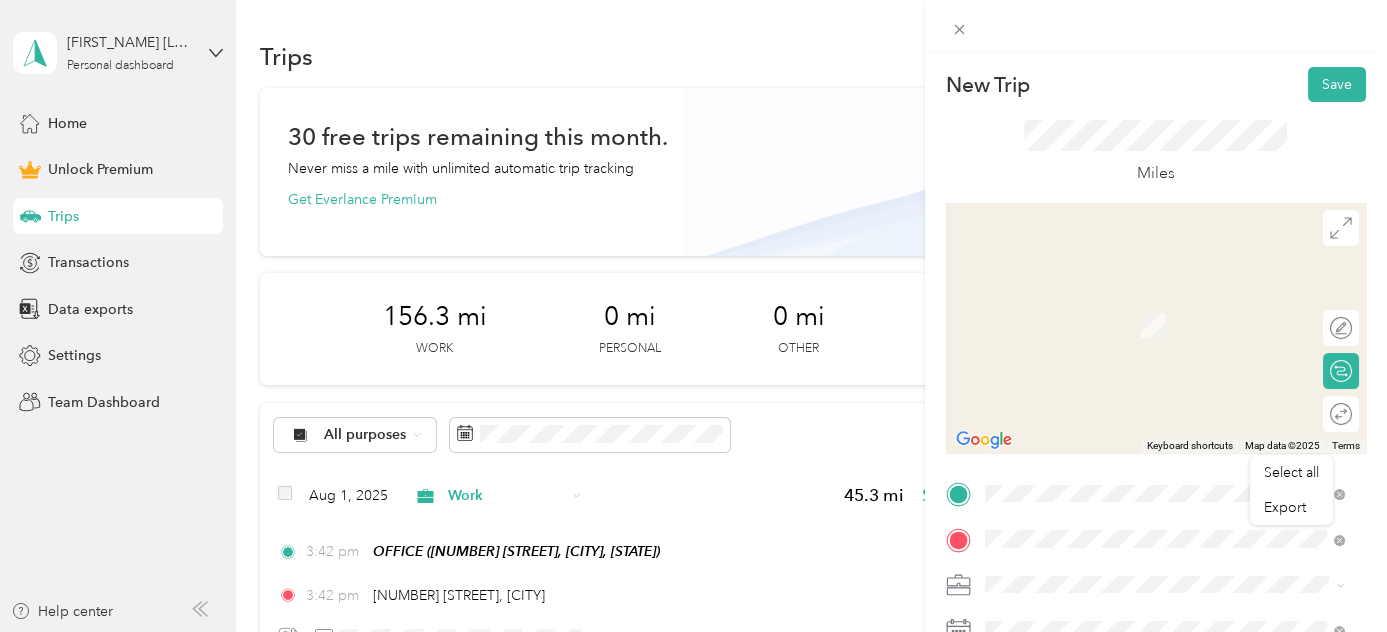 click on "[NUMBER] [STREET]
[CITY], [STATE] [POSTAL_CODE], [COUNTRY]" at bounding box center (1166, 304) 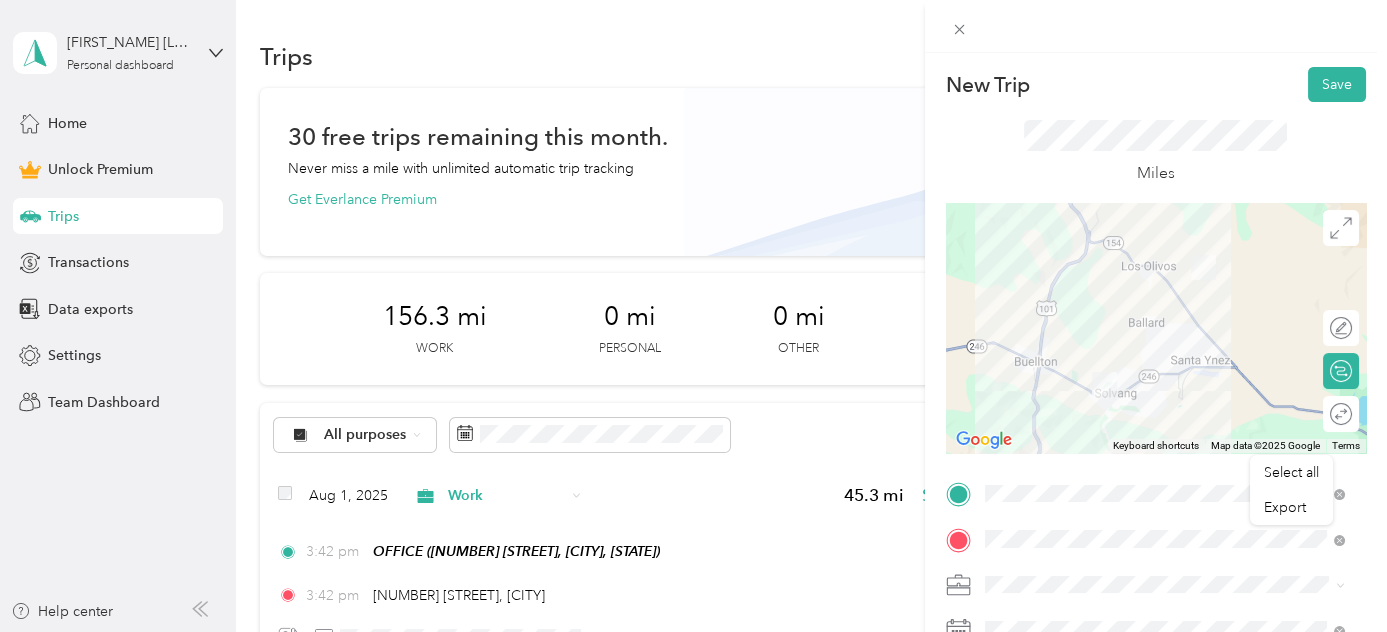 click on "Work" at bounding box center [1165, 293] 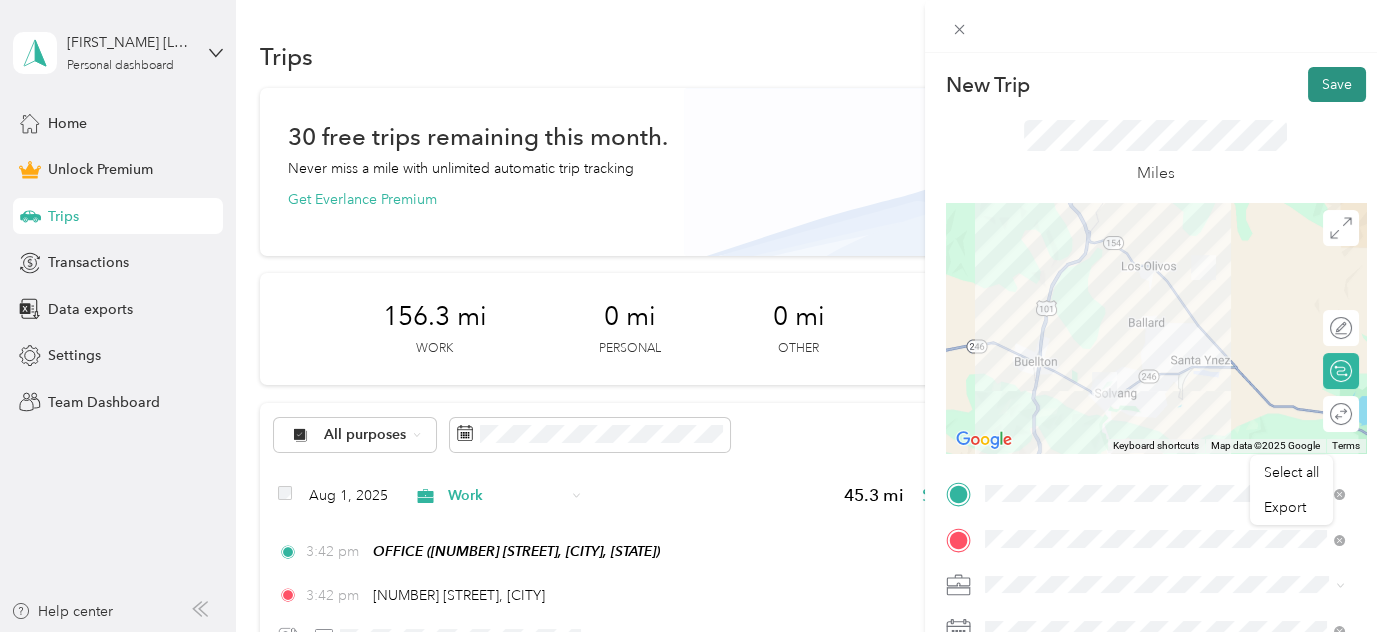 click on "Save" at bounding box center (1337, 84) 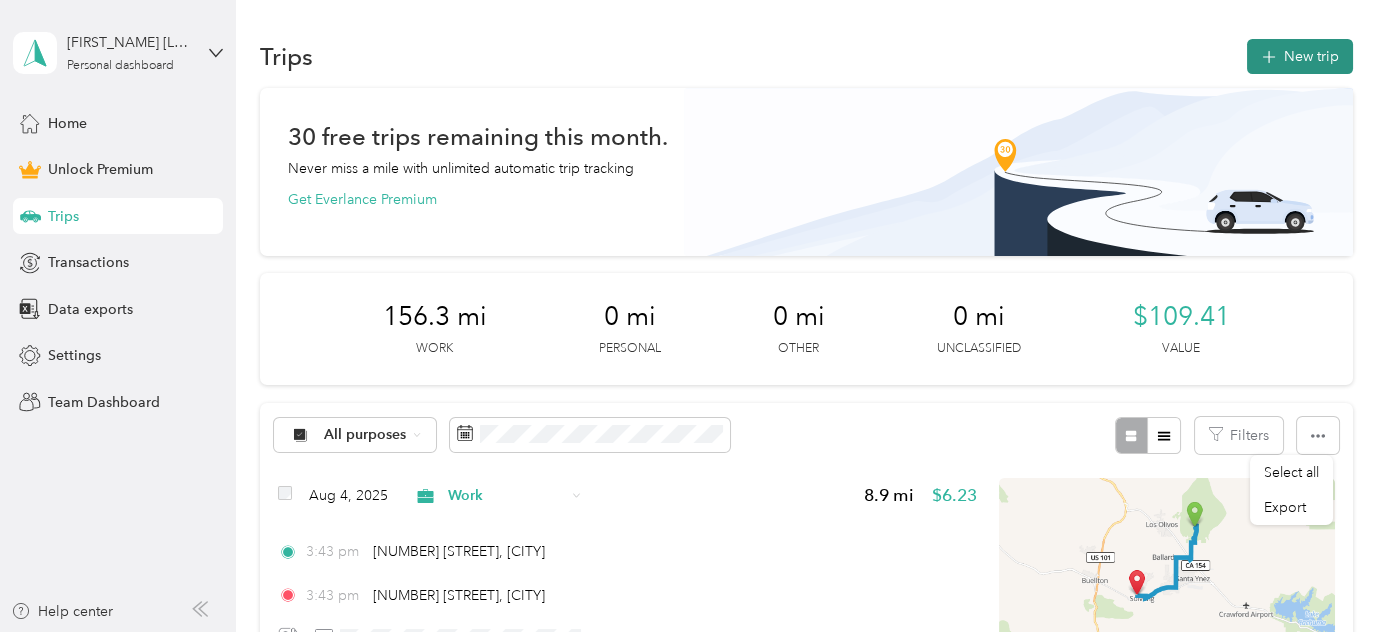 click on "New trip" at bounding box center (1300, 56) 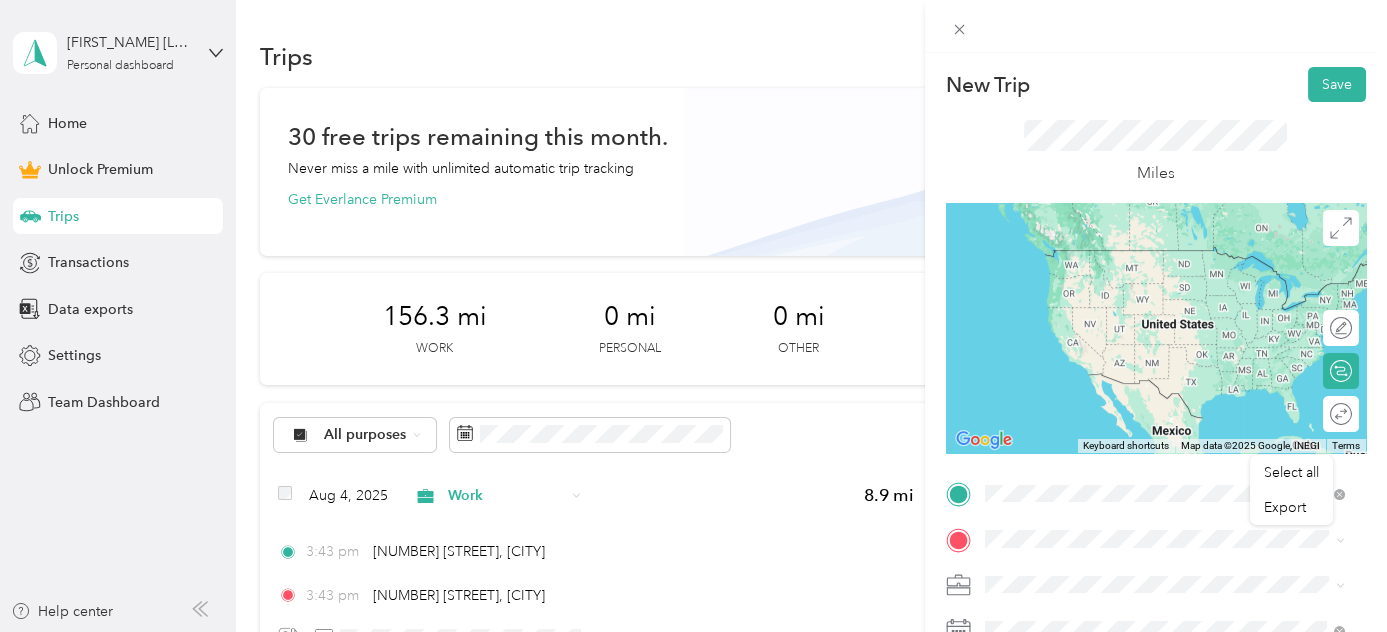 click on "[NUMBER] [STREET]
[CITY], [STATE] [POSTAL_CODE], [COUNTRY]" at bounding box center [1166, 258] 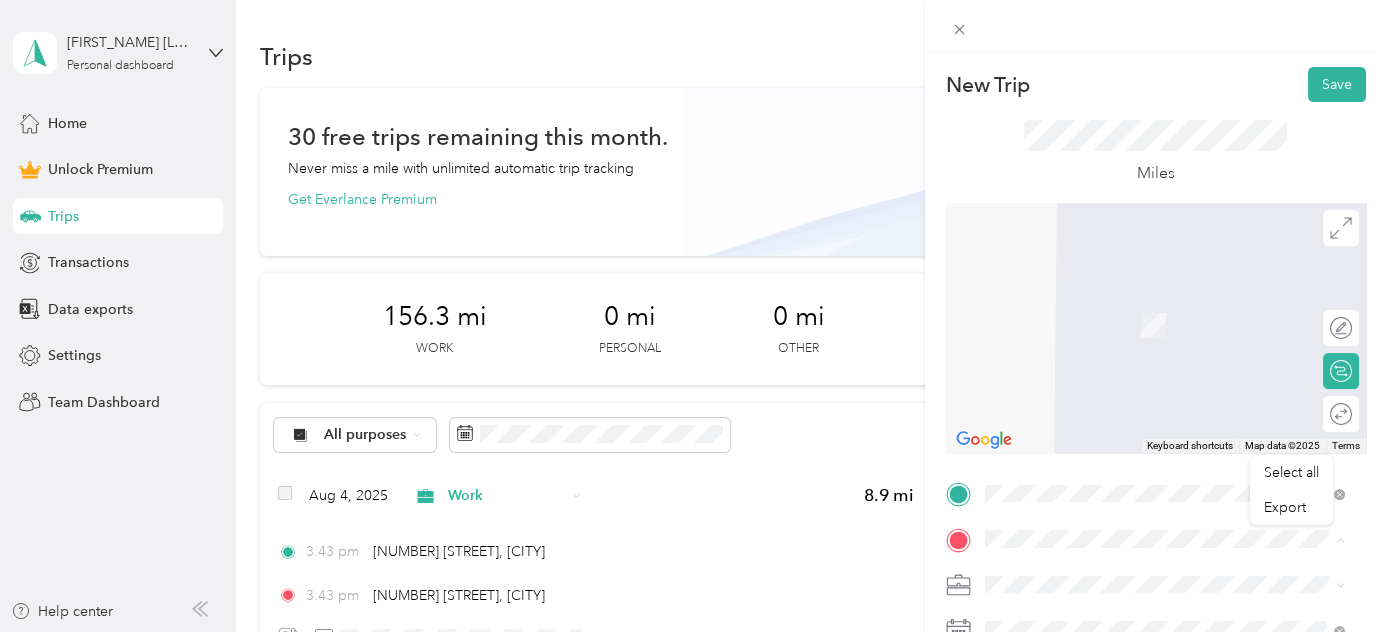 click on "[NUMBER] [STREET], [POSTAL_CODE], [CITY], [STATE], [COUNTRY]" at bounding box center (1168, 490) 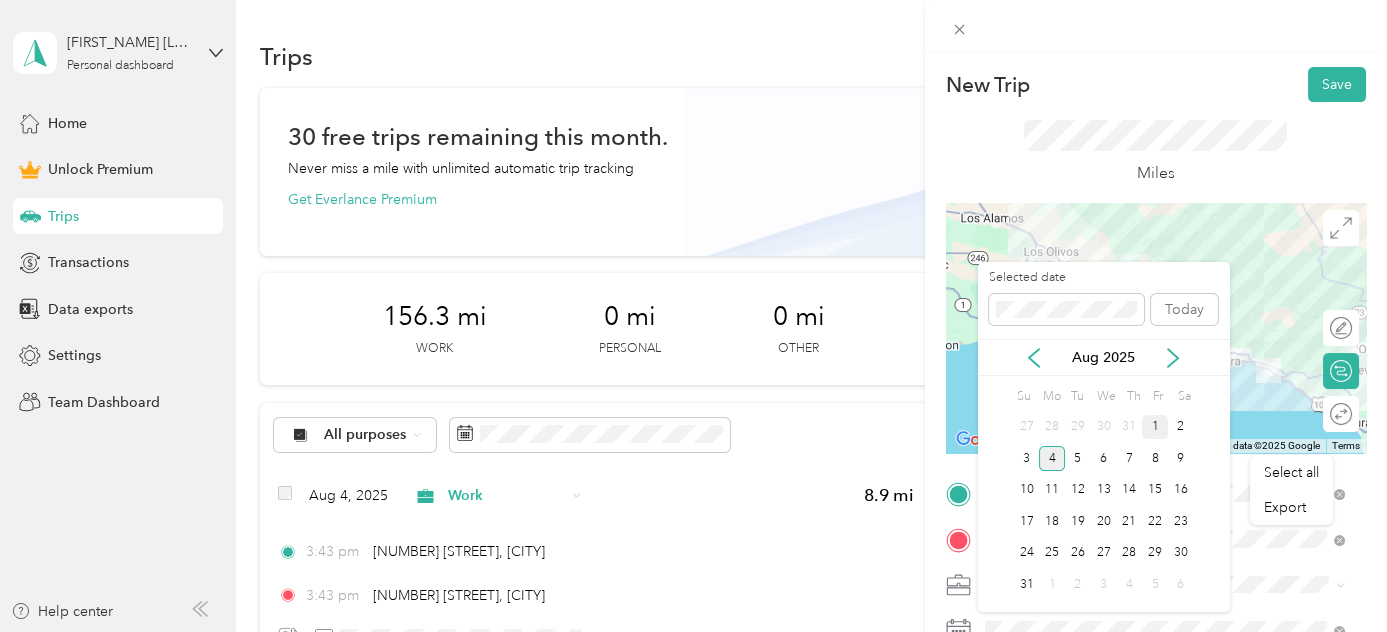 click on "1" at bounding box center (1155, 427) 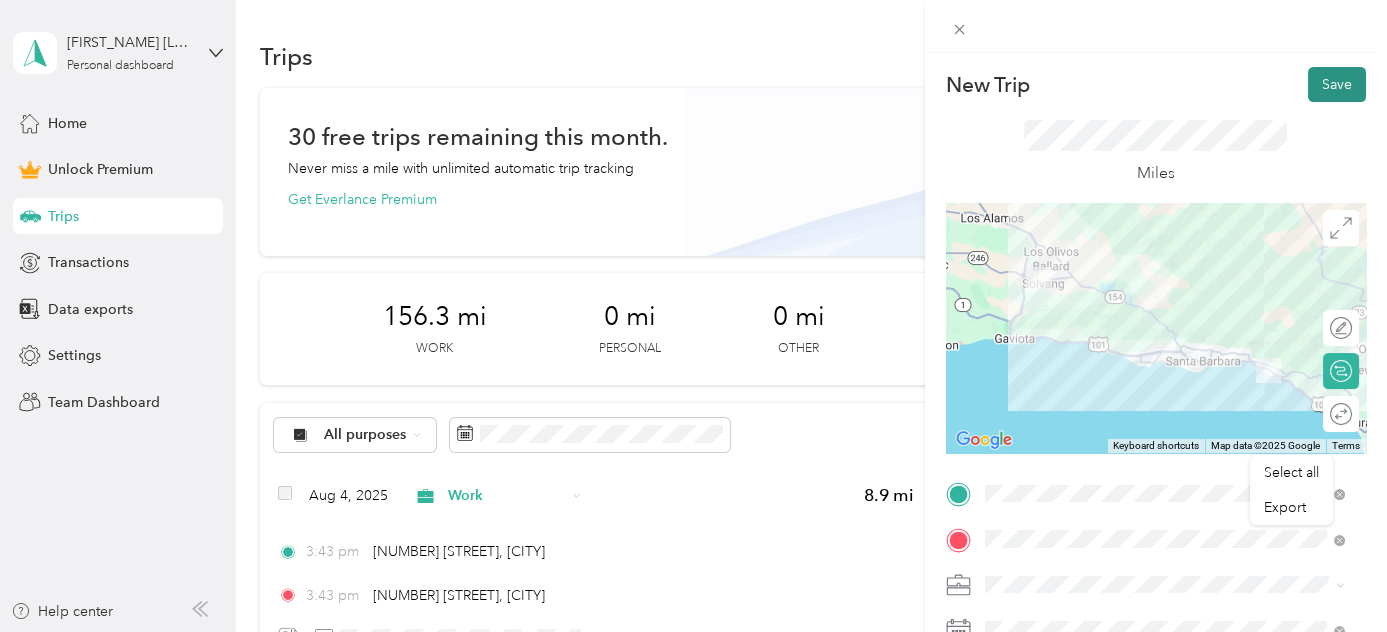 click on "Save" at bounding box center (1337, 84) 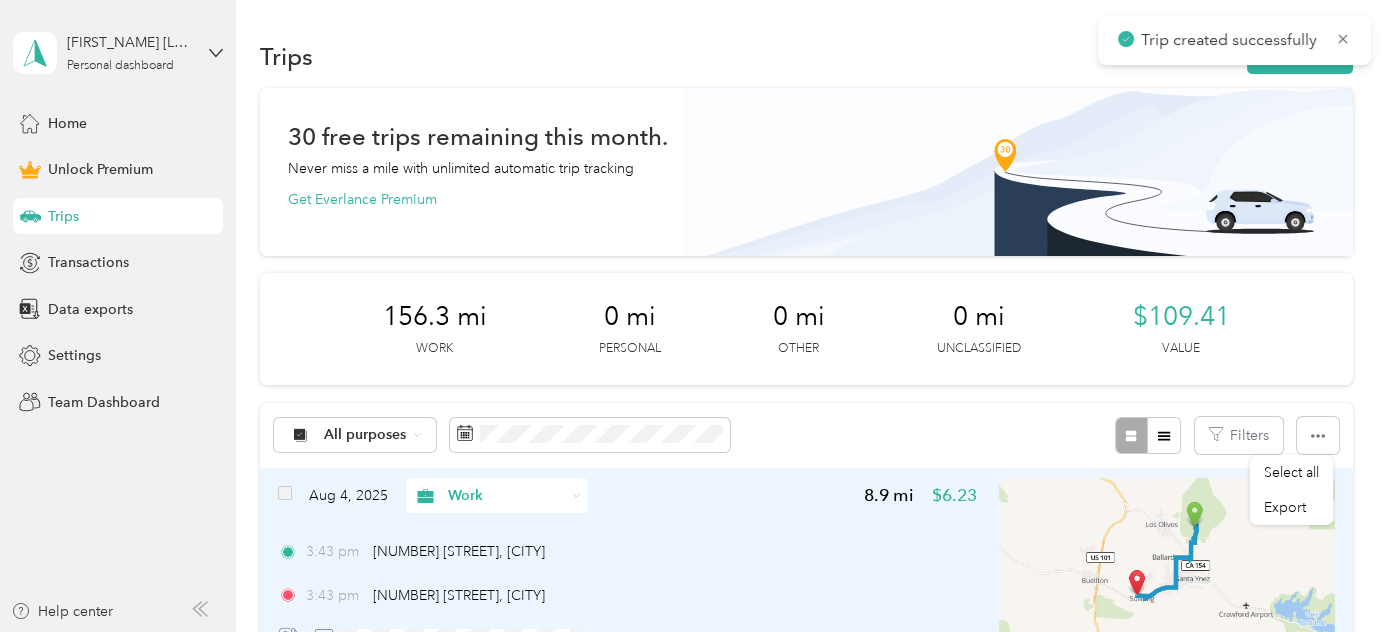 click on "Work" at bounding box center [506, 495] 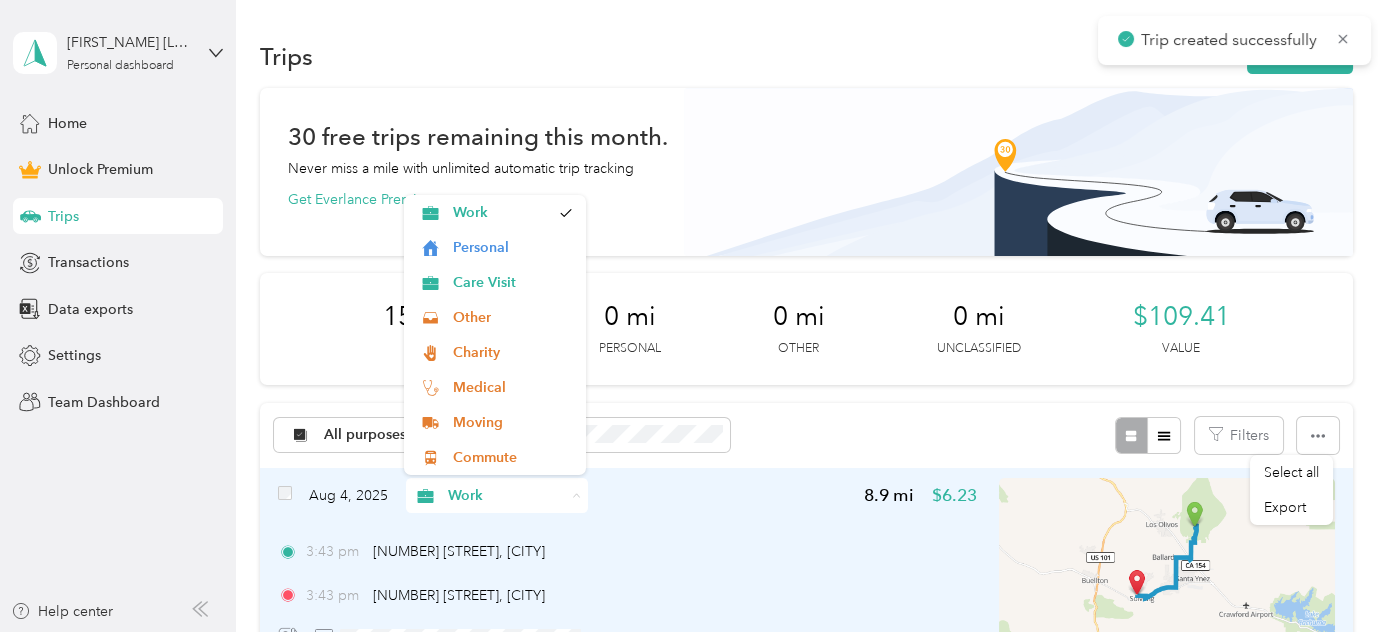 click on "Work" at bounding box center (506, 495) 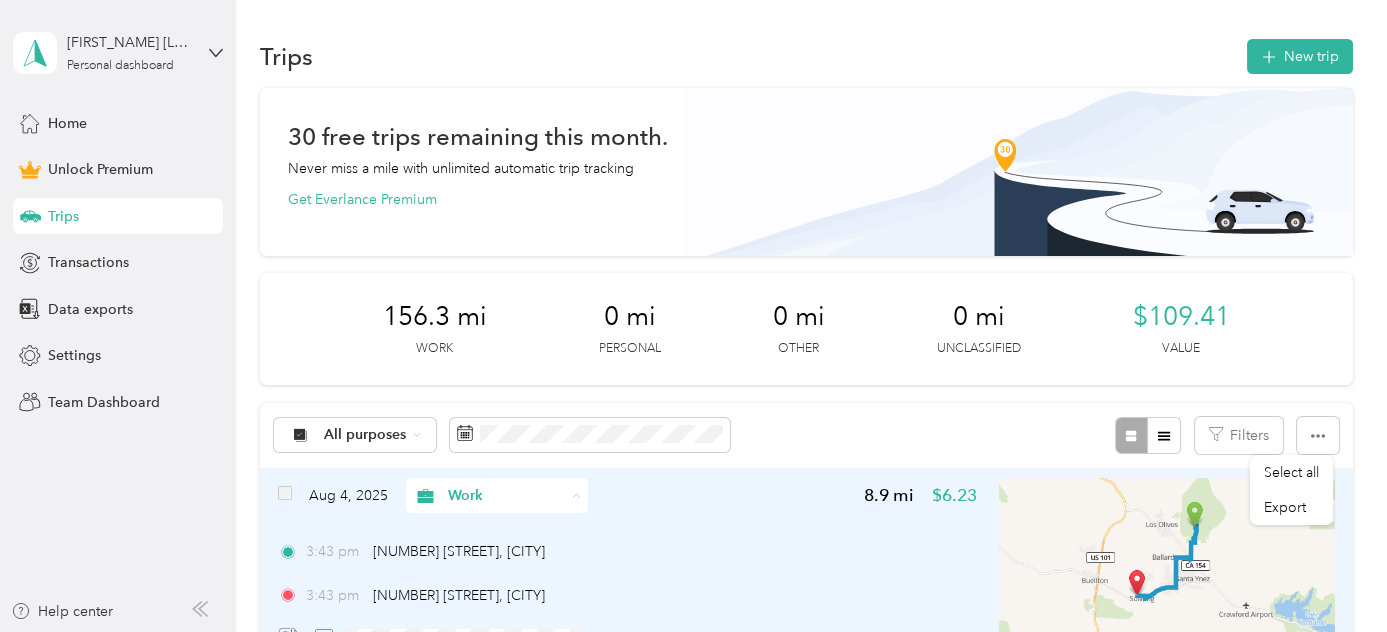 click on "Aug 4, 2025" at bounding box center [348, 495] 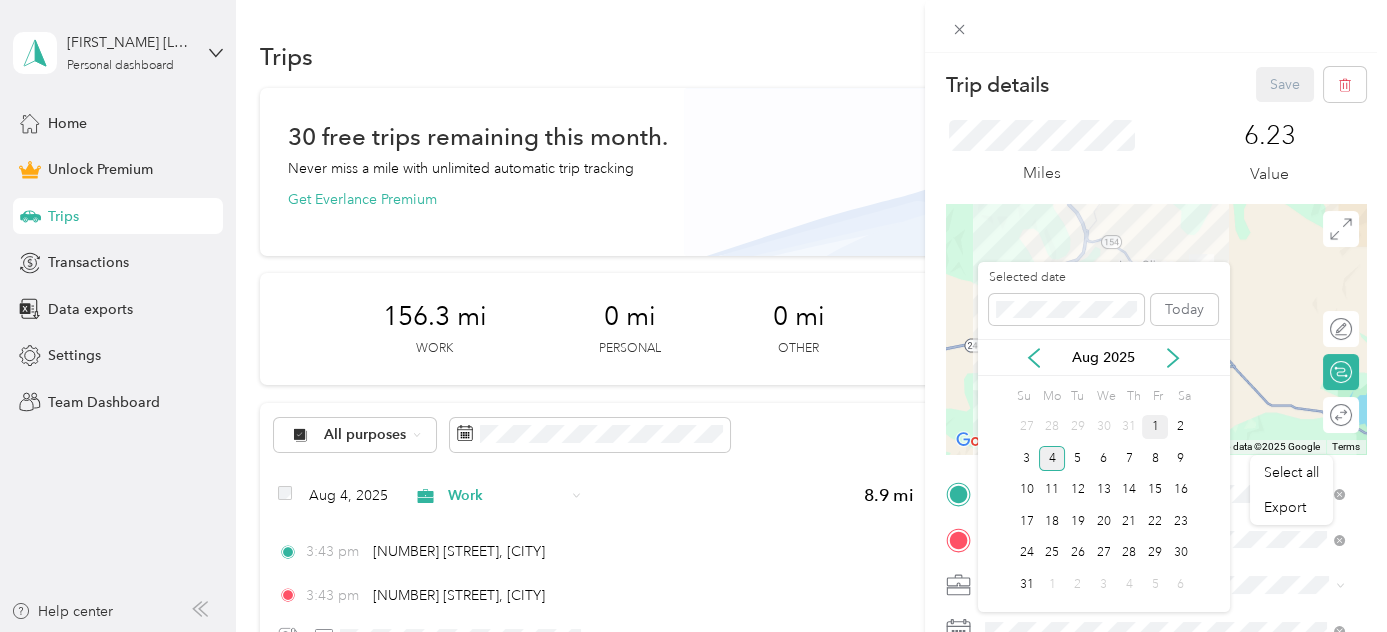 click on "1" at bounding box center (1155, 427) 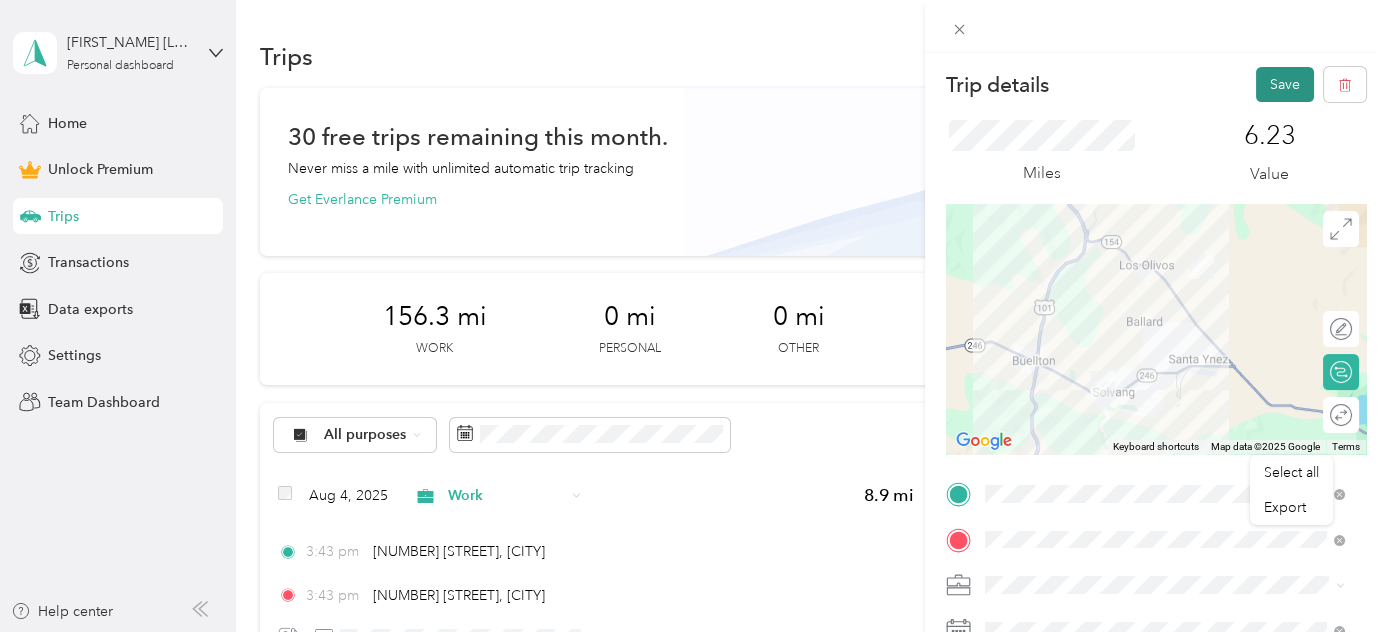 click on "Save" at bounding box center [1285, 84] 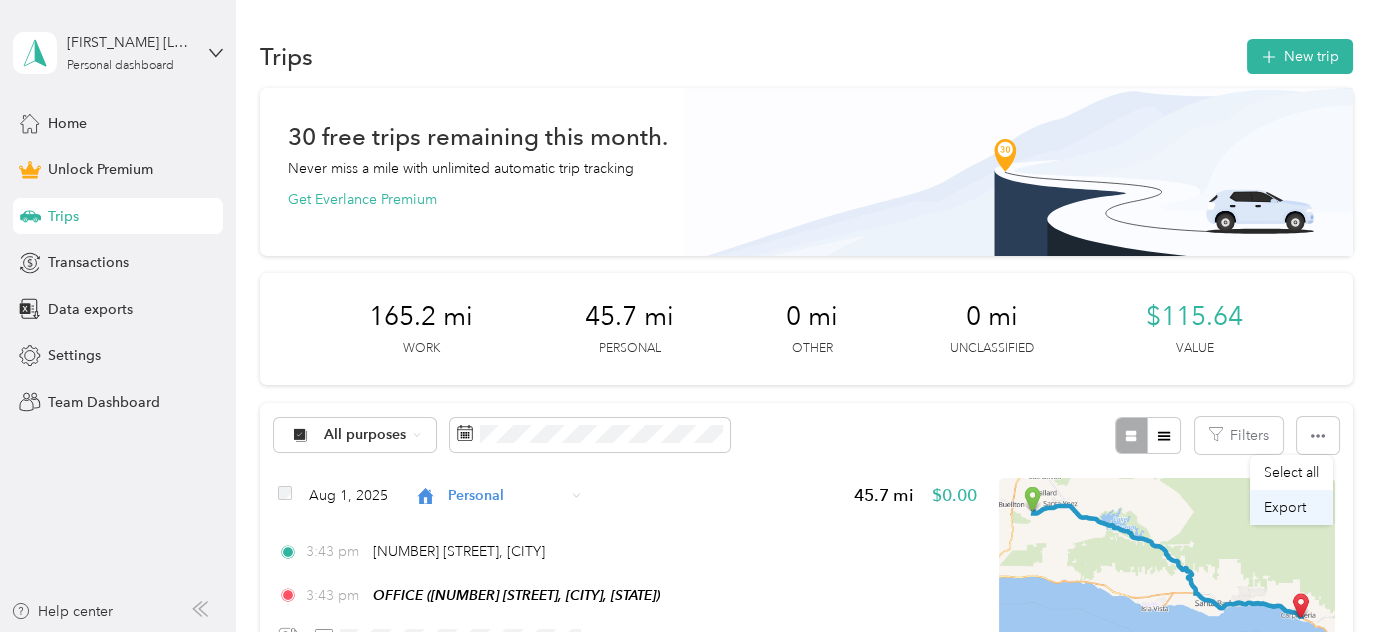 click on "Export" at bounding box center [1285, 507] 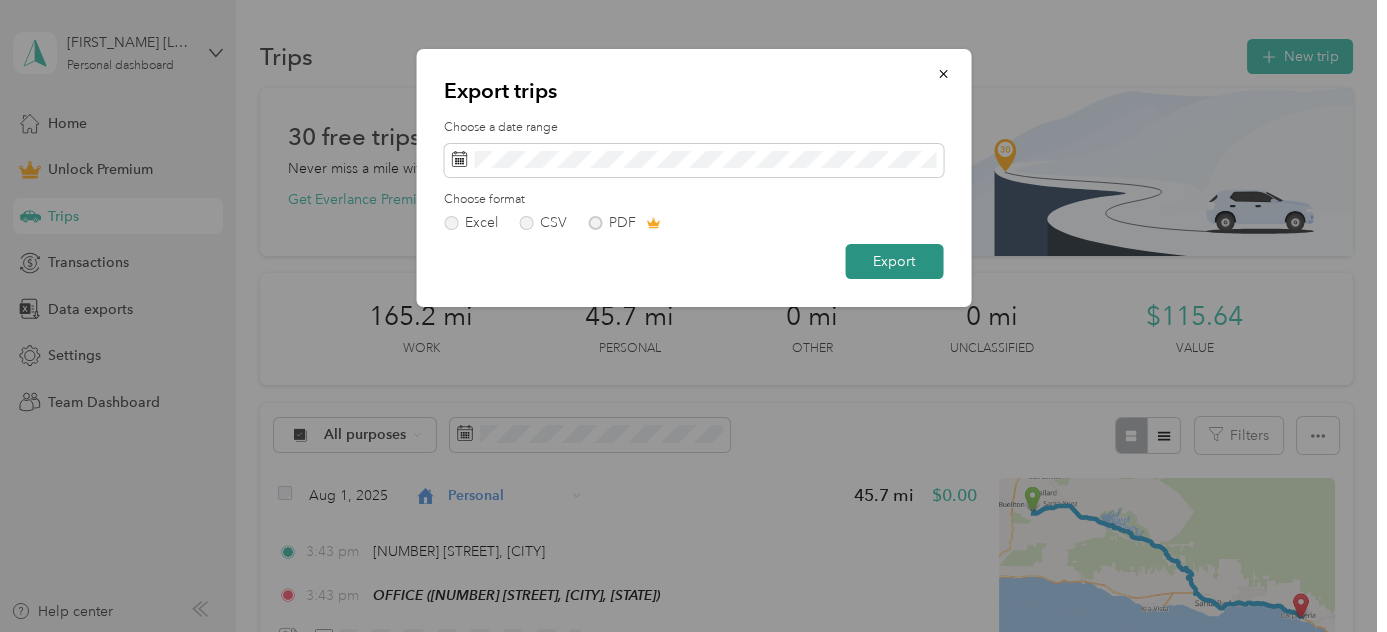 click on "Export" at bounding box center [894, 261] 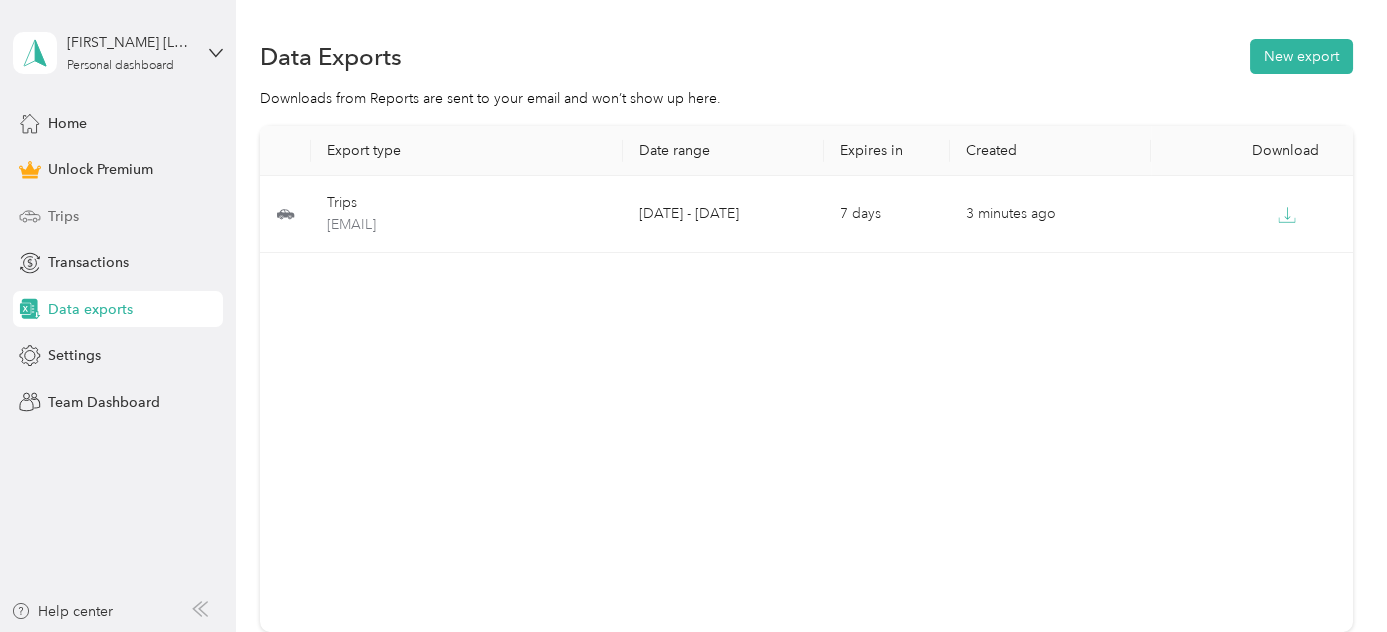 click on "Trips" at bounding box center [63, 216] 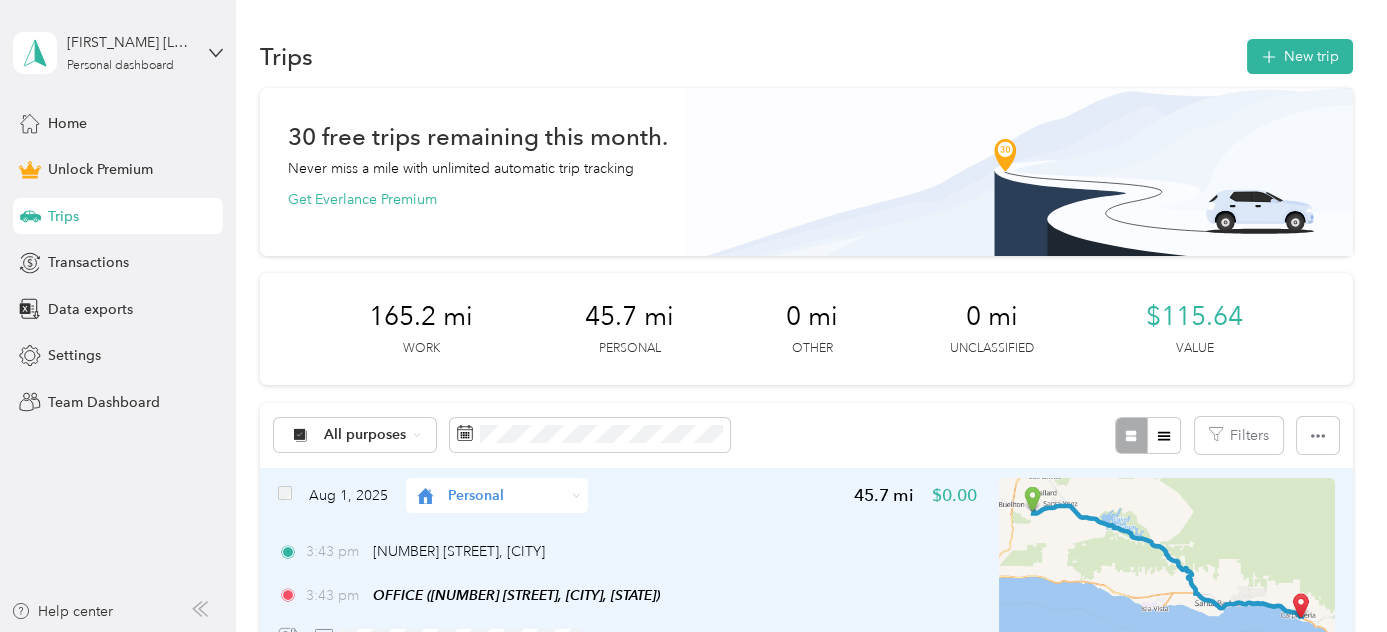 scroll, scrollTop: 212, scrollLeft: 0, axis: vertical 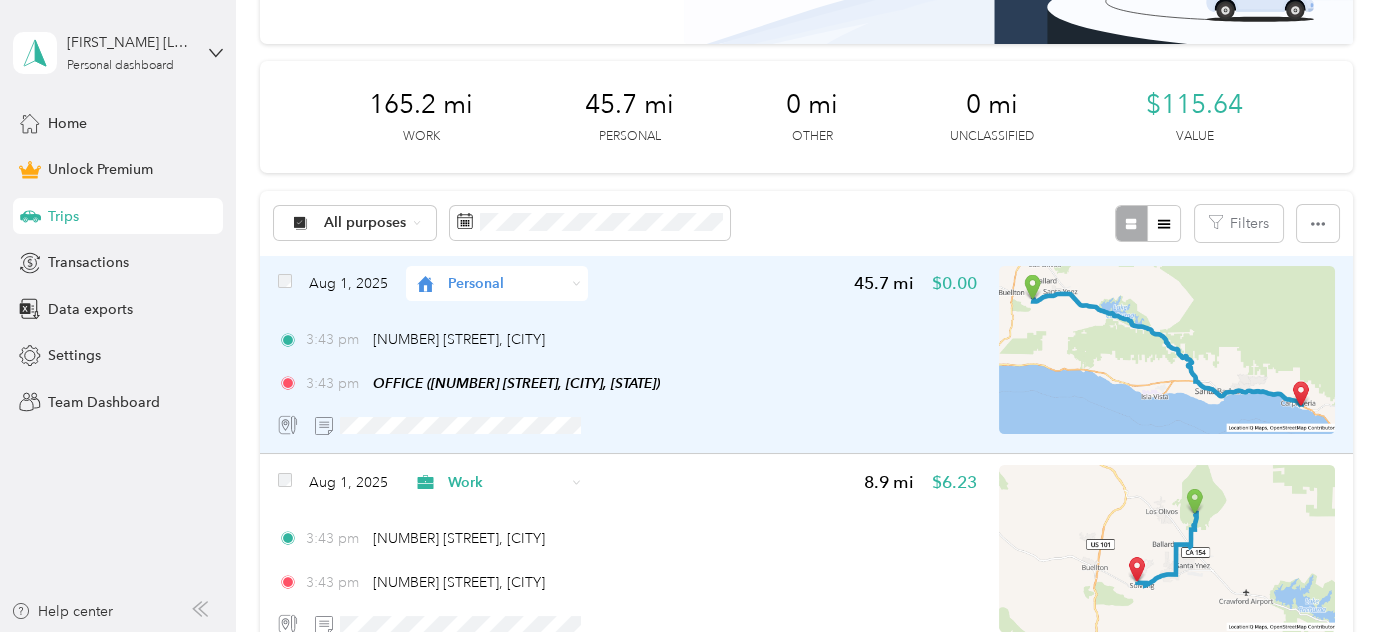 click on "Personal" at bounding box center (506, 283) 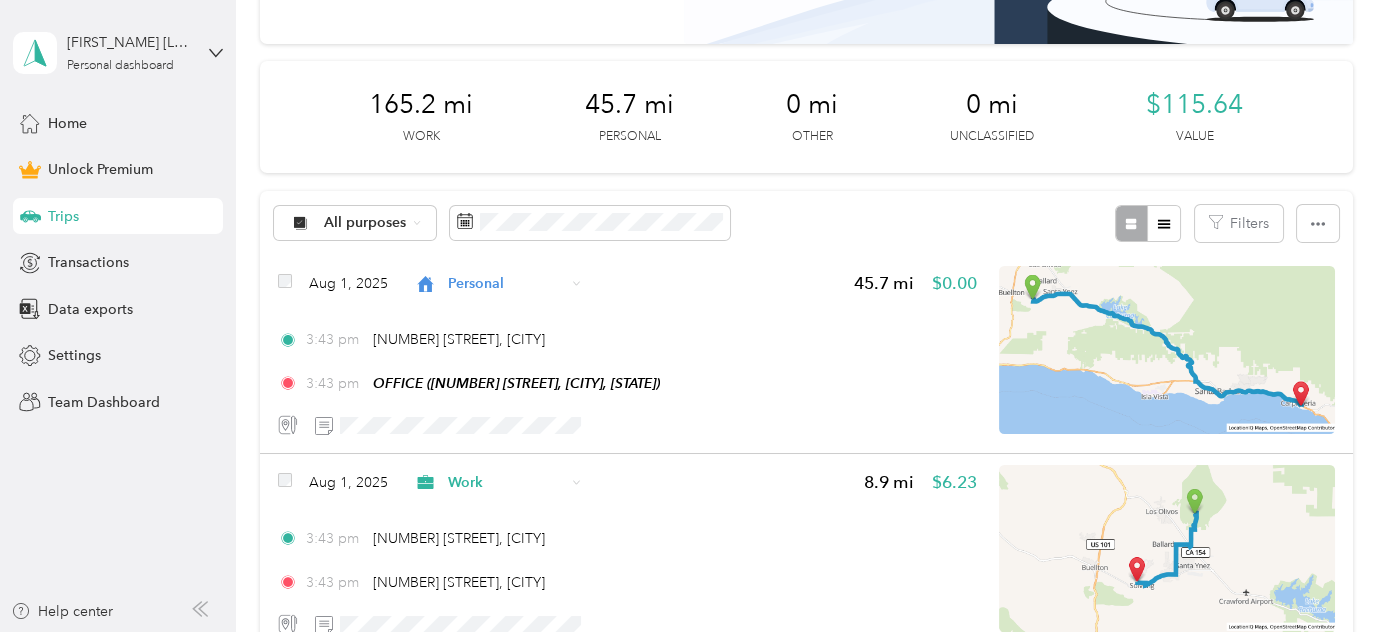 click on "Work" at bounding box center [512, 310] 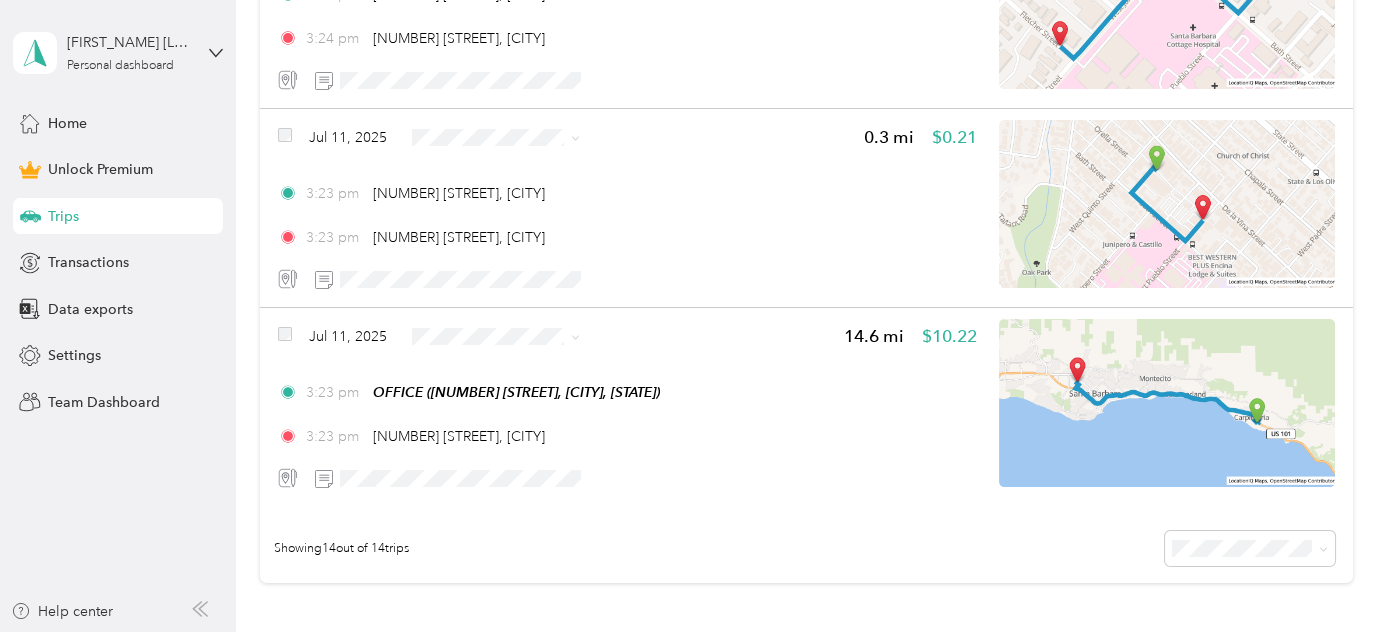 scroll, scrollTop: 2757, scrollLeft: 0, axis: vertical 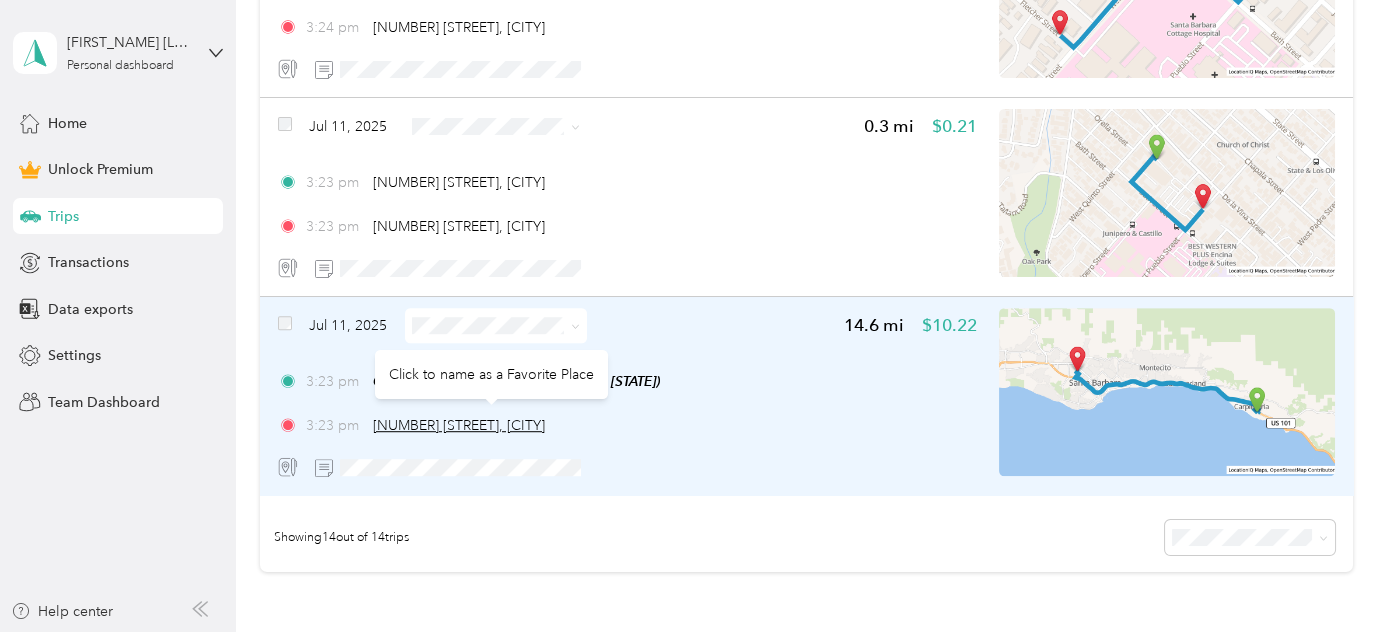 click on "[NUMBER] [STREET], [CITY]" at bounding box center [459, 425] 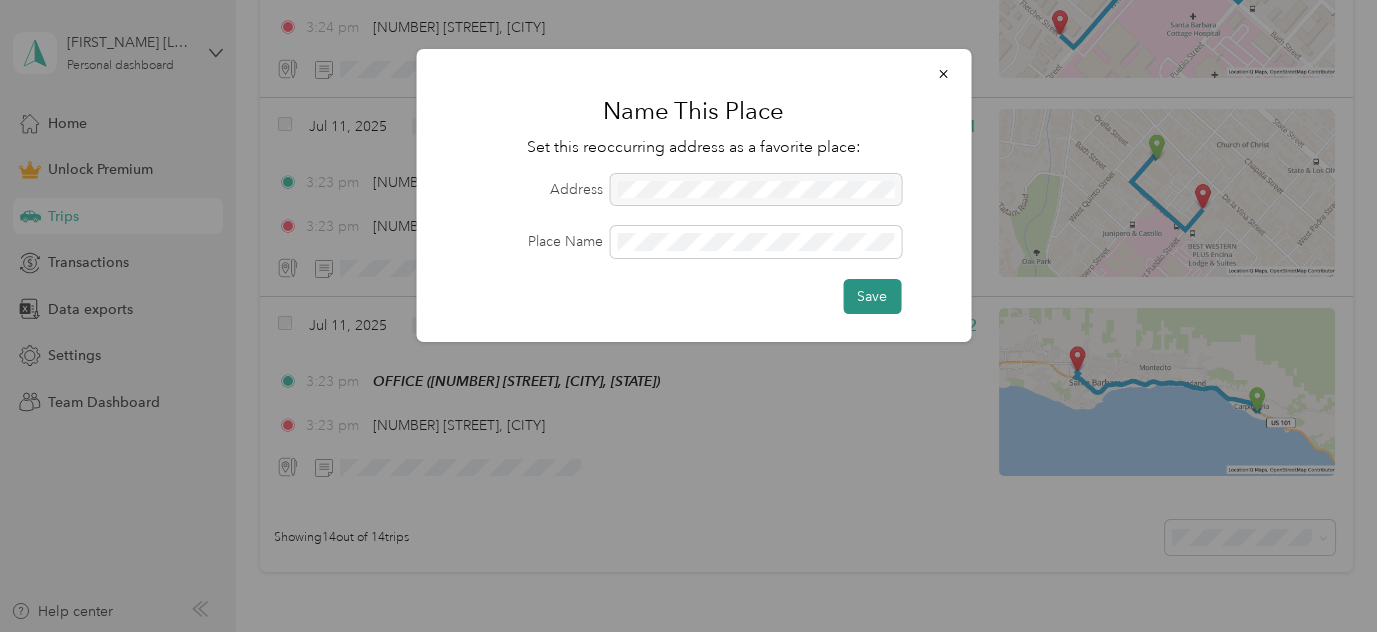 click on "Save" at bounding box center [872, 296] 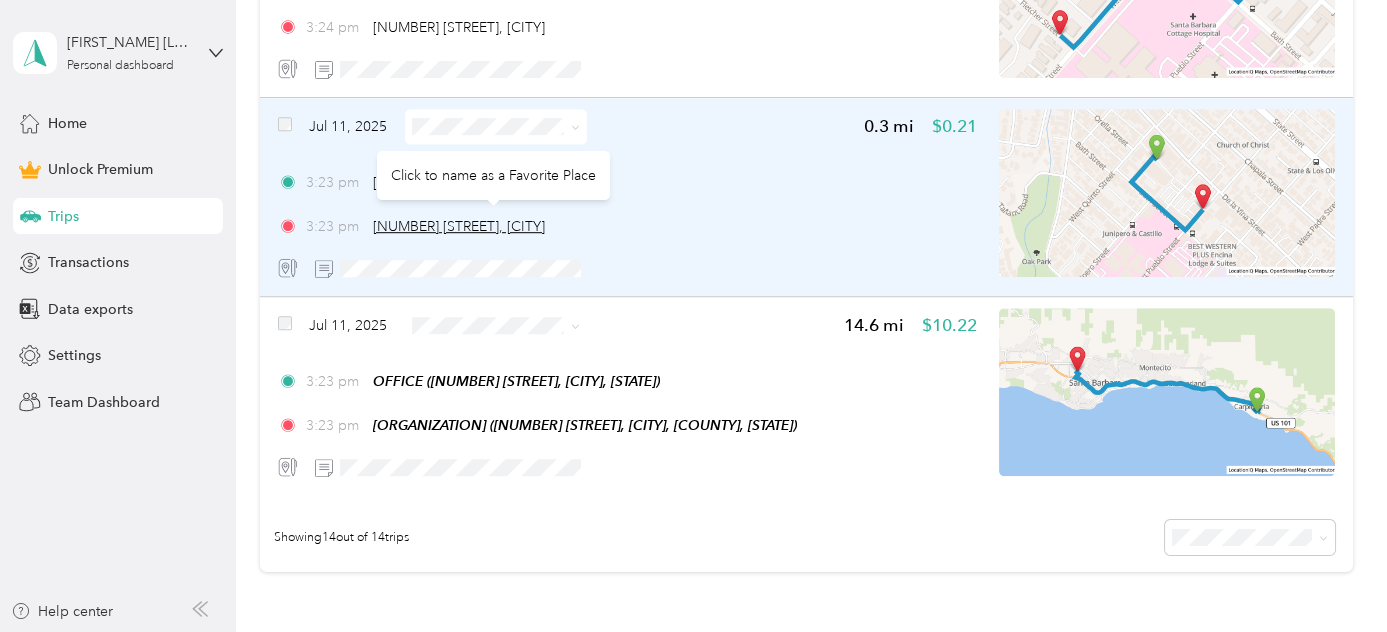 click on "[NUMBER] [STREET], [CITY]" at bounding box center (459, 226) 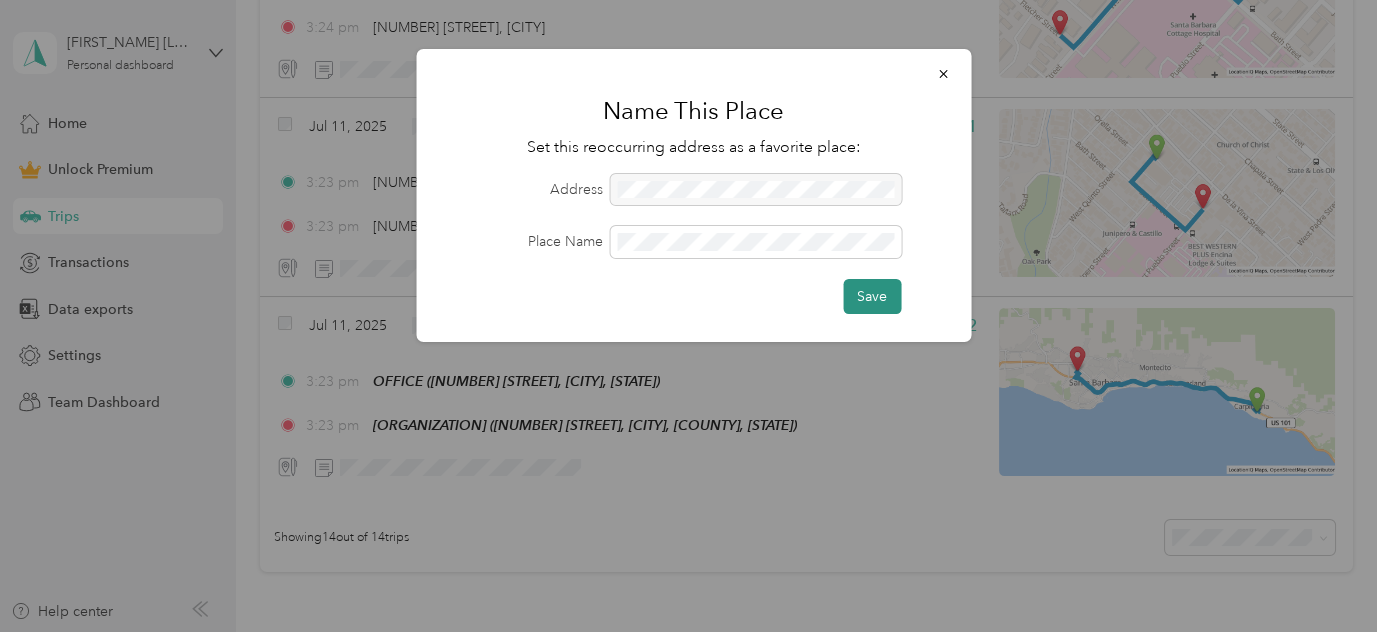 click on "Save" at bounding box center [872, 296] 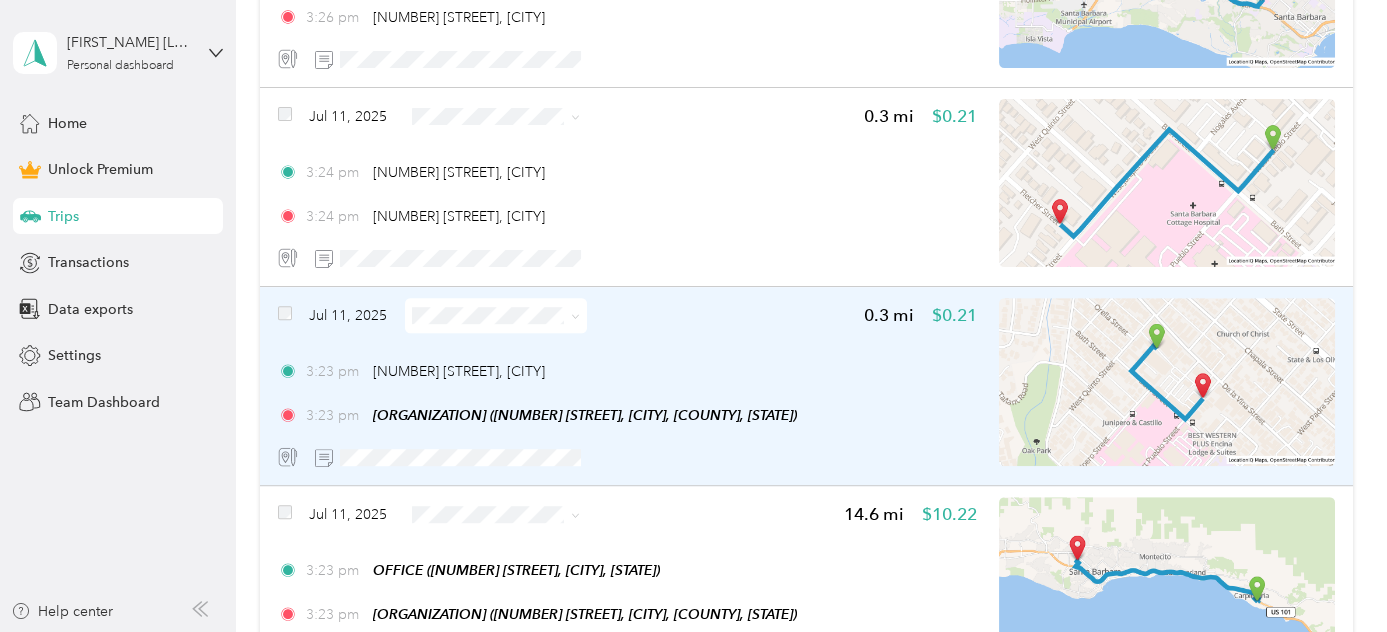 scroll, scrollTop: 2545, scrollLeft: 0, axis: vertical 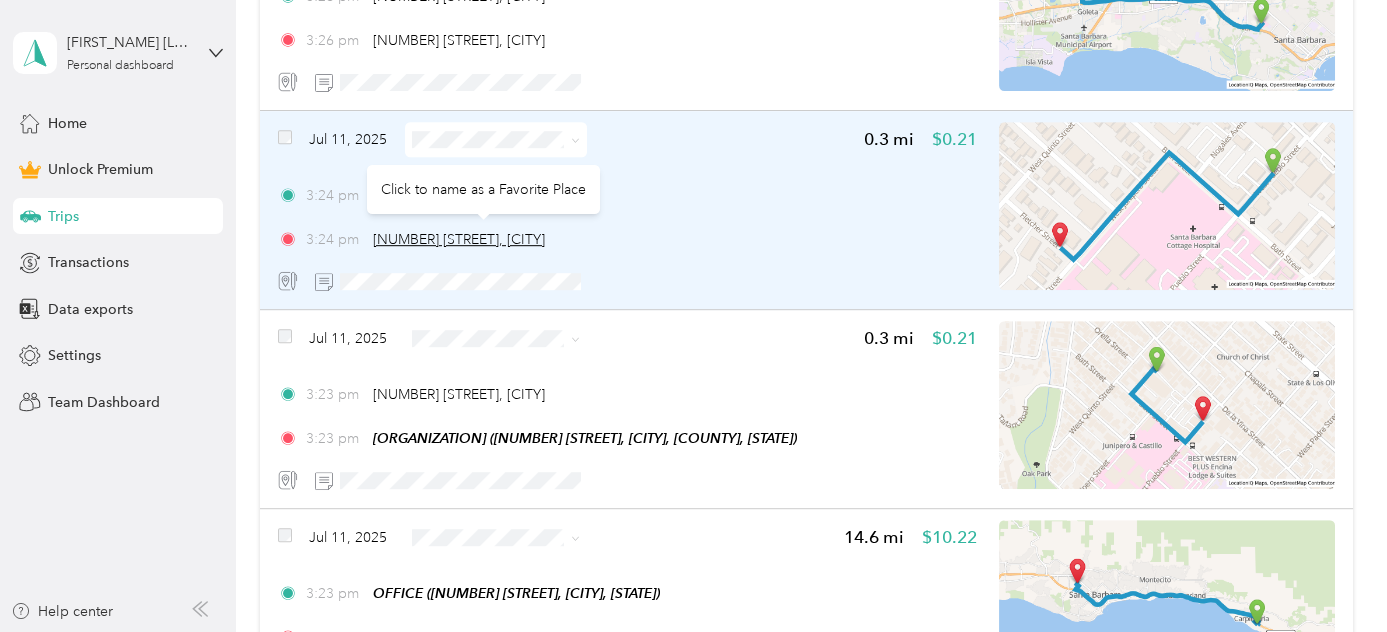 click on "[NUMBER] [STREET], [CITY]" at bounding box center (459, 239) 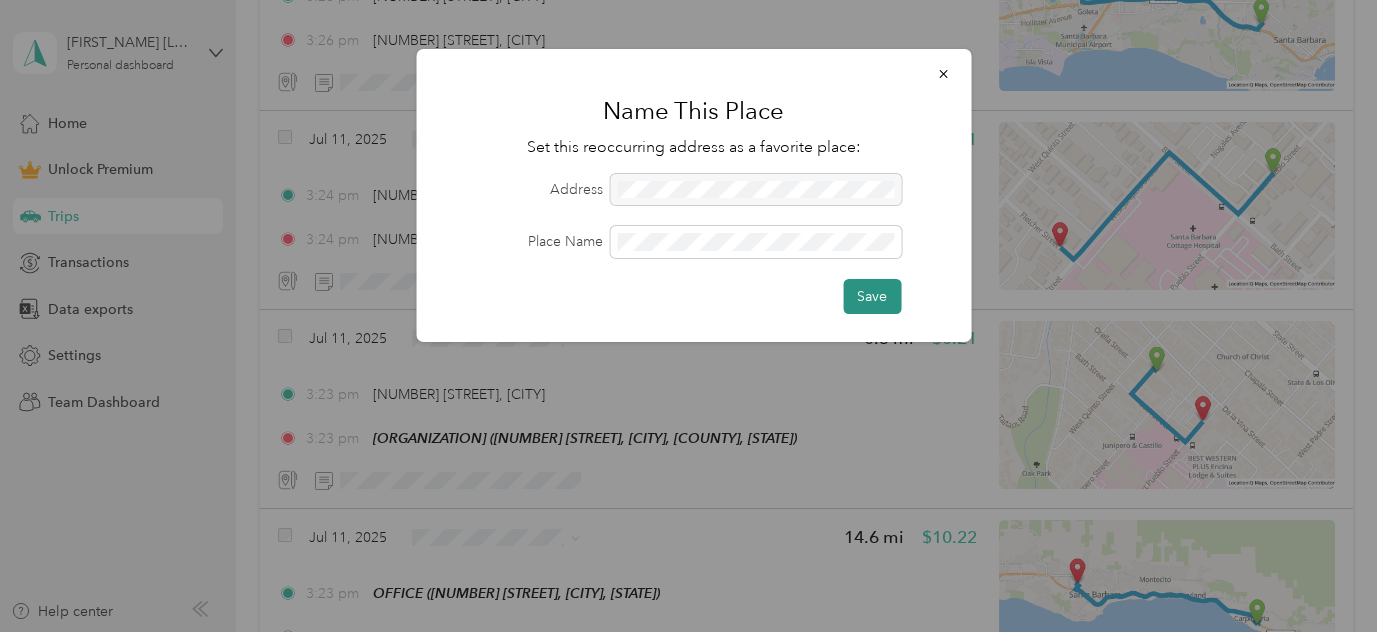click on "Save" at bounding box center (872, 296) 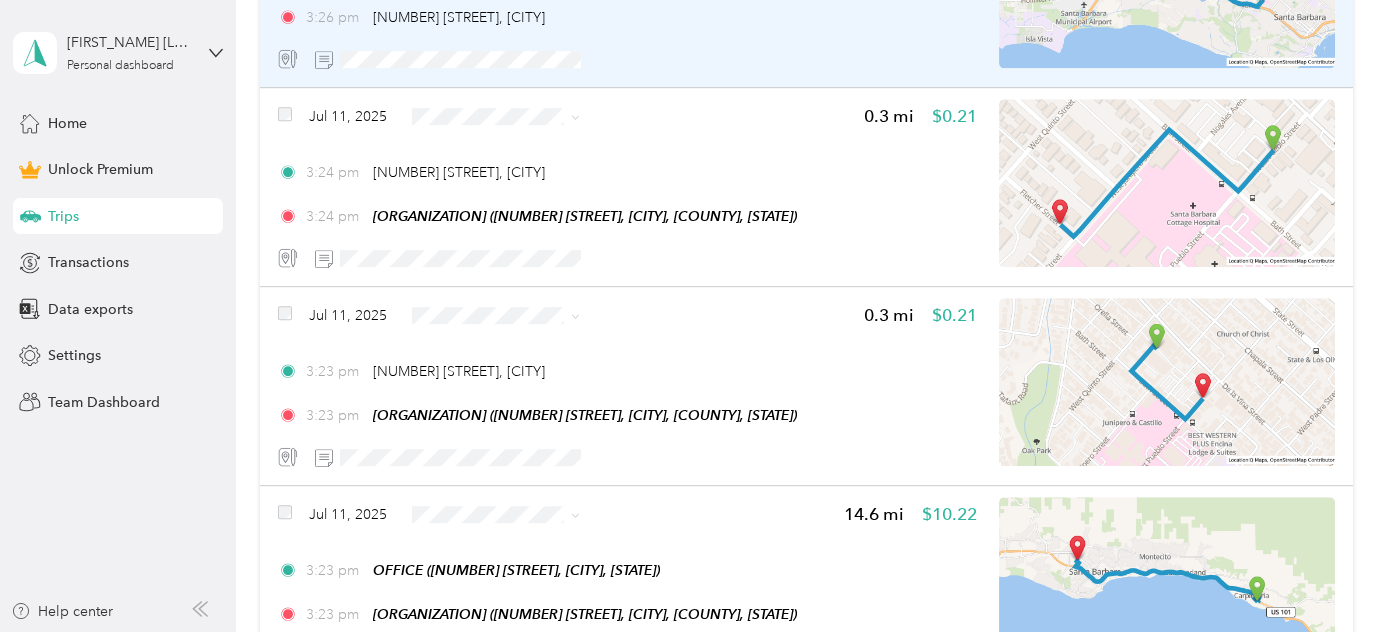 scroll, scrollTop: 2545, scrollLeft: 0, axis: vertical 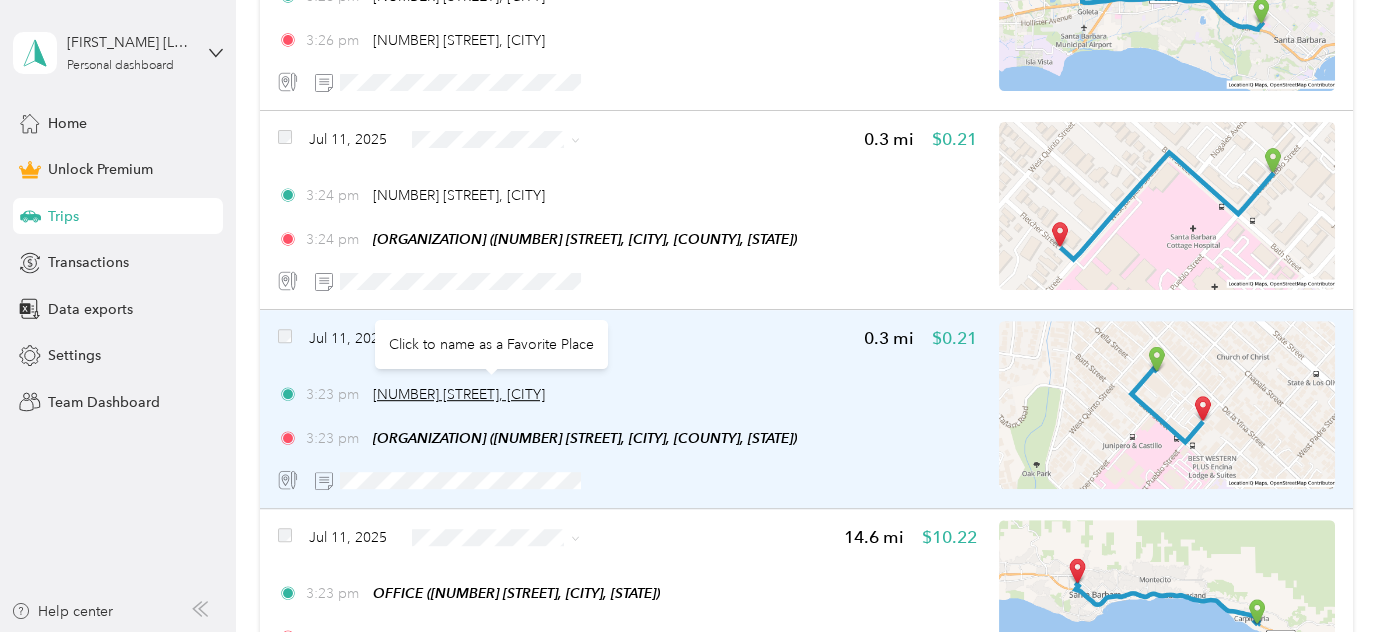 click on "[NUMBER] [STREET], [CITY]" at bounding box center [459, 394] 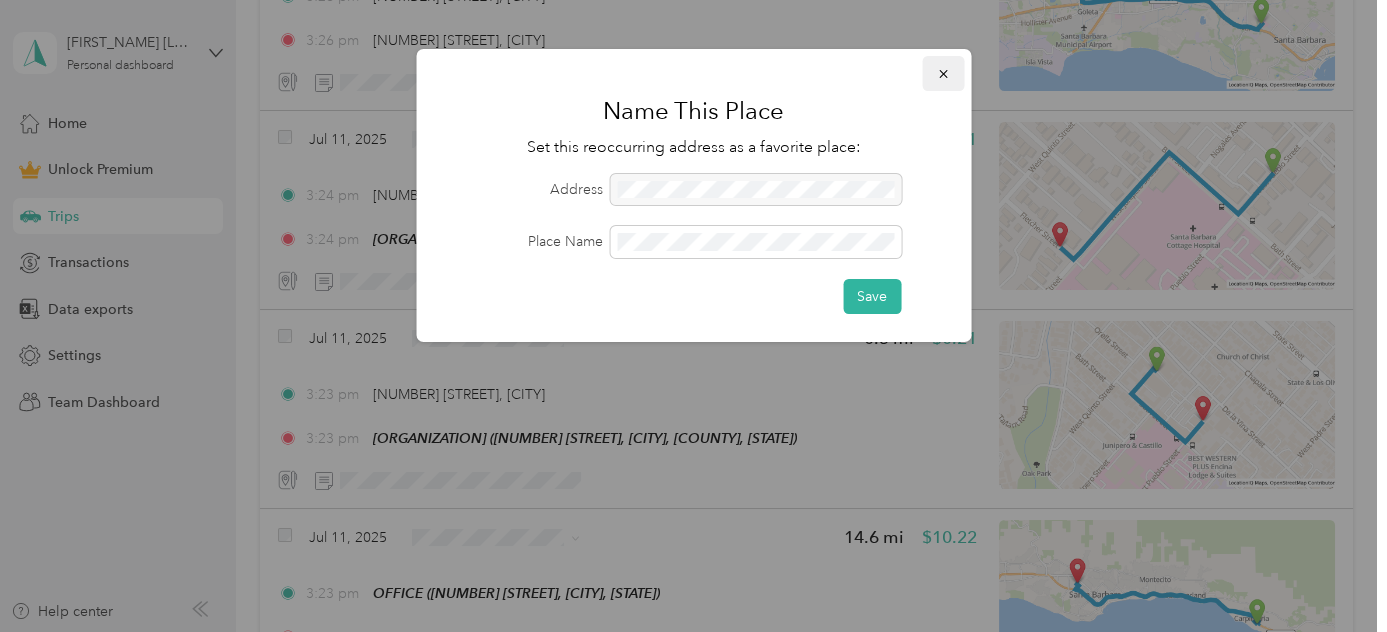 click 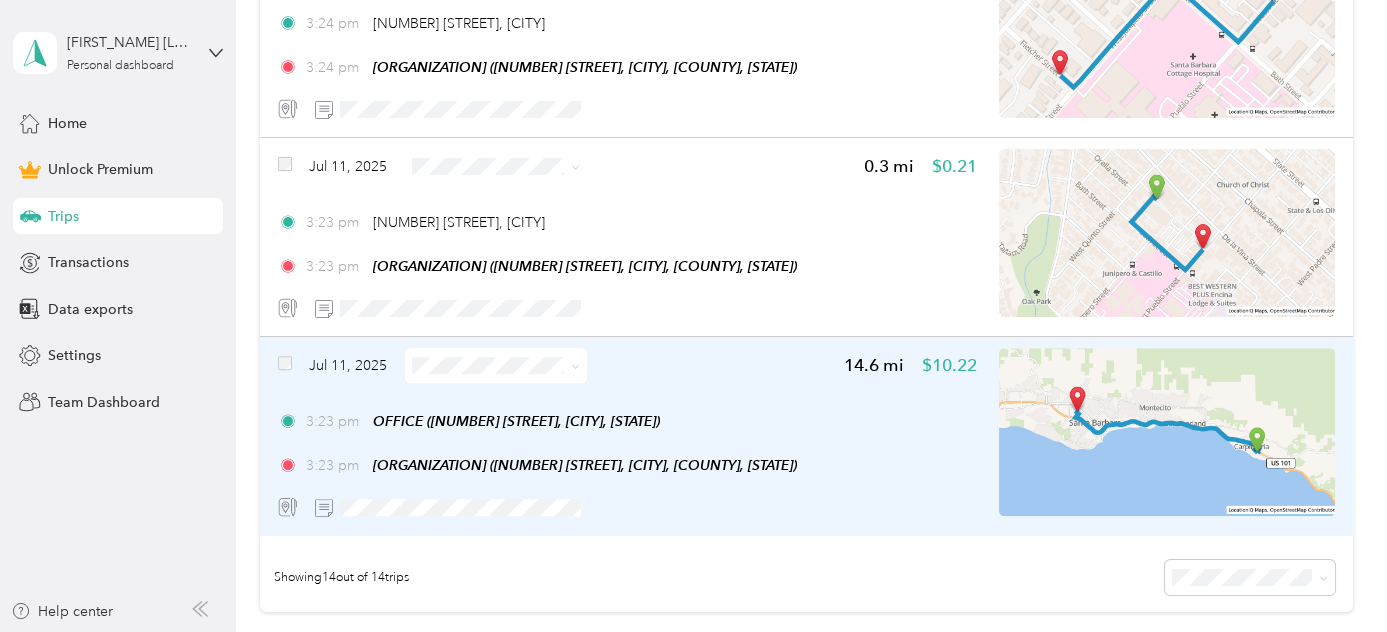 scroll, scrollTop: 2757, scrollLeft: 0, axis: vertical 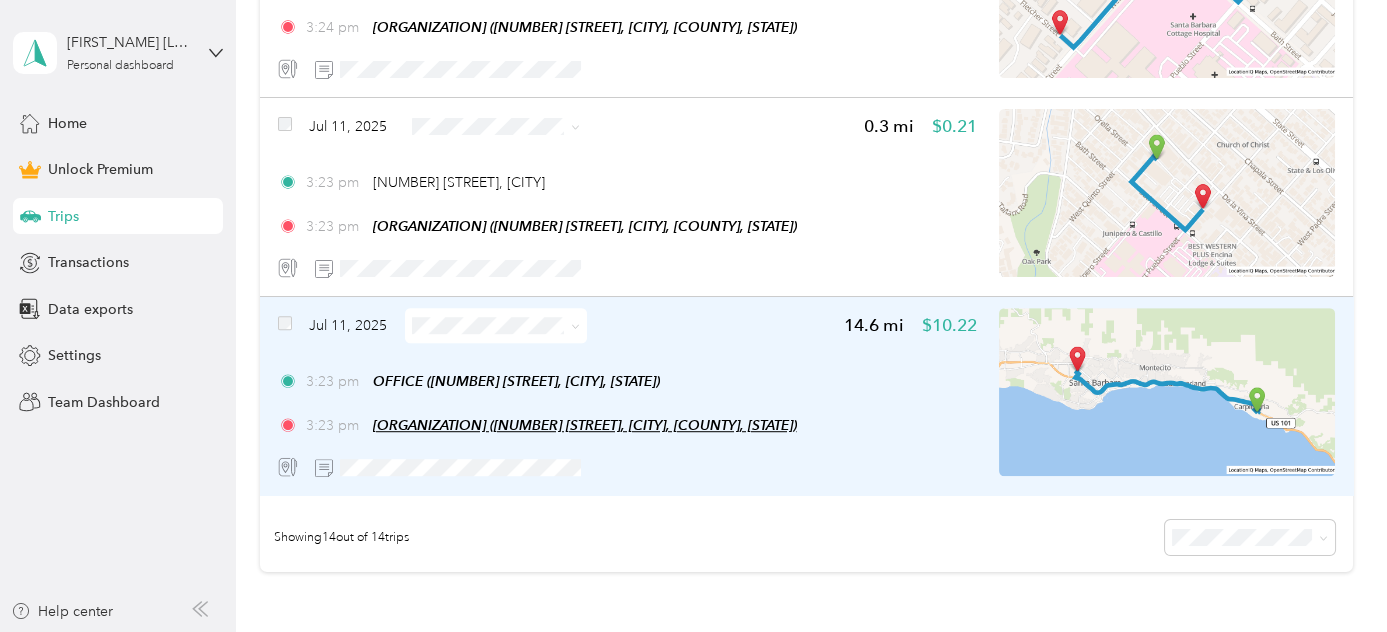 click on "[ORGANIZATION] ([NUMBER] [STREET], [CITY], [COUNTY], [STATE])" at bounding box center [585, 425] 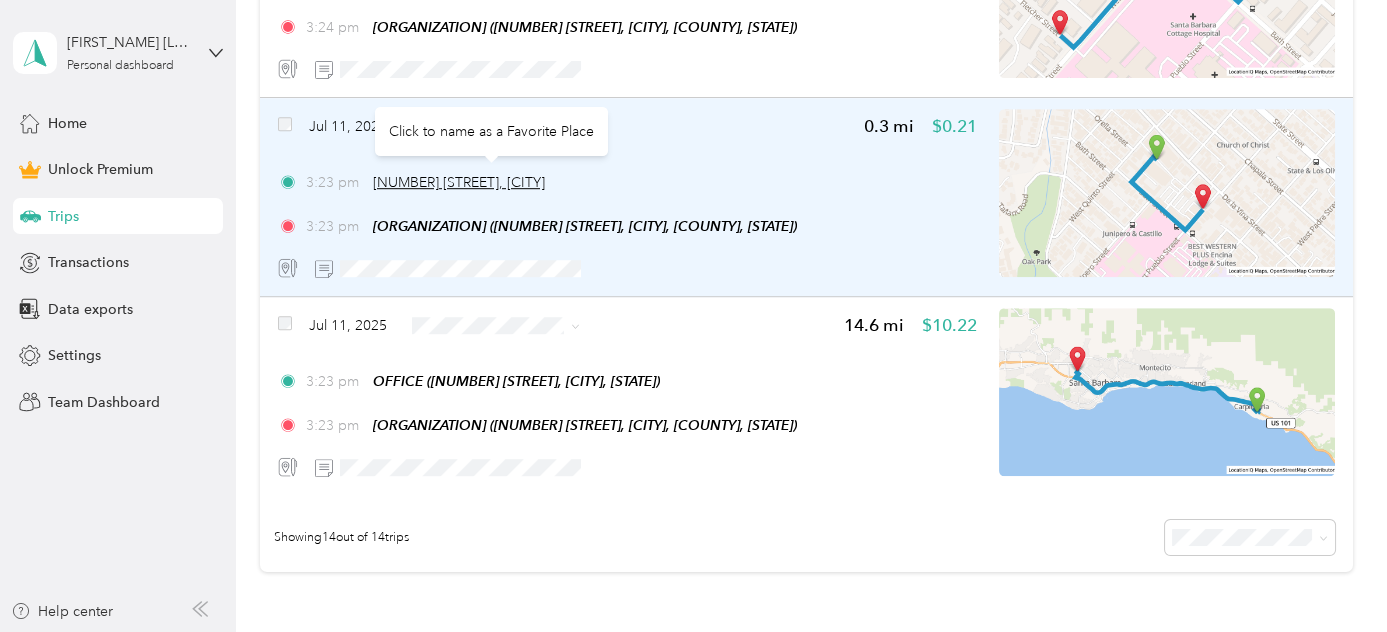 click on "[NUMBER] [STREET], [CITY]" at bounding box center (459, 182) 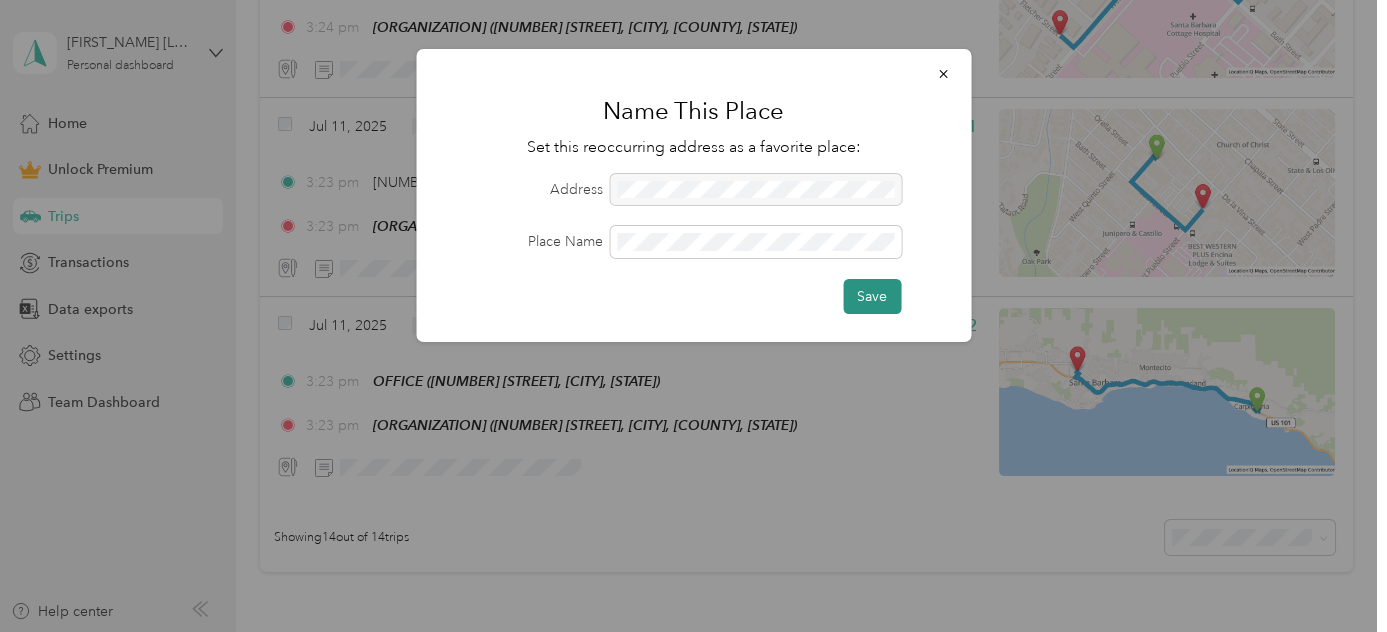 click on "Save" at bounding box center [872, 296] 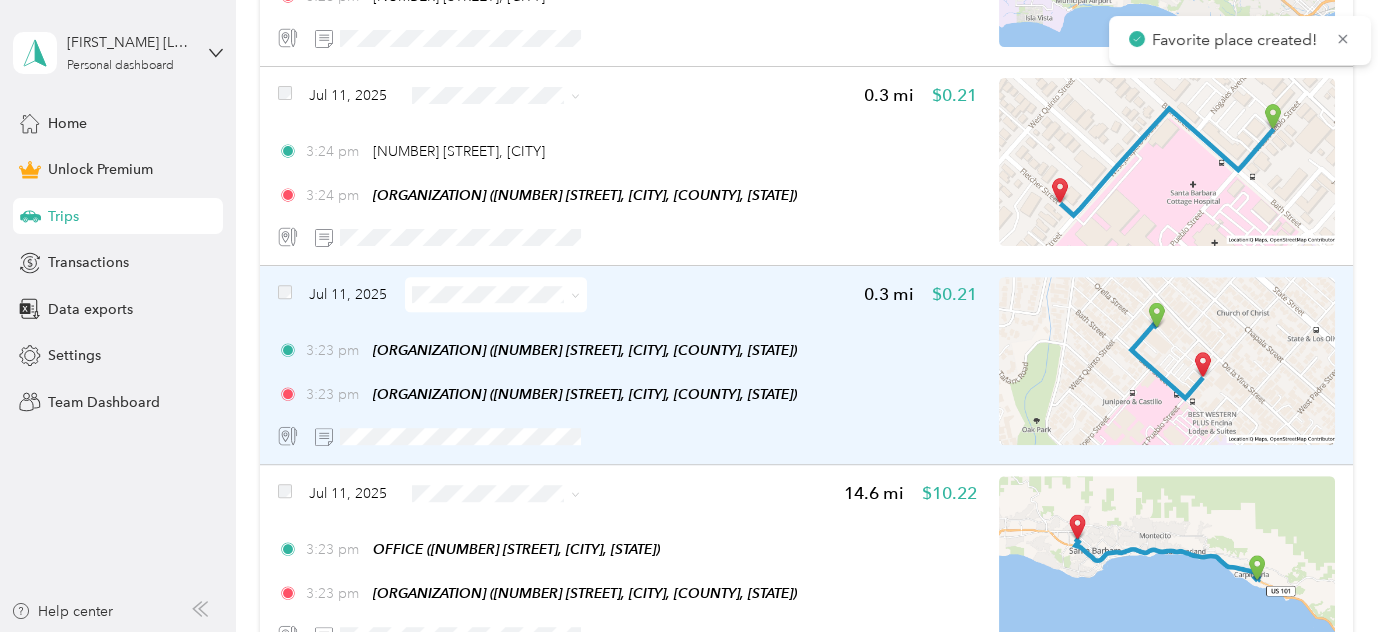 scroll, scrollTop: 2545, scrollLeft: 0, axis: vertical 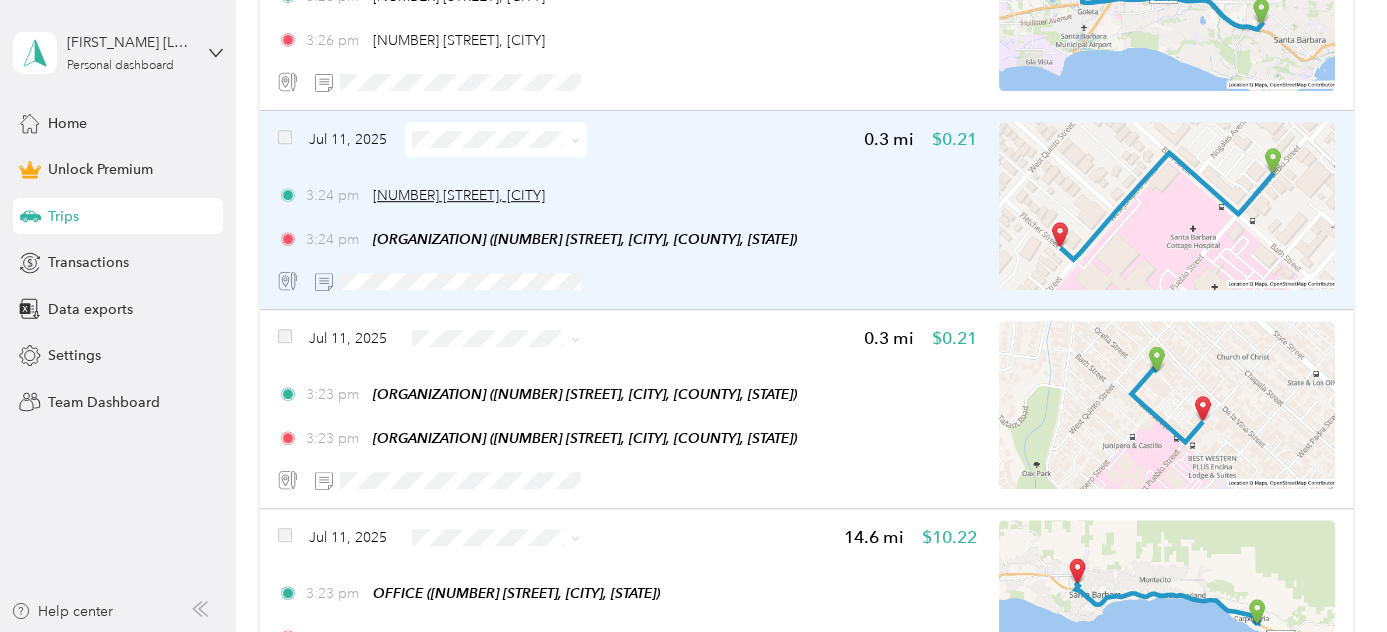 click on "[NUMBER] [STREET], [CITY]" at bounding box center [459, 195] 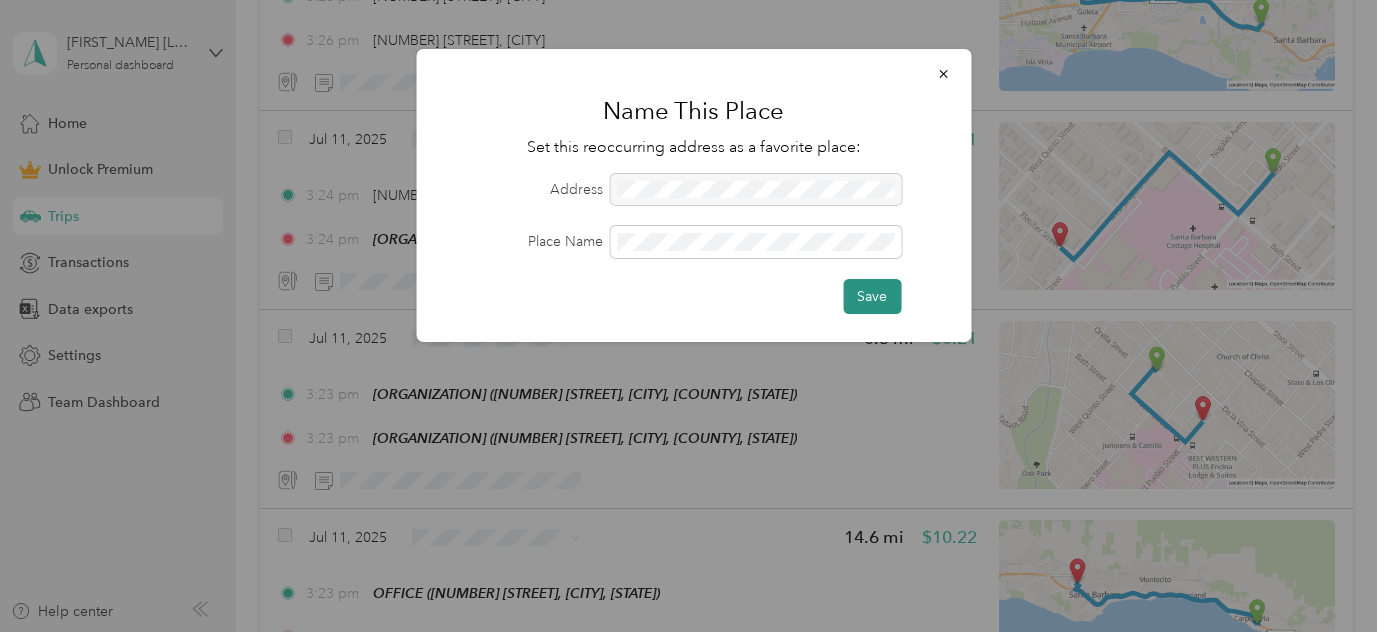 click on "Save" at bounding box center [872, 296] 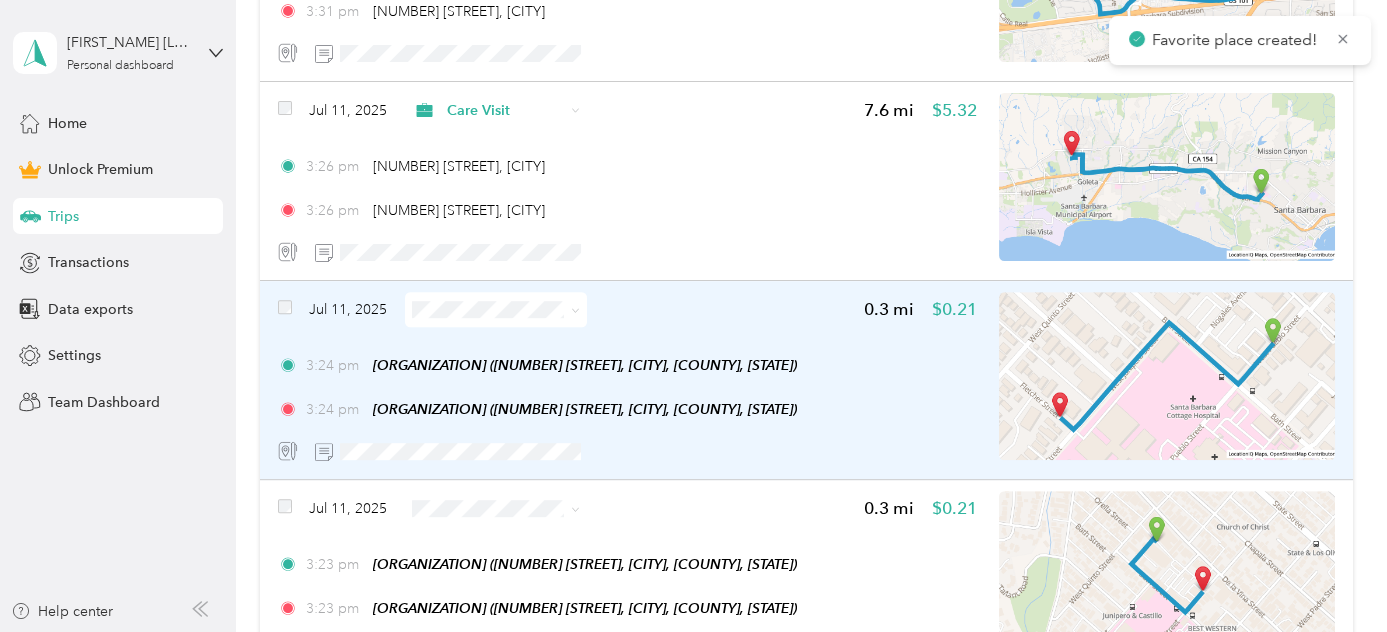 scroll, scrollTop: 2333, scrollLeft: 0, axis: vertical 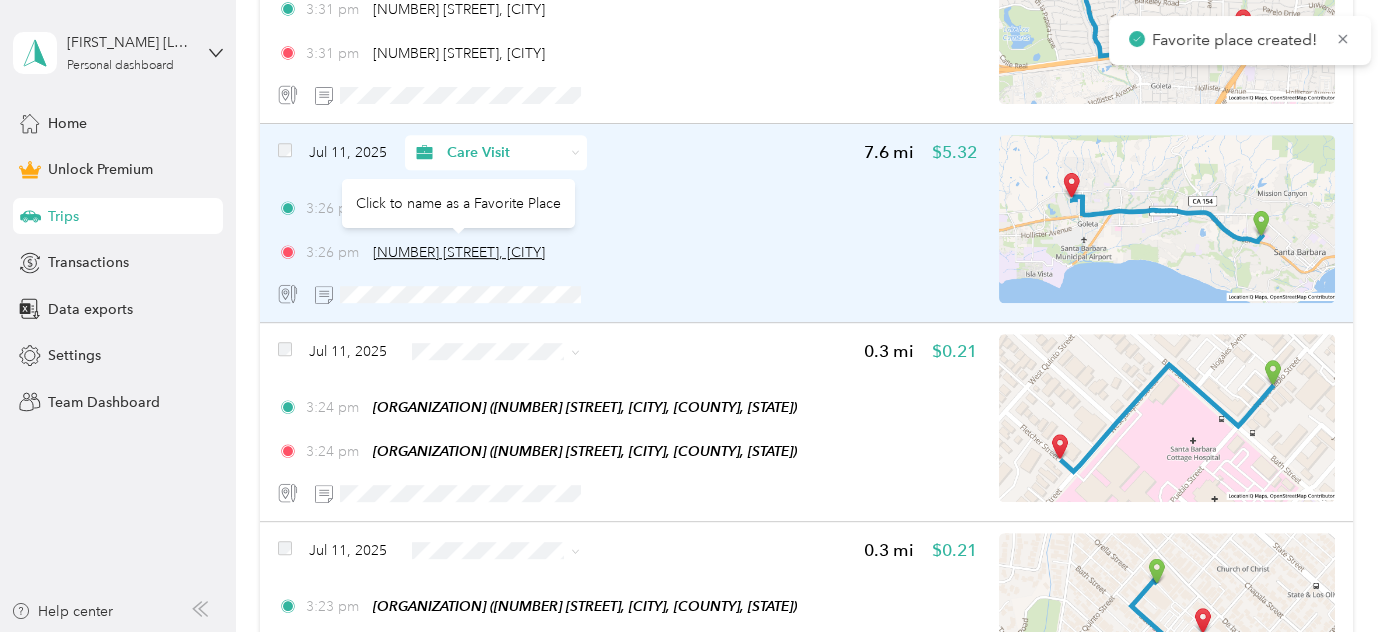 click on "[NUMBER] [STREET], [CITY]" at bounding box center (459, 252) 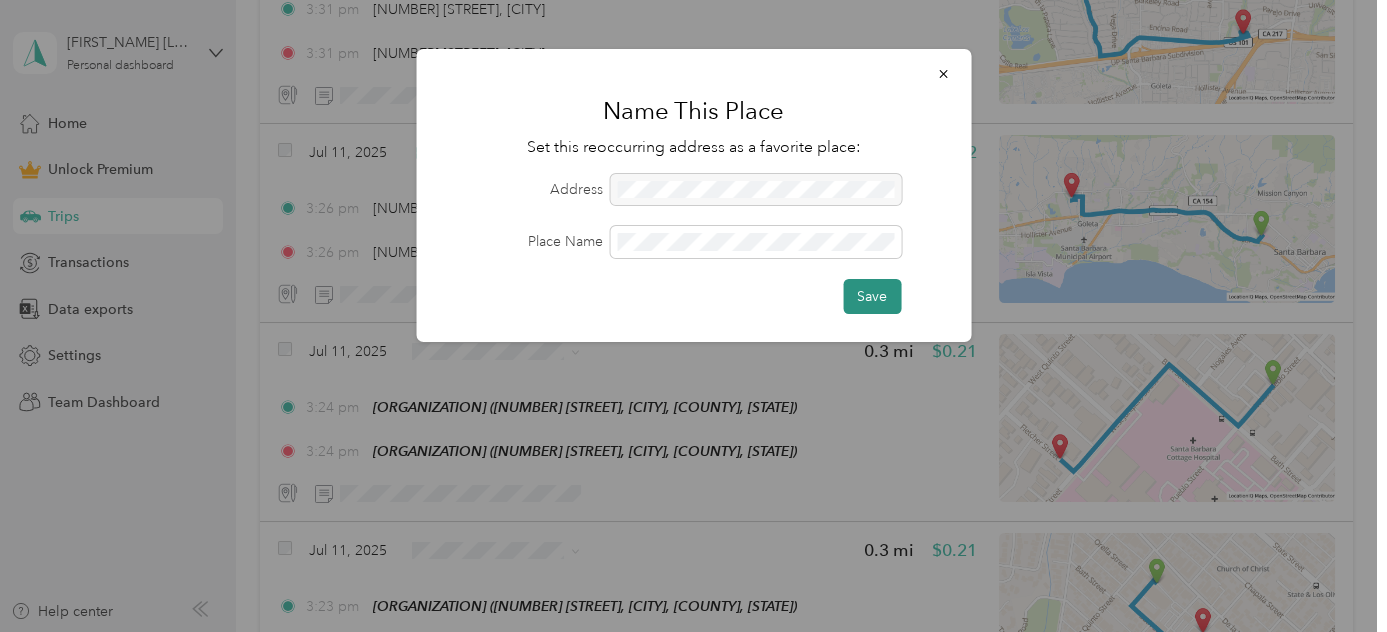 click on "Save" at bounding box center [872, 296] 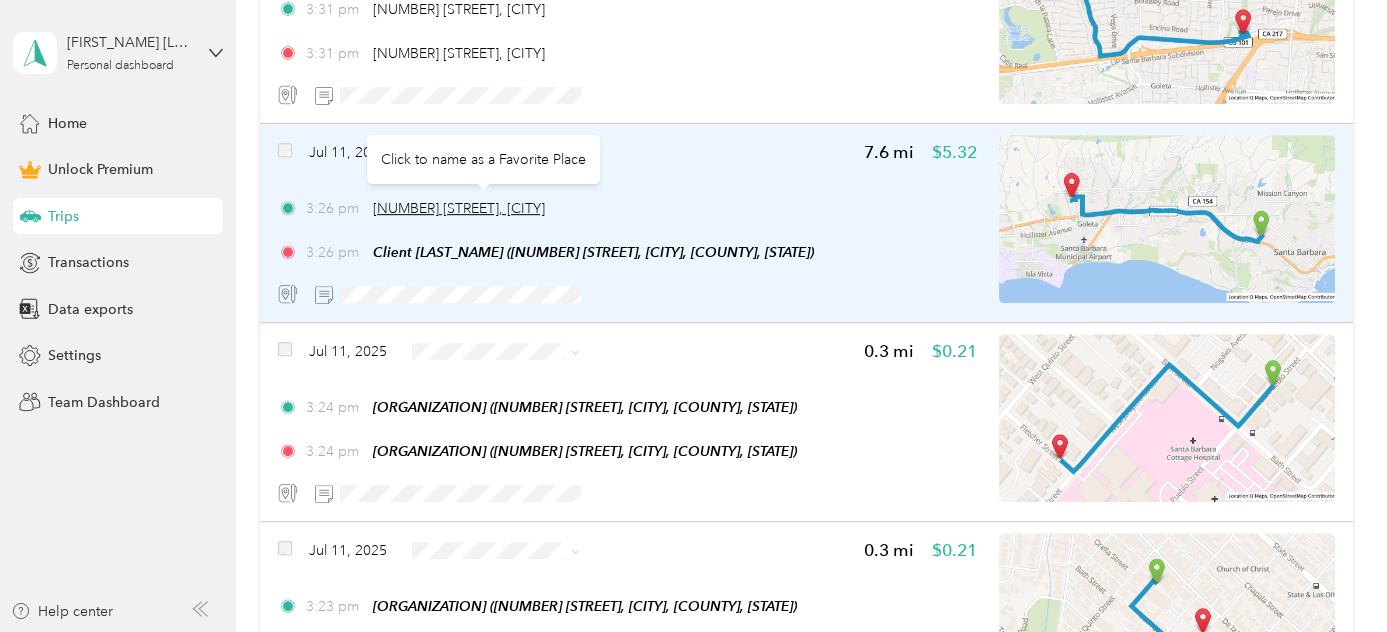click on "[NUMBER] [STREET], [CITY]" at bounding box center (459, 208) 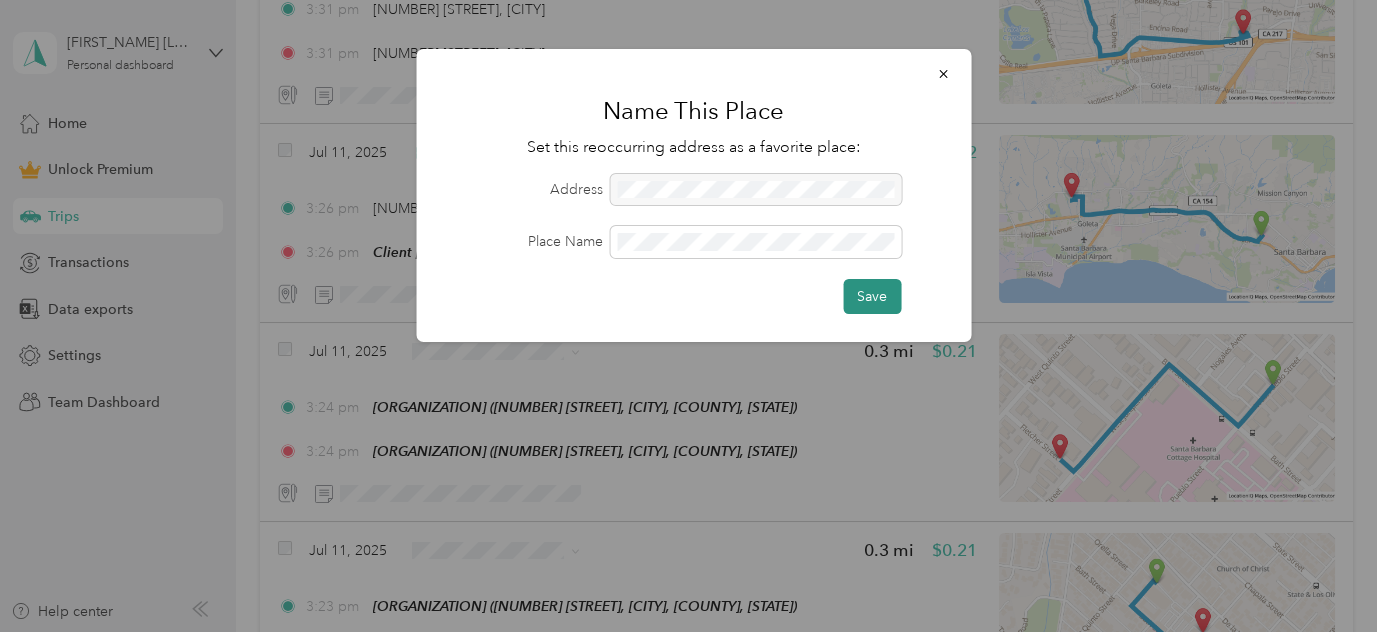 click on "Save" at bounding box center (872, 296) 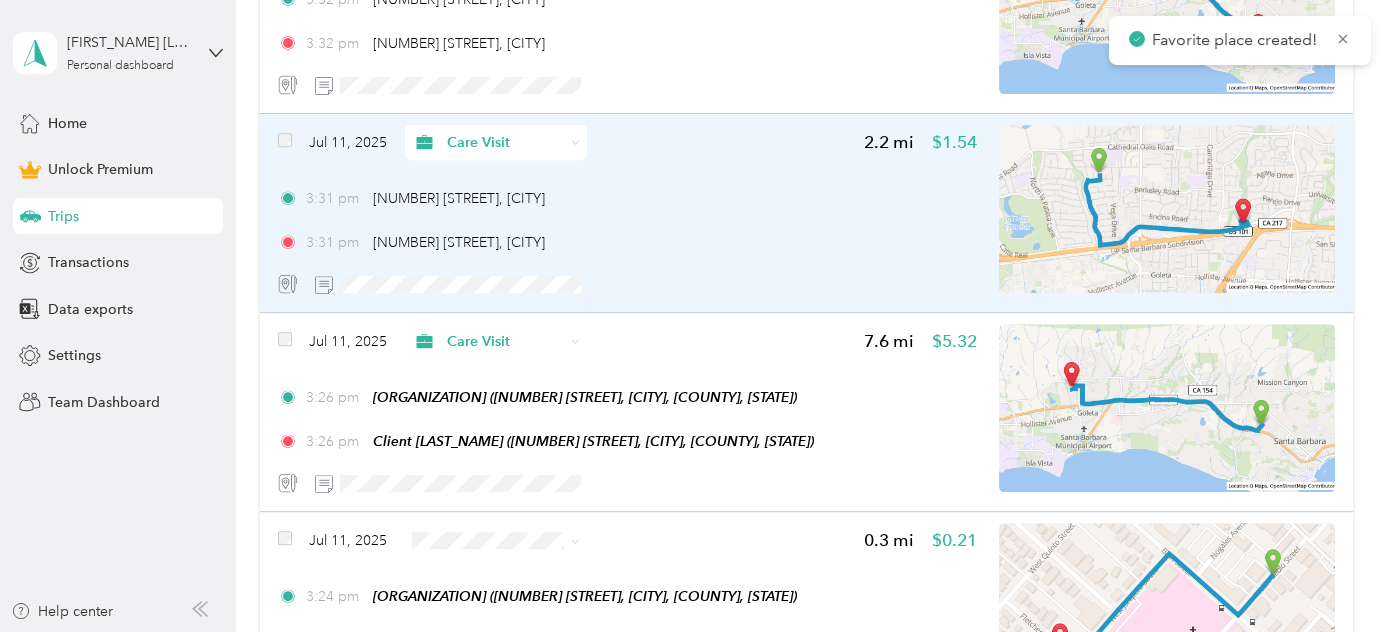 scroll, scrollTop: 2121, scrollLeft: 0, axis: vertical 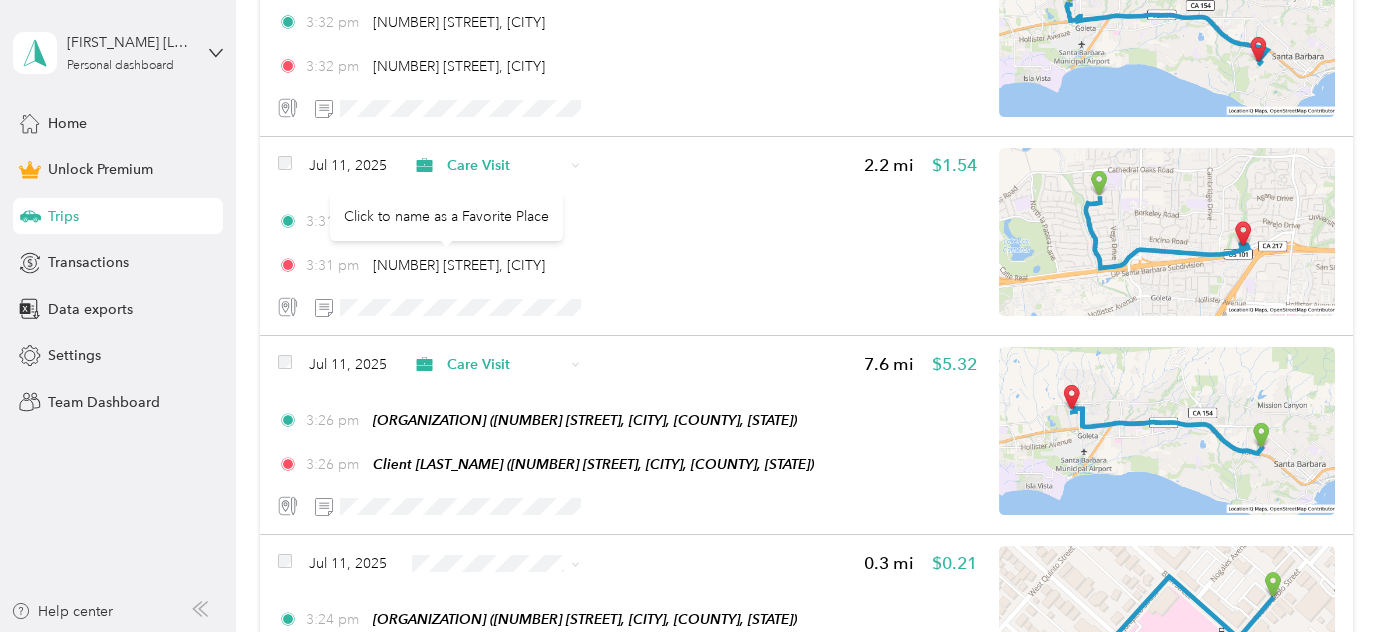 click on "Click to name as a Favorite Place" at bounding box center (446, 216) 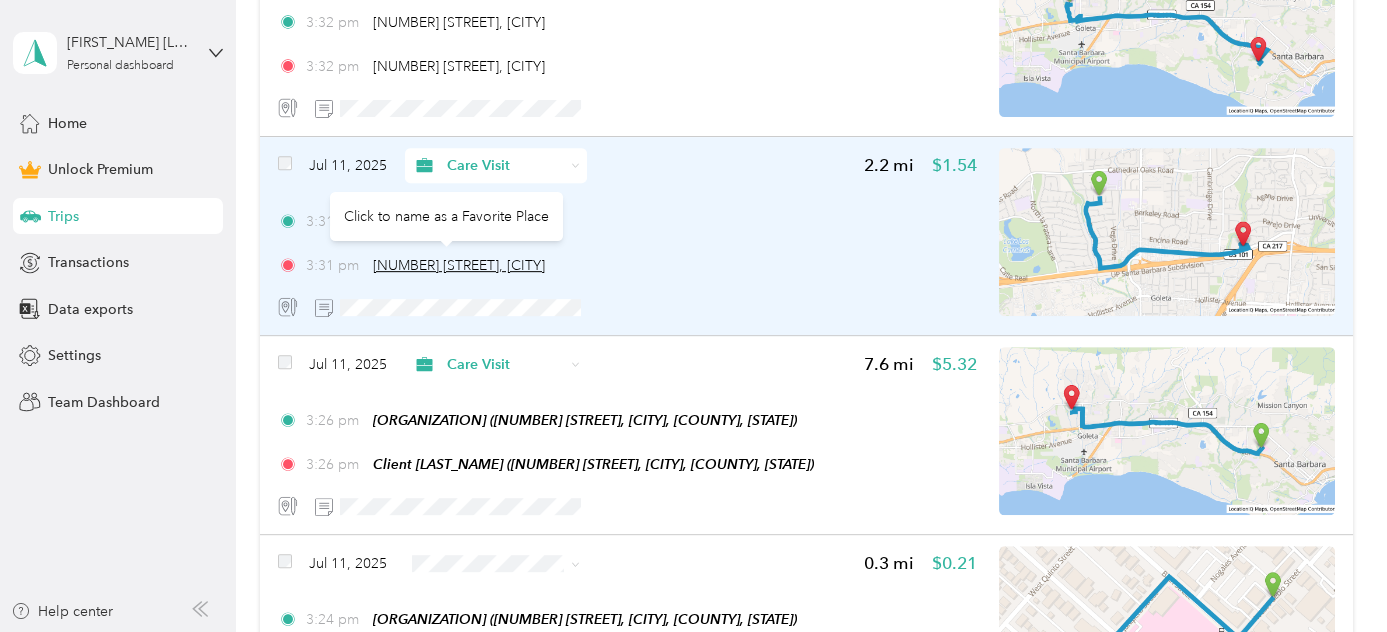 click on "[NUMBER] [STREET], [CITY]" at bounding box center [459, 265] 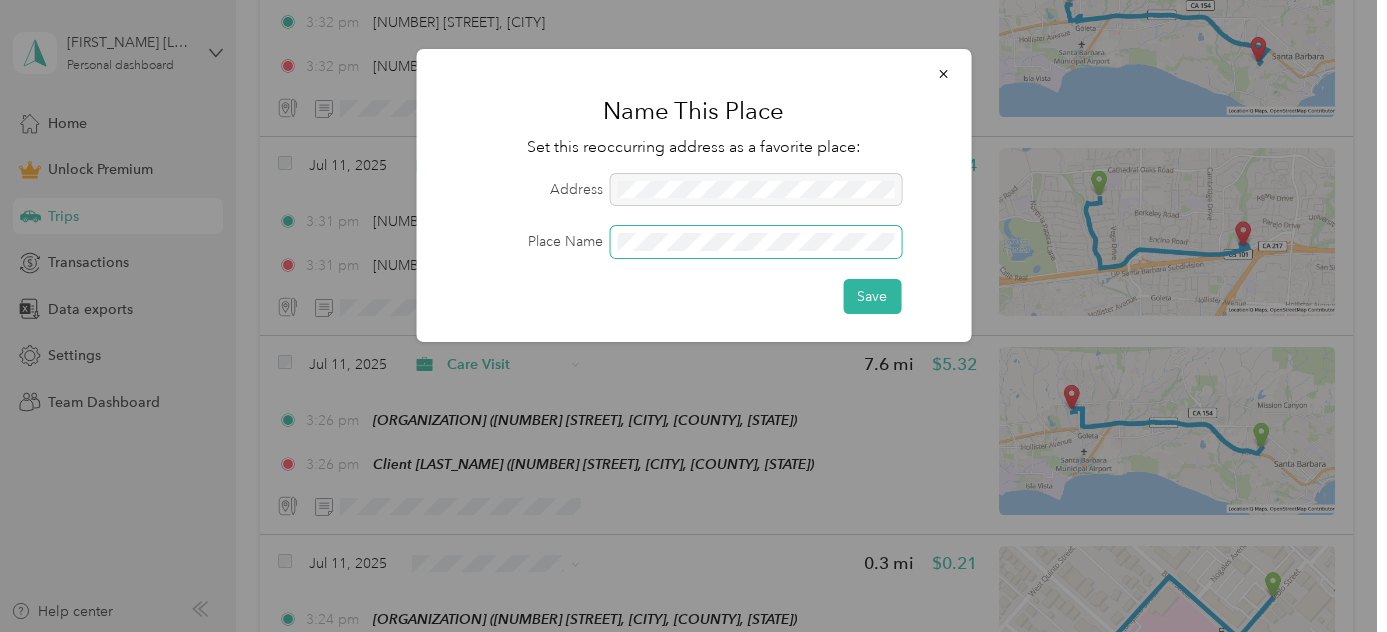 scroll, scrollTop: 0, scrollLeft: 58, axis: horizontal 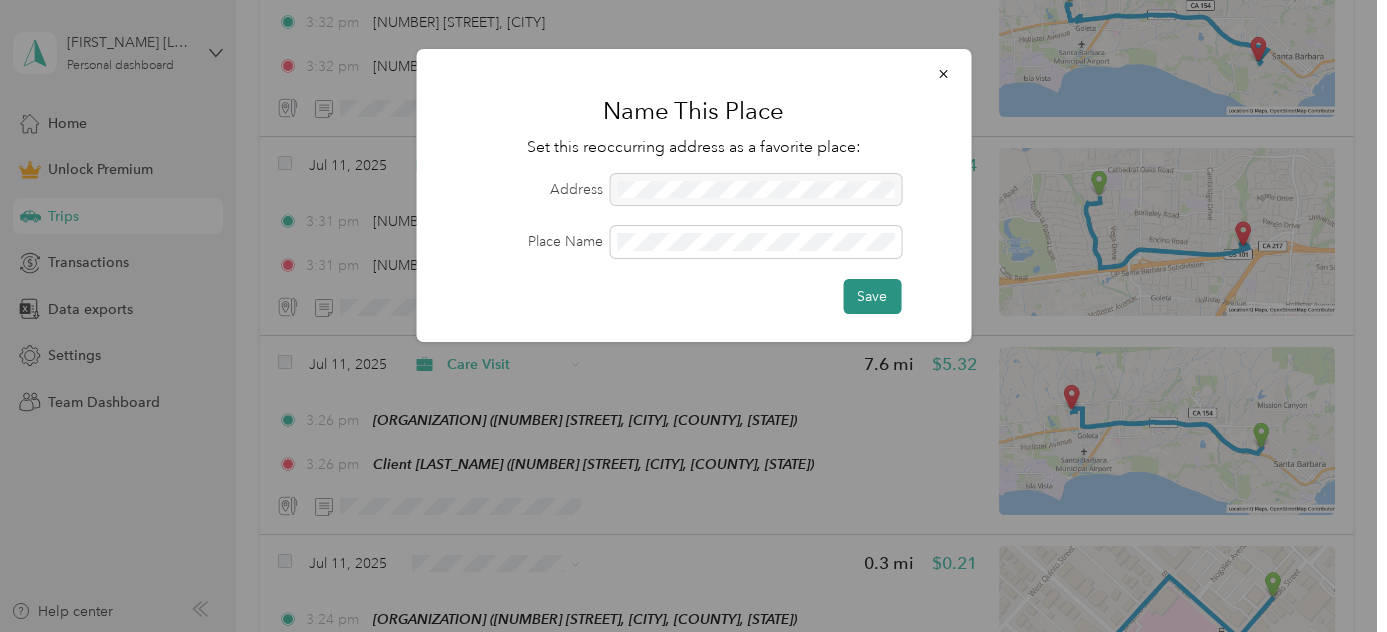 click on "Save" at bounding box center [872, 296] 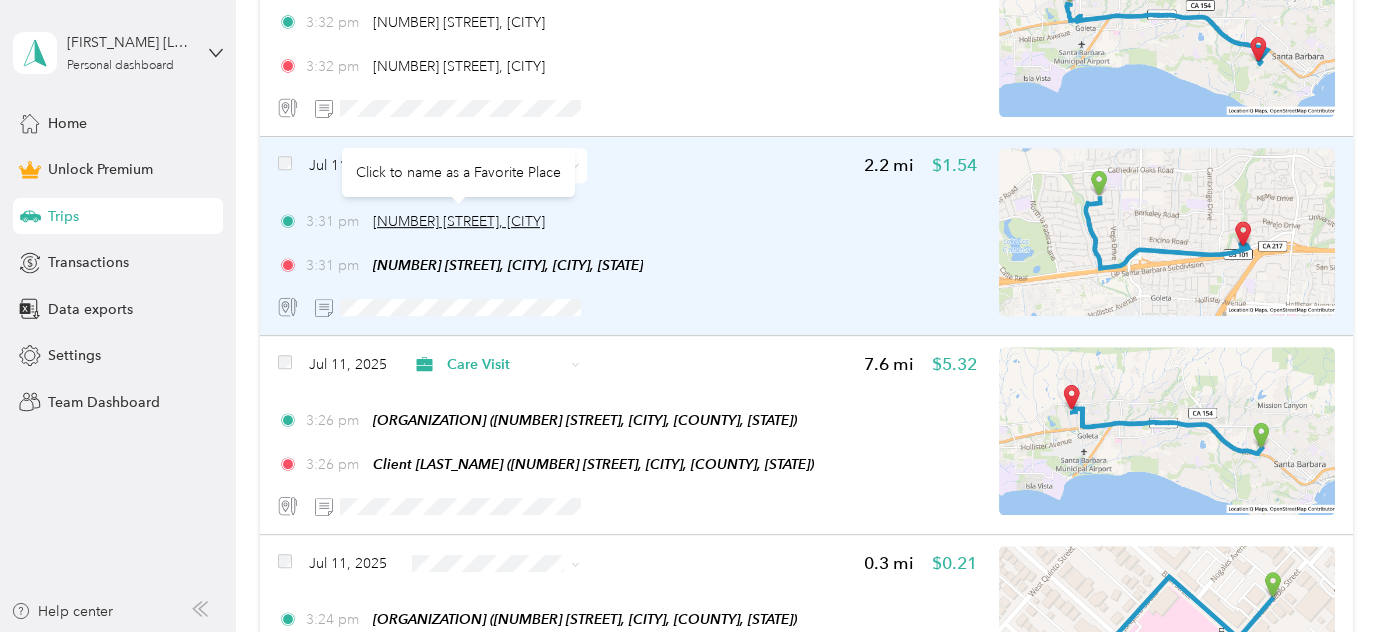 click on "[NUMBER] [STREET], [CITY]" at bounding box center (459, 221) 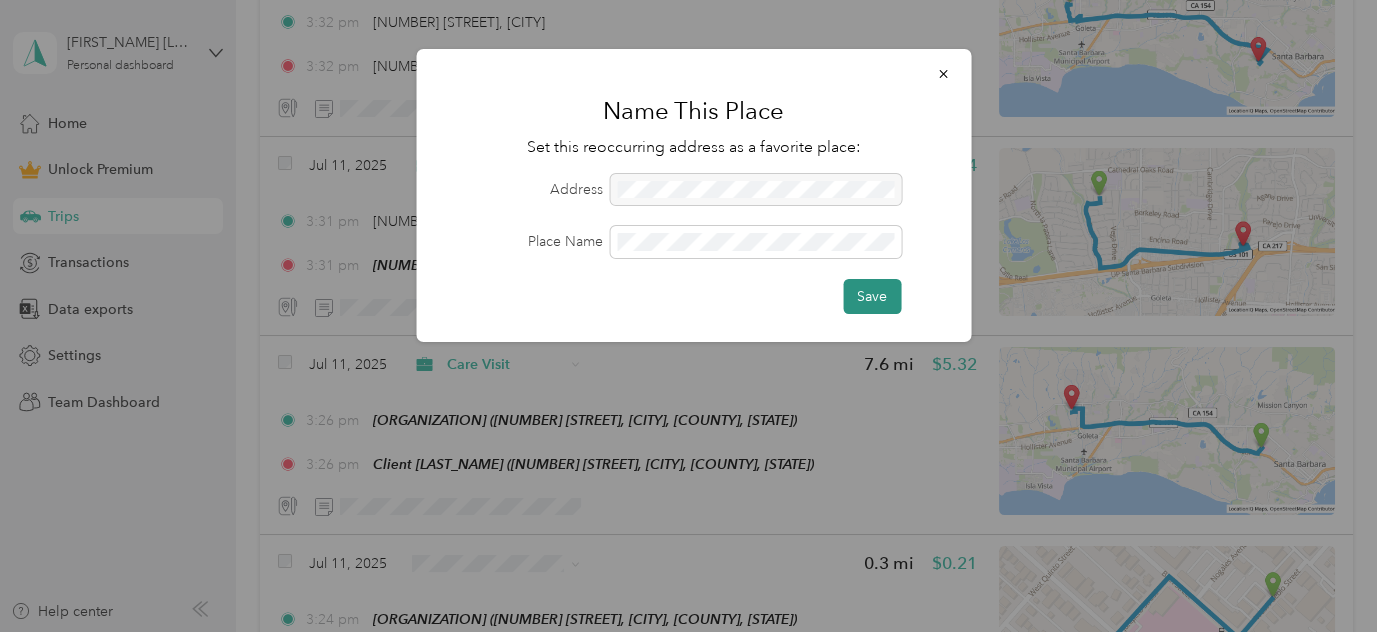 click on "Save" at bounding box center [872, 296] 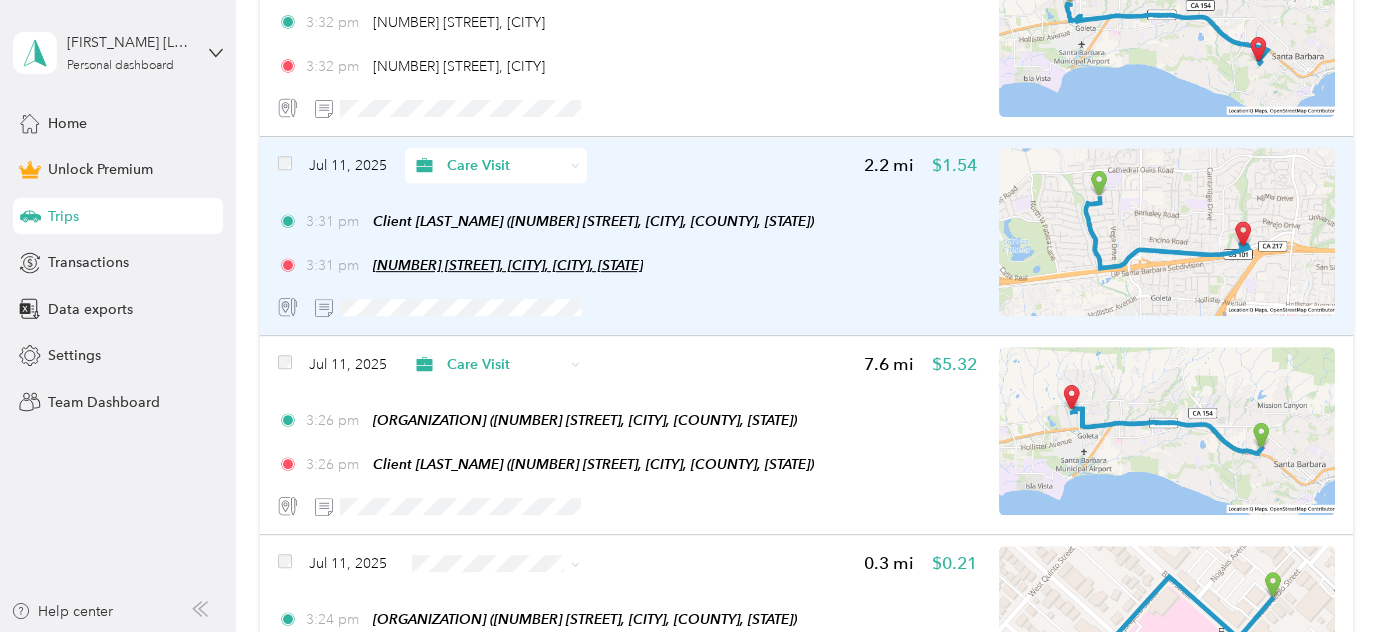 scroll, scrollTop: 1909, scrollLeft: 0, axis: vertical 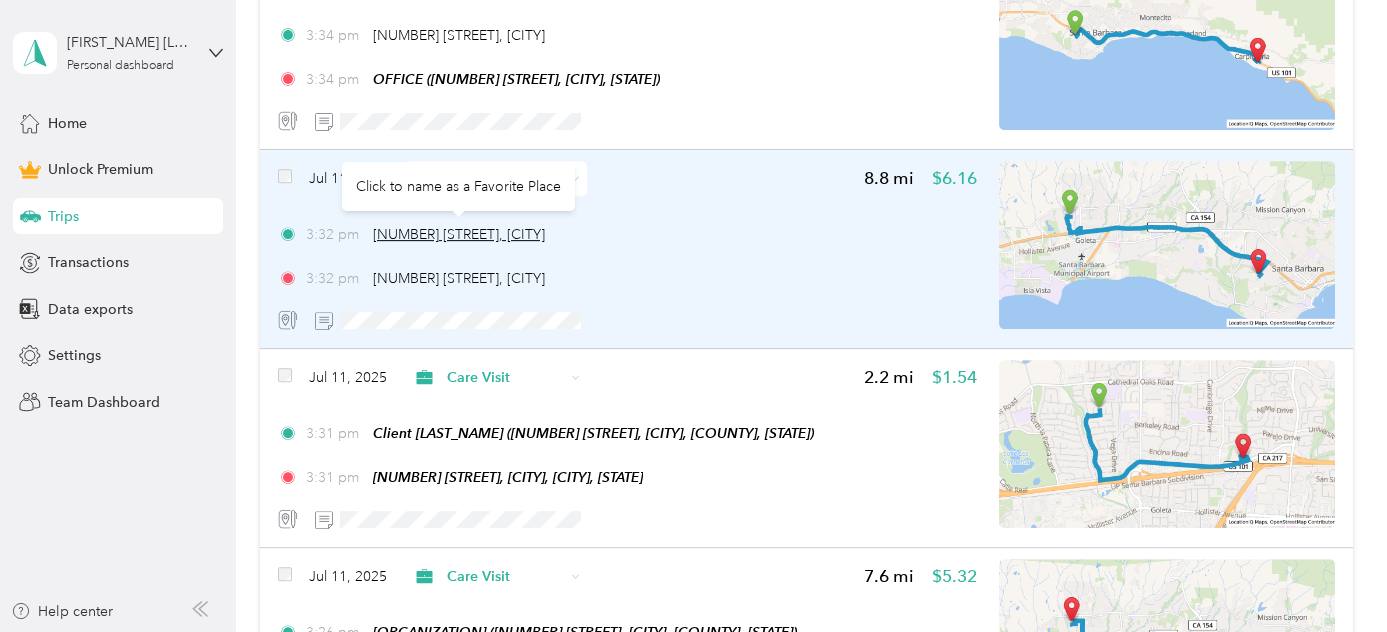 click on "[NUMBER] [STREET], [CITY]" at bounding box center [459, 234] 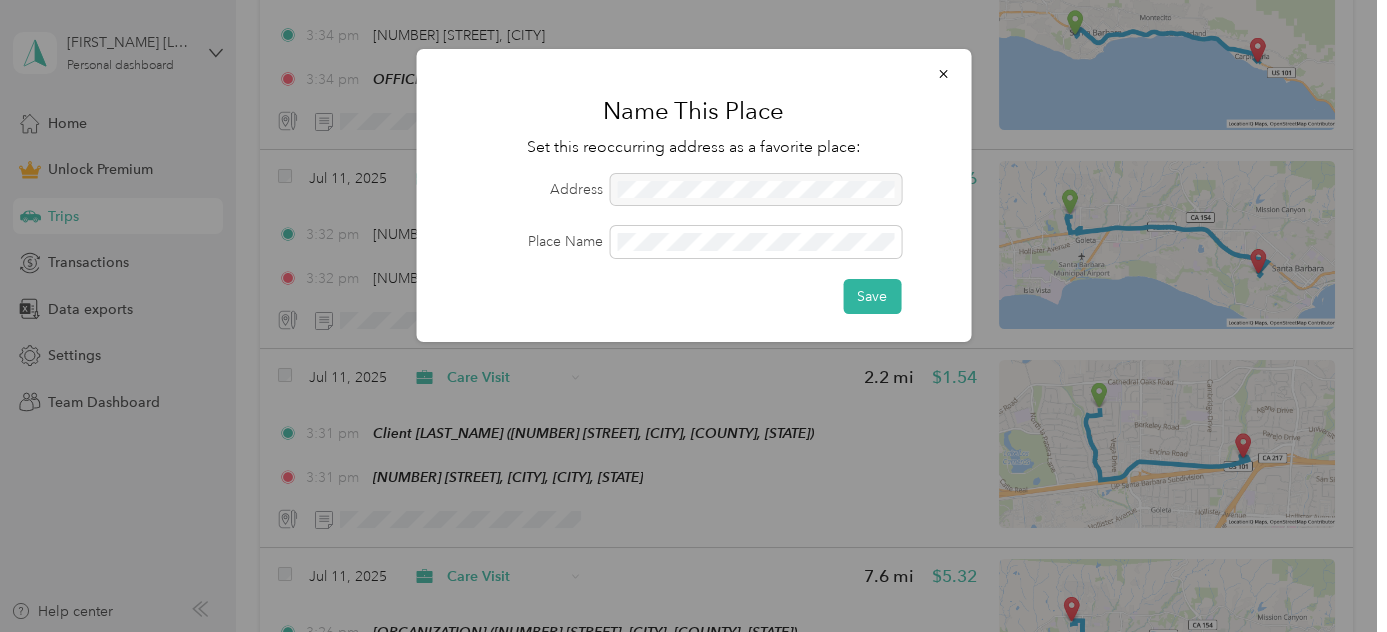 click on "Name This Place Set this reoccurring address as a favorite place: Address   Place Name   Save" at bounding box center (693, 195) 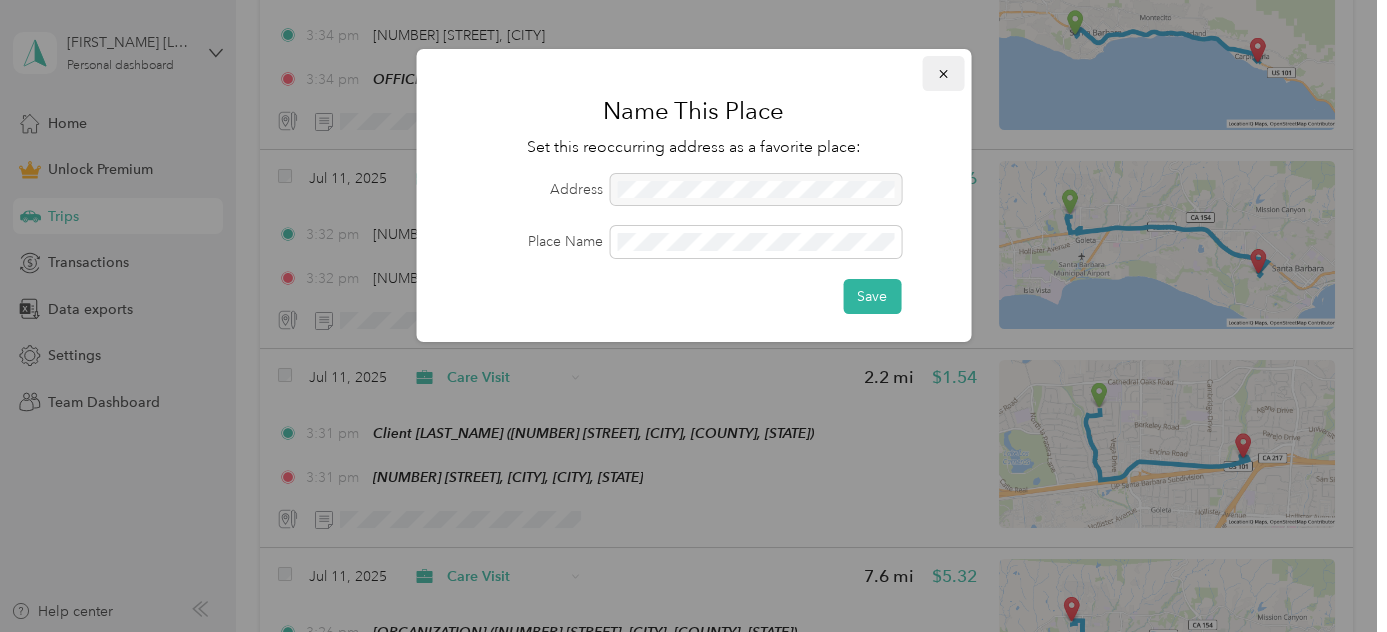 click 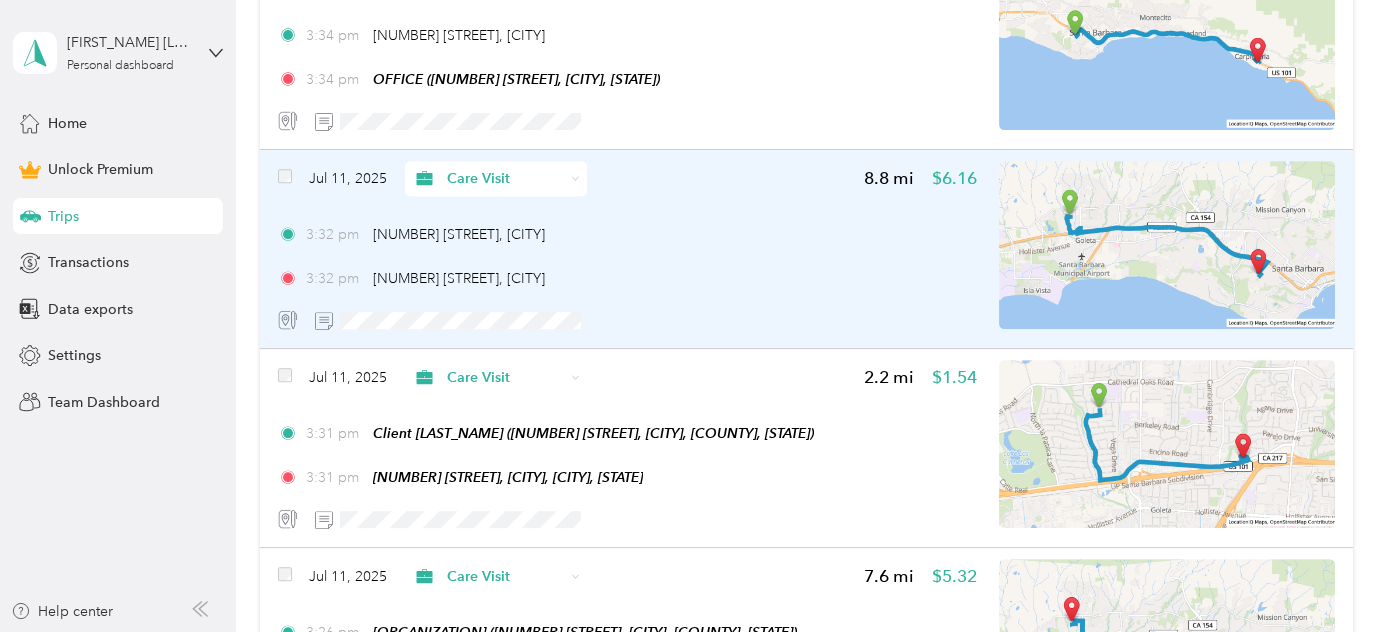 click on "Jul 11, 2025" at bounding box center (348, 178) 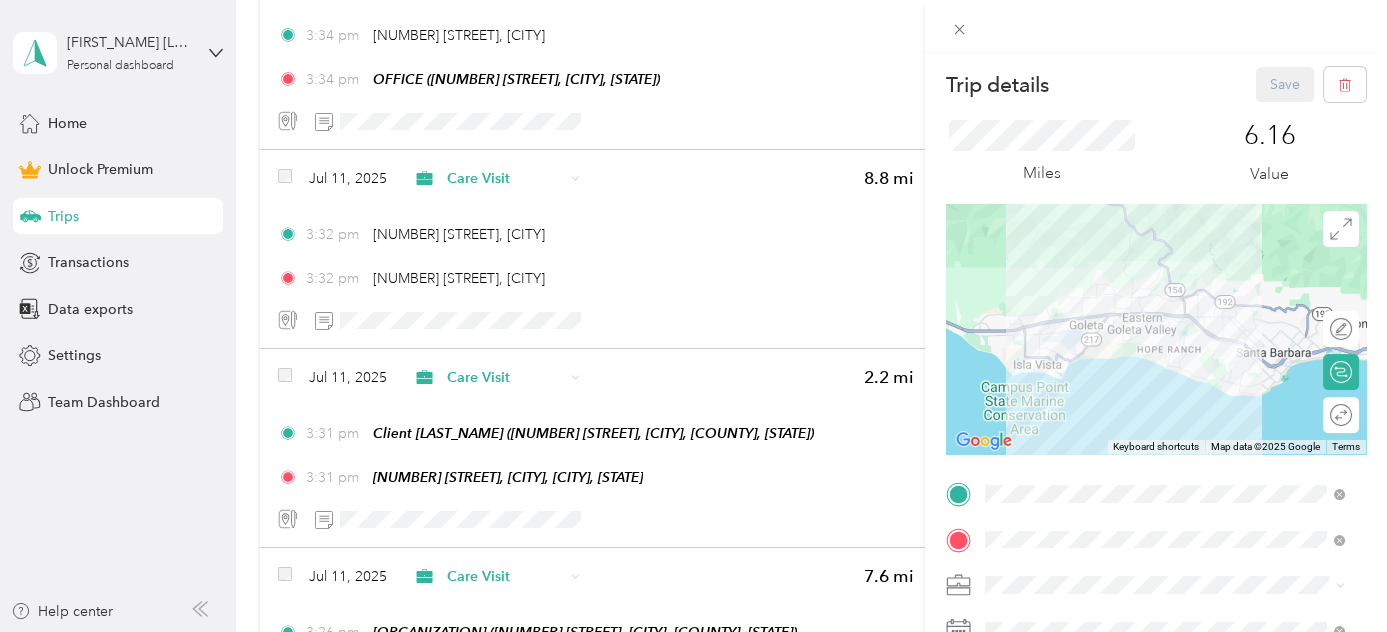 click on "[NUMBER] [STREET], [CITY], [POSTAL_CODE], [CITY], [STATE], [COUNTRY]" at bounding box center (1180, 465) 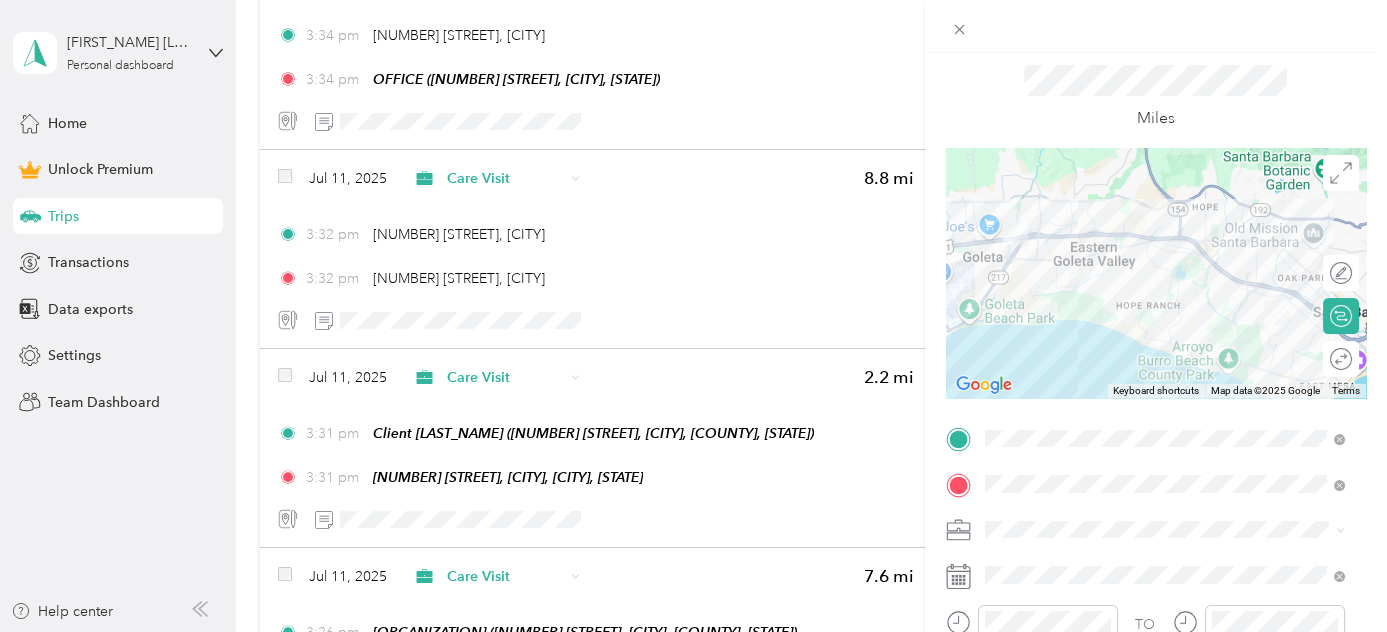 scroll, scrollTop: 0, scrollLeft: 0, axis: both 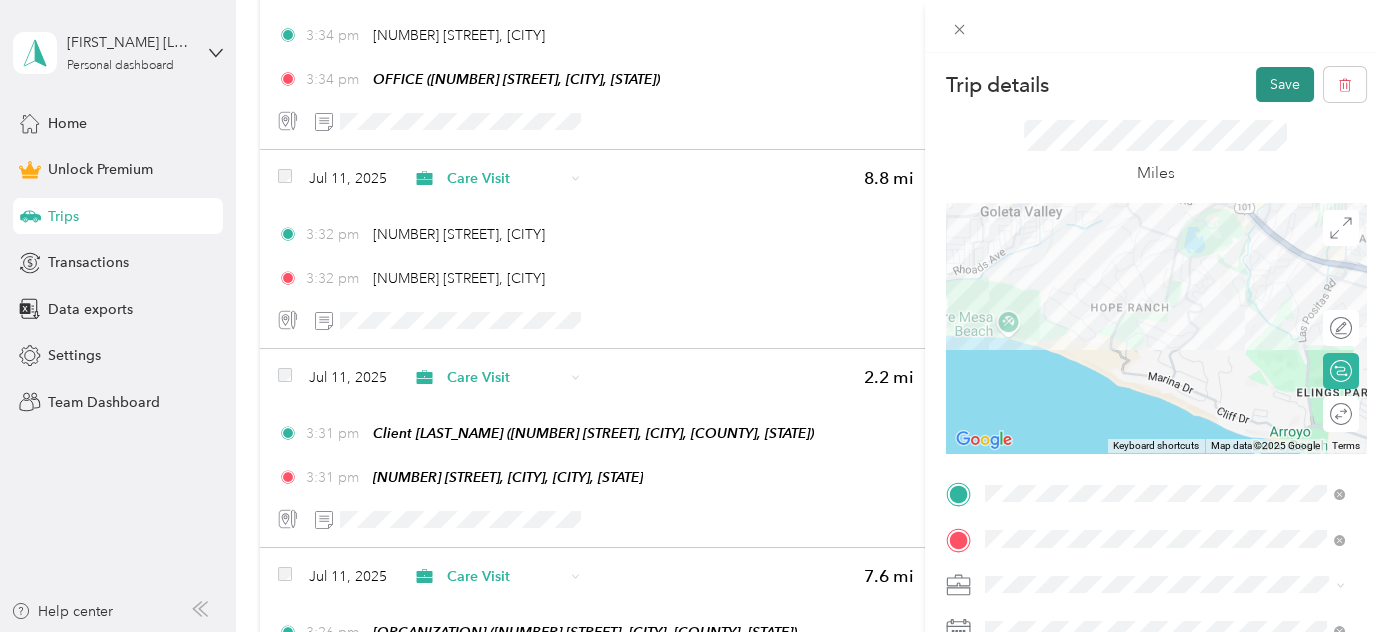 click on "Save" at bounding box center [1285, 84] 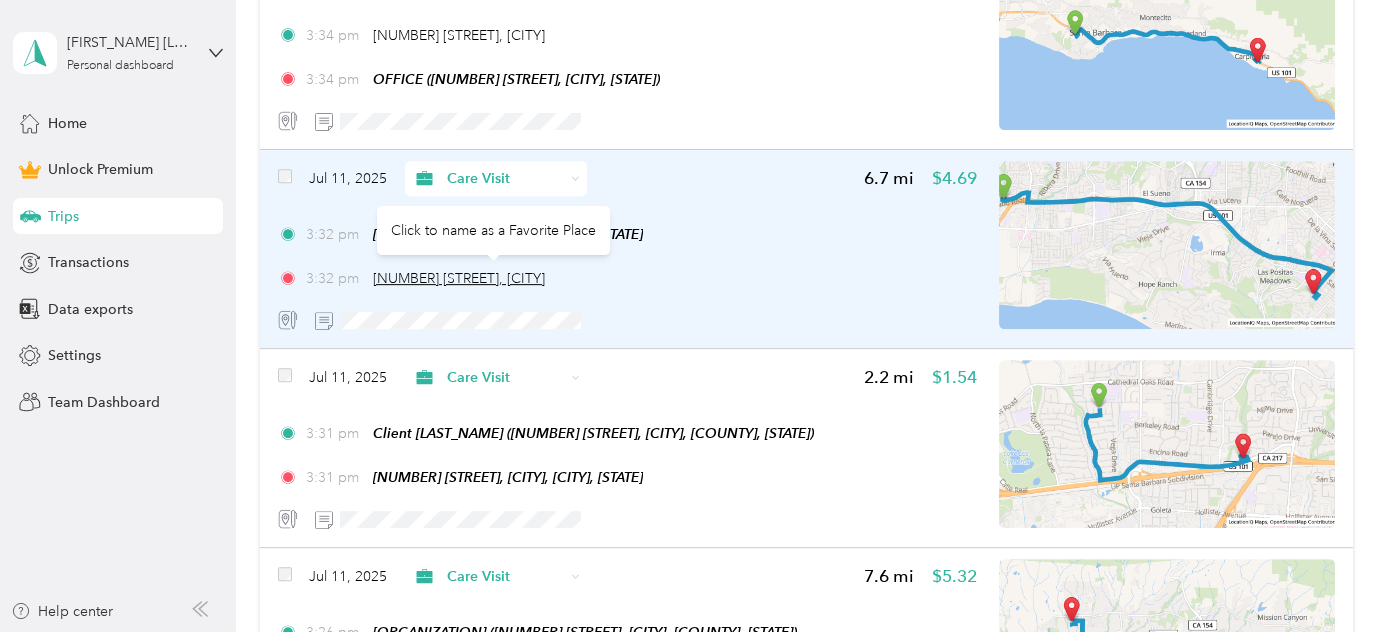 click on "[NUMBER] [STREET], [CITY]" at bounding box center [459, 278] 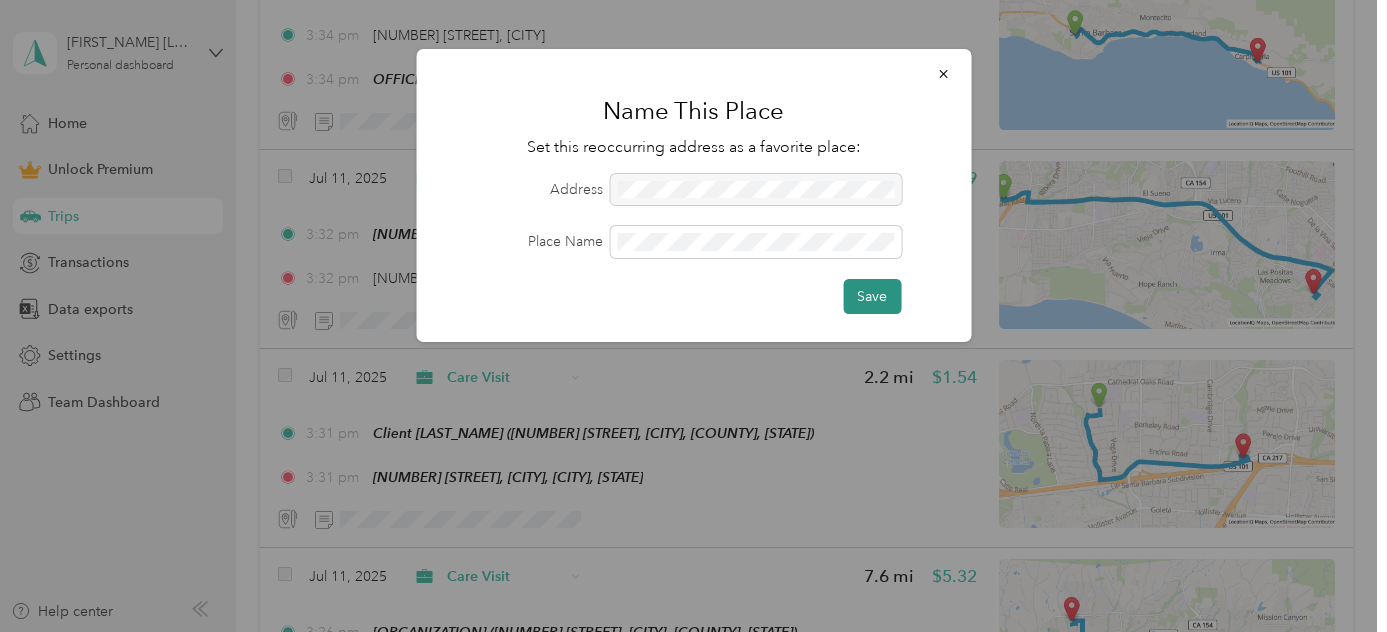 click on "Save" at bounding box center (872, 296) 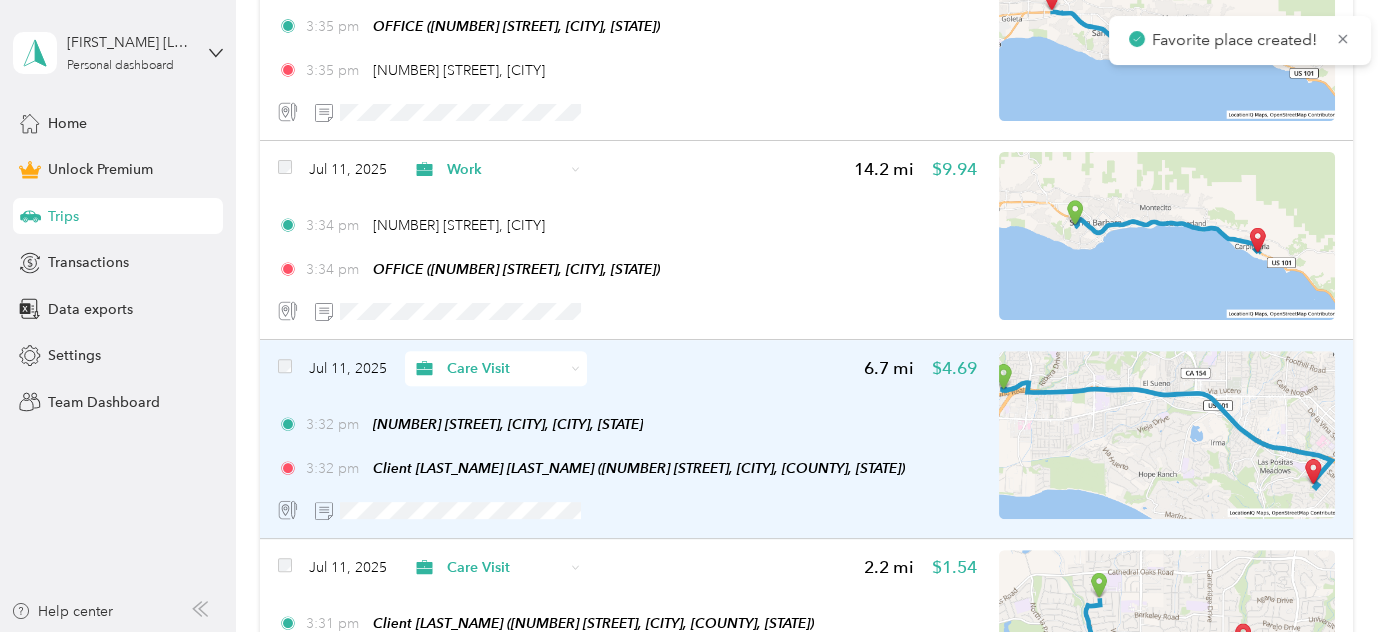 scroll, scrollTop: 1696, scrollLeft: 0, axis: vertical 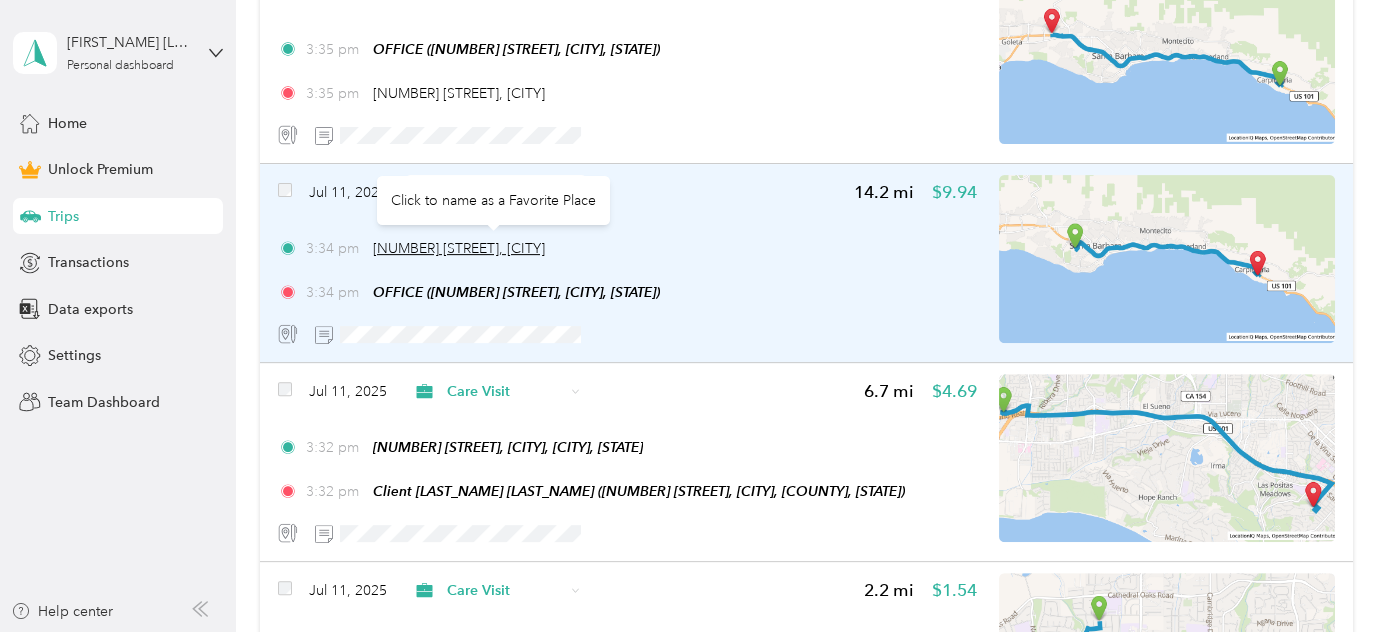 click on "[NUMBER] [STREET], [CITY]" at bounding box center [459, 248] 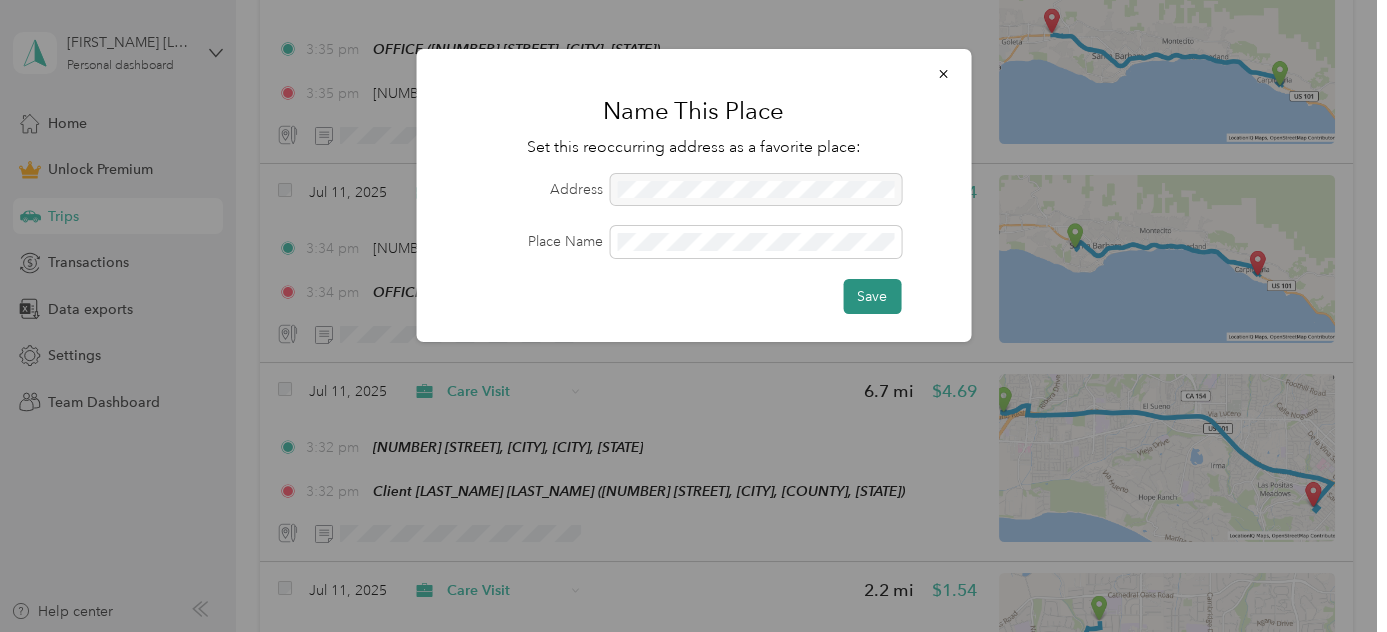 click on "Save" at bounding box center (872, 296) 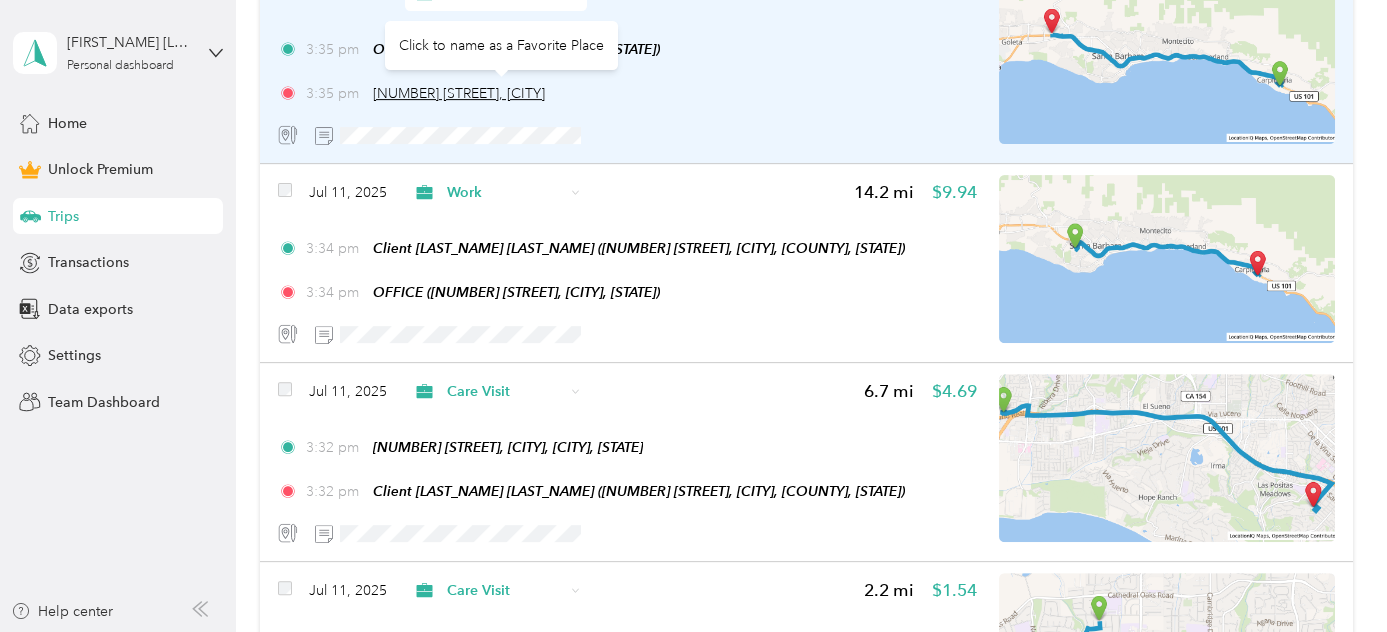 click on "[NUMBER] [STREET], [CITY]" at bounding box center (459, 93) 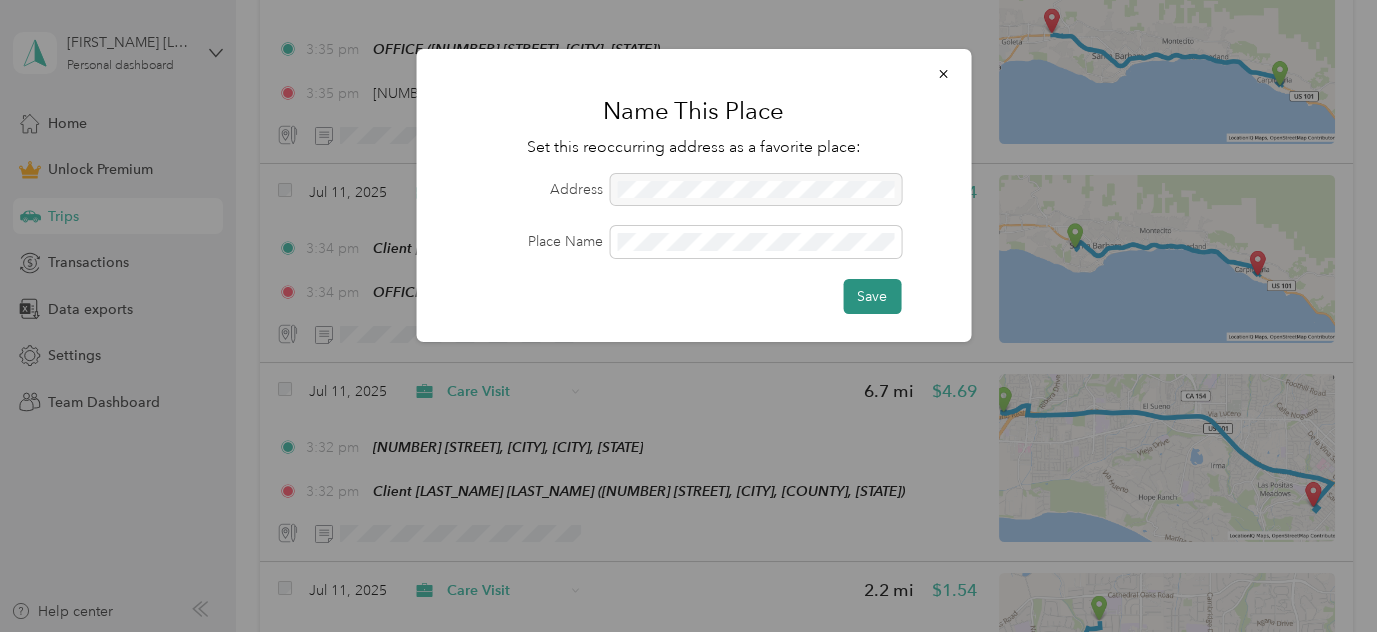 click on "Save" at bounding box center (872, 296) 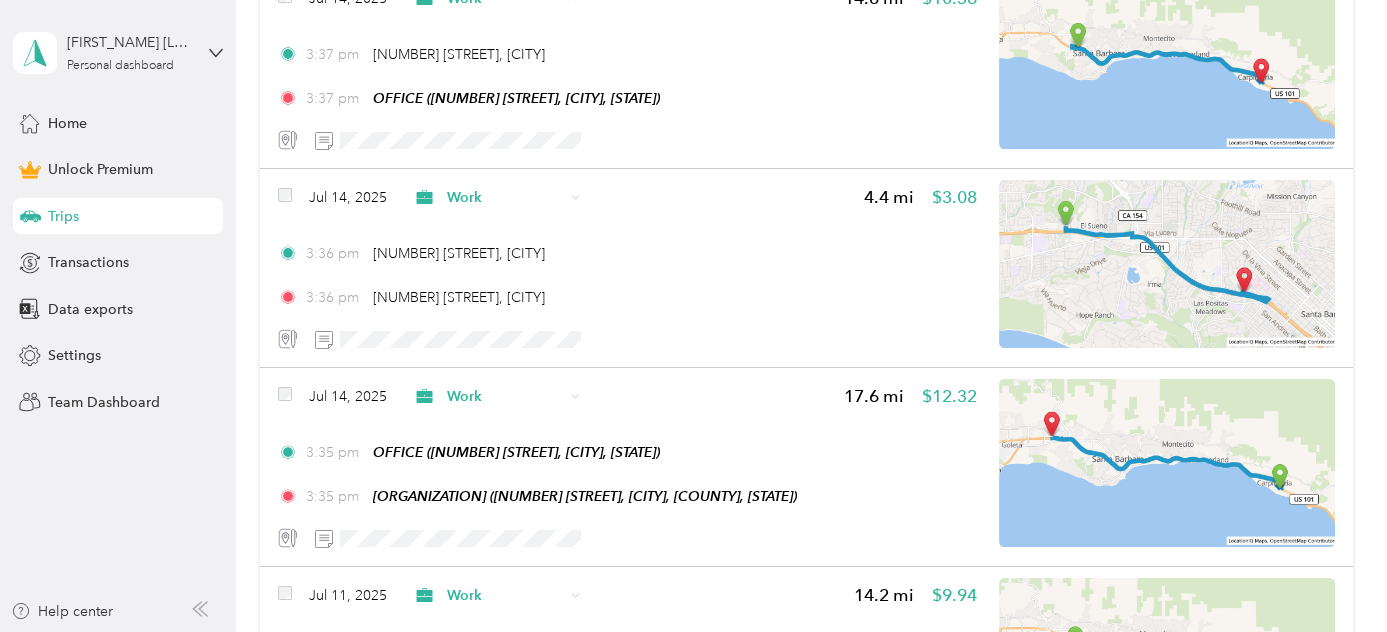 scroll, scrollTop: 1272, scrollLeft: 0, axis: vertical 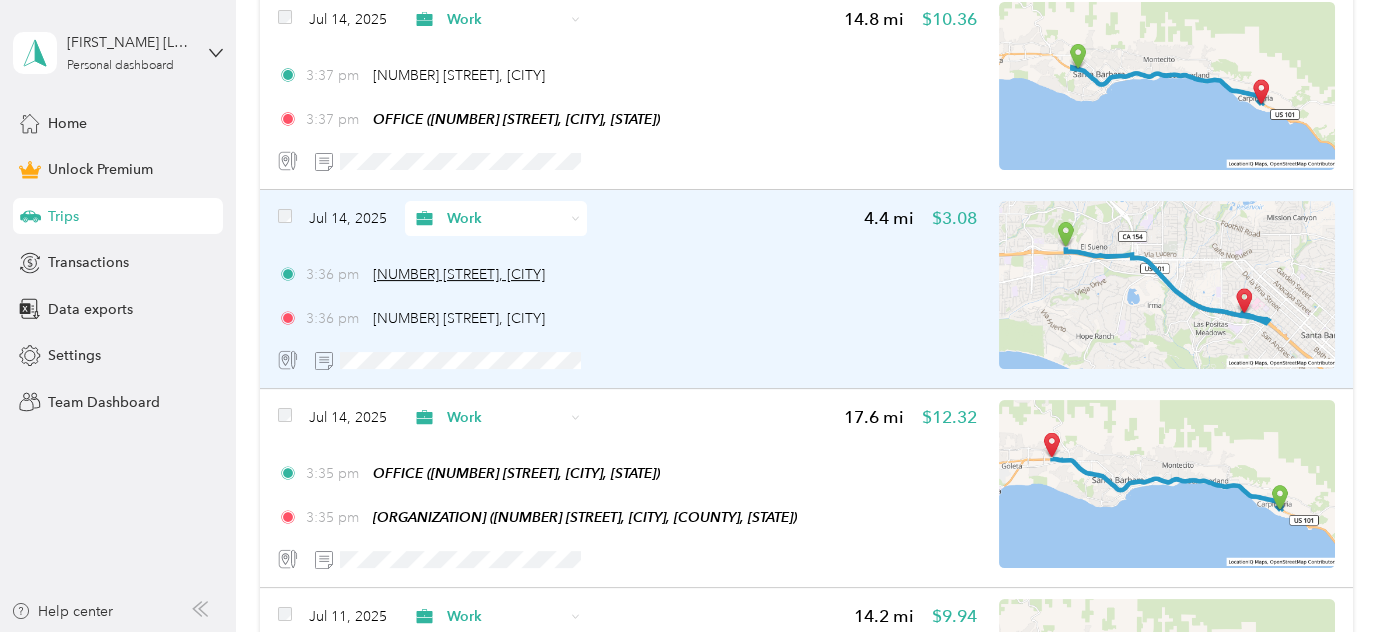 click on "[NUMBER] [STREET], [CITY]" at bounding box center (459, 274) 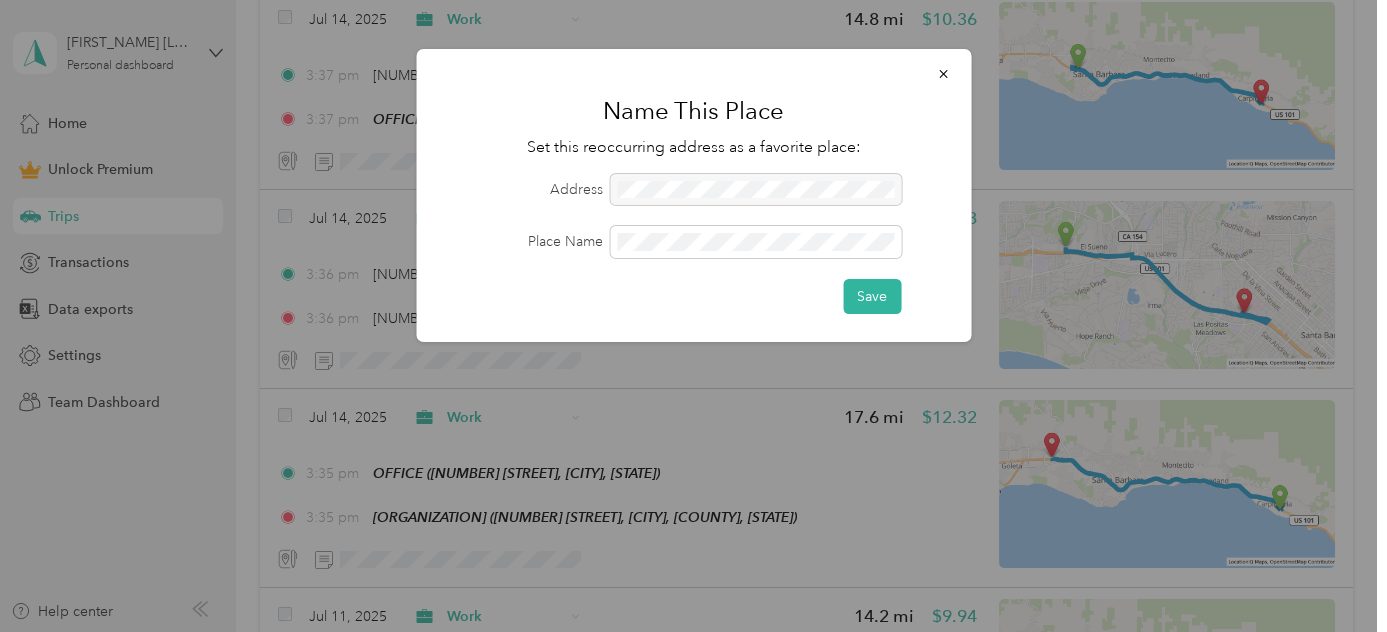 click at bounding box center (755, 190) 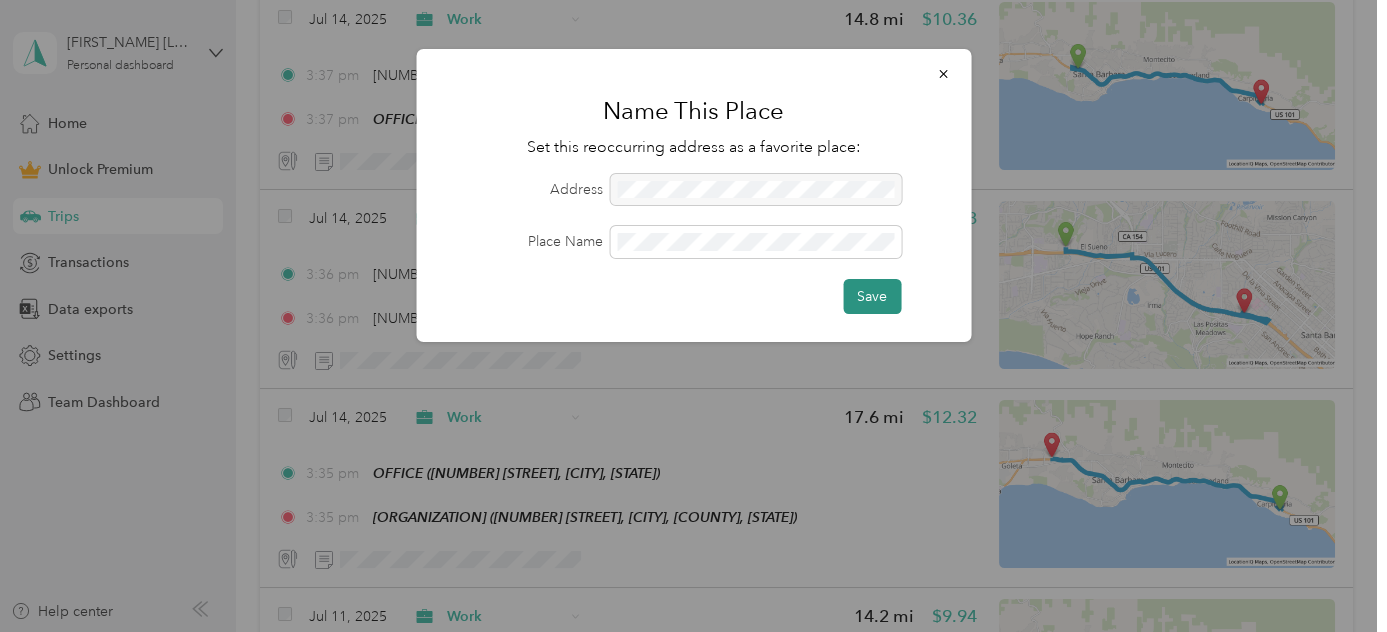 click on "Save" at bounding box center (872, 296) 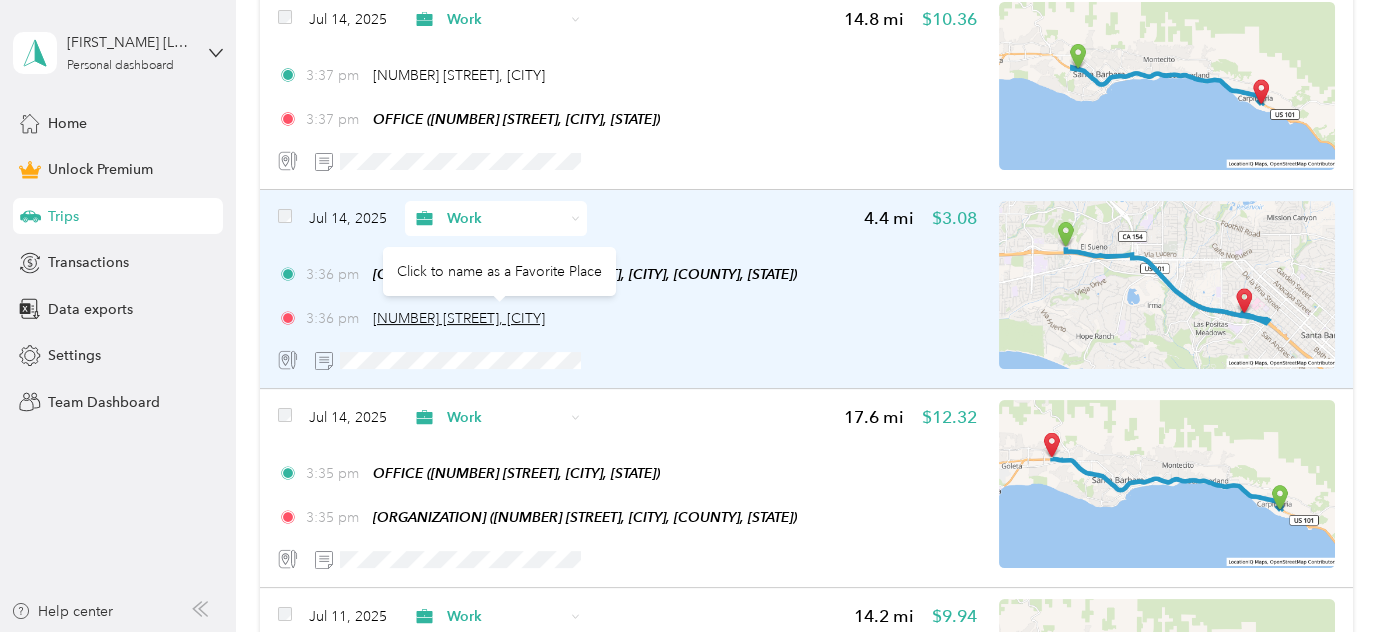 click on "[NUMBER] [STREET], [CITY]" at bounding box center [459, 318] 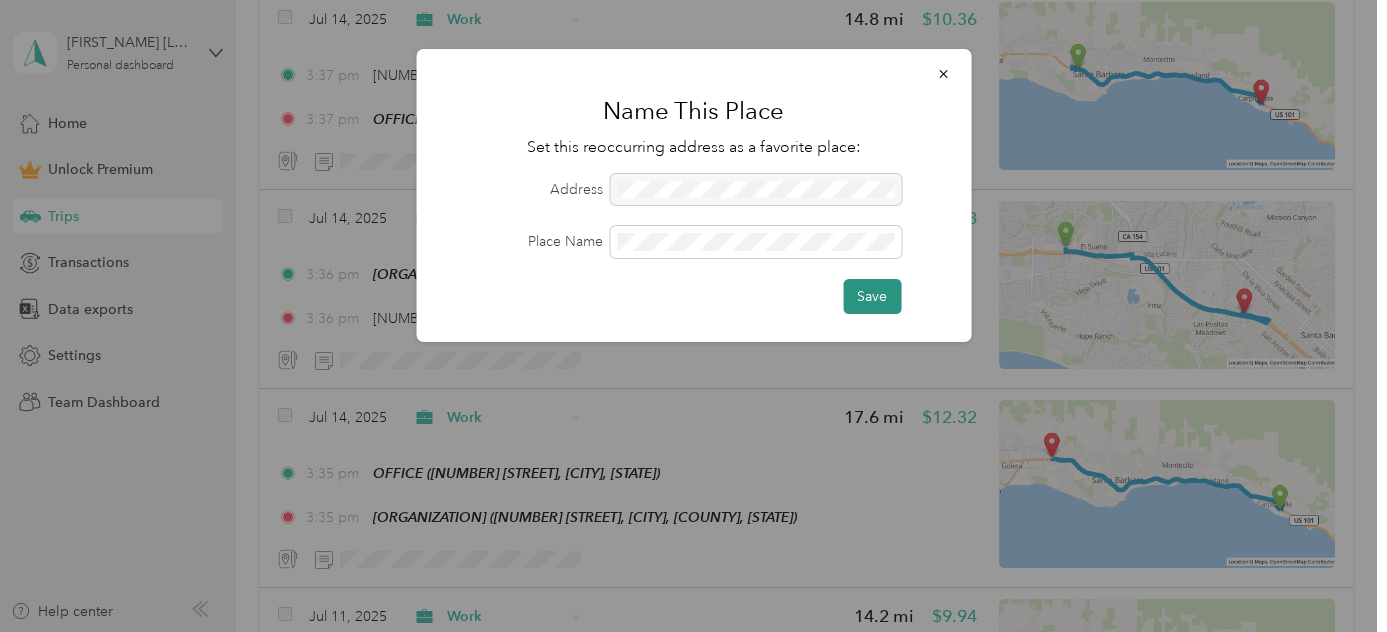 click on "Save" at bounding box center [872, 296] 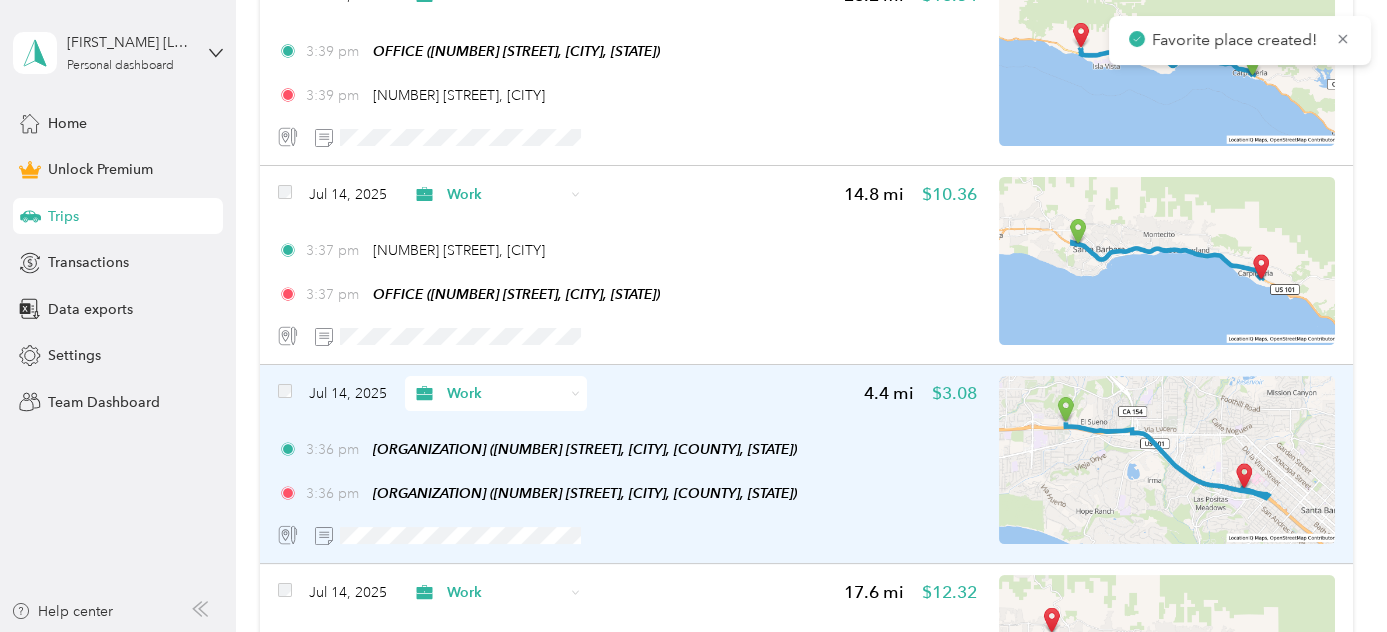 scroll, scrollTop: 1060, scrollLeft: 0, axis: vertical 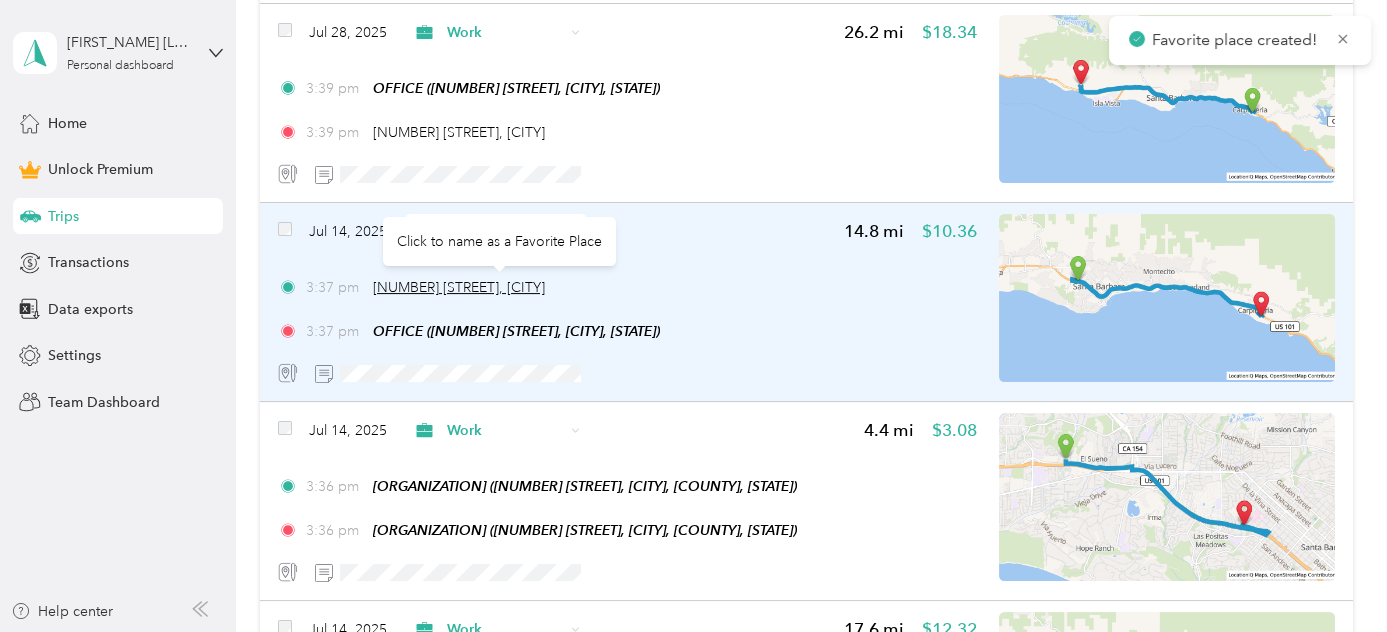 click on "[NUMBER] [STREET], [CITY]" at bounding box center [459, 287] 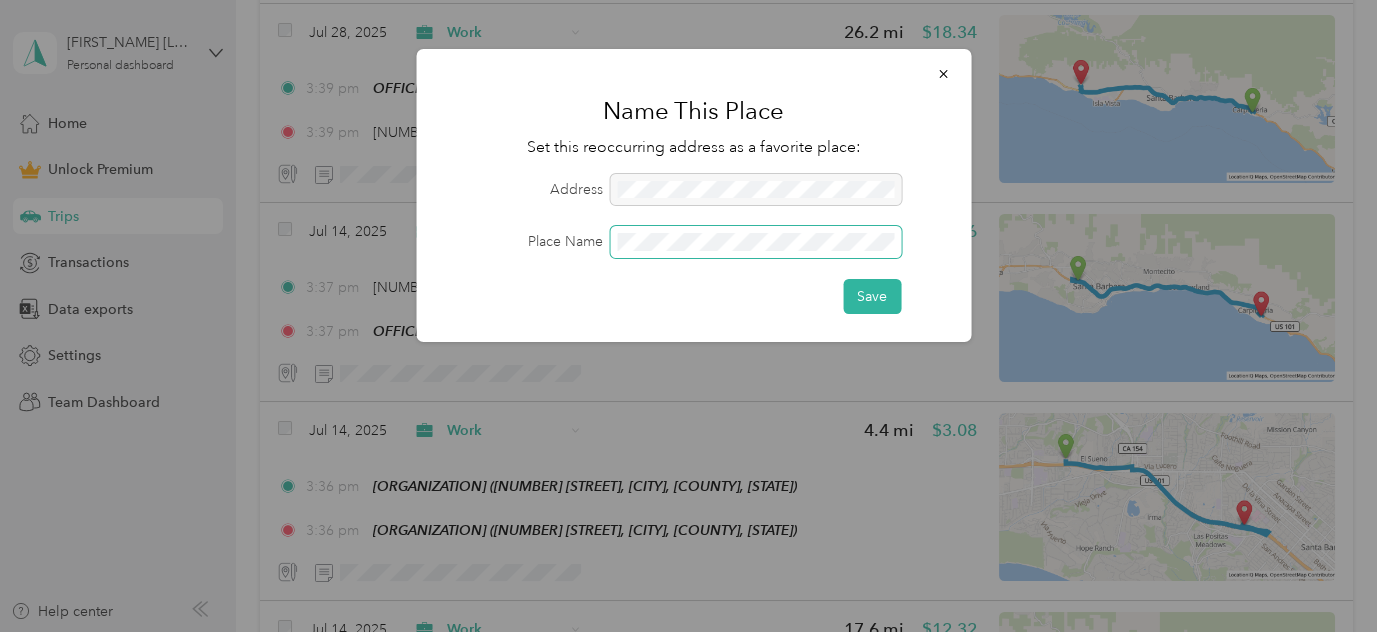 click at bounding box center (755, 242) 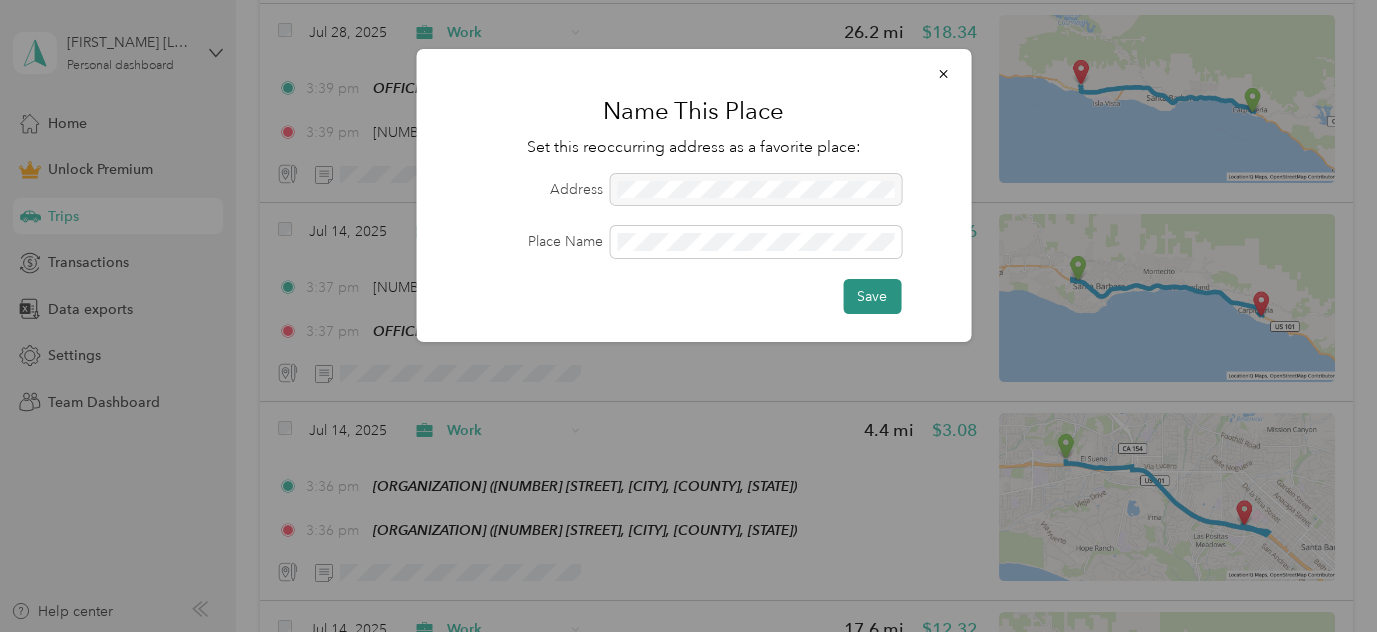 click on "Save" at bounding box center (872, 296) 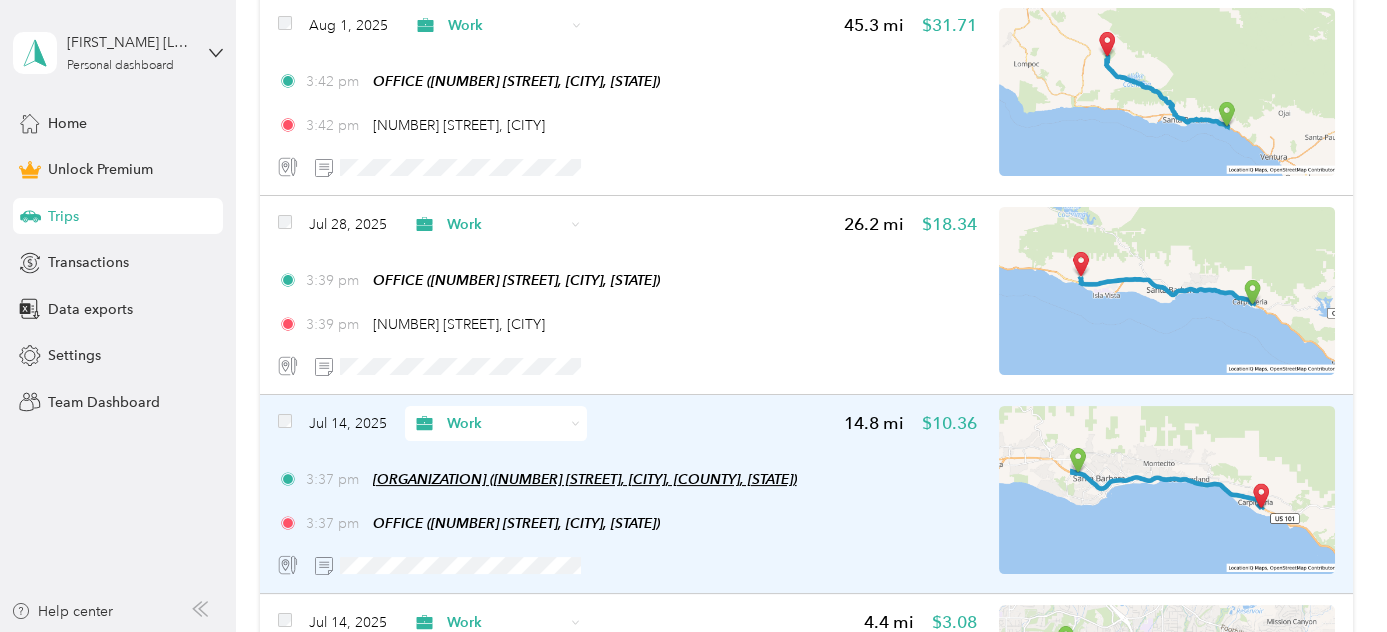 scroll, scrollTop: 848, scrollLeft: 0, axis: vertical 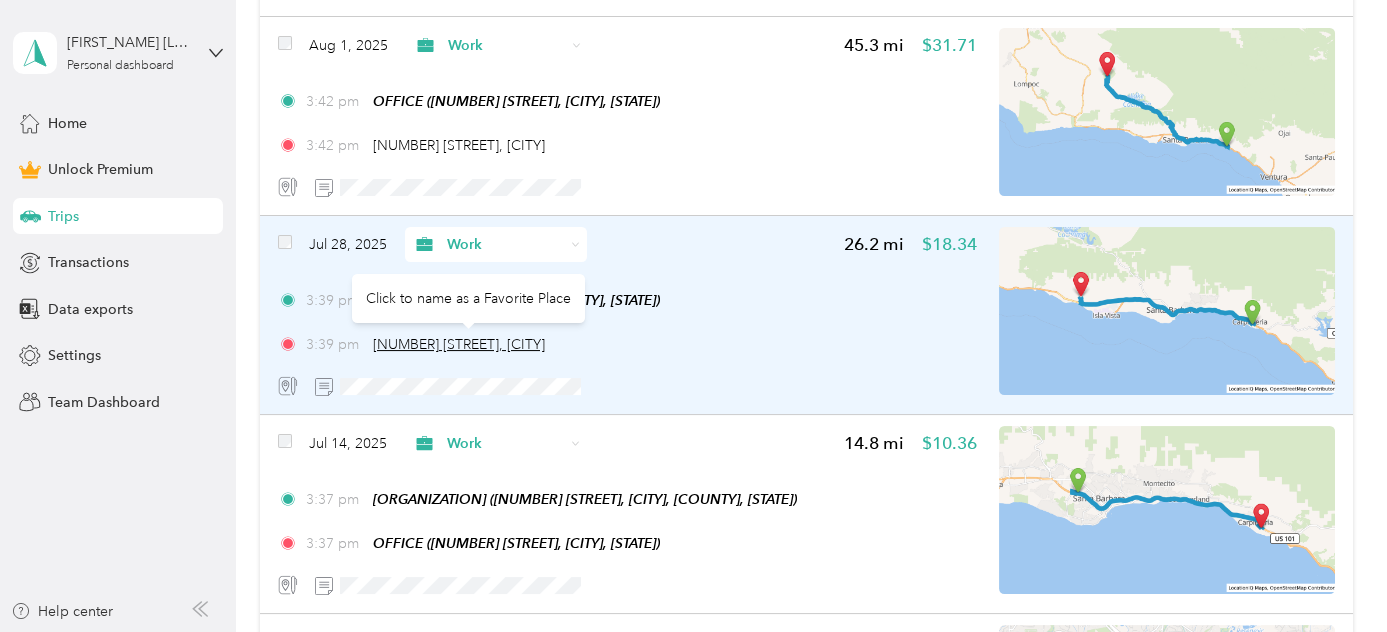 click on "[NUMBER] [STREET], [CITY]" at bounding box center (459, 344) 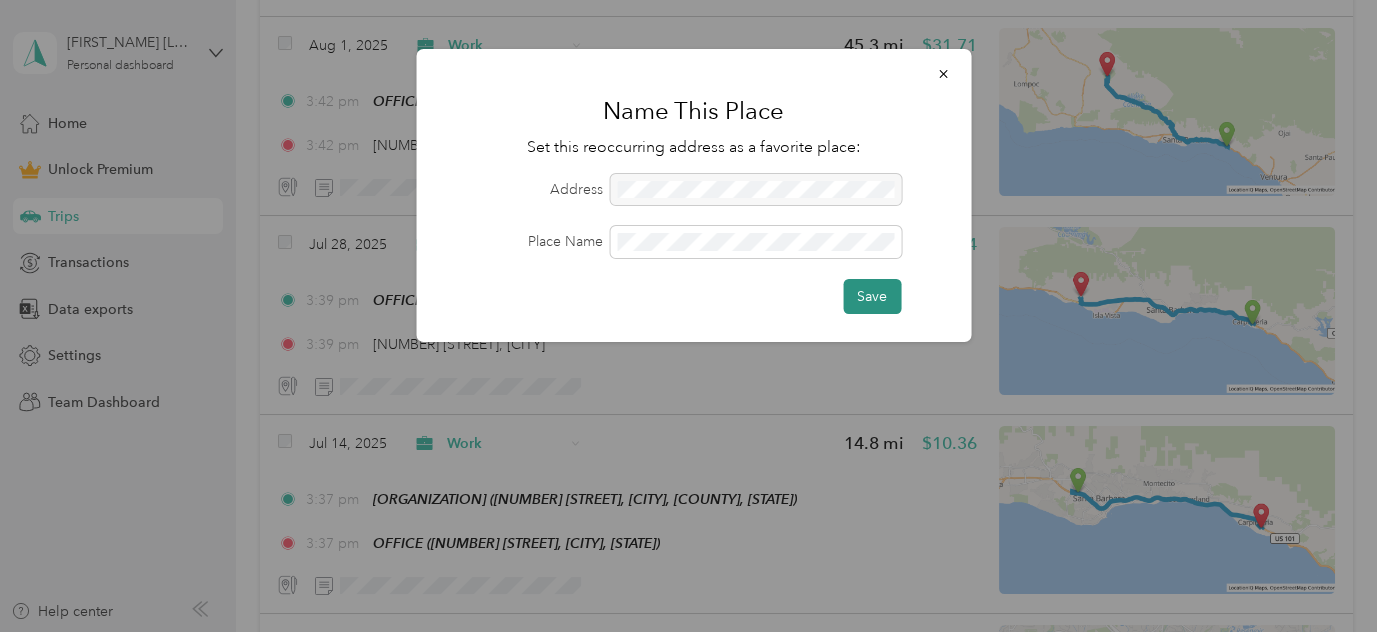 click on "Save" at bounding box center [872, 296] 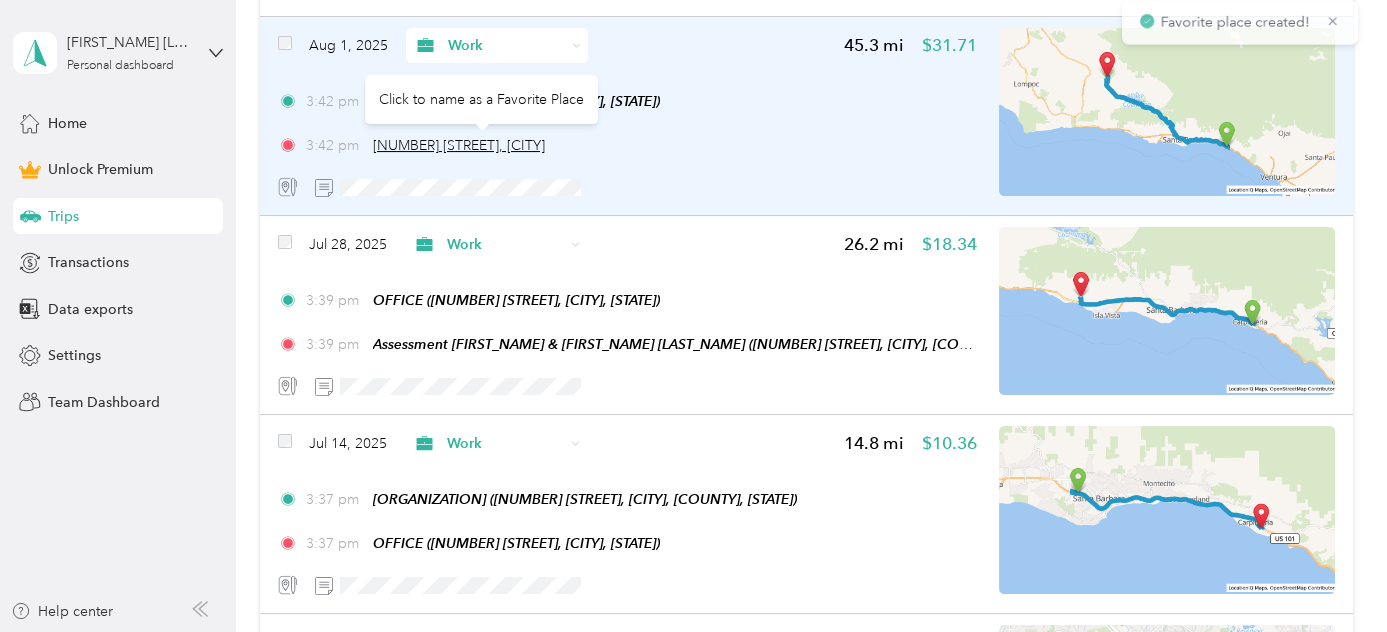 click on "[NUMBER] [STREET], [CITY]" at bounding box center (459, 145) 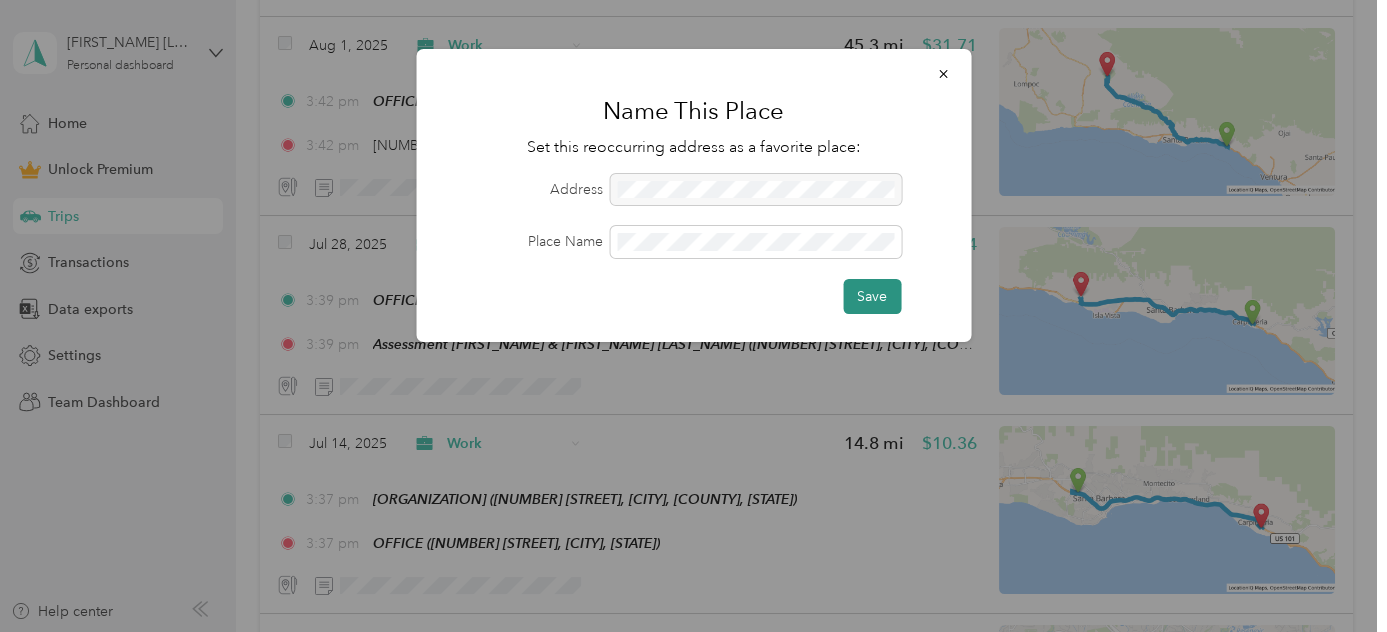 click on "Save" at bounding box center (872, 296) 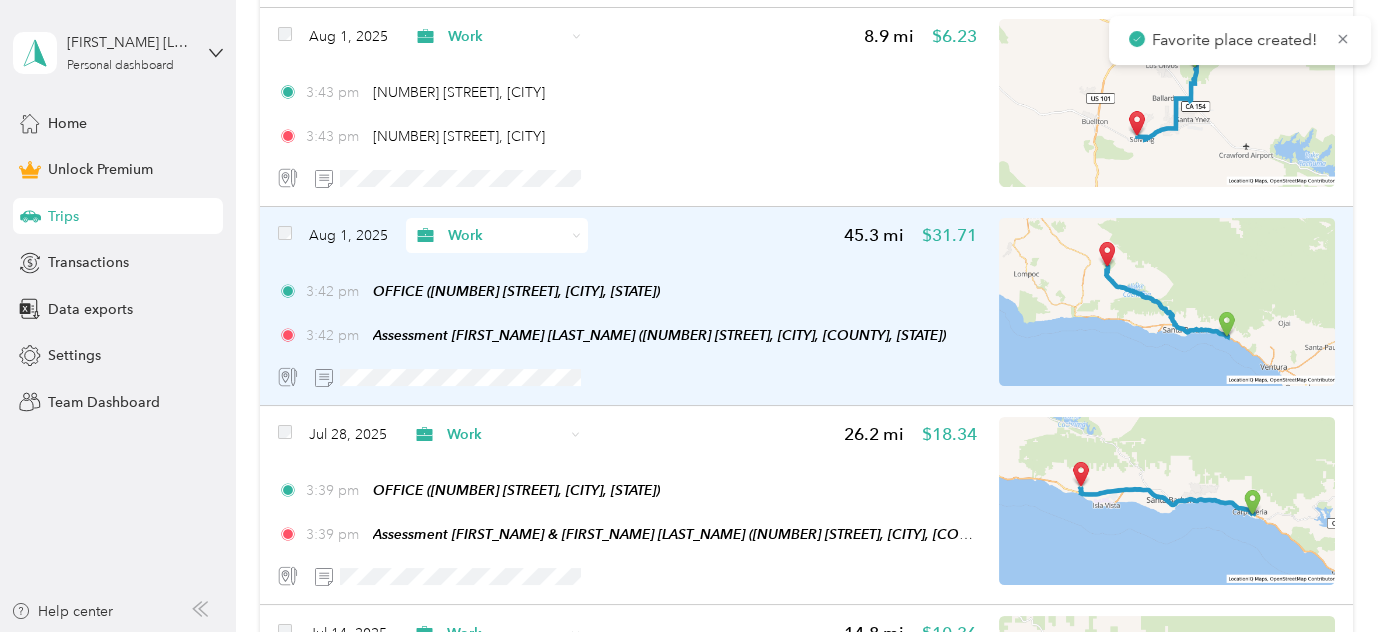 scroll, scrollTop: 636, scrollLeft: 0, axis: vertical 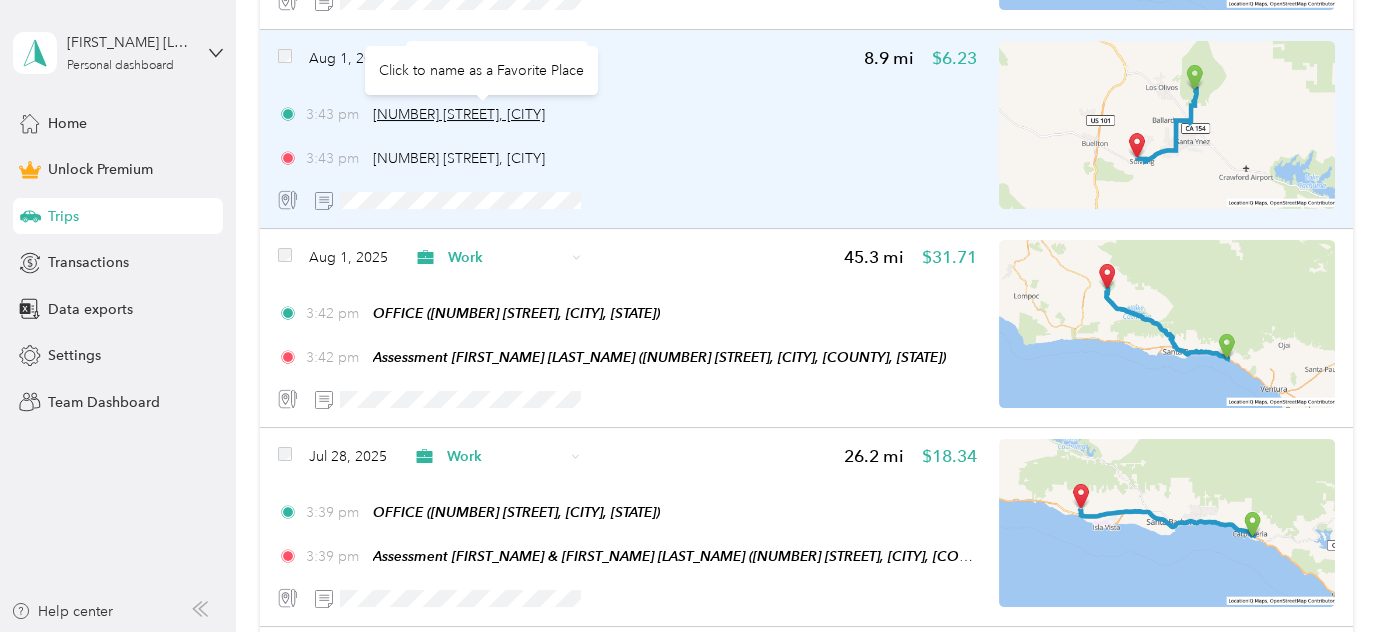 click on "[NUMBER] [STREET], [CITY]" at bounding box center [459, 114] 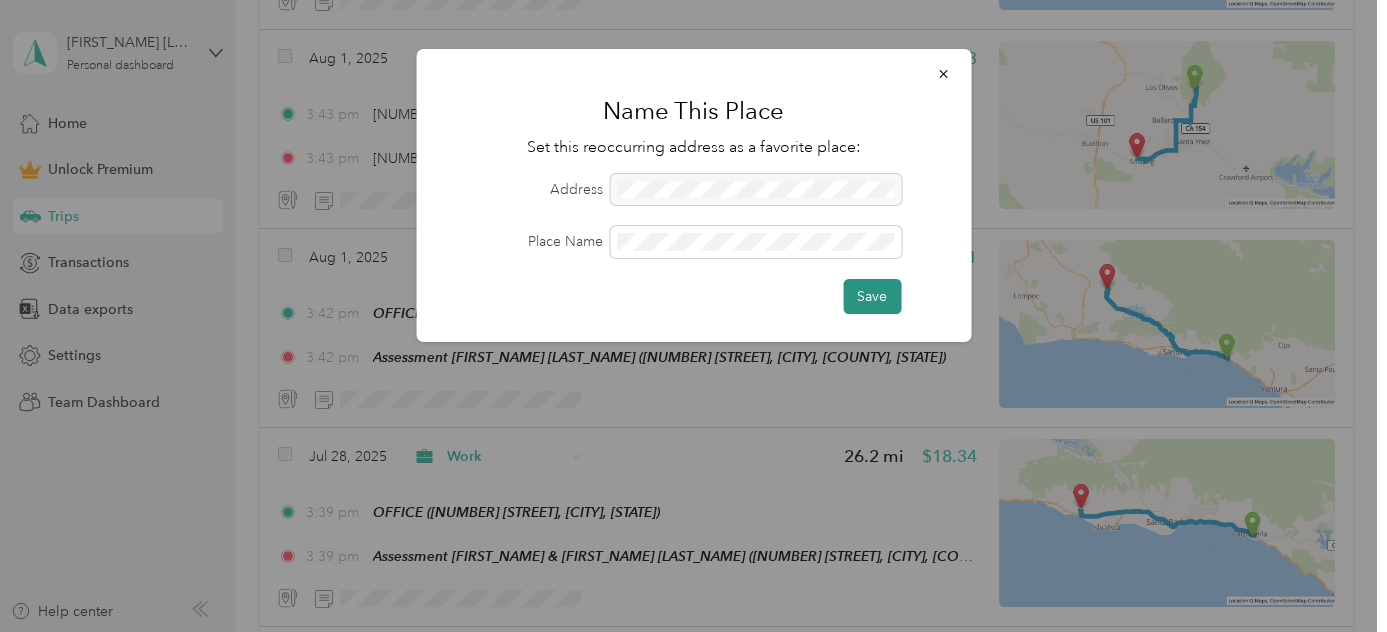 click on "Save" at bounding box center [872, 296] 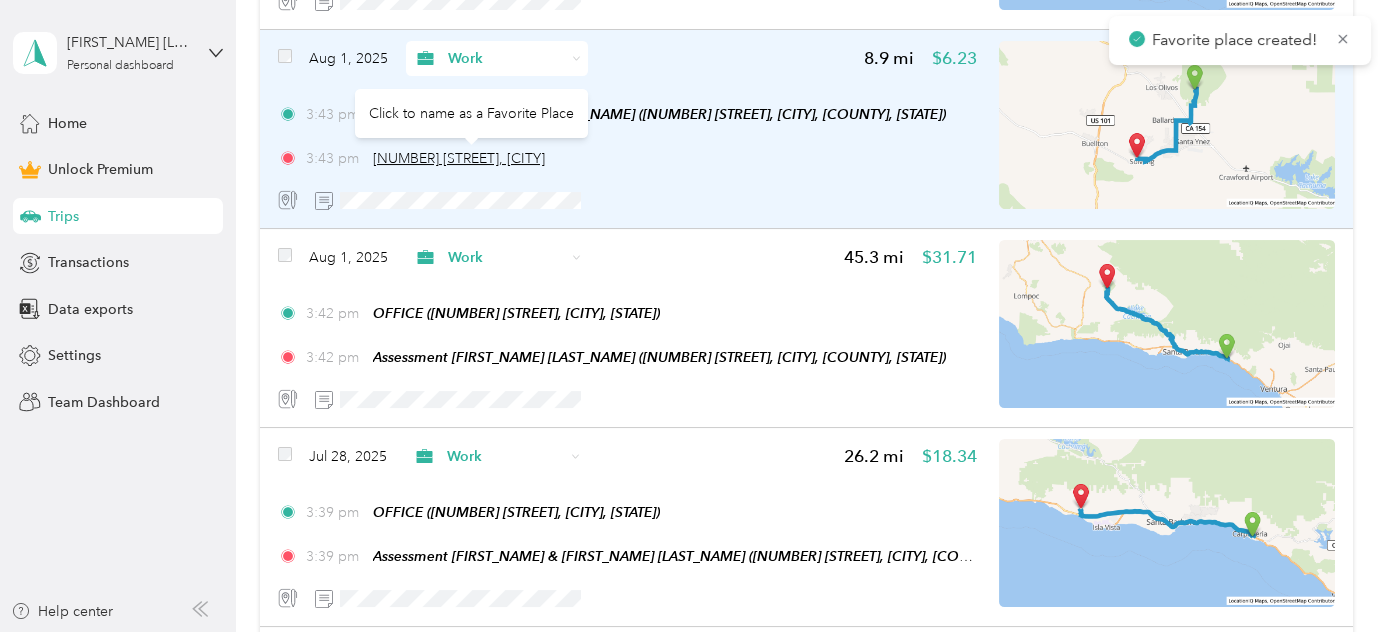 click on "[NUMBER] [STREET], [CITY]" at bounding box center (459, 158) 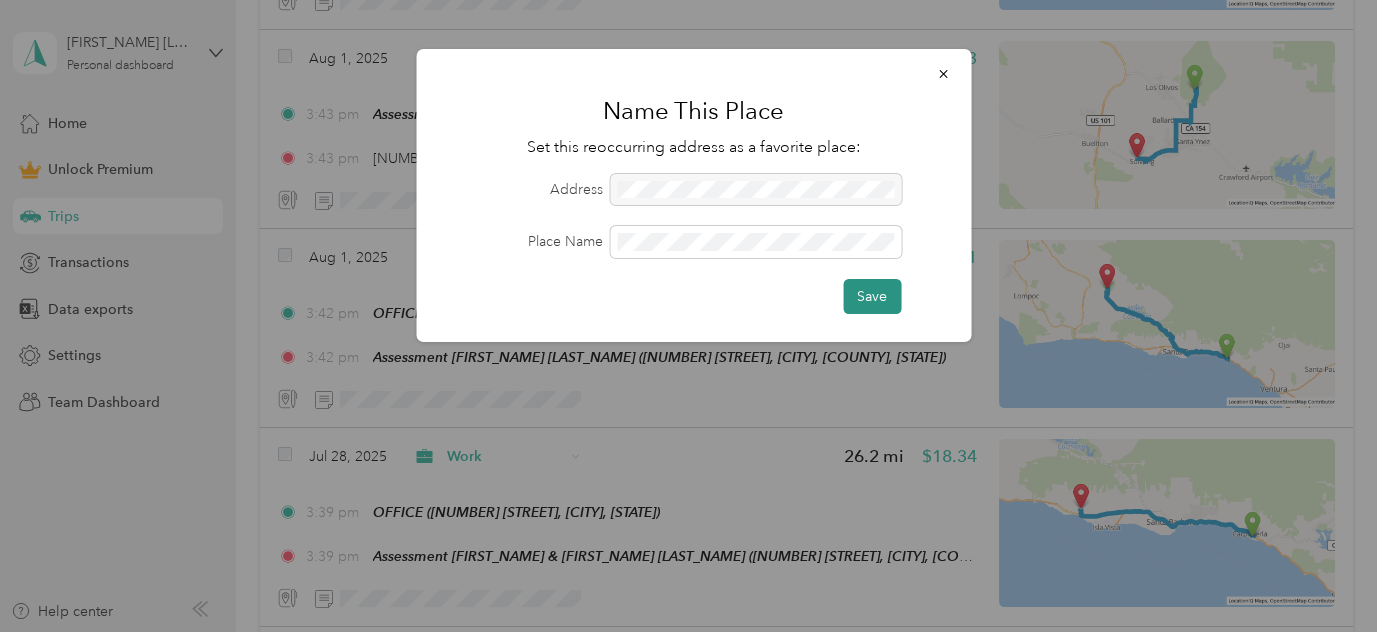 click on "Save" at bounding box center (872, 296) 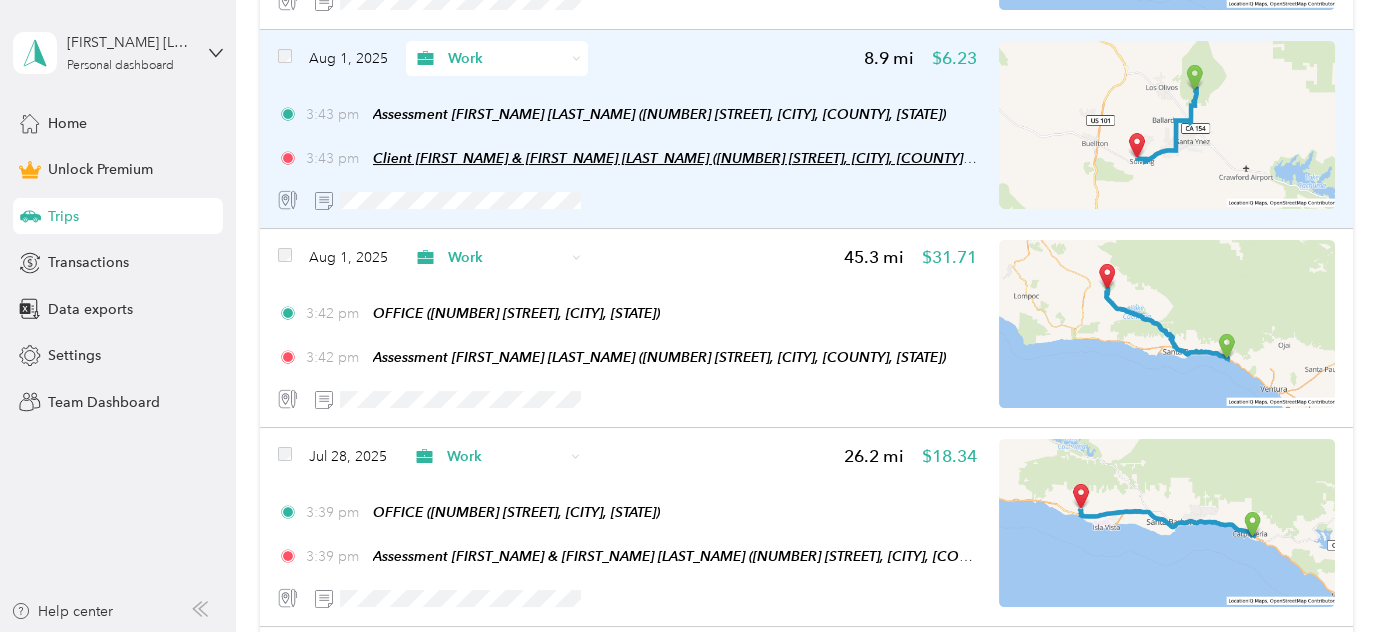 scroll, scrollTop: 424, scrollLeft: 0, axis: vertical 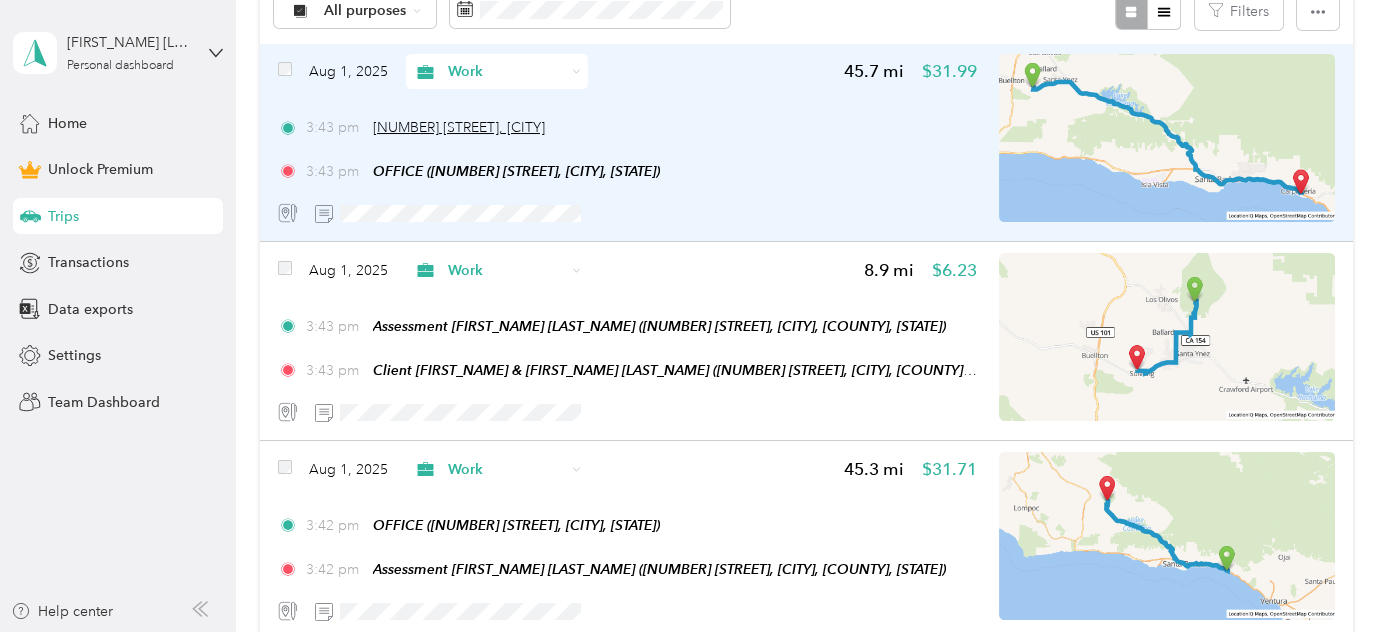 click on "[NUMBER] [STREET], [CITY]" at bounding box center (459, 127) 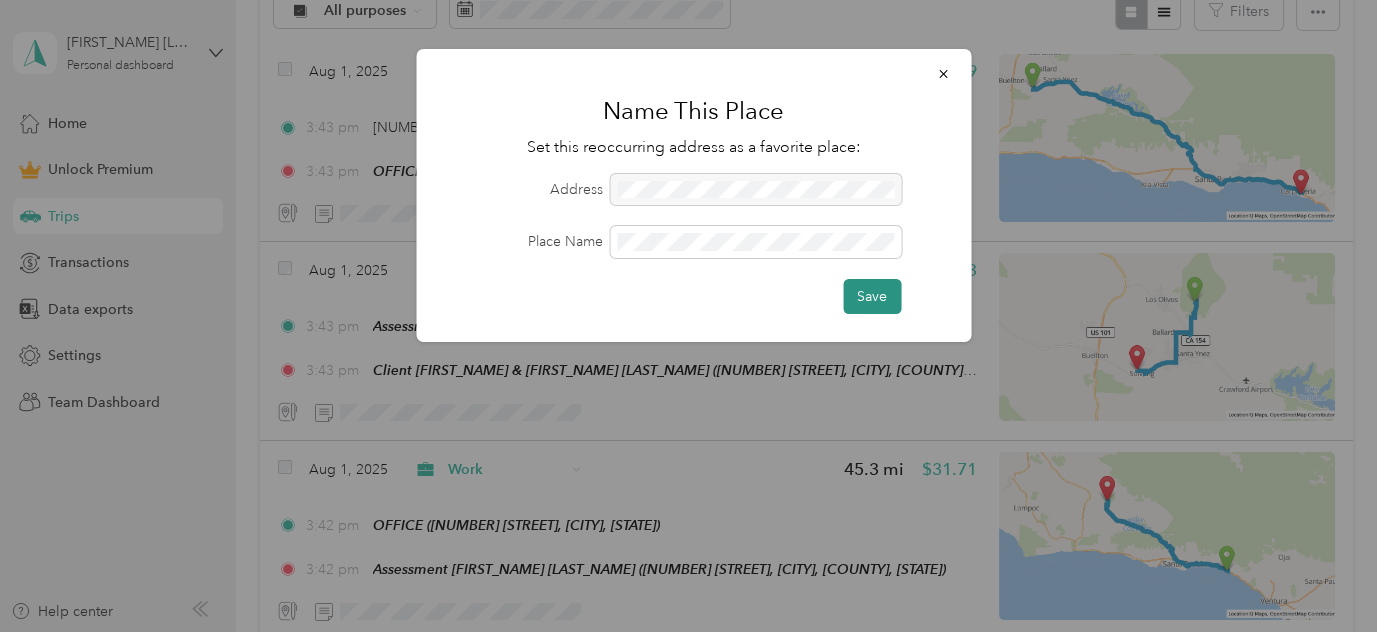 click on "Save" at bounding box center (872, 296) 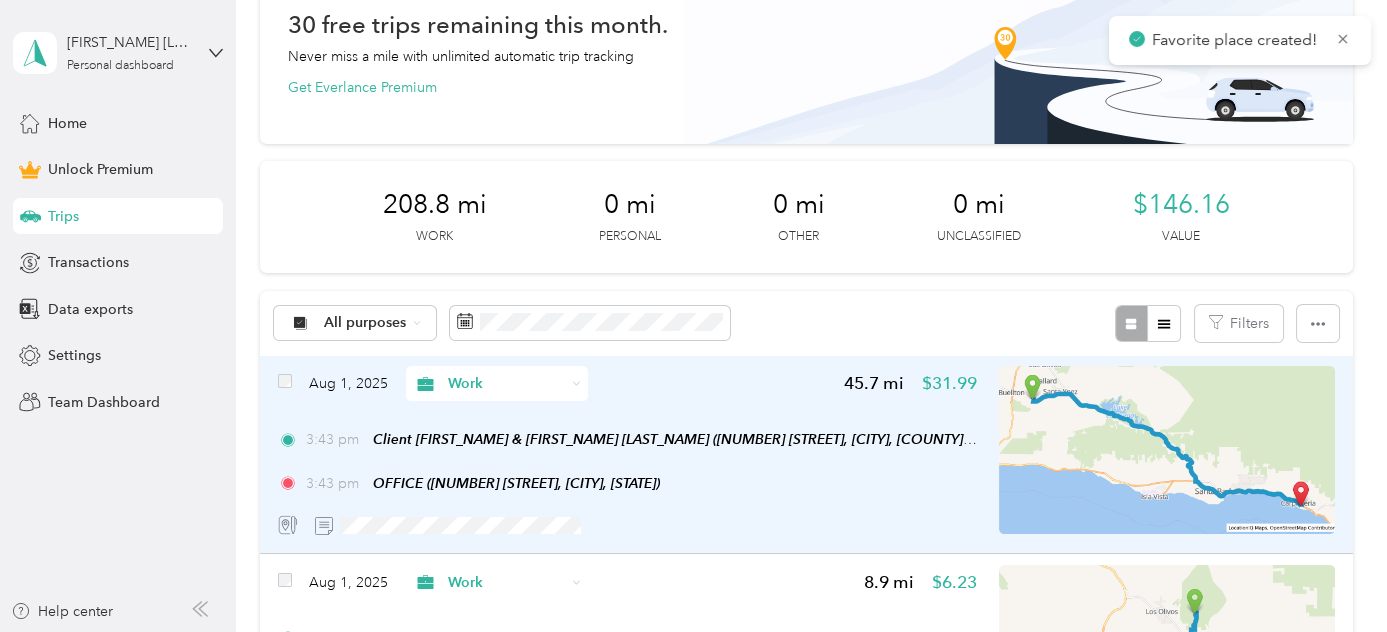 scroll, scrollTop: 0, scrollLeft: 0, axis: both 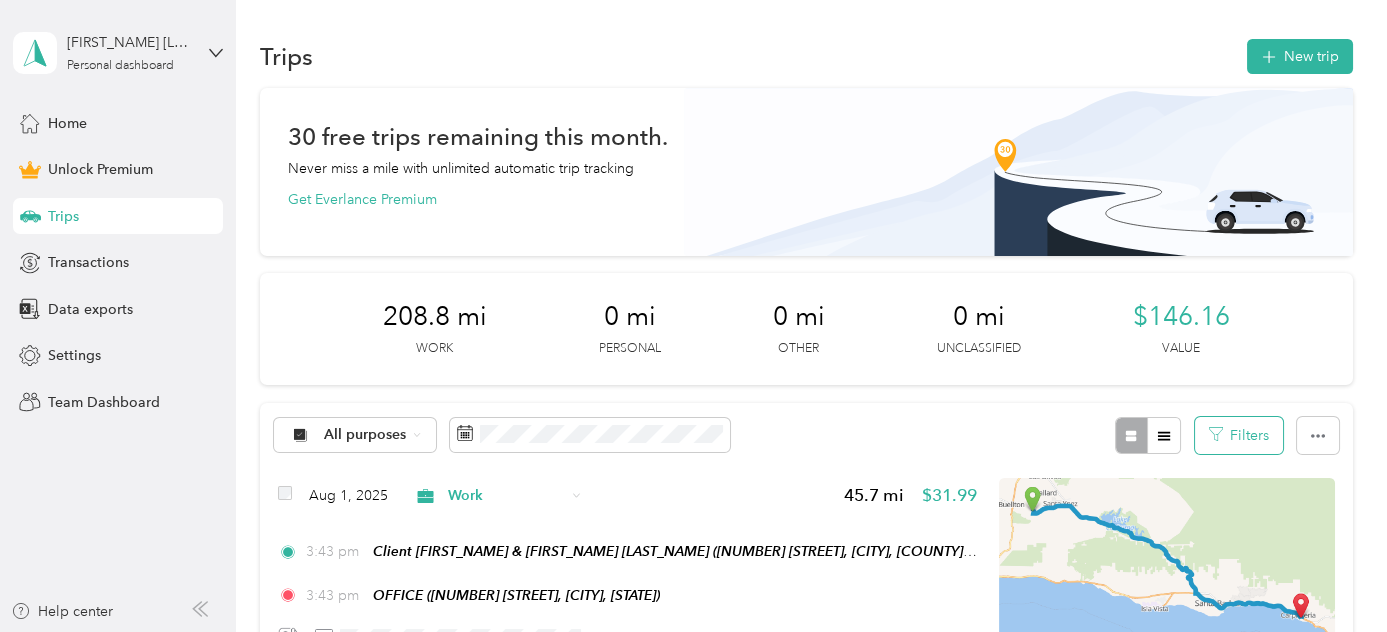 click on "Filters" at bounding box center [1239, 435] 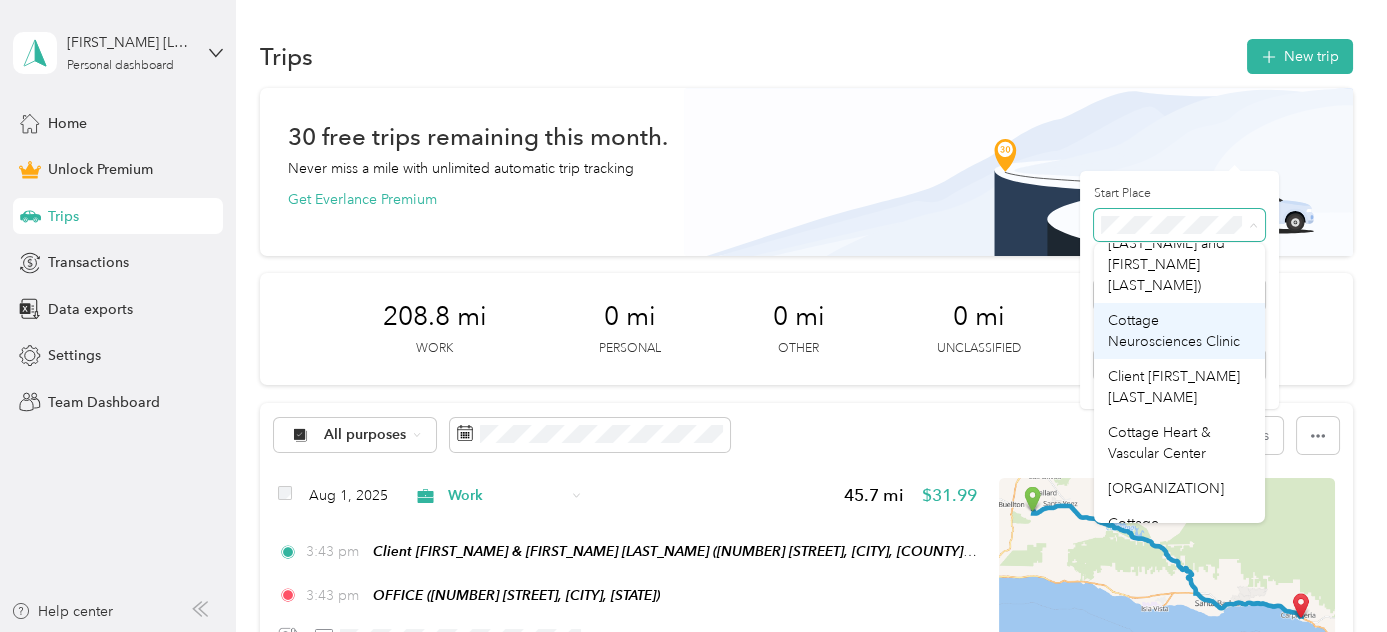 scroll, scrollTop: 1056, scrollLeft: 0, axis: vertical 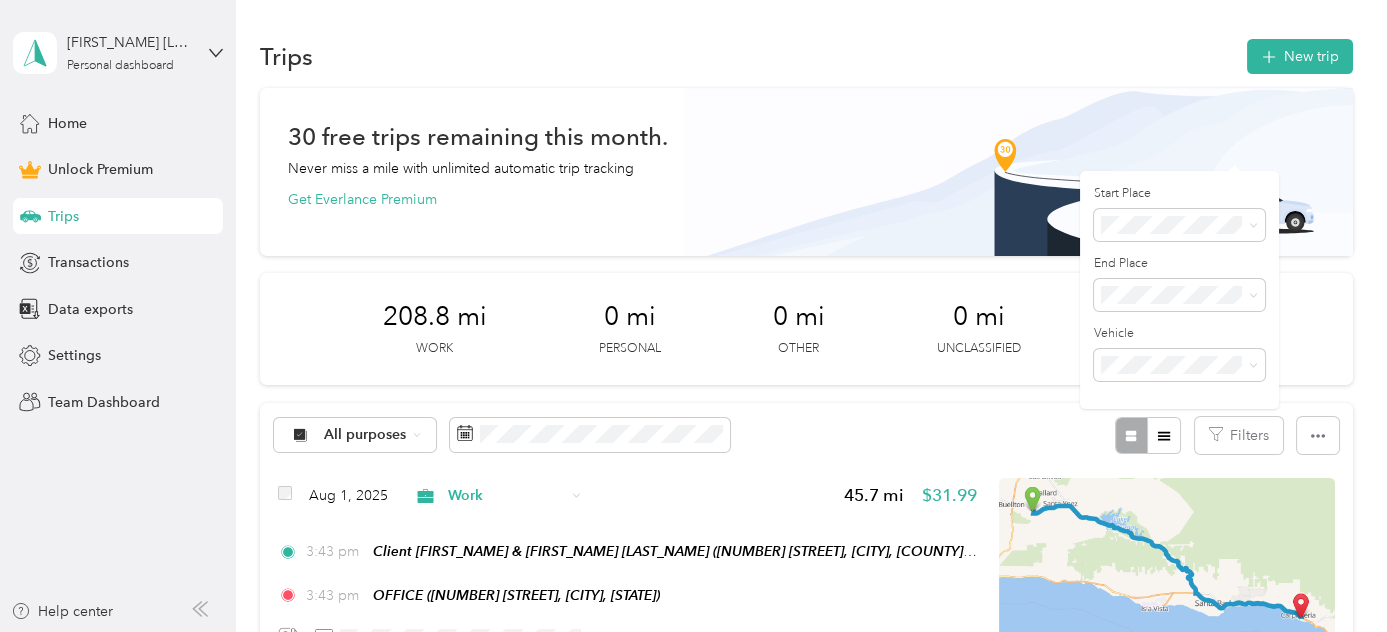 click on "OFFICE" at bounding box center [1179, 496] 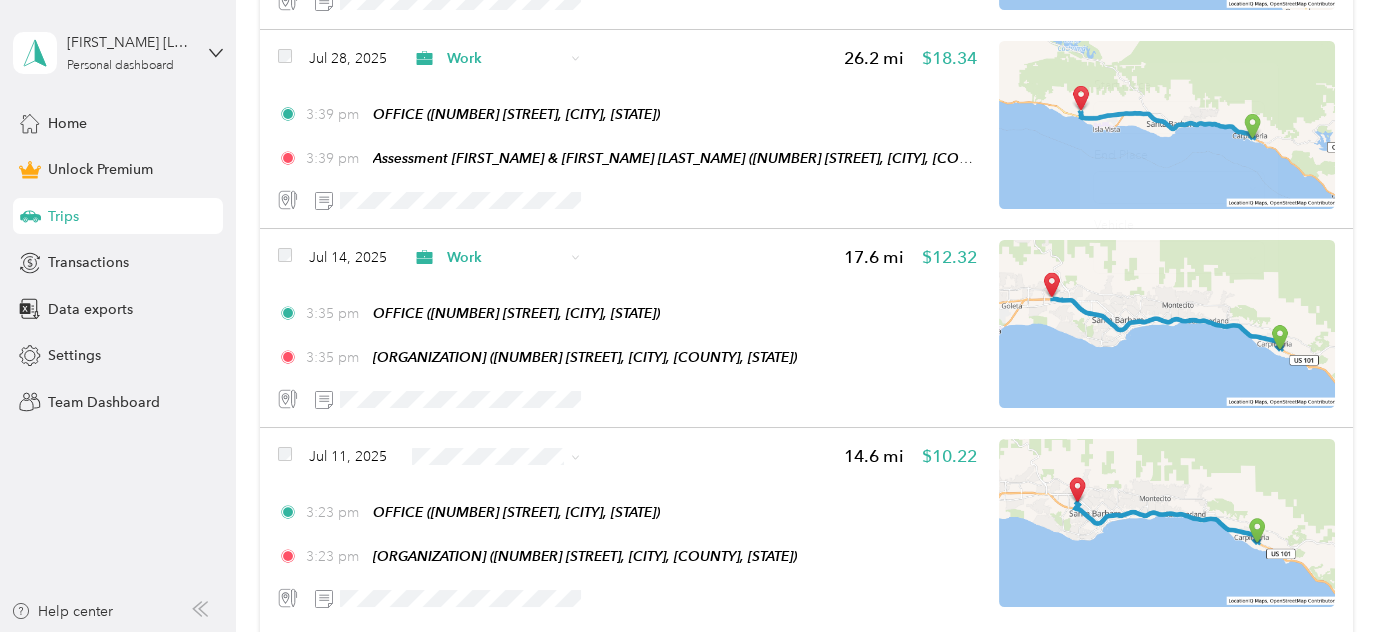 scroll, scrollTop: 0, scrollLeft: 0, axis: both 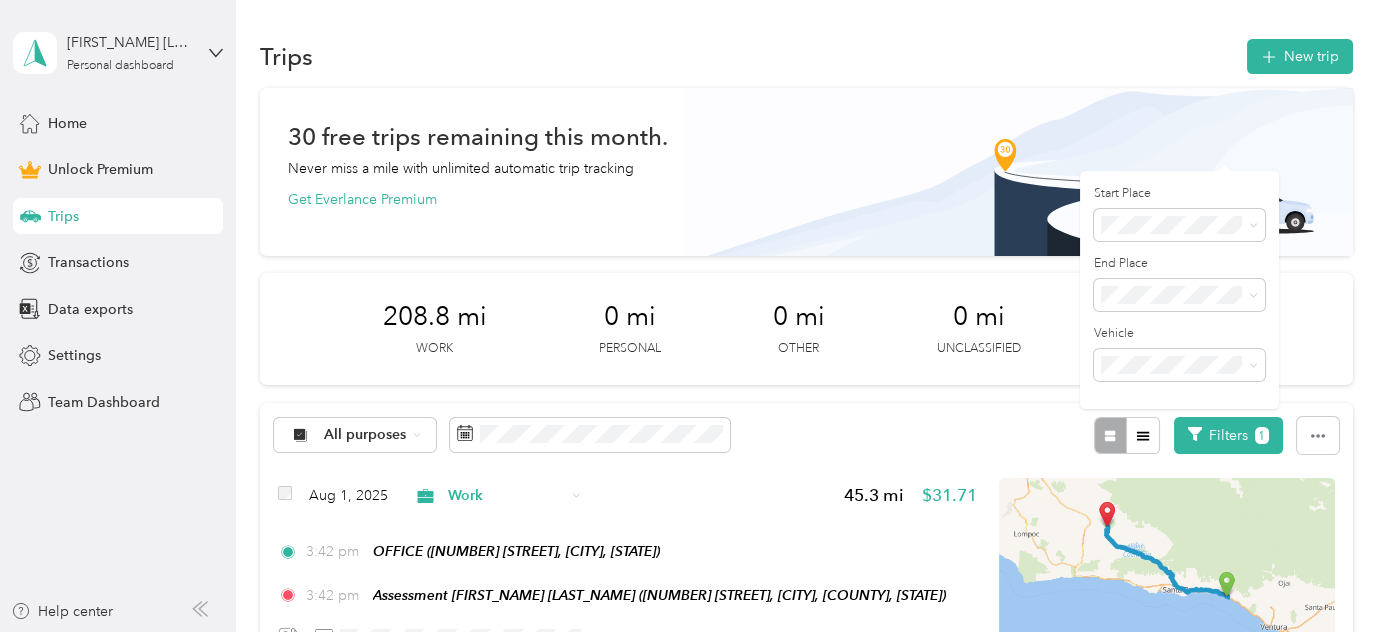 click on "Anywhere" at bounding box center [1179, 260] 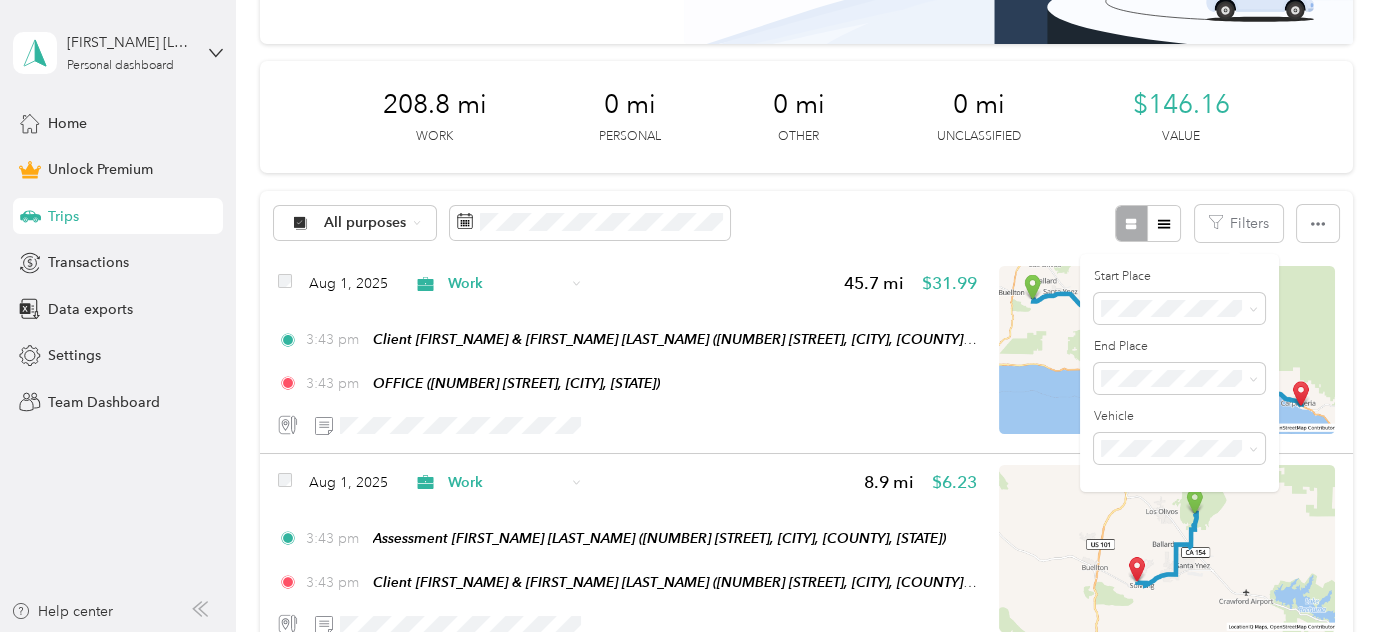 scroll, scrollTop: 0, scrollLeft: 0, axis: both 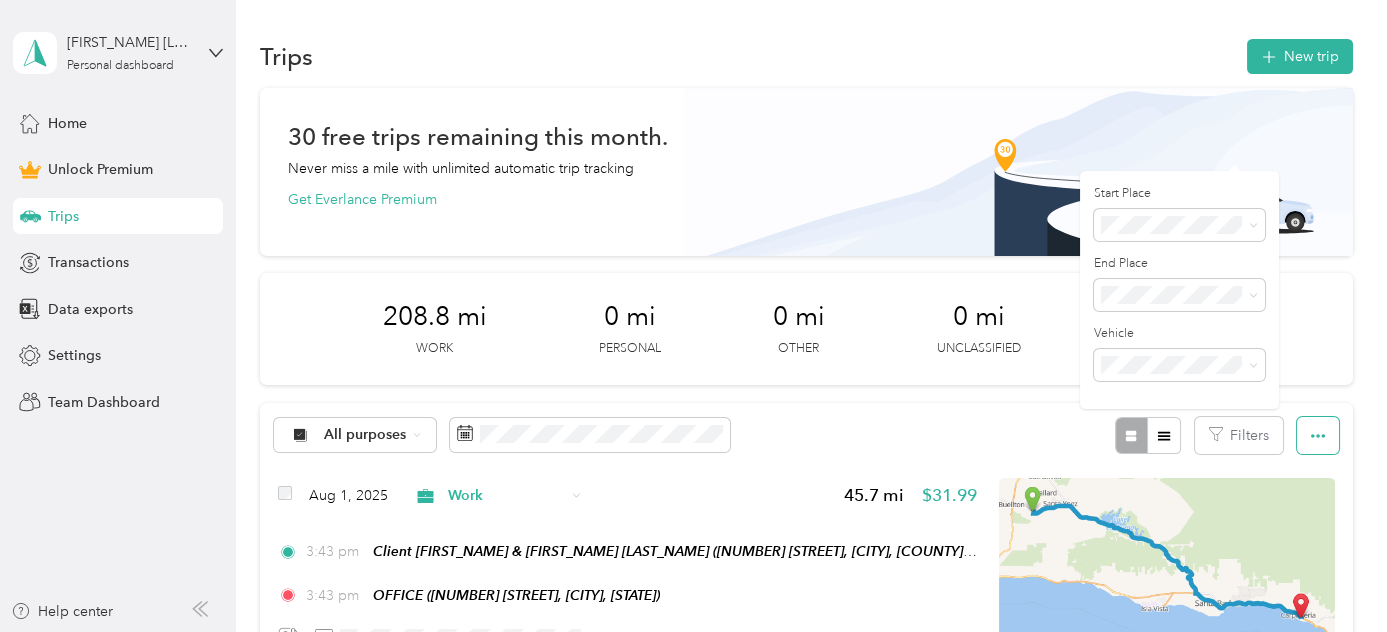 click at bounding box center (1318, 435) 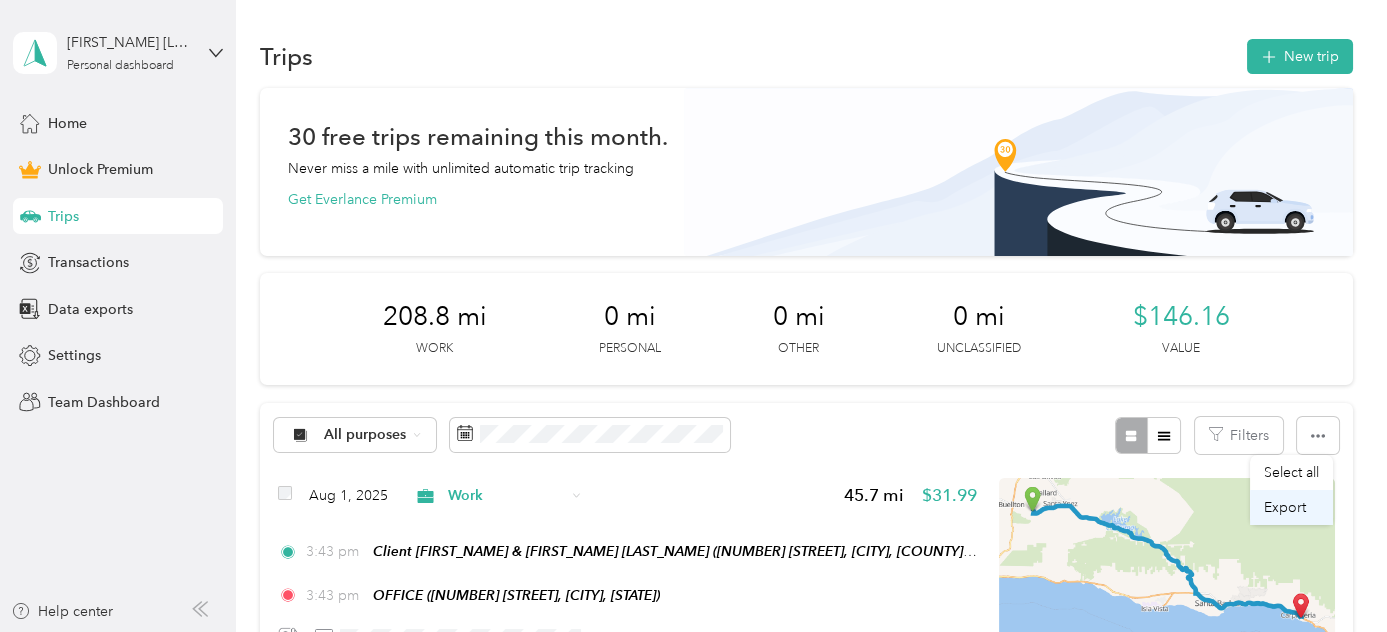 click on "Export" at bounding box center [1285, 507] 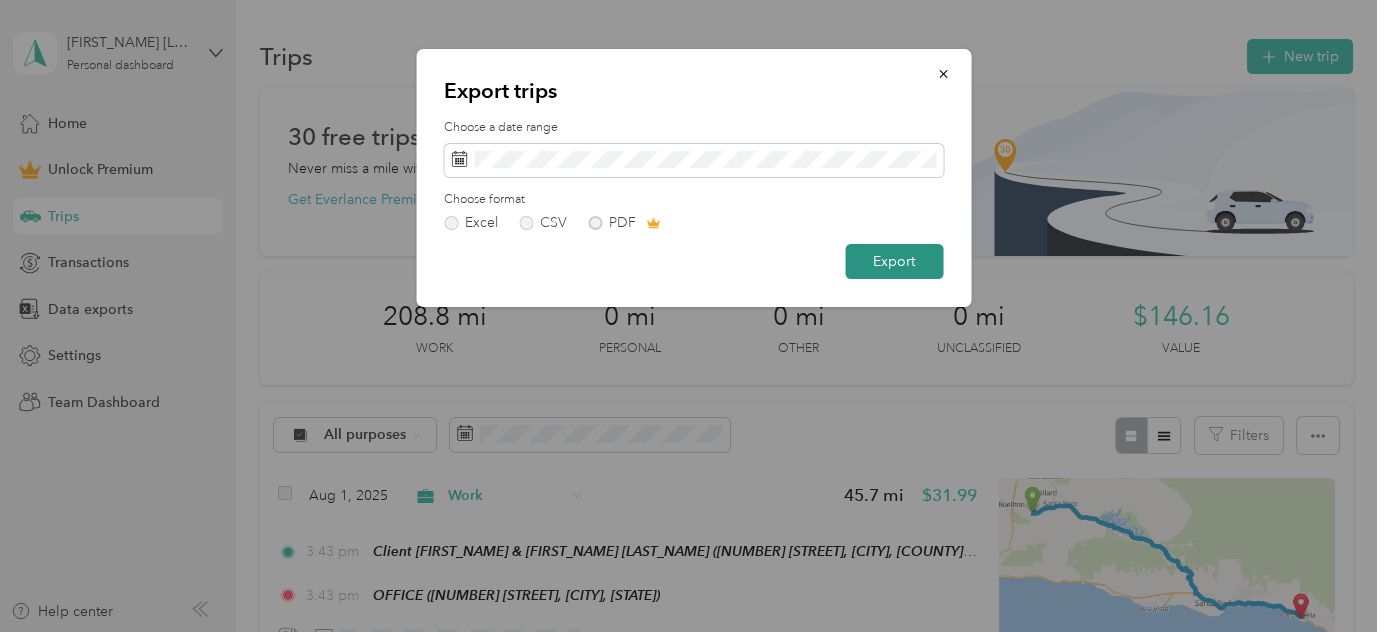 click on "Export" at bounding box center [894, 261] 